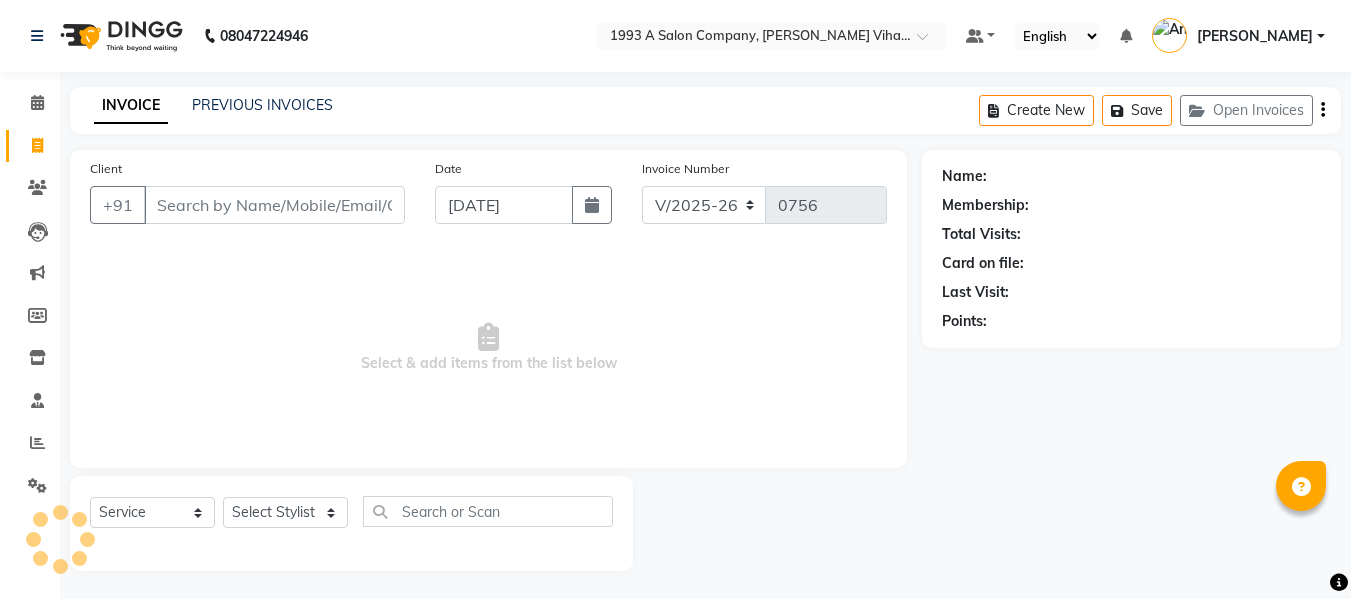 select on "4955" 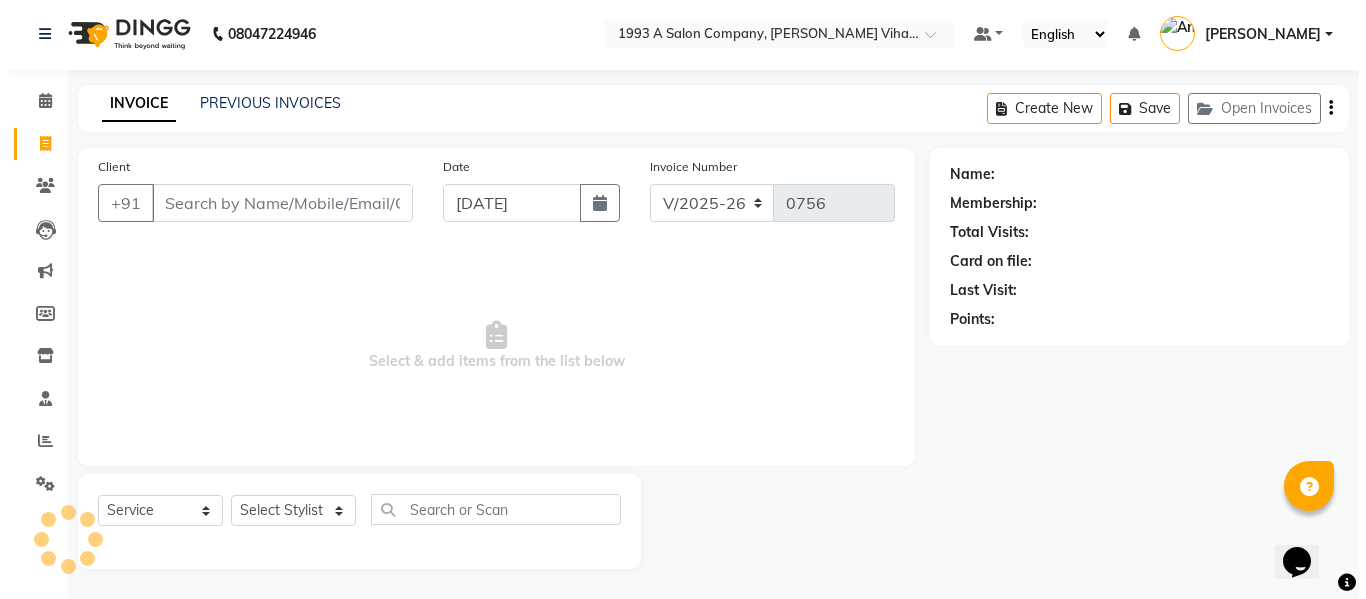 scroll, scrollTop: 0, scrollLeft: 0, axis: both 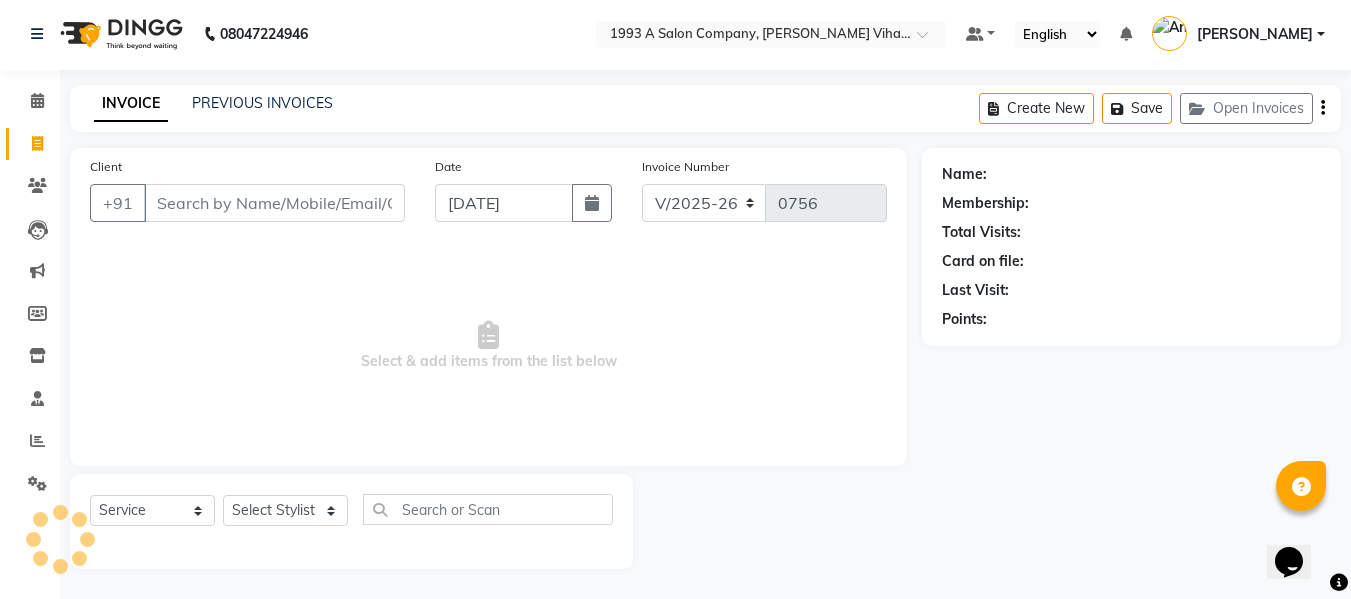 click 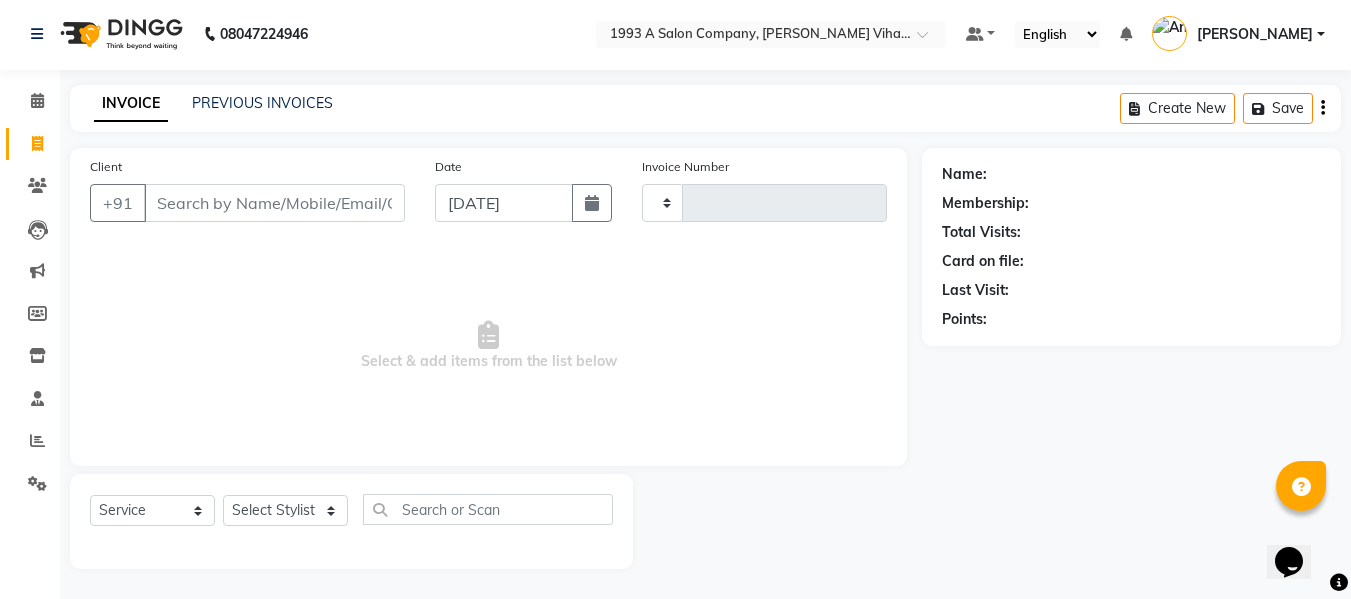 type on "0756" 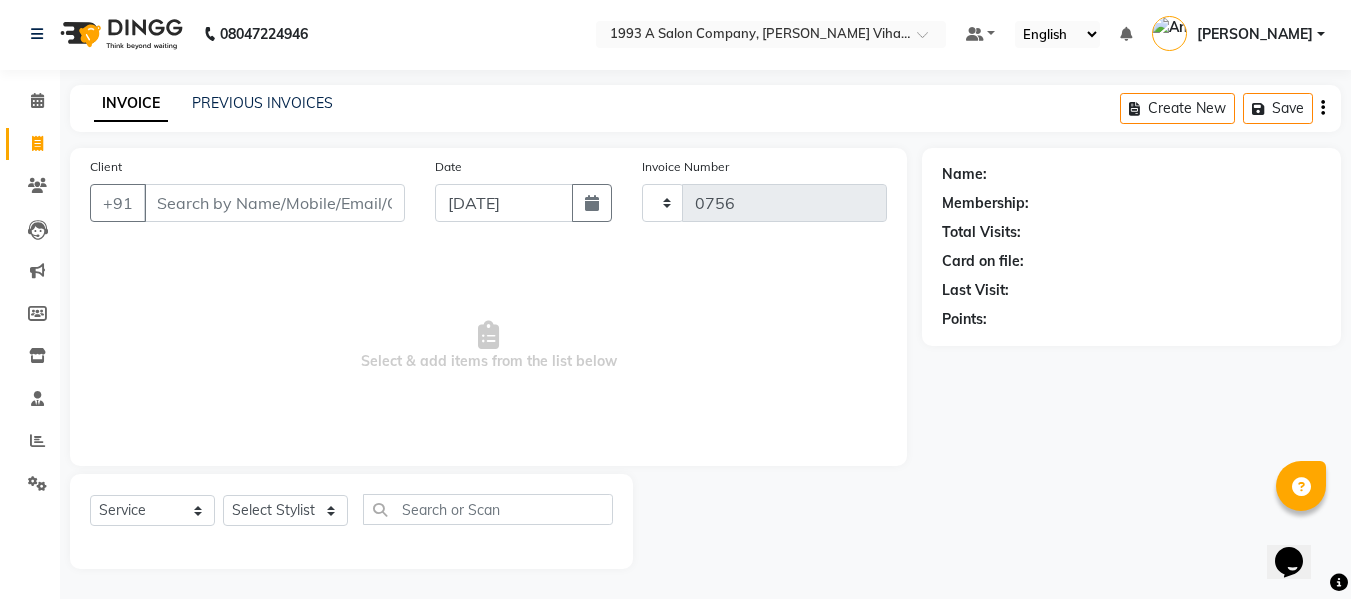 select on "4955" 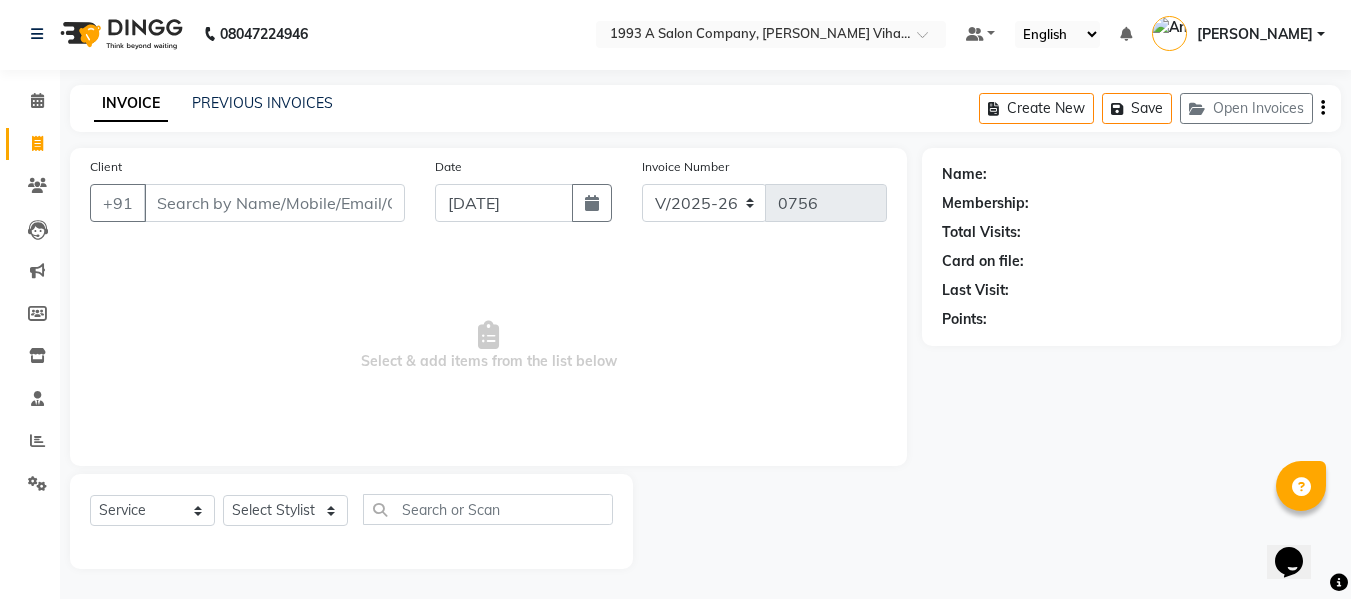click on "Client" at bounding box center [274, 203] 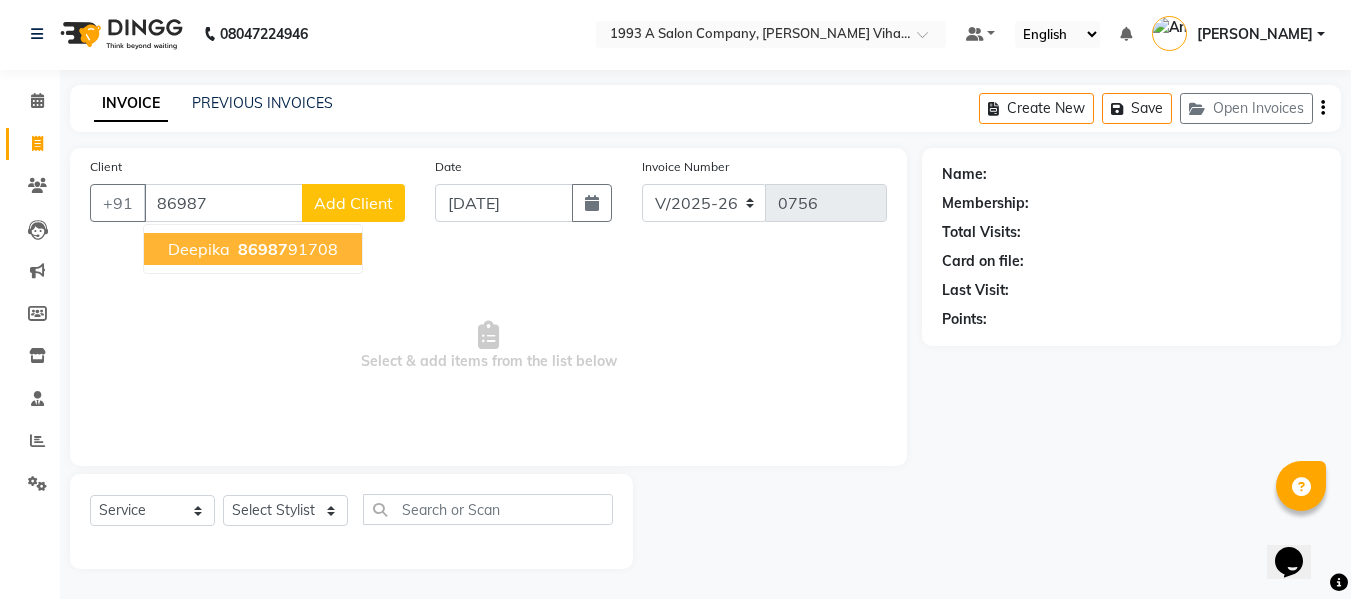 click on "Deepika   86987 91708" at bounding box center (253, 249) 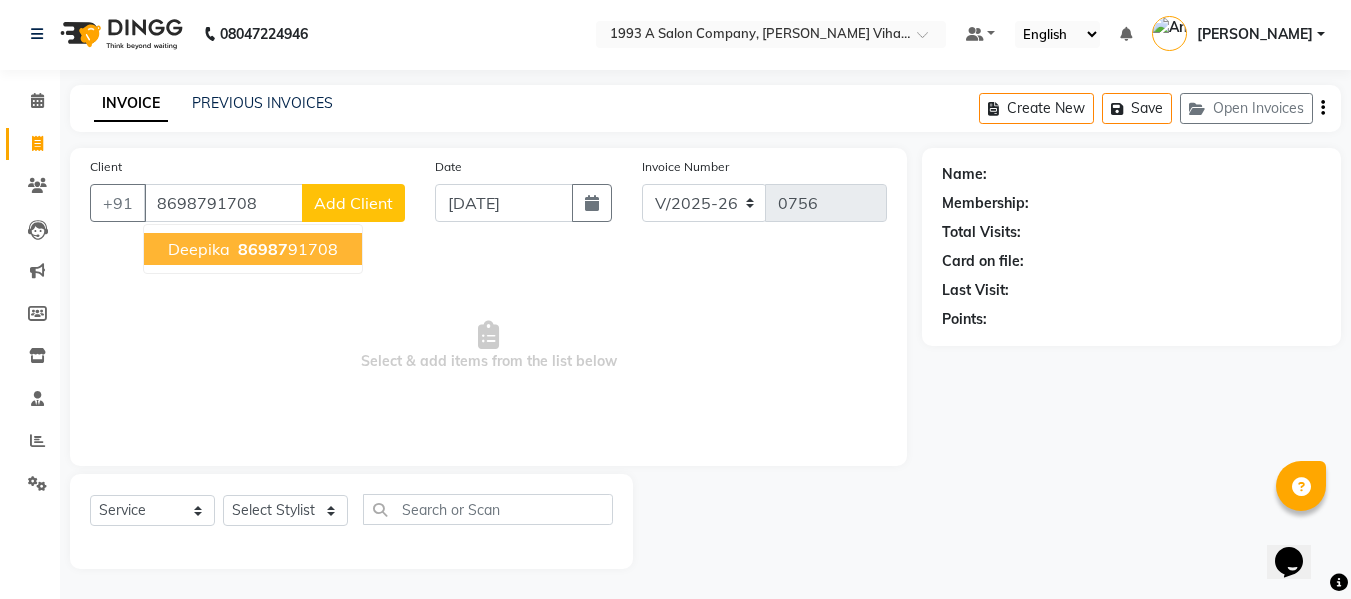 type on "8698791708" 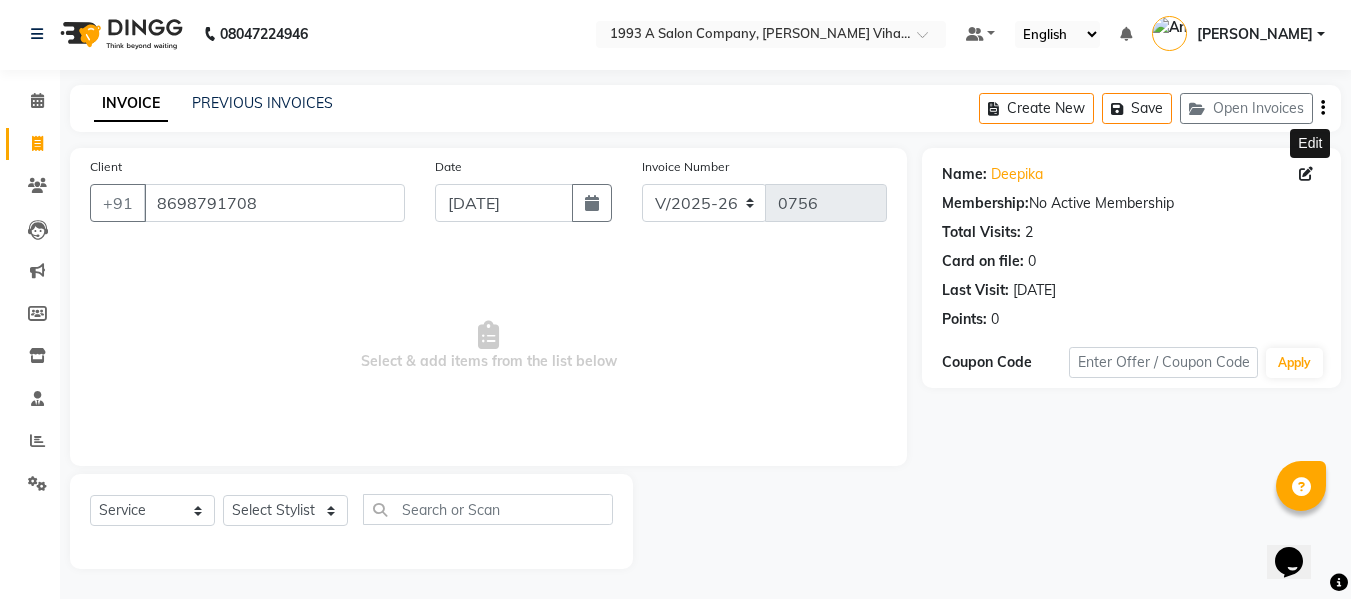 click 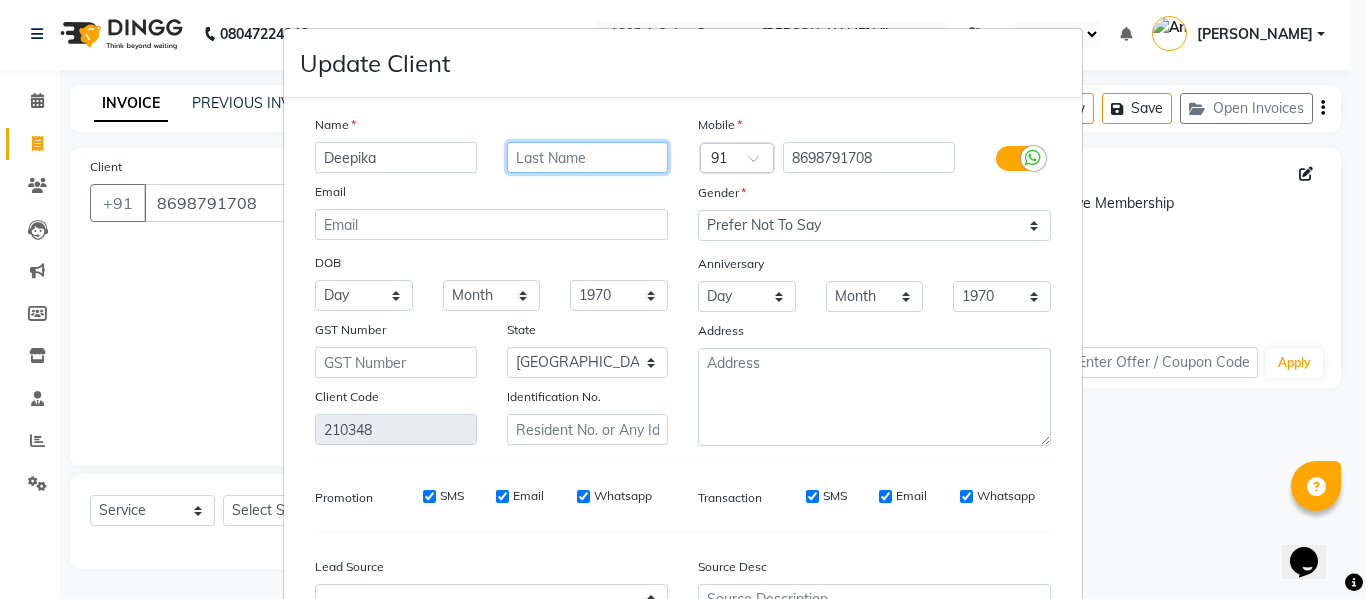 click at bounding box center (588, 157) 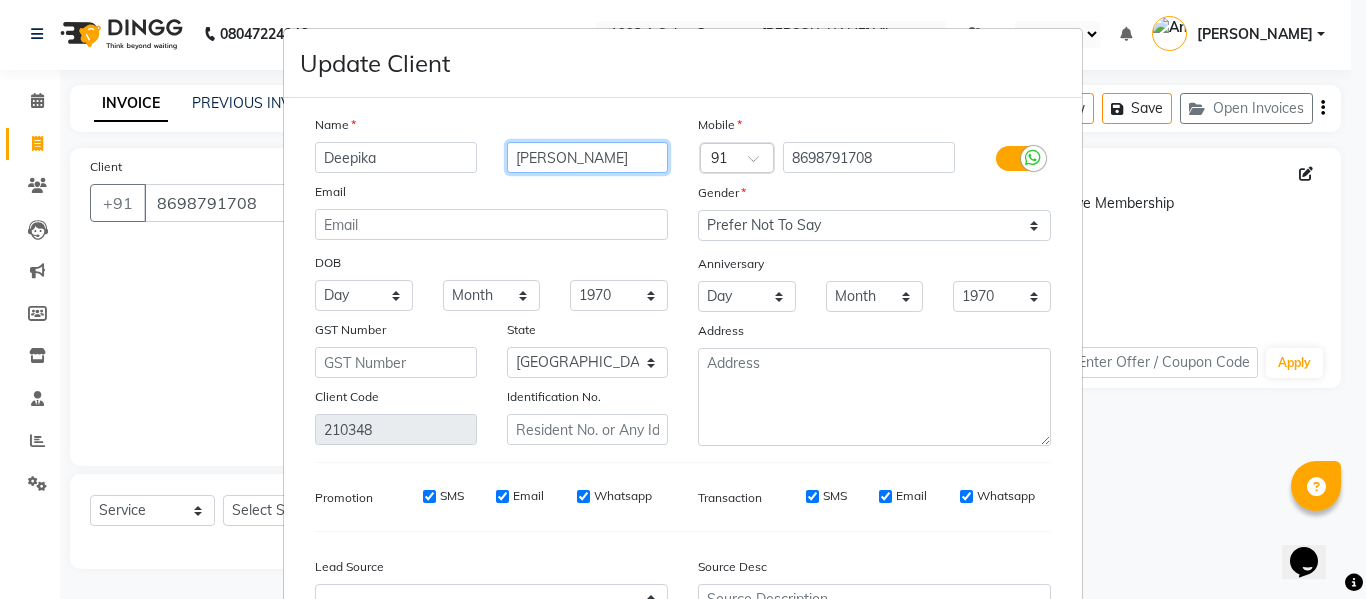 type on "Chatrani" 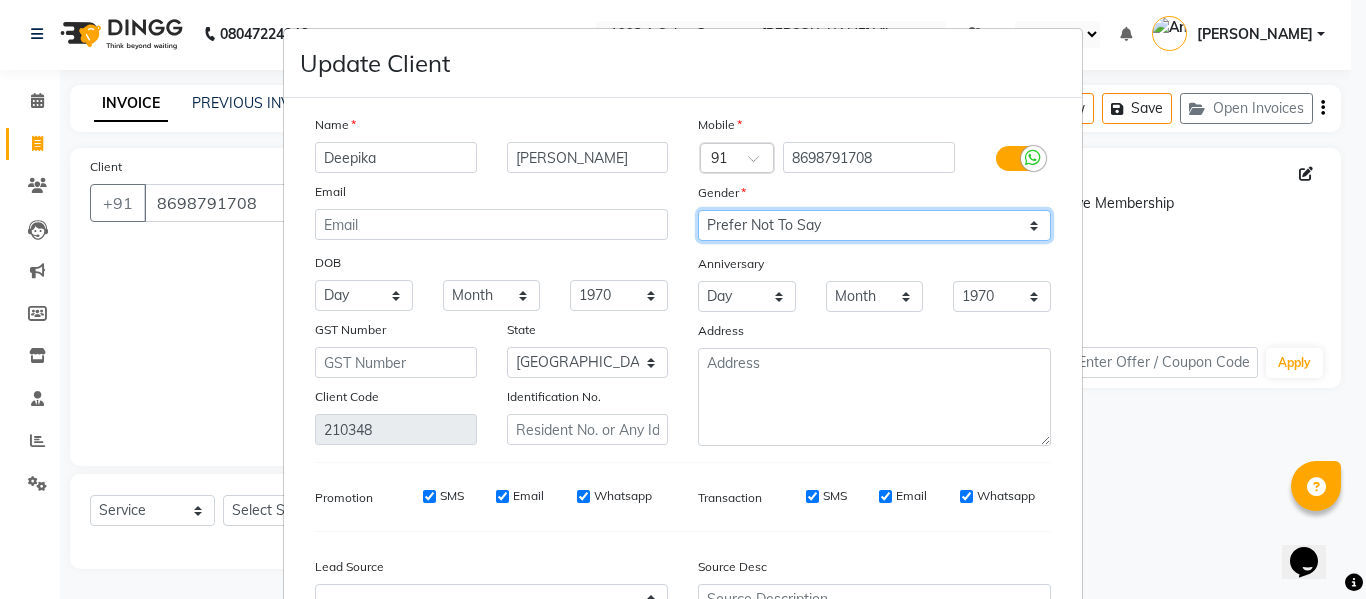 click on "Select Male Female Other Prefer Not To Say" at bounding box center (874, 225) 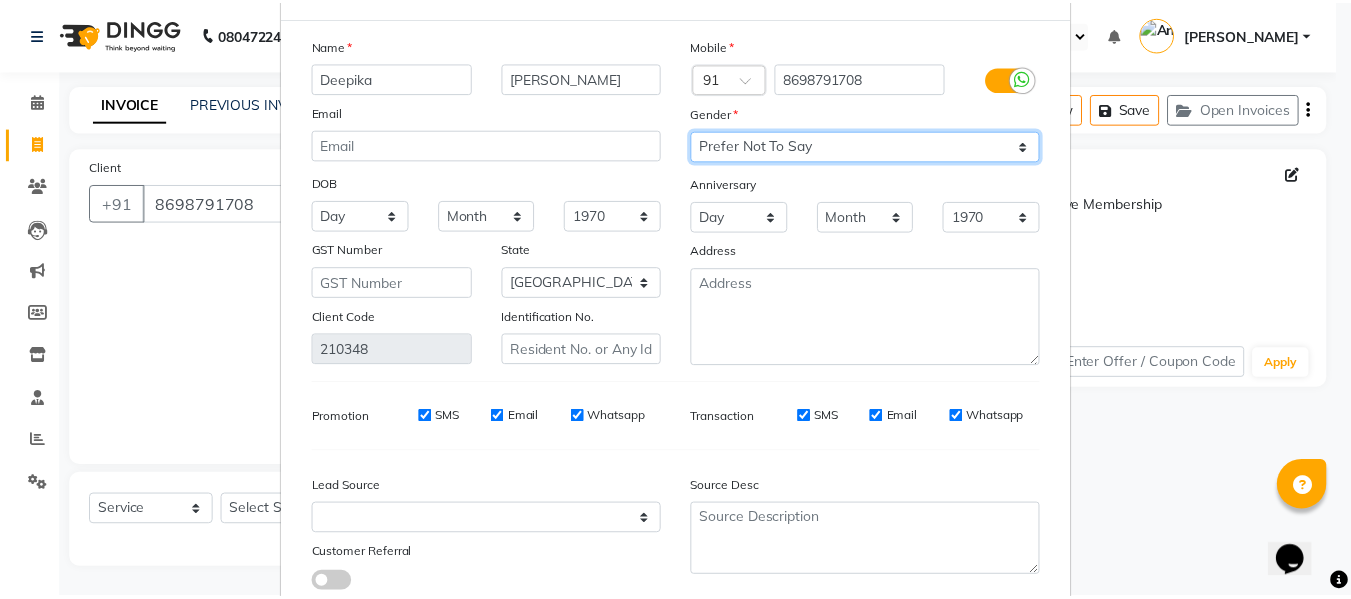 scroll, scrollTop: 214, scrollLeft: 0, axis: vertical 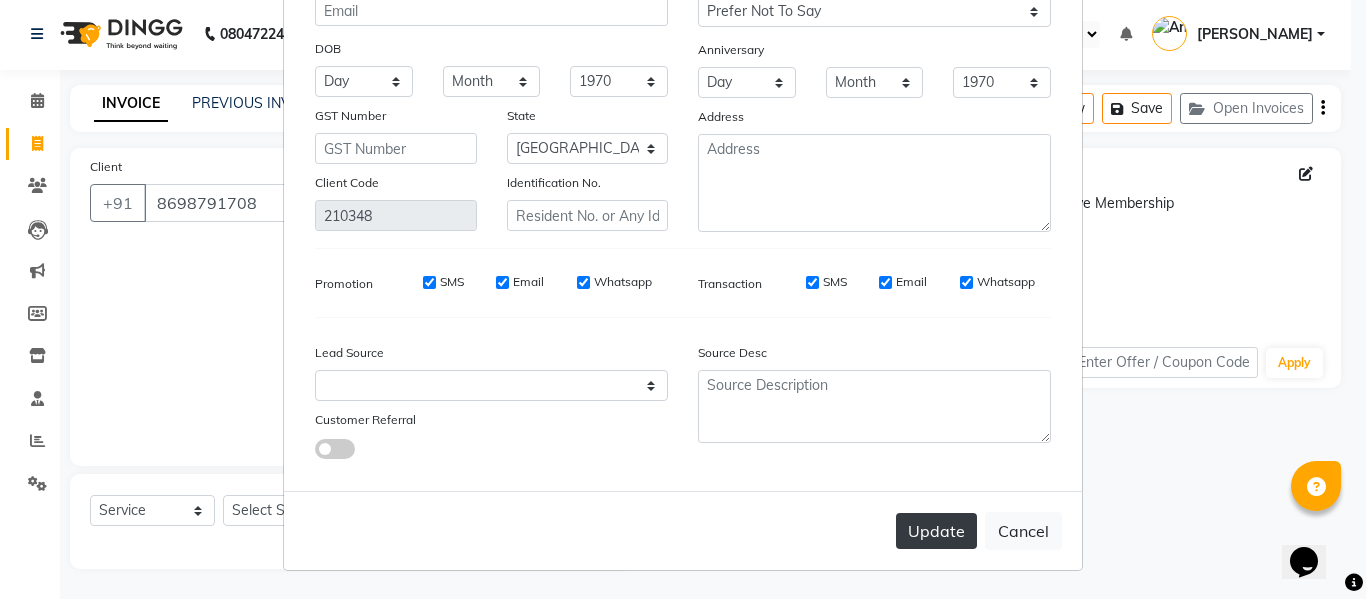click on "Update" at bounding box center [936, 531] 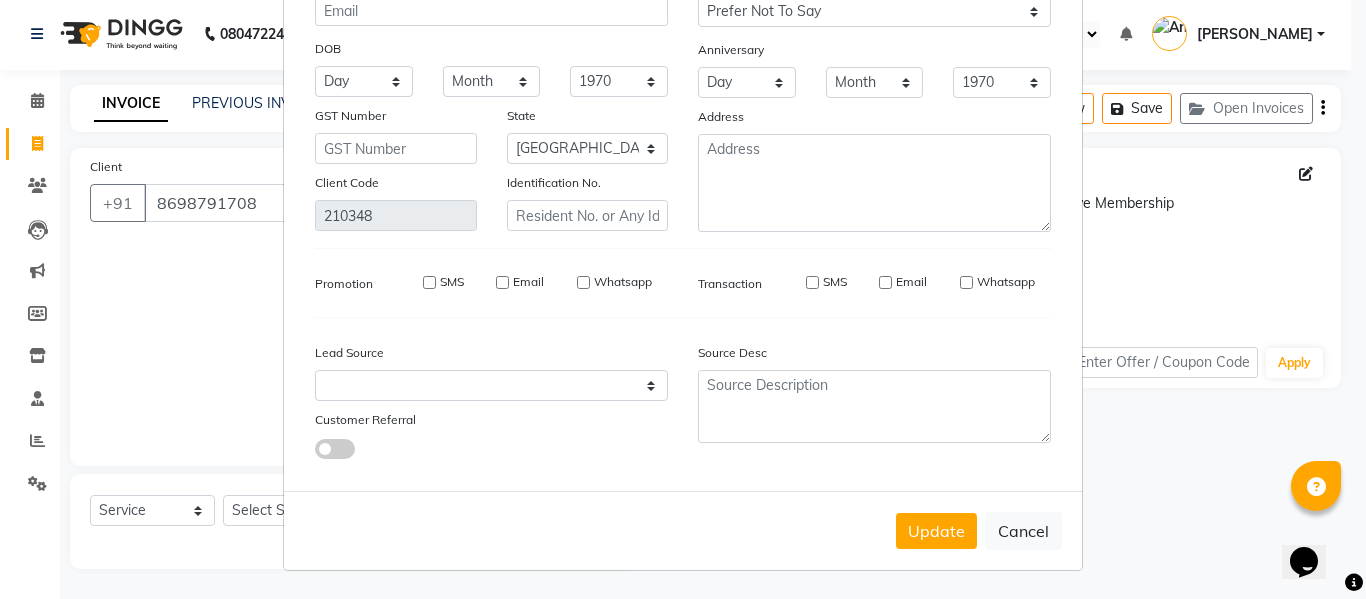 type 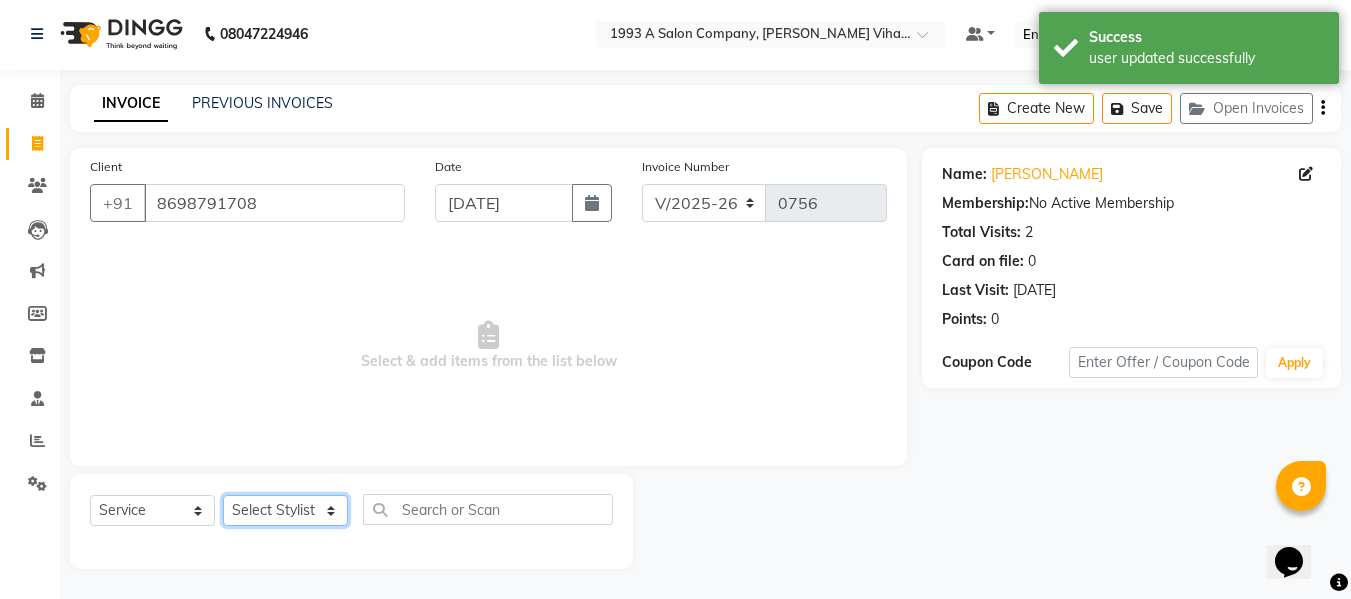 click on "Select Stylist [PERSON_NAME] [PERSON_NAME] [PERSON_NAME]  [PERSON_NAME] Rakhi Mandal  Shanti Palkonda Training Department" 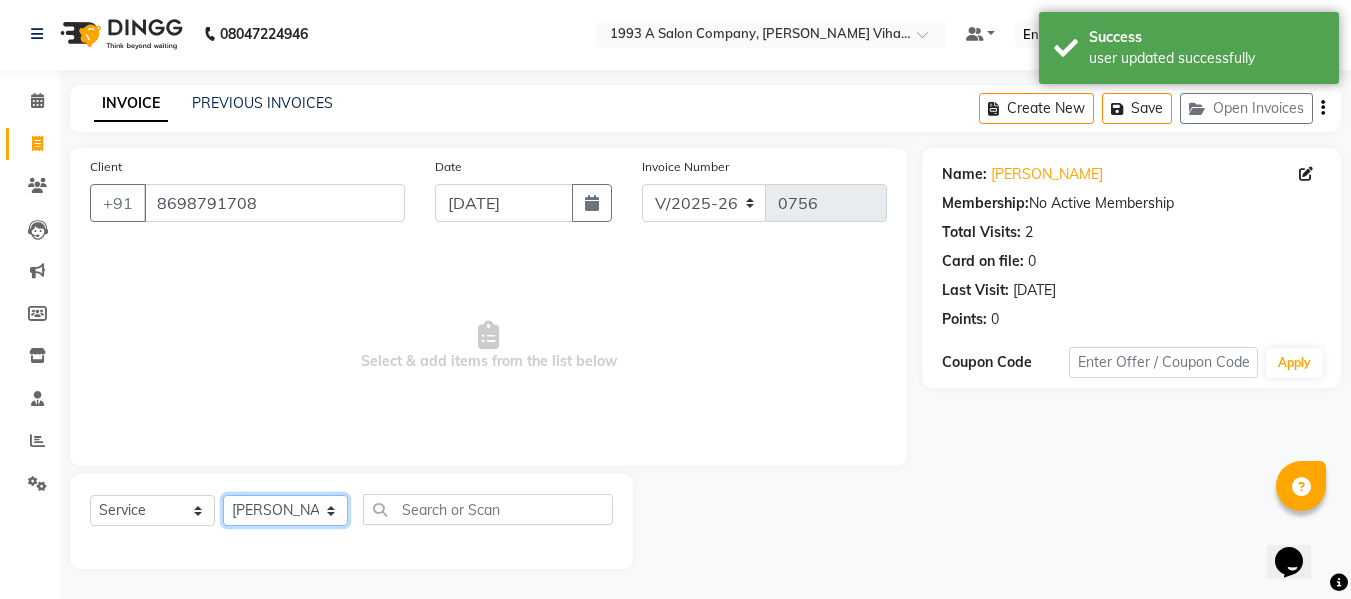 click on "Select Stylist [PERSON_NAME] [PERSON_NAME] [PERSON_NAME]  [PERSON_NAME] Rakhi Mandal  Shanti Palkonda Training Department" 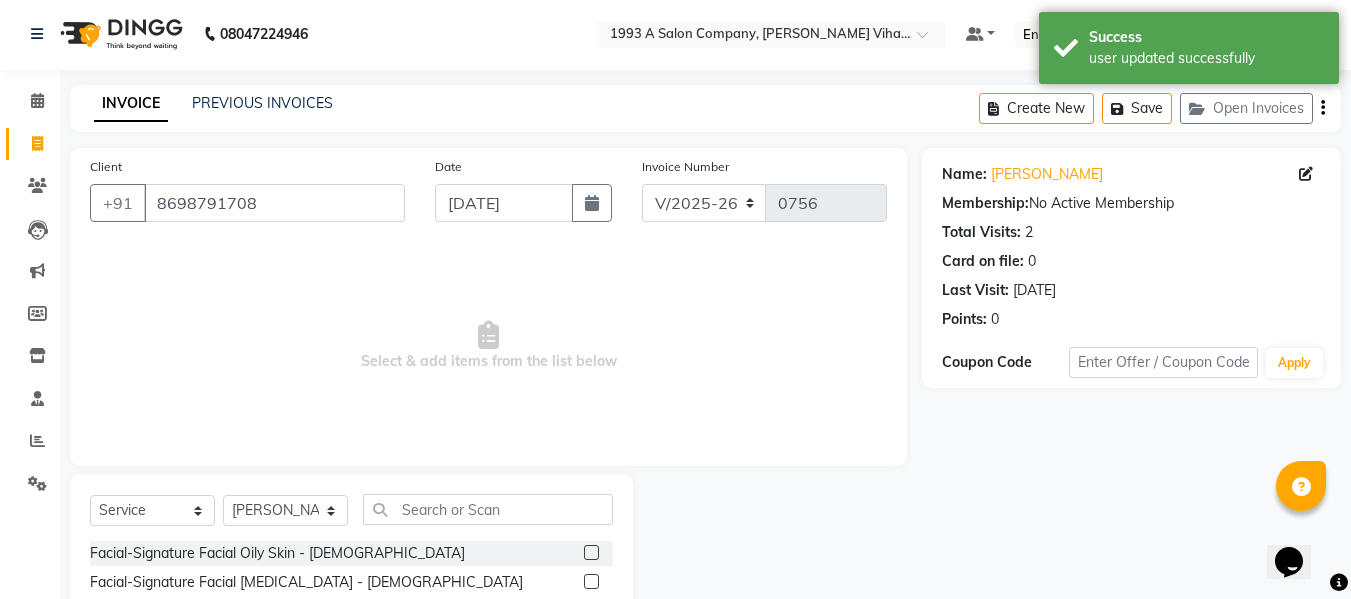 click on "Select  Service  Product  Membership  Package Voucher Prepaid Gift Card  Select Stylist Anuja Chetan Ambekar Mayur omkar  Pallavi Wali Rakhi Mandal  Shanti Palkonda Training Department Facial-Signature Facial Oily Skin - Female  Facial-Signature Facial Dry Skin - Female  Facial-O3+ Whitening with Peel Off Mask - Female  Facial-O3+ Seaweed with Peel Off Mask - Female  Facial-O3+ Whitening without Peel Off Mask-Female  Facial-O3+ Seaweed without Peel Off Mask - Femal  facial-Richfeel Skin whitening Facial - Female  Facial-Raaga Professional Facial- Dry Skin - Female  Facial-Raaga Professional Facial- Oily Skin - Female  Facial-Hydra Facial - Female  Facial-Kanpeki Gensyl  Facial Oily Skin - Female  Facial-Kanpeki Gensyl  Facial Dry Skin - Female  Facial-Signature Facial Oily Skin - Male  Facial-Signature Facial Dry Skin - Male  Facial-O3+ Whitening with Peel Off Mask - Male  Facial-O3+ Seaweed with Peel Off Mask - Male  Facial-O3+ Whitening without Peel Off Mask - Male  Facial-Hydra Facial - Male  De-tan Hand" 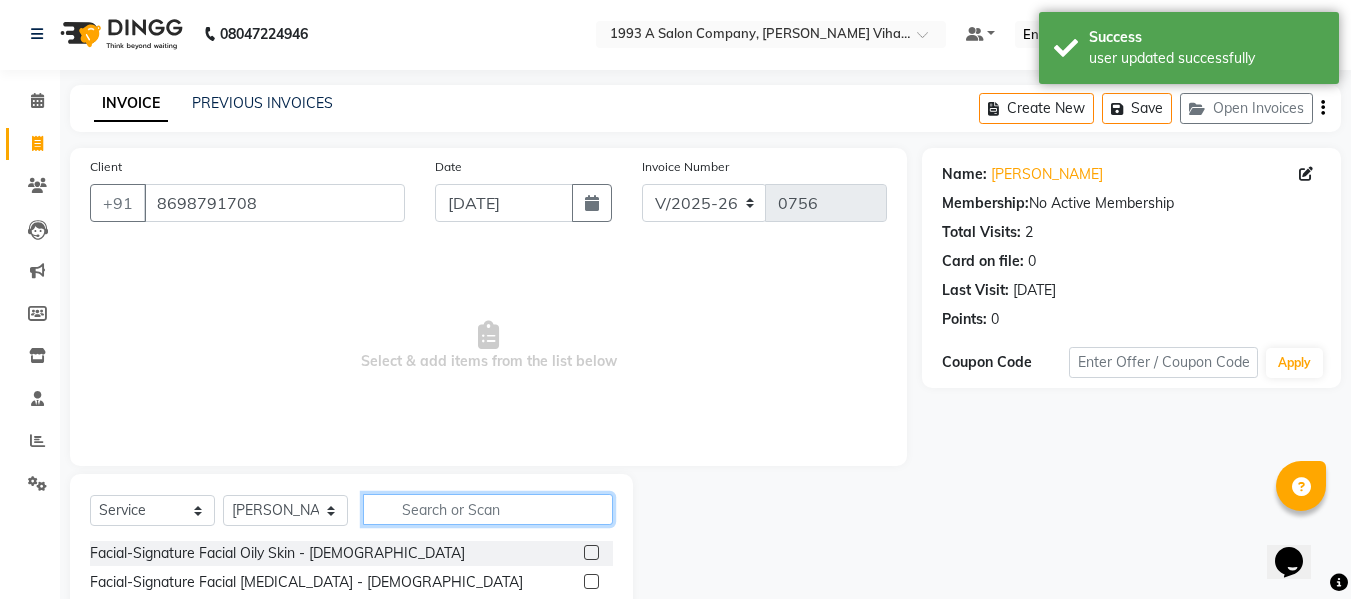 click 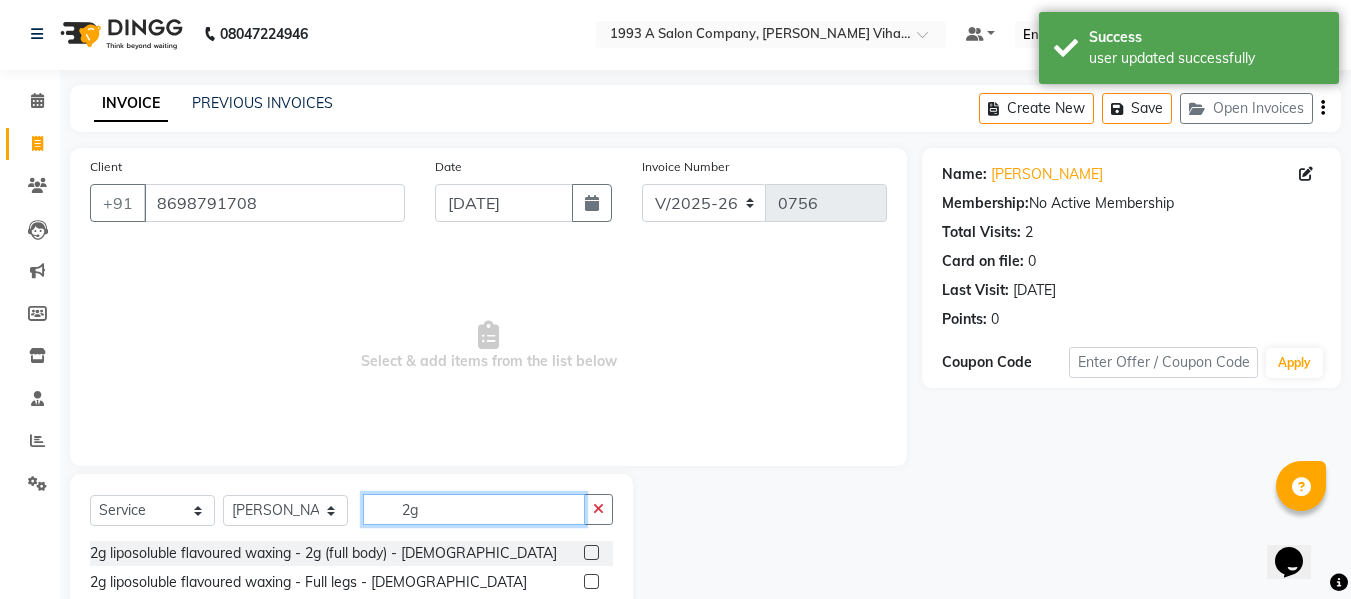 scroll, scrollTop: 202, scrollLeft: 0, axis: vertical 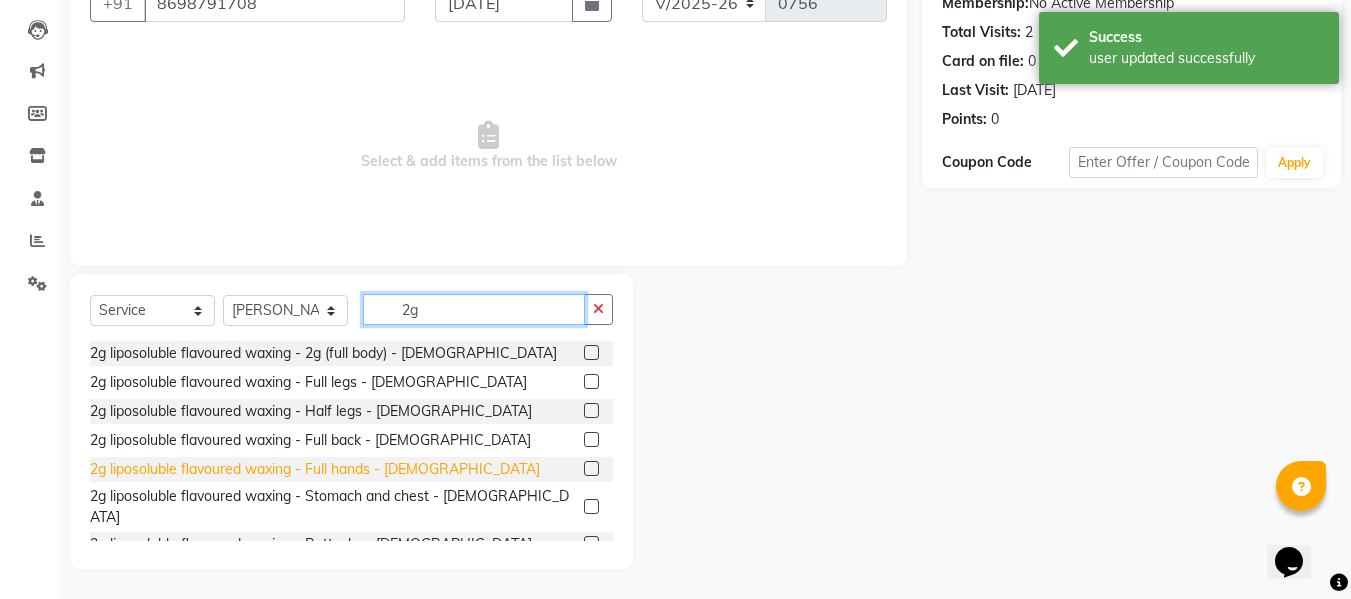 type on "2g" 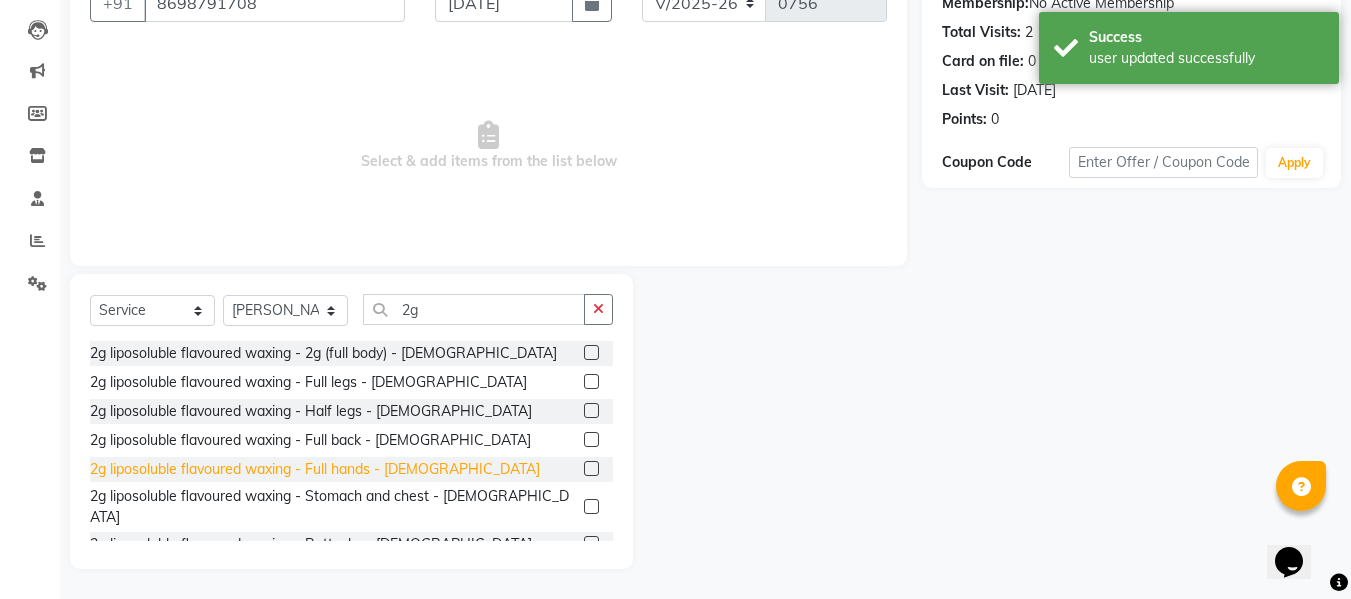 click on "2g liposoluble flavoured waxing - Full hands - [DEMOGRAPHIC_DATA]" 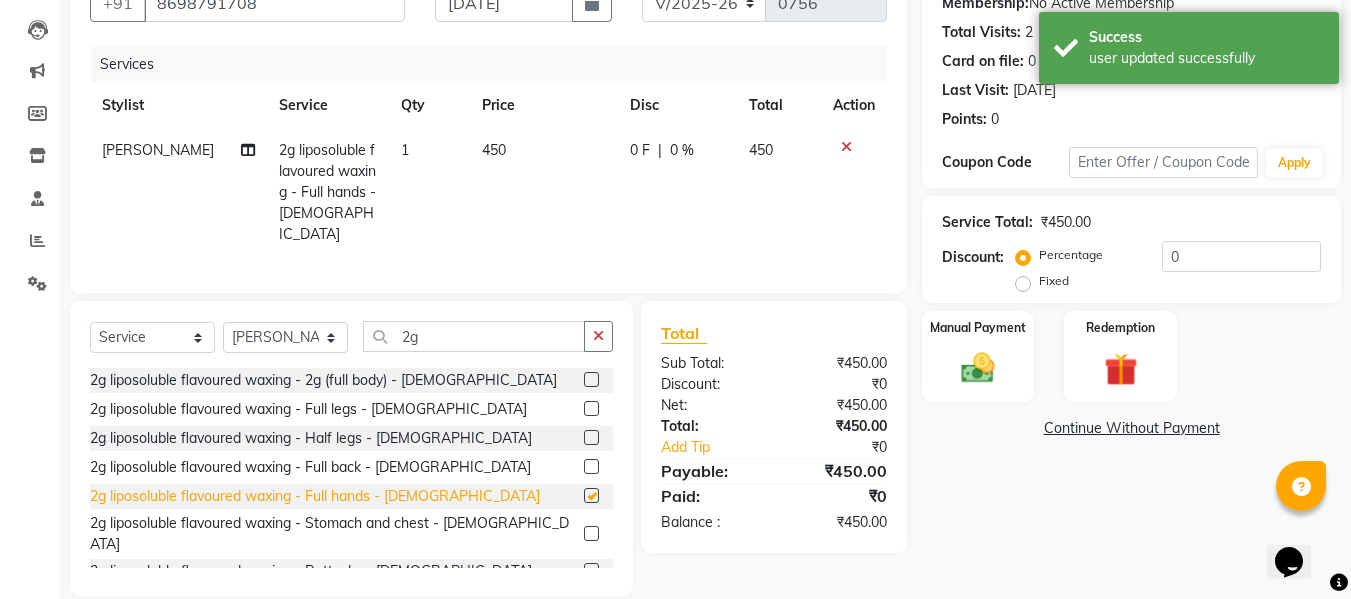 checkbox on "false" 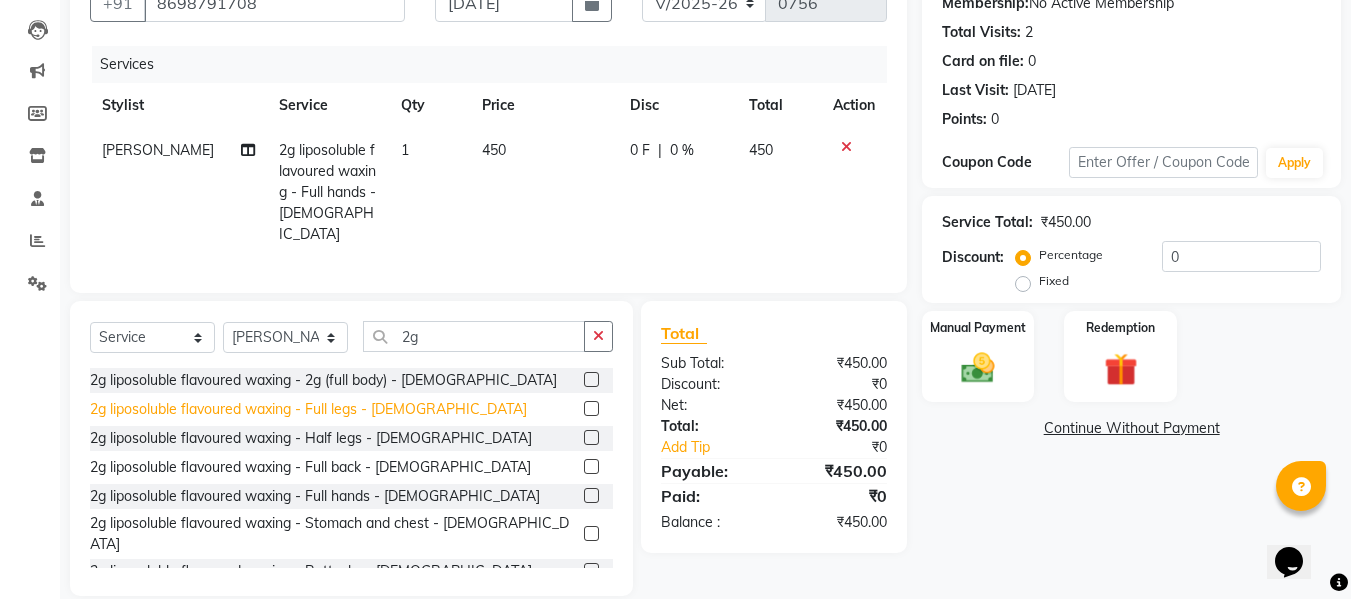 click on "2g liposoluble flavoured waxing - Full legs - [DEMOGRAPHIC_DATA]" 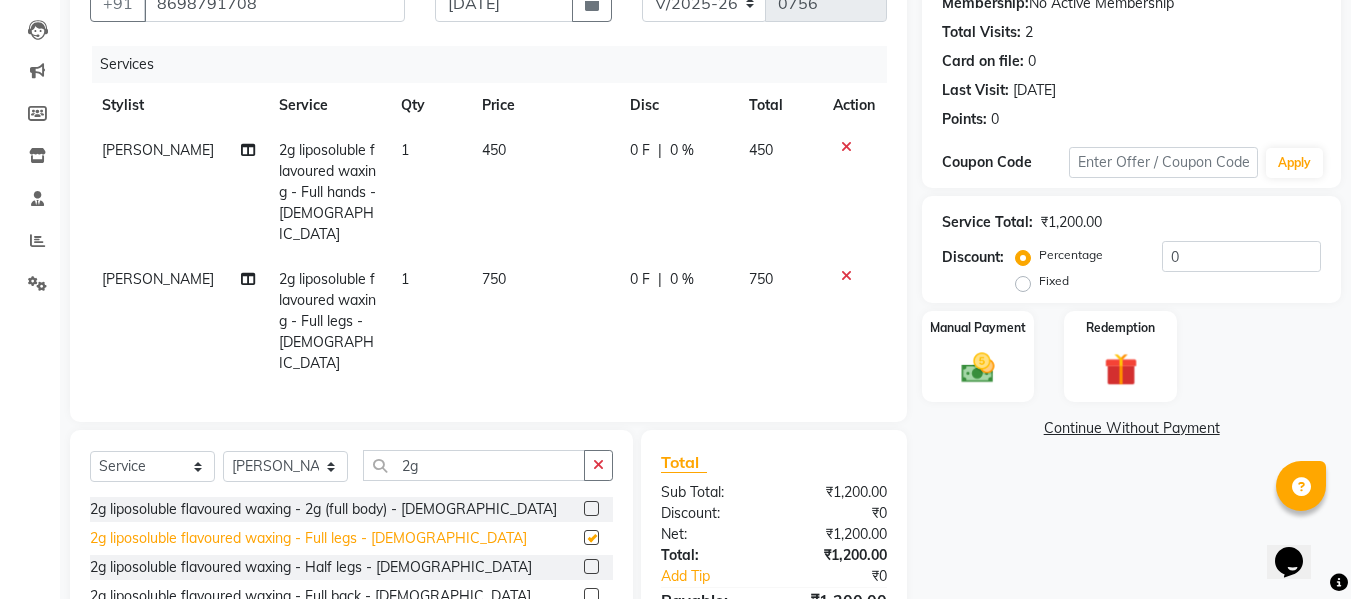 checkbox on "false" 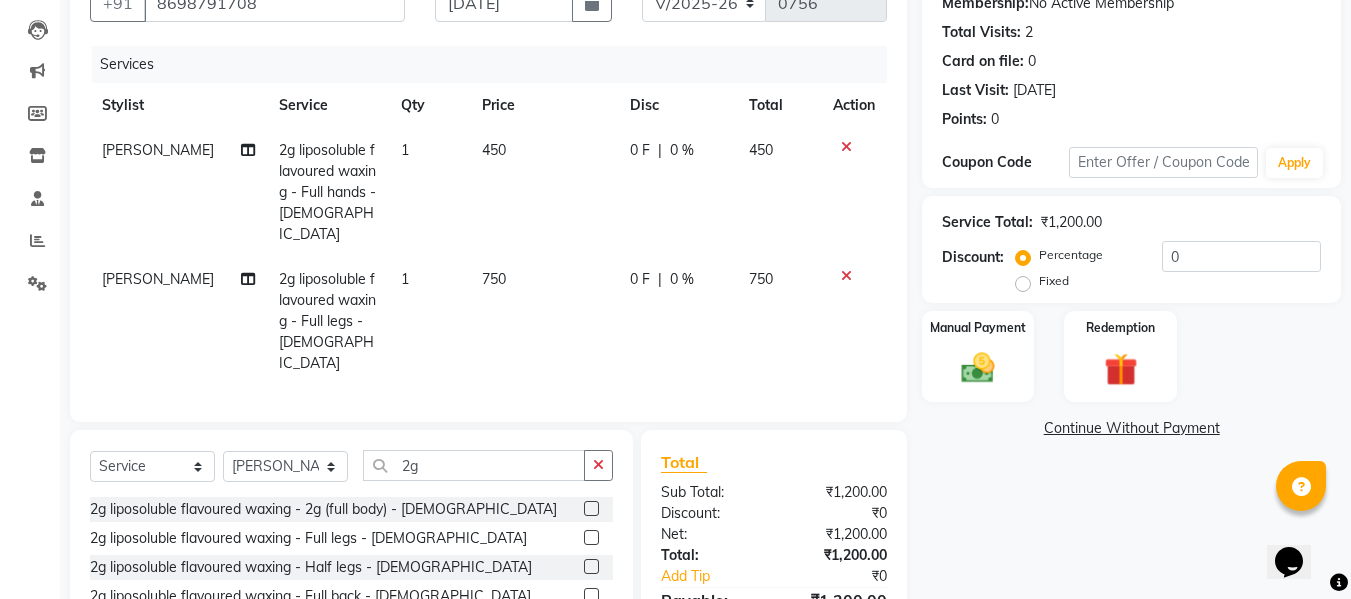 scroll, scrollTop: 331, scrollLeft: 0, axis: vertical 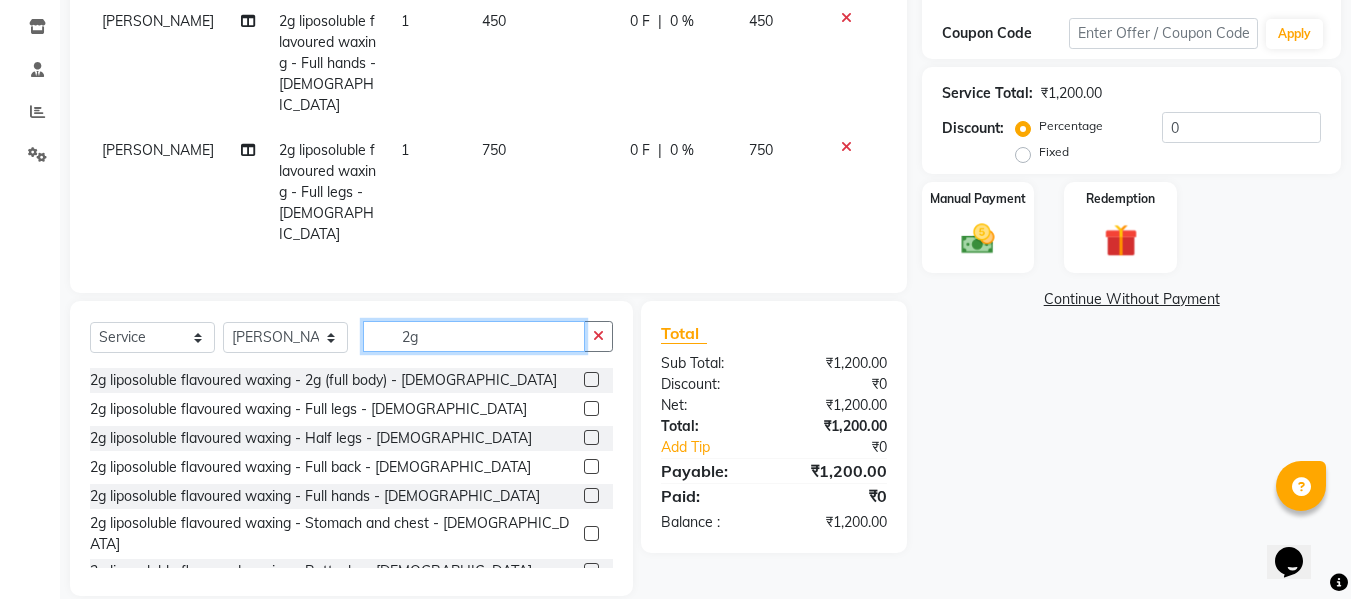 drag, startPoint x: 460, startPoint y: 311, endPoint x: 264, endPoint y: 312, distance: 196.00255 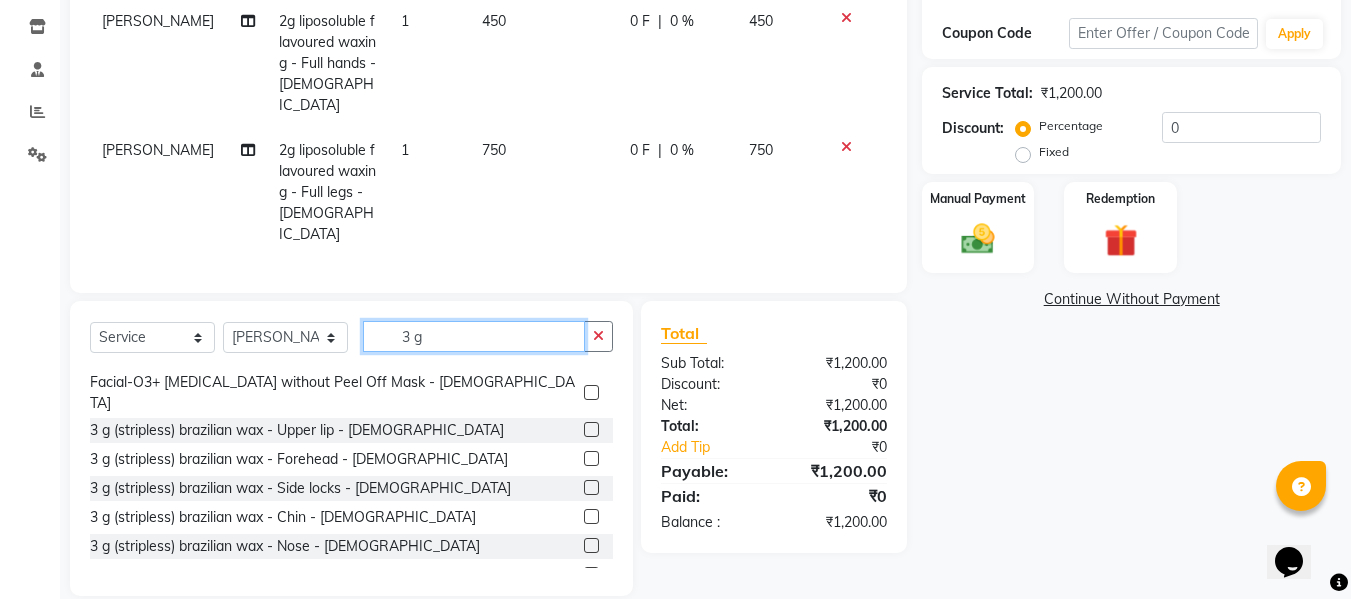 scroll, scrollTop: 206, scrollLeft: 0, axis: vertical 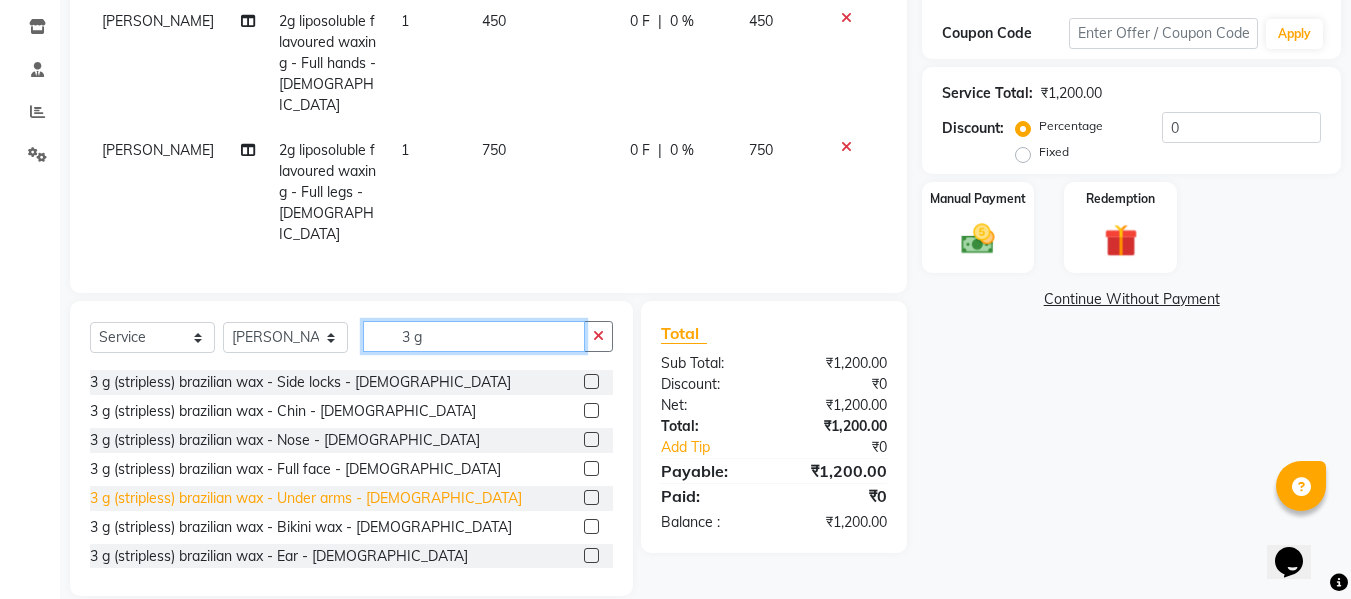type on "3 g" 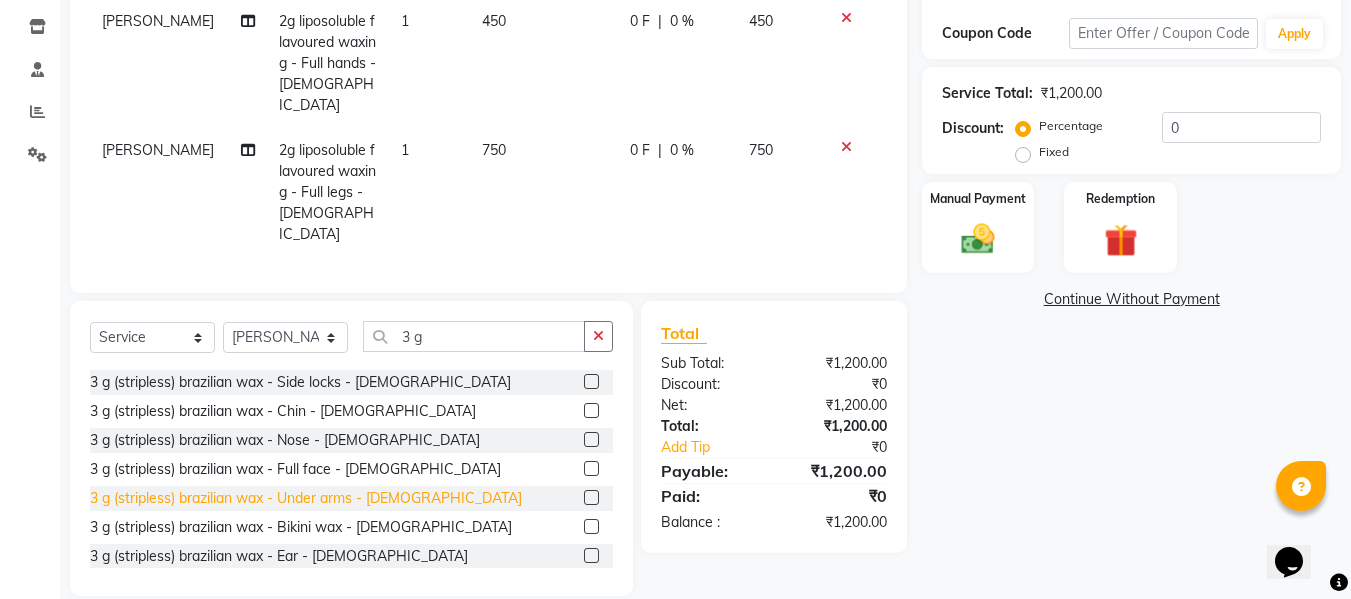 click on "3 g (stripless) brazilian wax - Under arms - [DEMOGRAPHIC_DATA]" 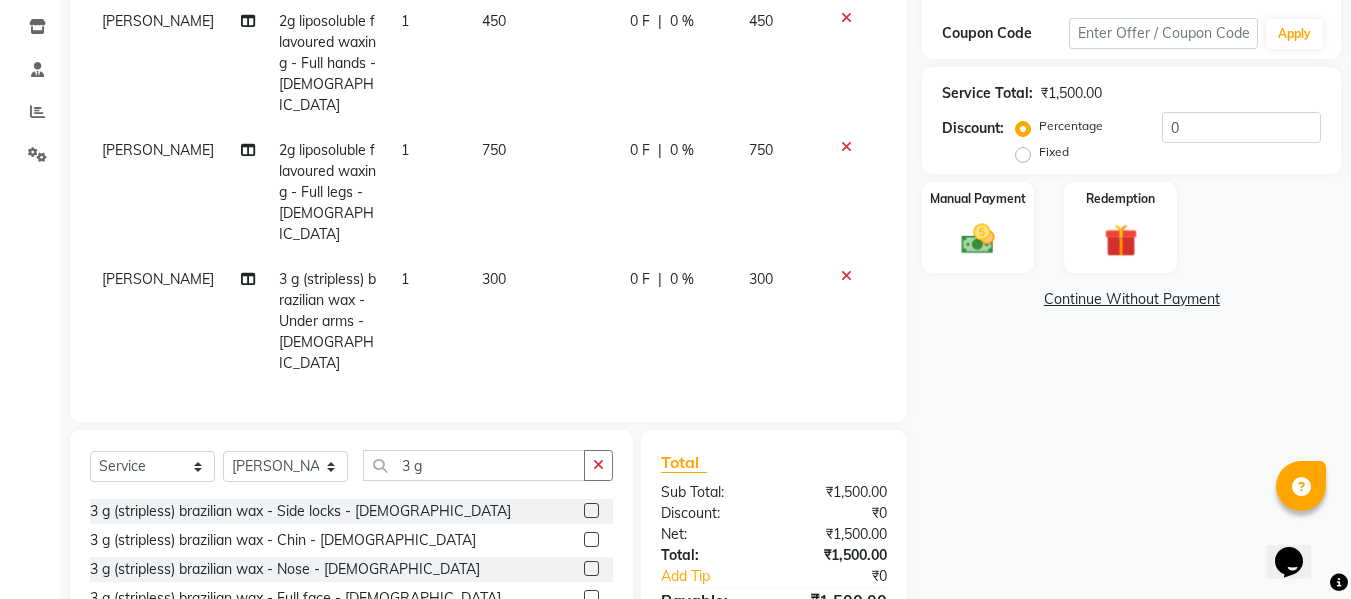 checkbox on "false" 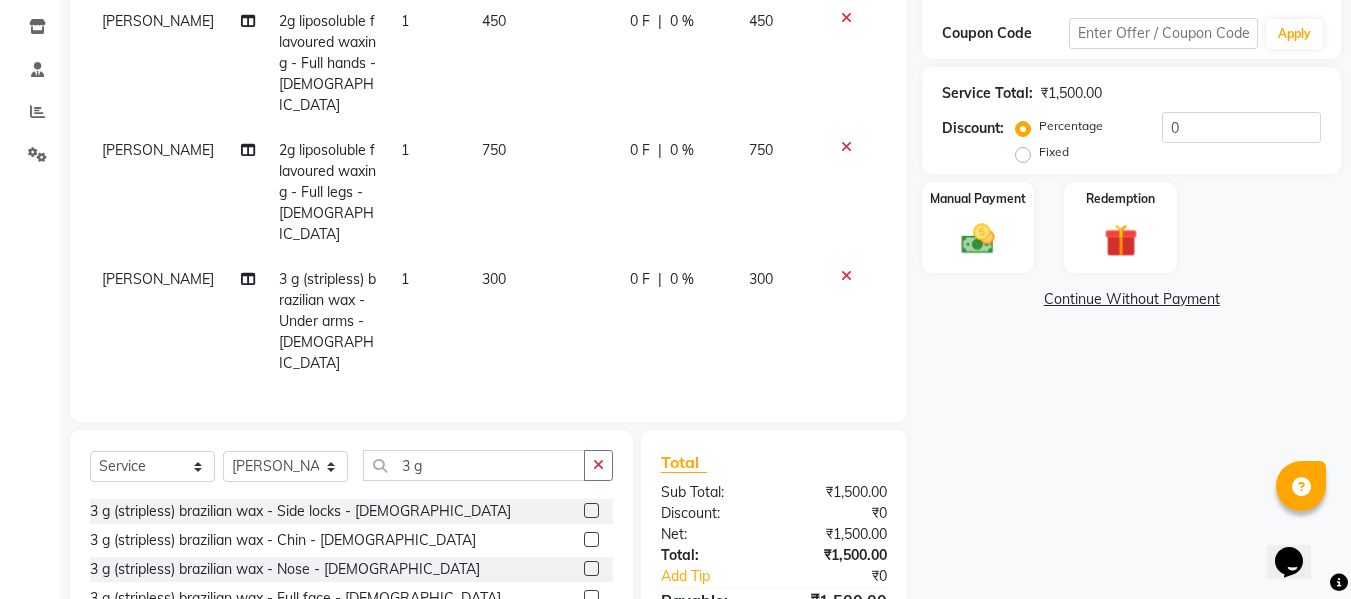 scroll, scrollTop: 439, scrollLeft: 0, axis: vertical 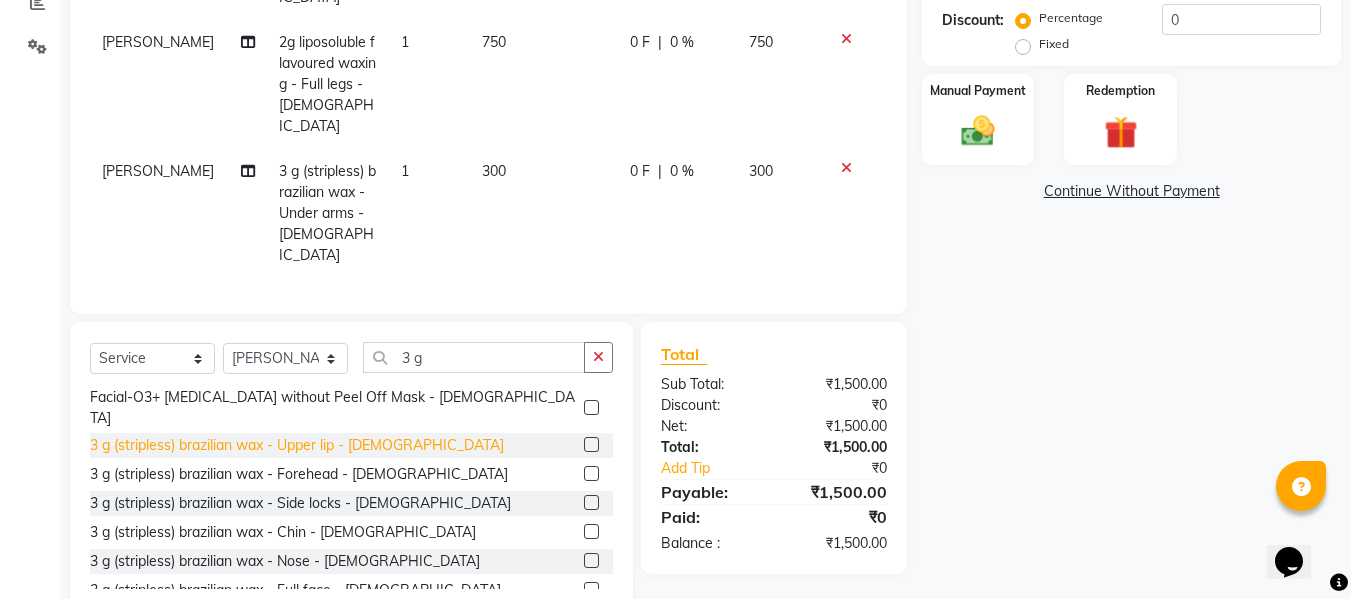 click on "3 g (stripless) brazilian wax - Upper lip - [DEMOGRAPHIC_DATA]" 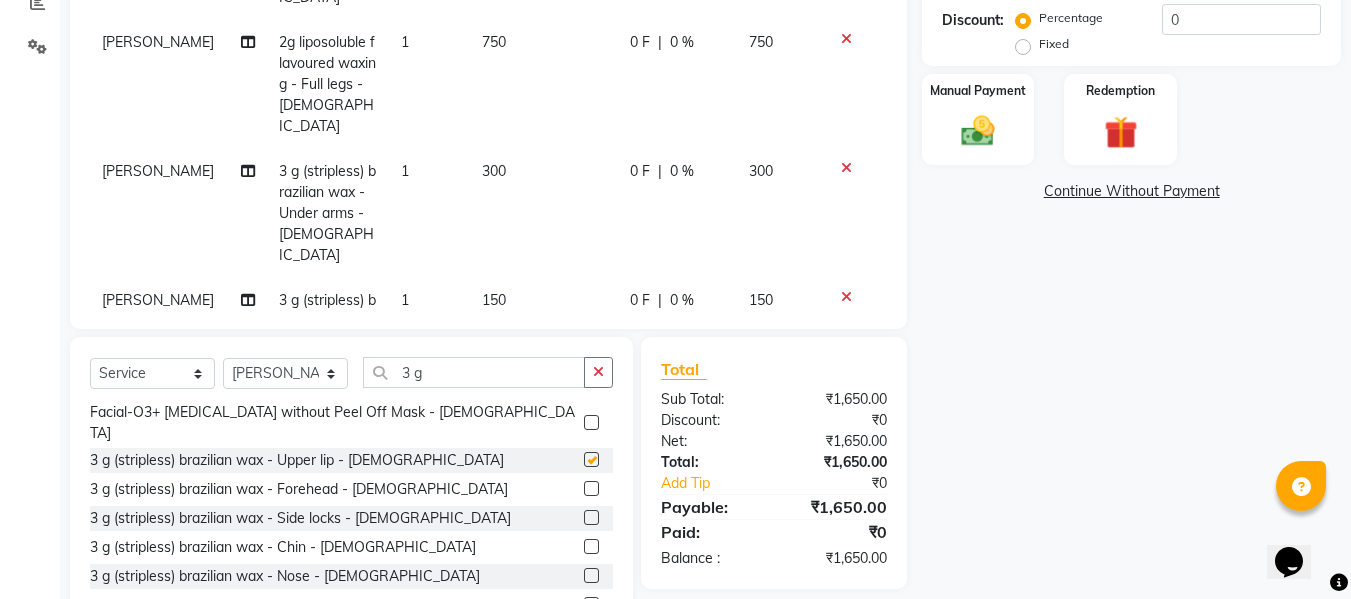 checkbox on "false" 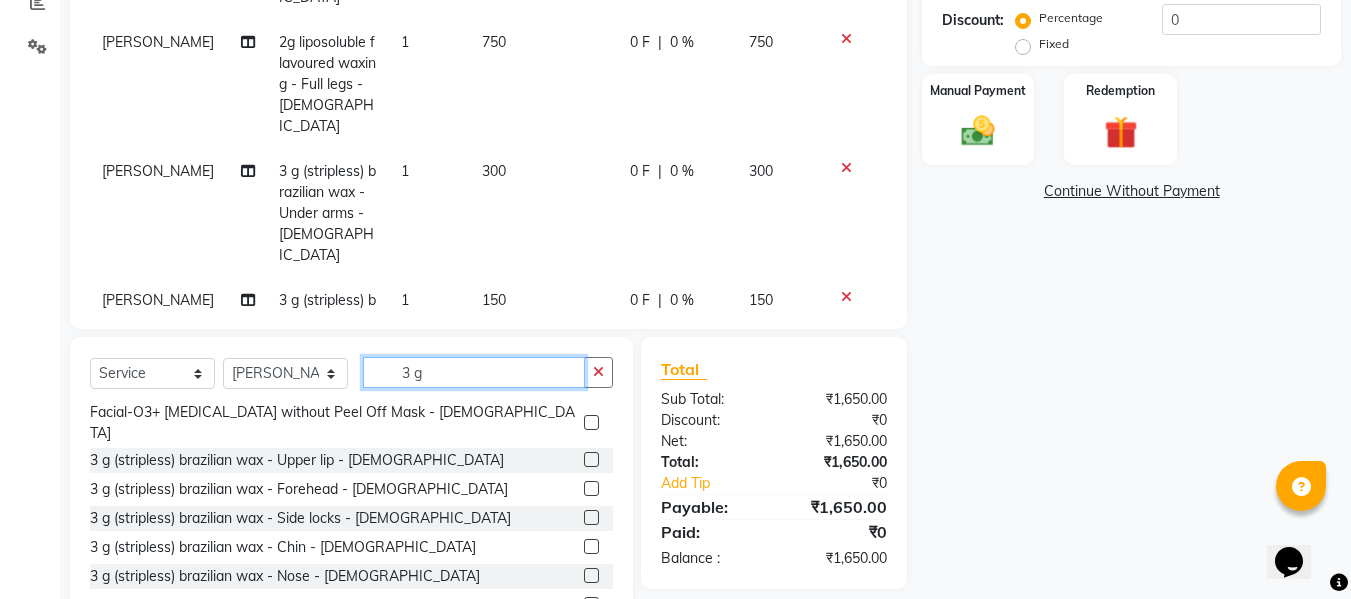 drag, startPoint x: 477, startPoint y: 382, endPoint x: 0, endPoint y: 405, distance: 477.5542 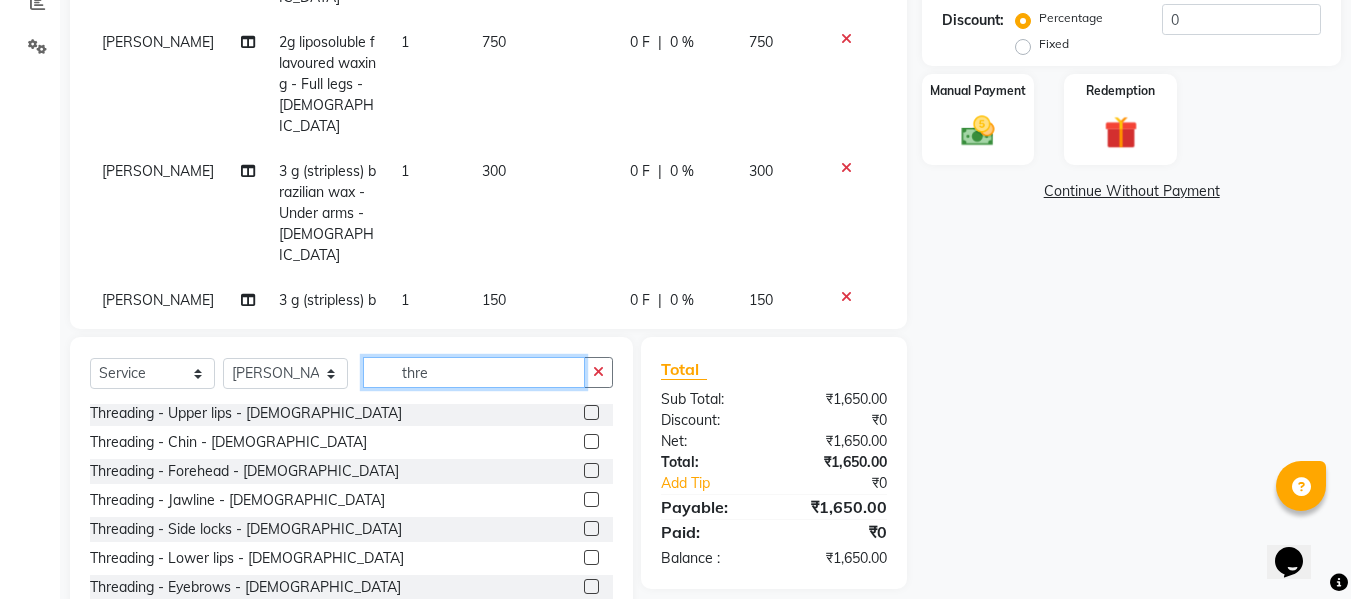 scroll, scrollTop: 0, scrollLeft: 0, axis: both 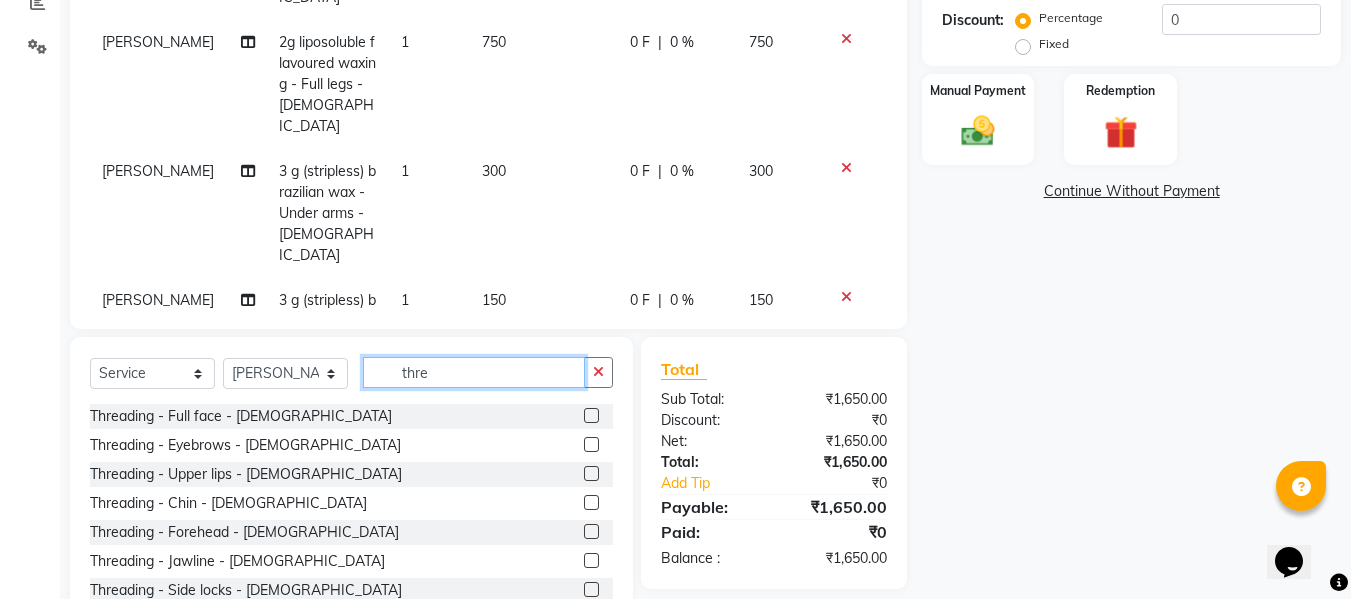 type on "thre" 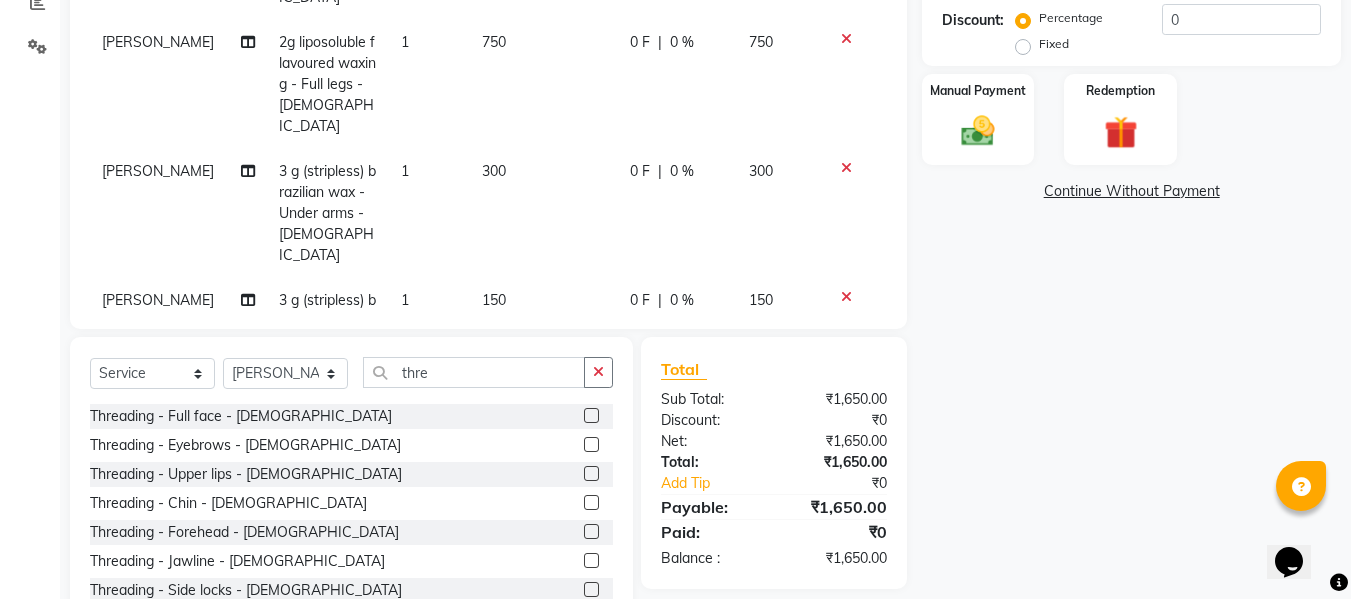 click on "Threading - Eyebrows - [DEMOGRAPHIC_DATA]" 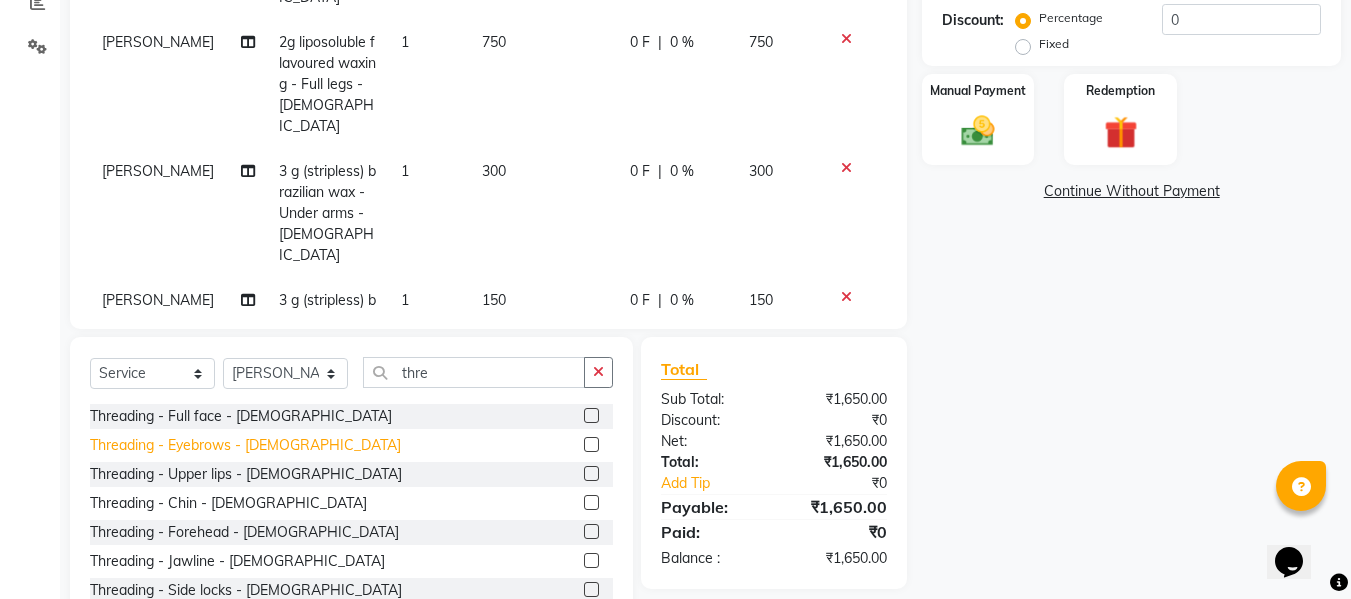 click on "Threading - Eyebrows - [DEMOGRAPHIC_DATA]" 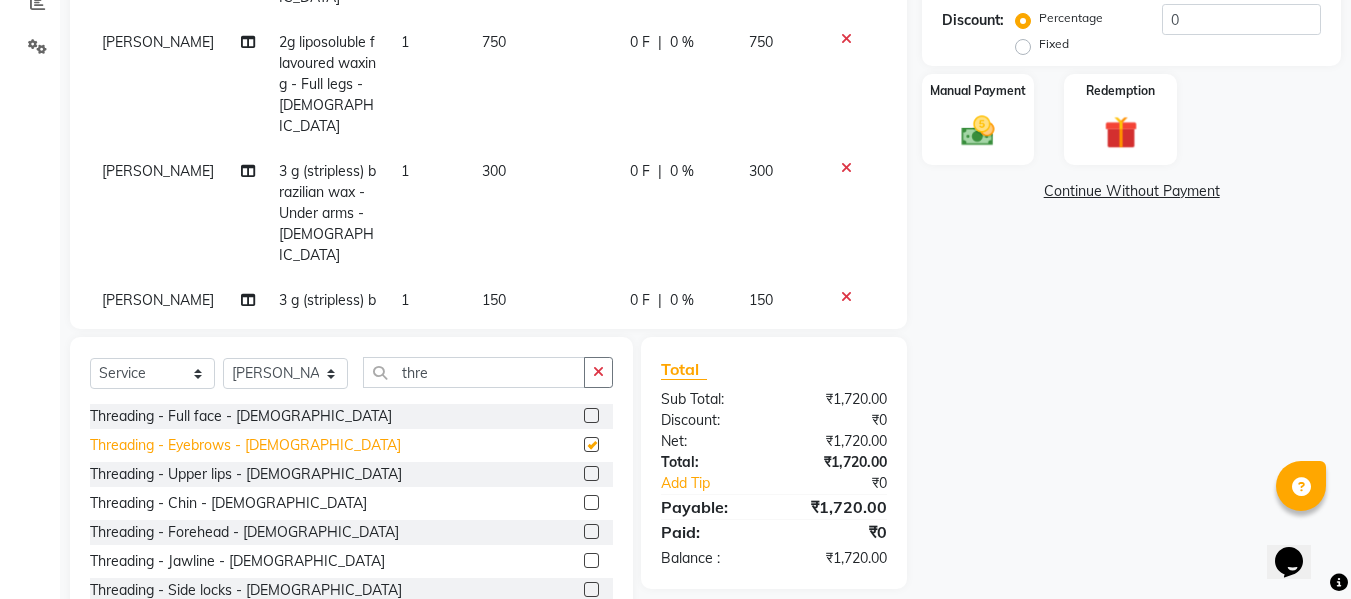 checkbox on "false" 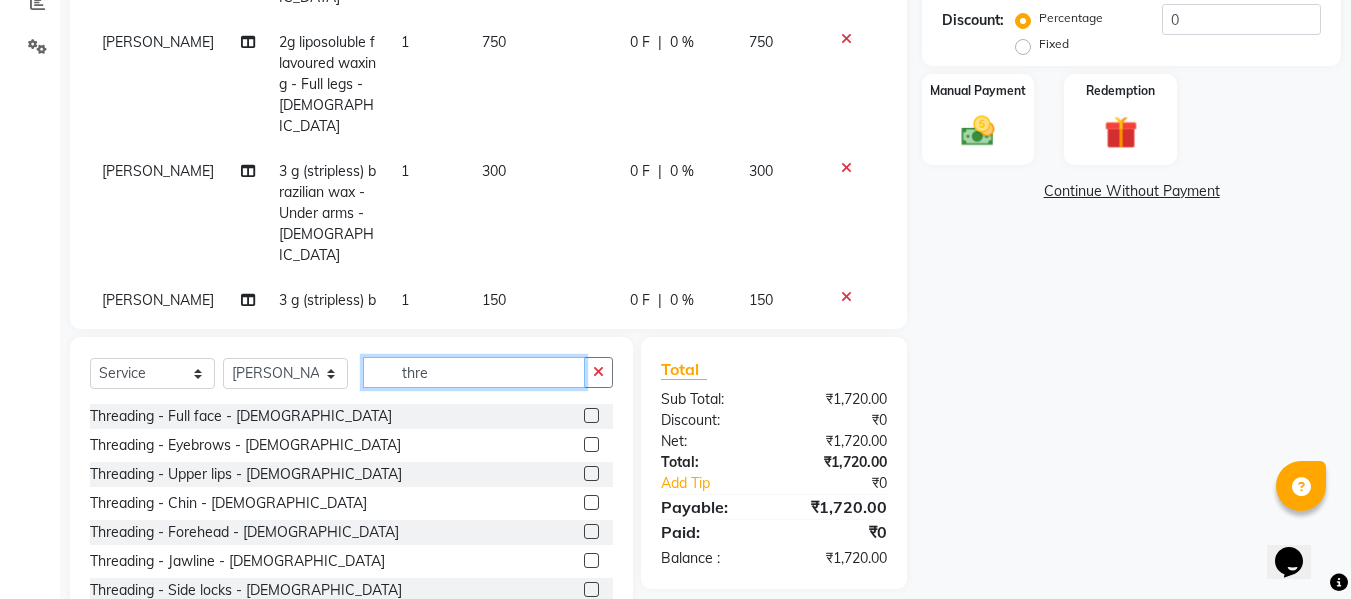 drag, startPoint x: 454, startPoint y: 383, endPoint x: 22, endPoint y: 390, distance: 432.0567 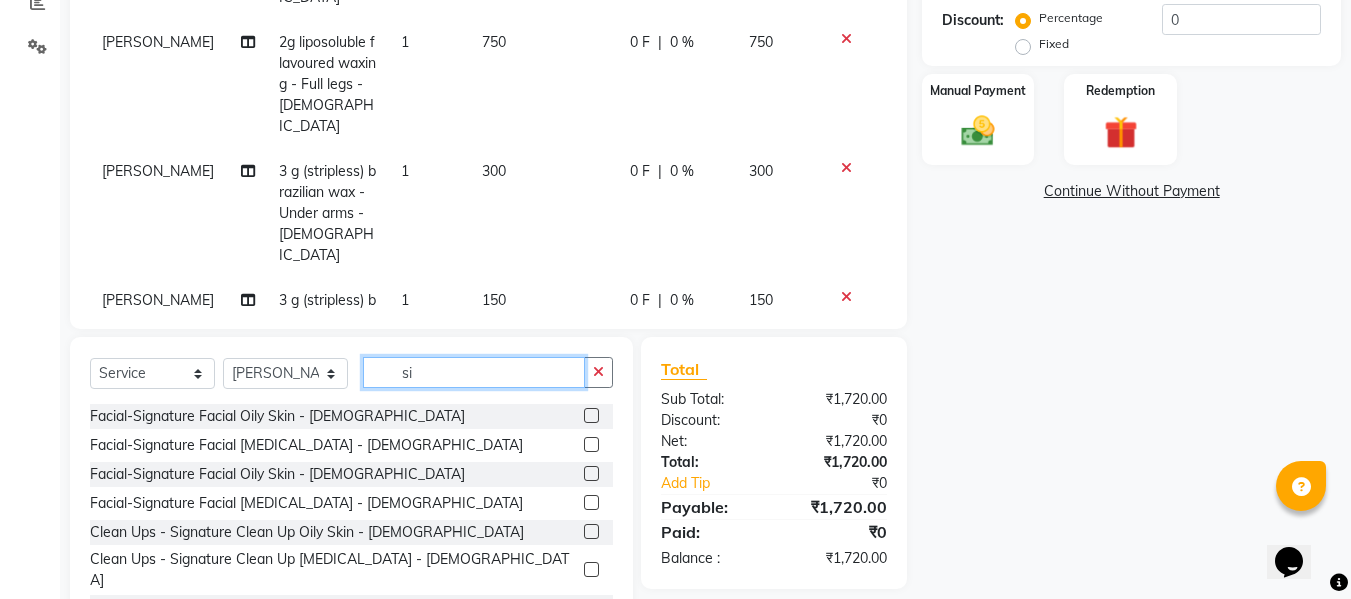 type on "s" 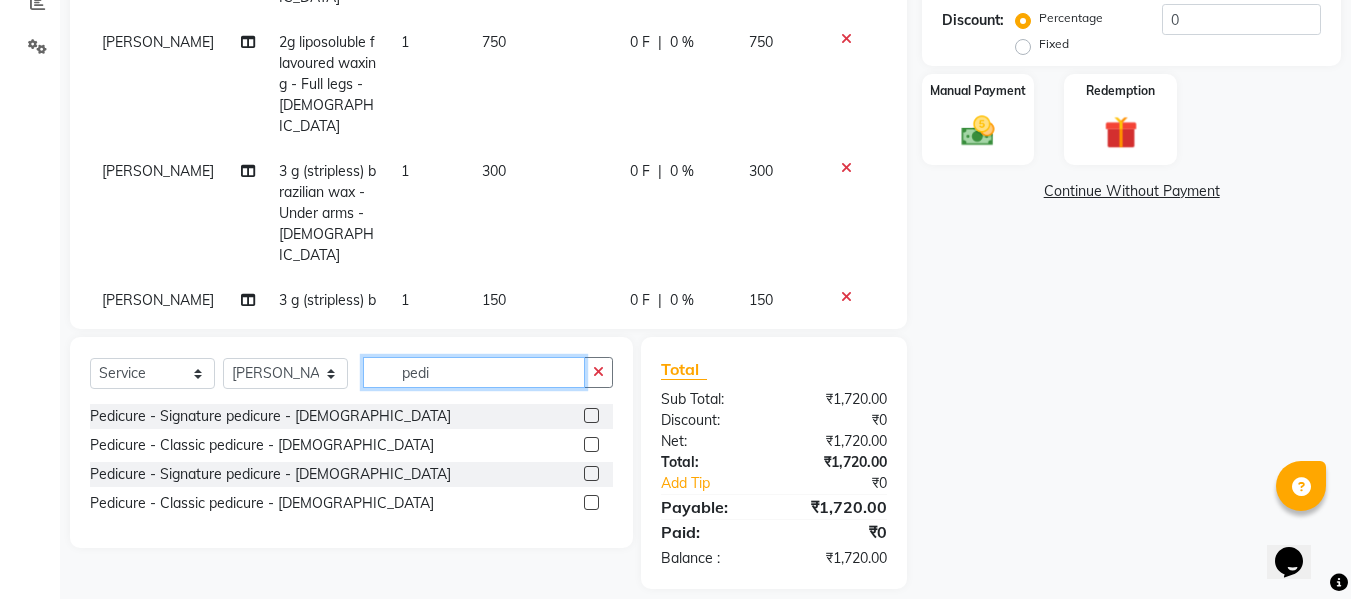 scroll, scrollTop: 459, scrollLeft: 0, axis: vertical 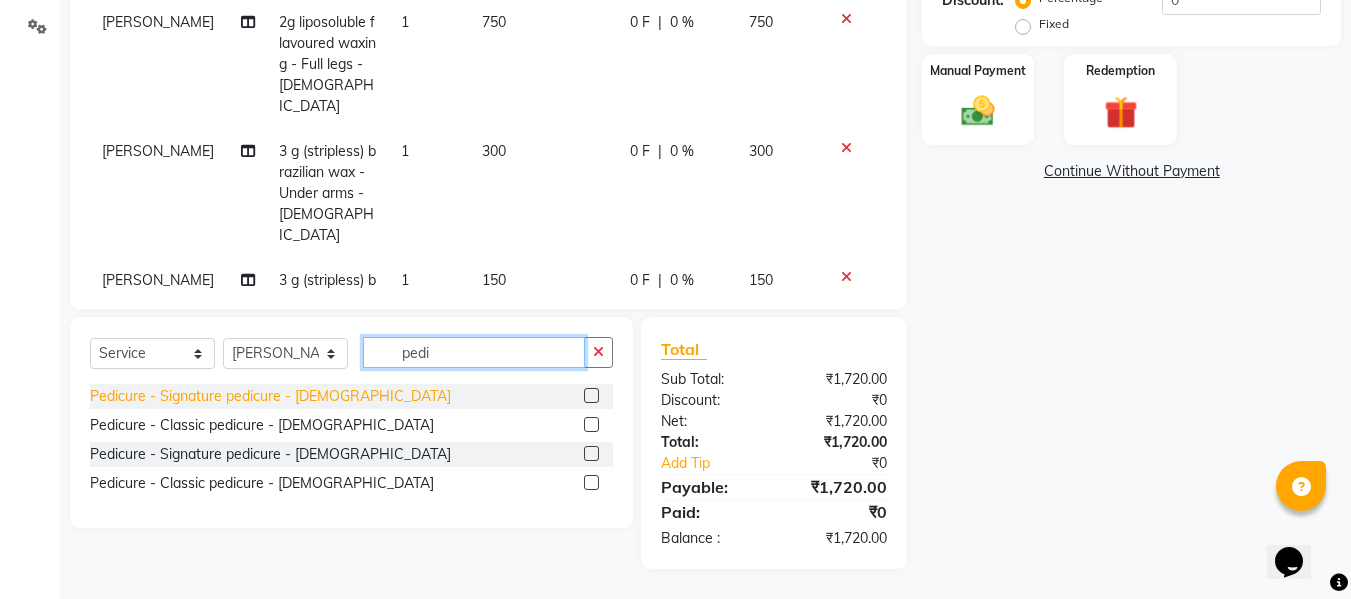 type on "pedi" 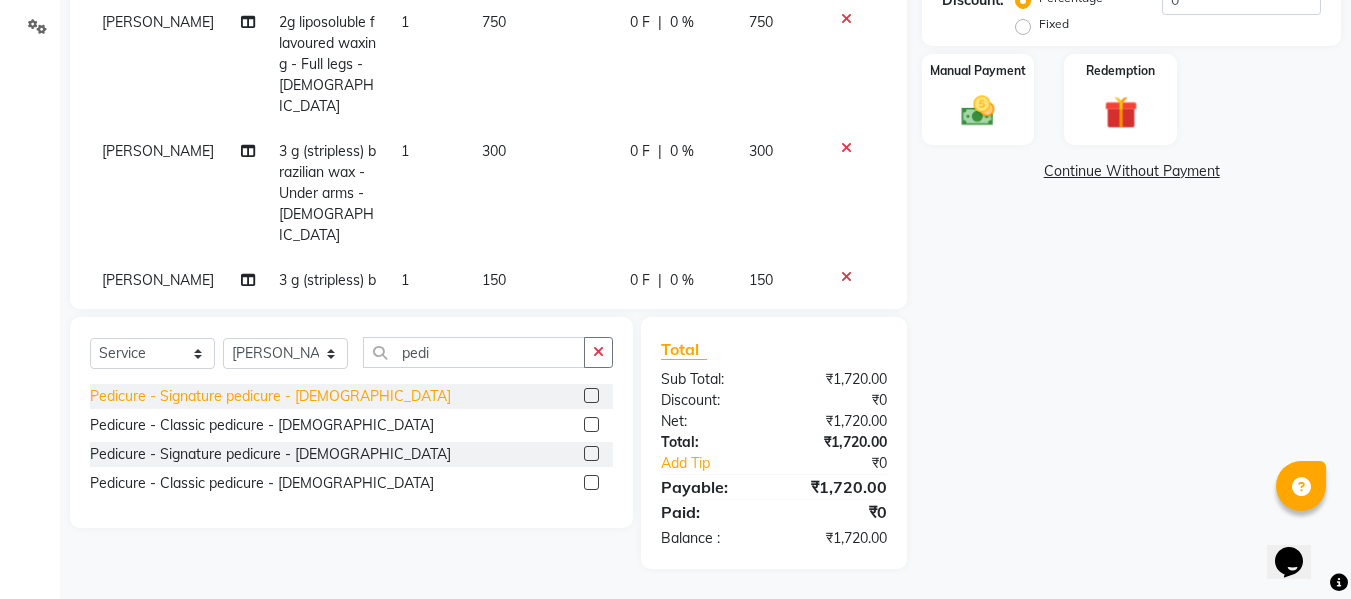 click on "Pedicure - Signature pedicure - Female" 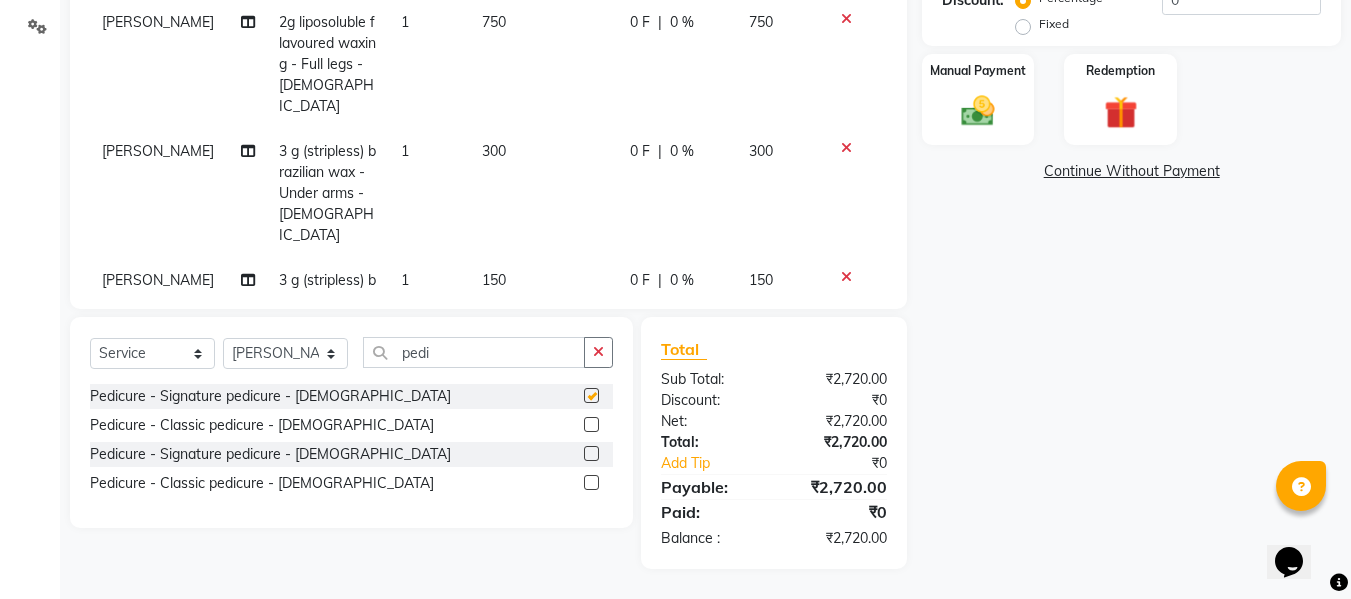 checkbox on "false" 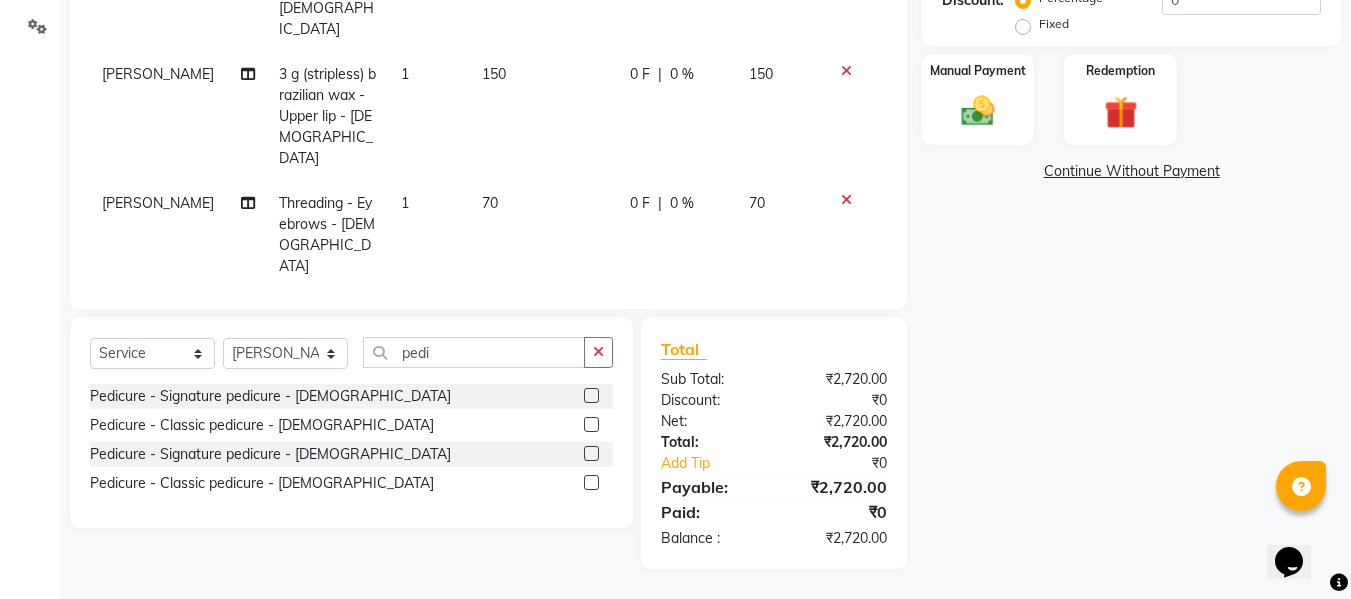 scroll, scrollTop: 219, scrollLeft: 0, axis: vertical 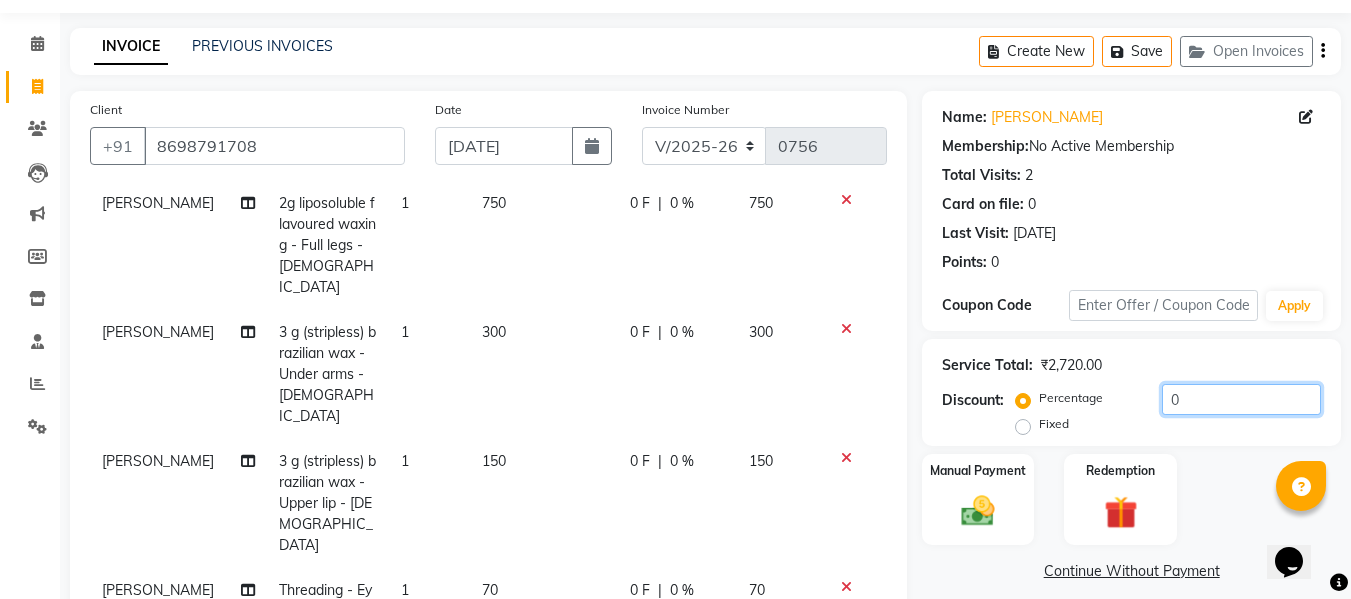 drag, startPoint x: 1204, startPoint y: 398, endPoint x: 1152, endPoint y: 408, distance: 52.95281 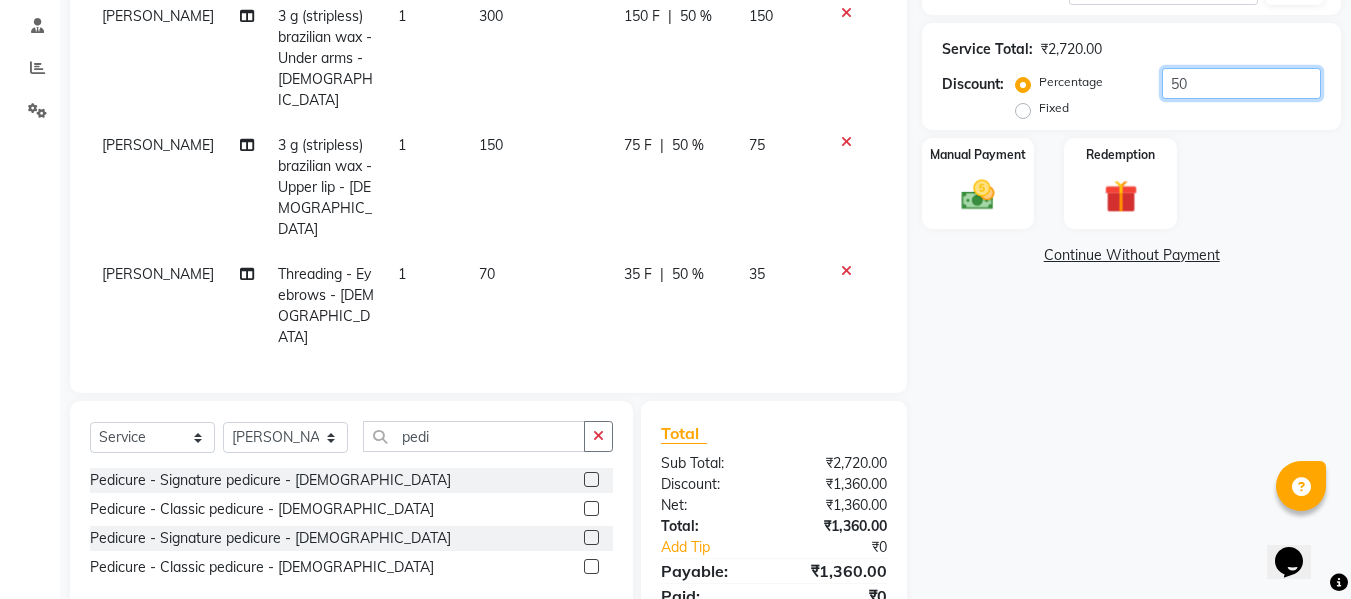 scroll, scrollTop: 459, scrollLeft: 0, axis: vertical 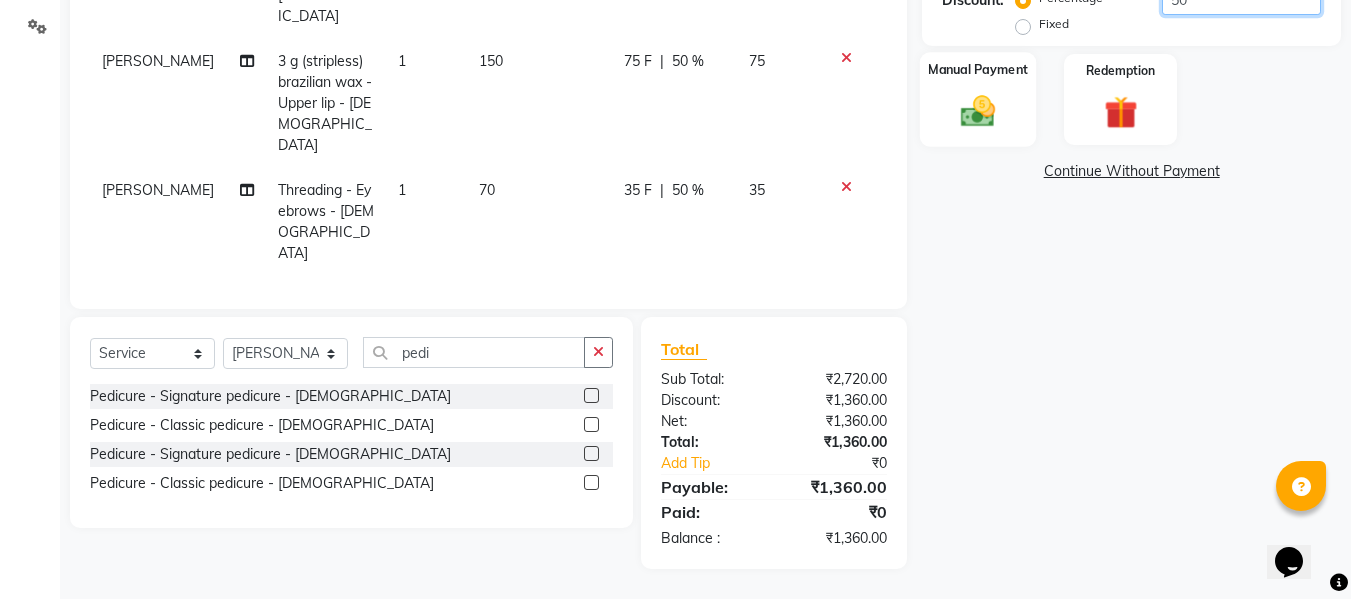 type on "50" 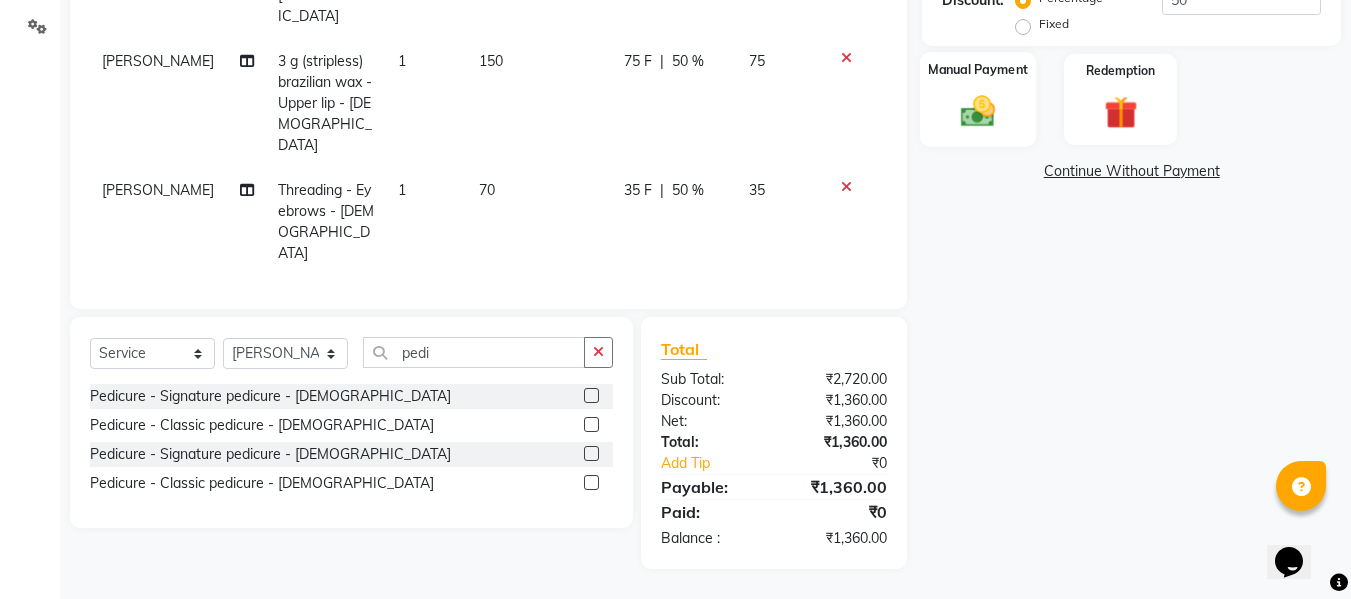 click 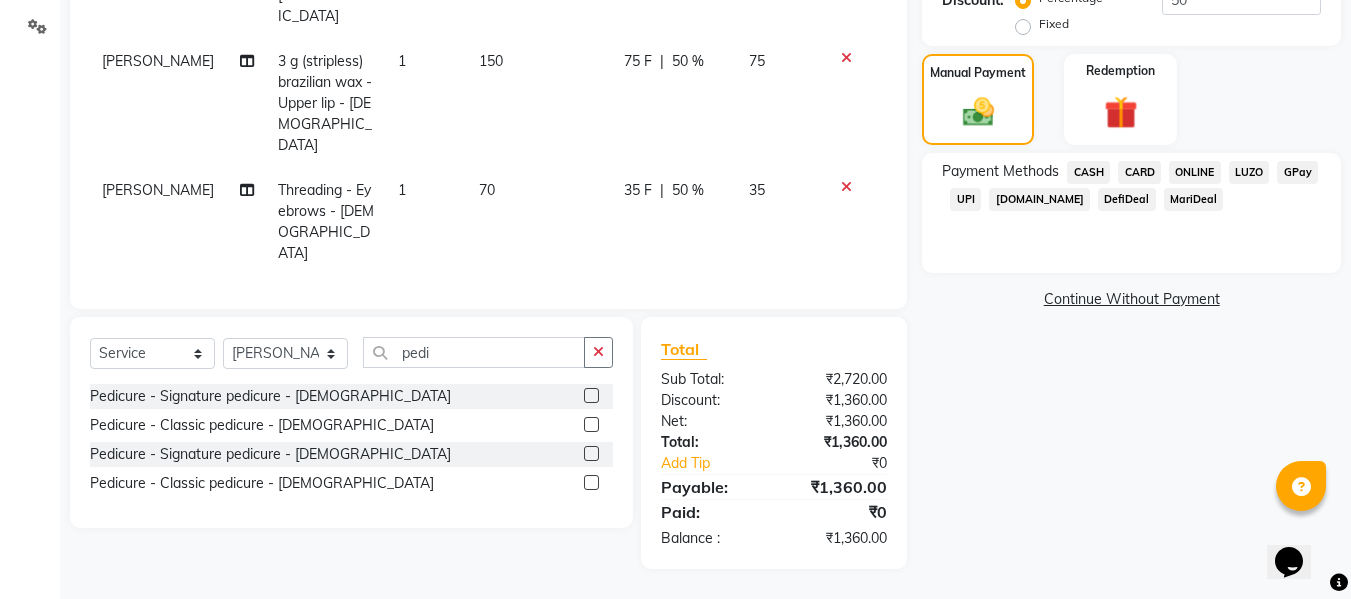 click on "ONLINE" 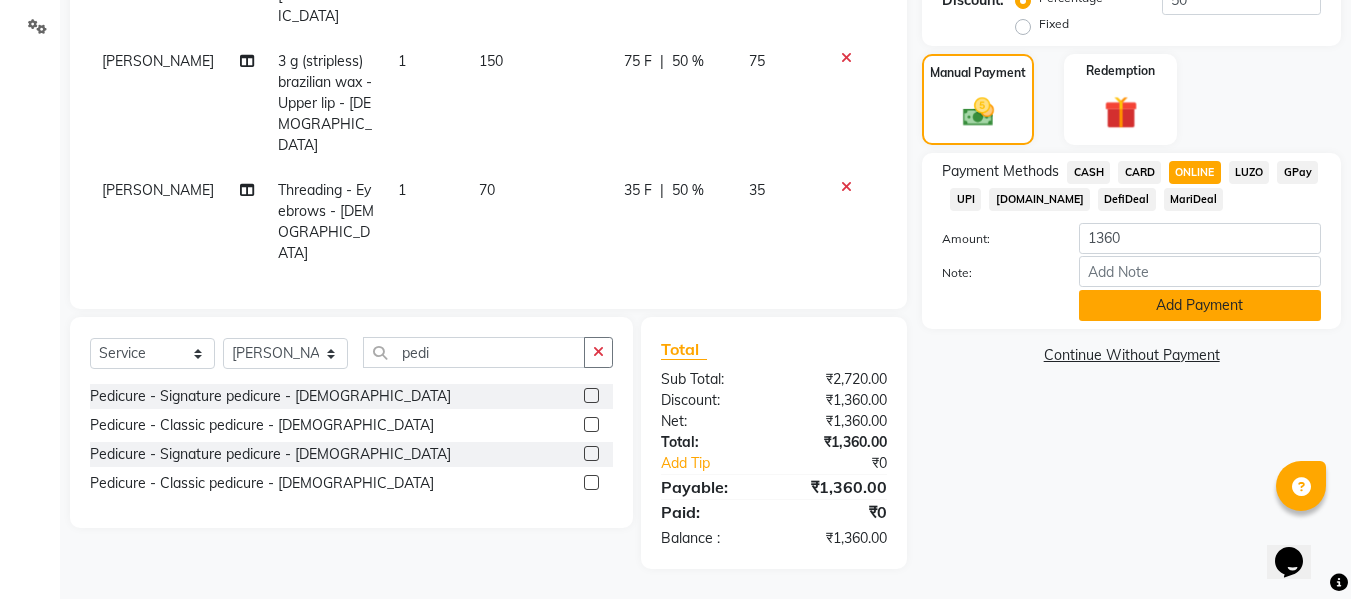 click on "Add Payment" 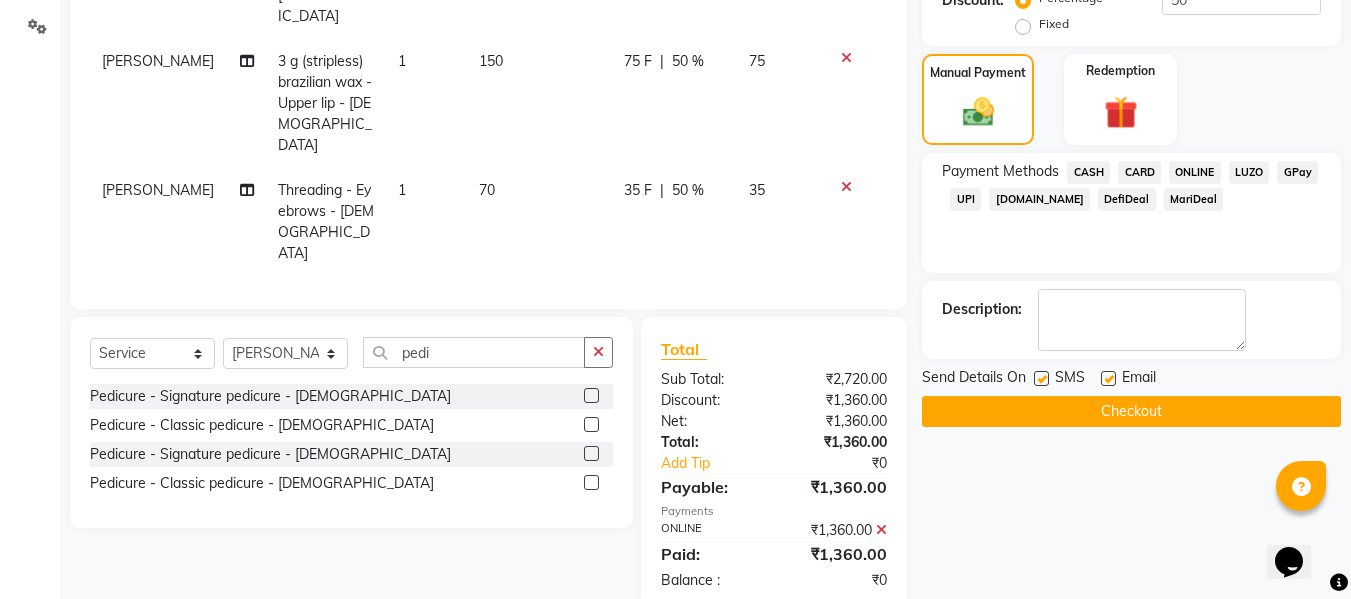 click 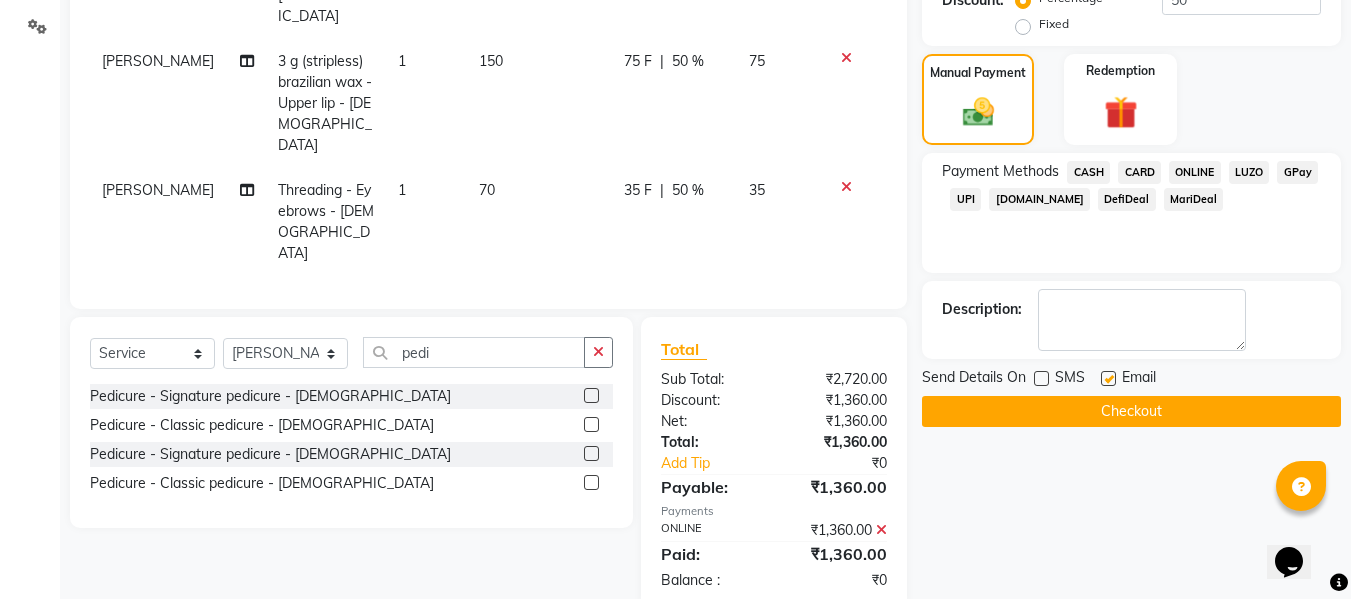 click on "Email" 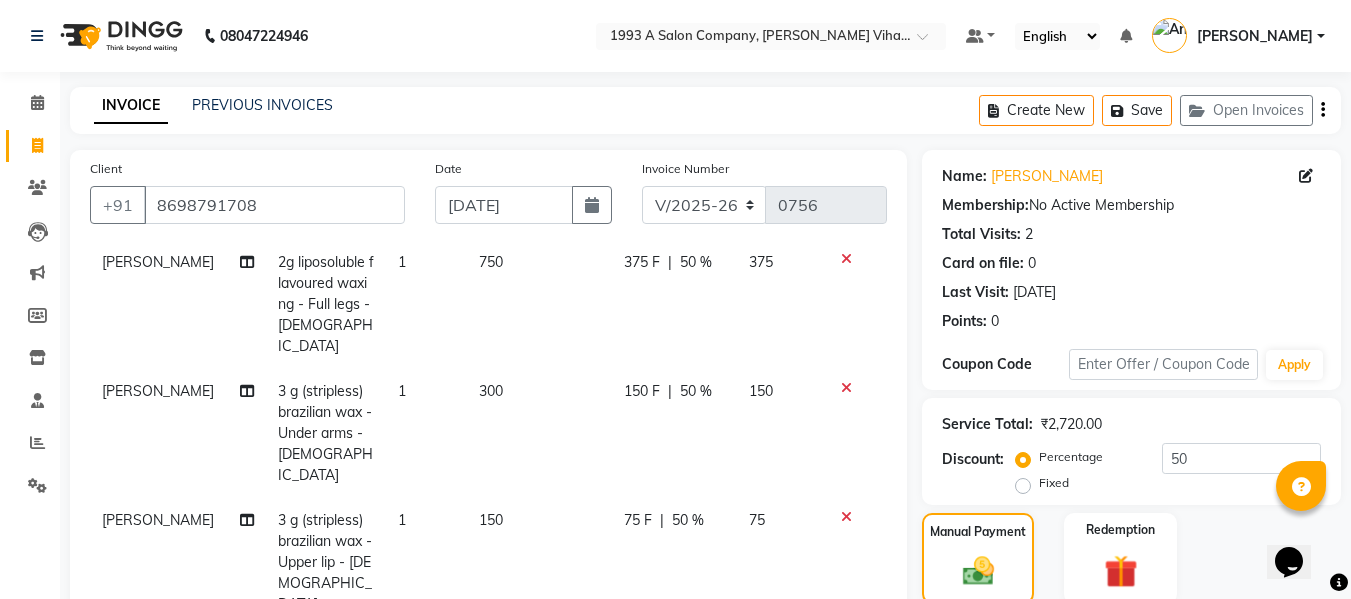 scroll, scrollTop: 200, scrollLeft: 0, axis: vertical 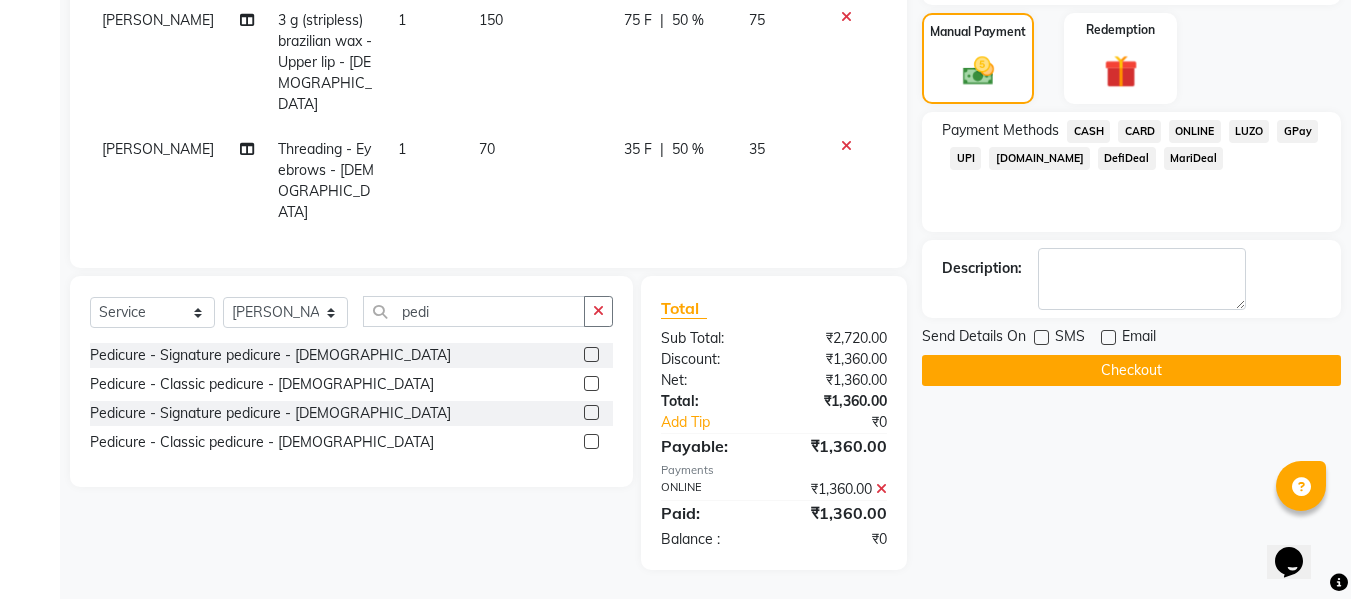 click on "Checkout" 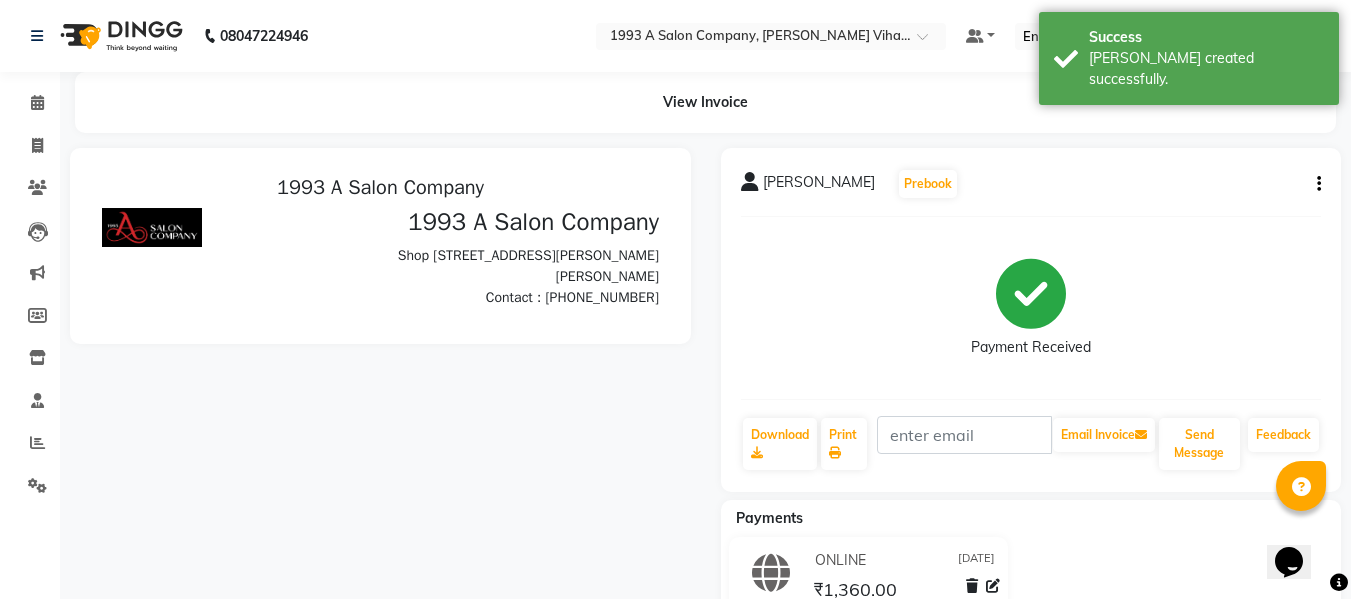 scroll, scrollTop: 0, scrollLeft: 0, axis: both 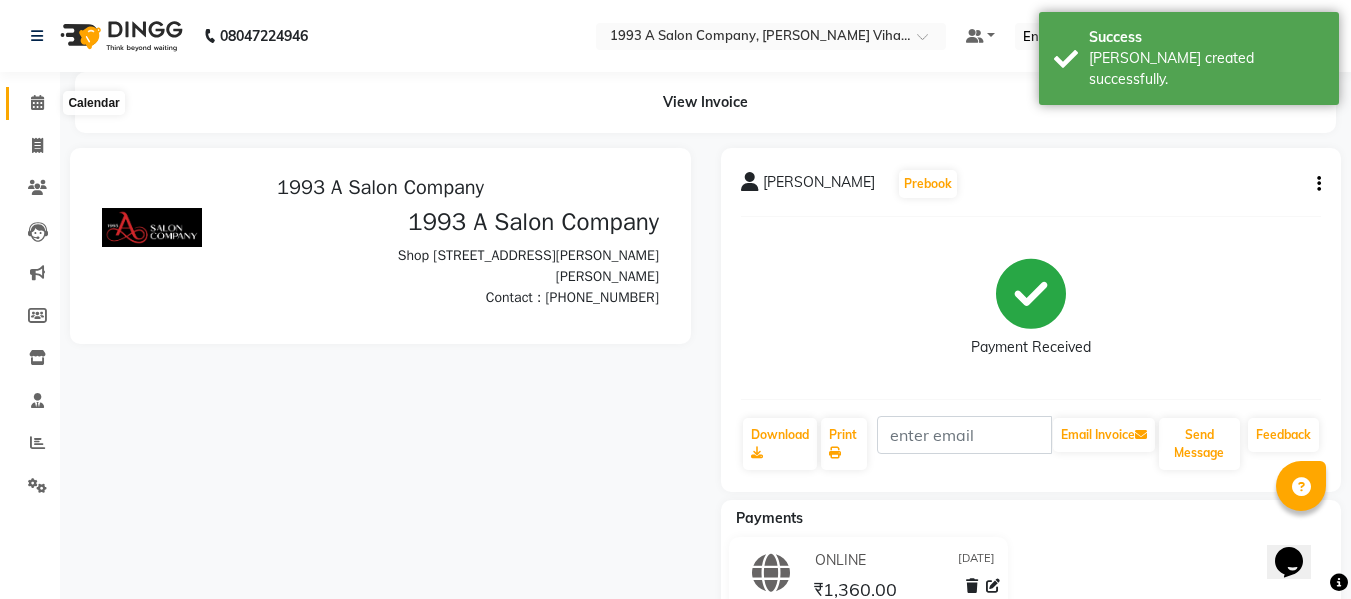 click 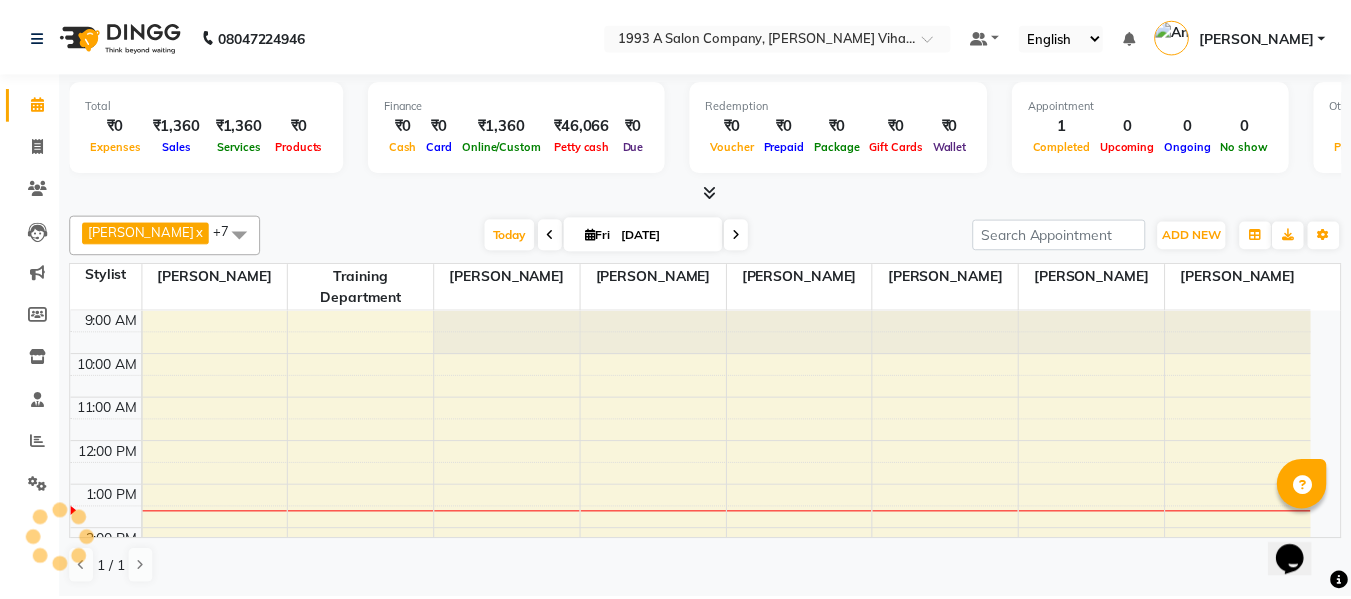scroll, scrollTop: 0, scrollLeft: 0, axis: both 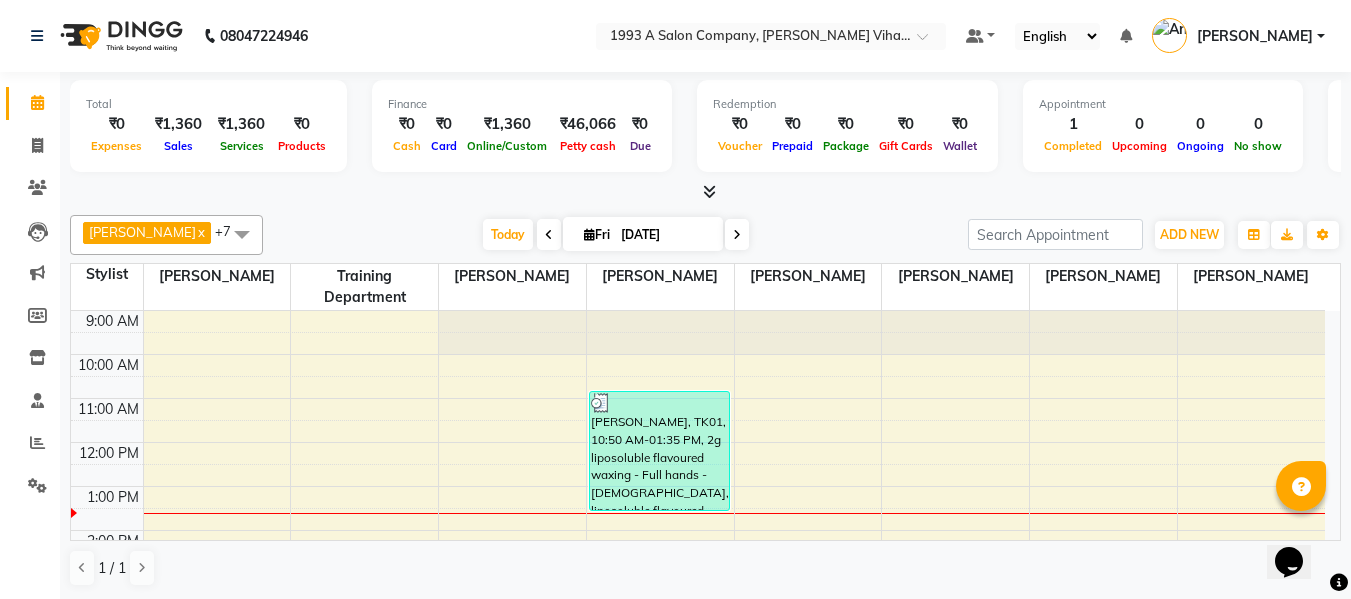 click at bounding box center [705, 192] 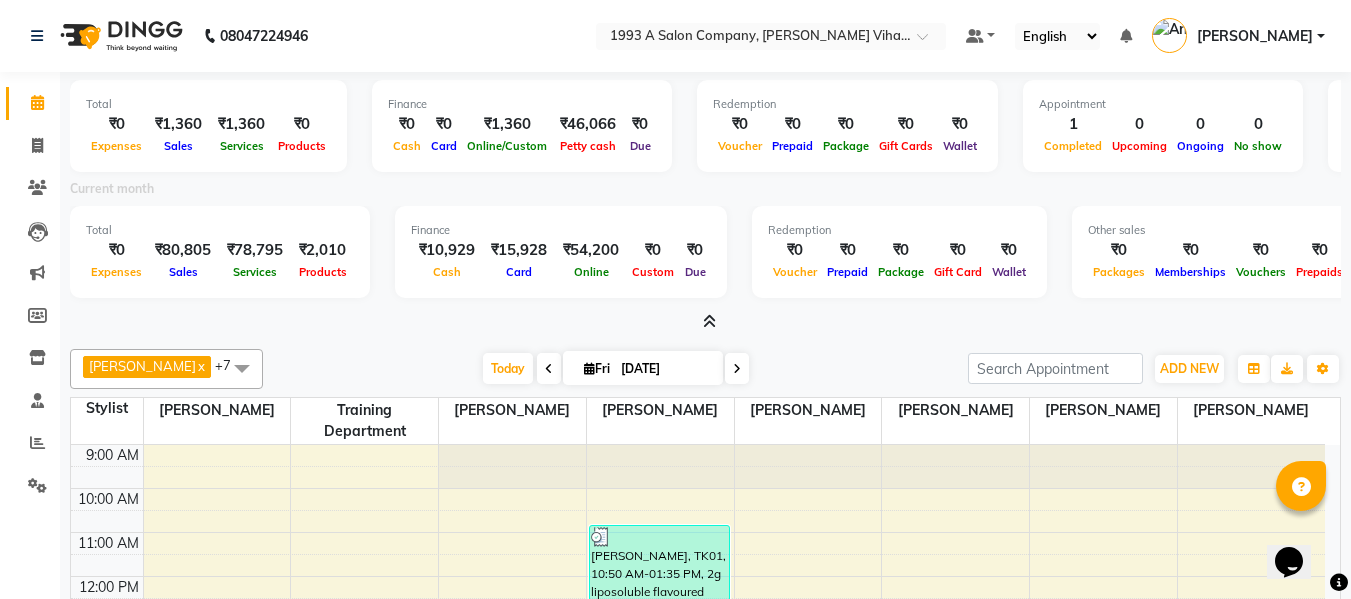click at bounding box center (709, 321) 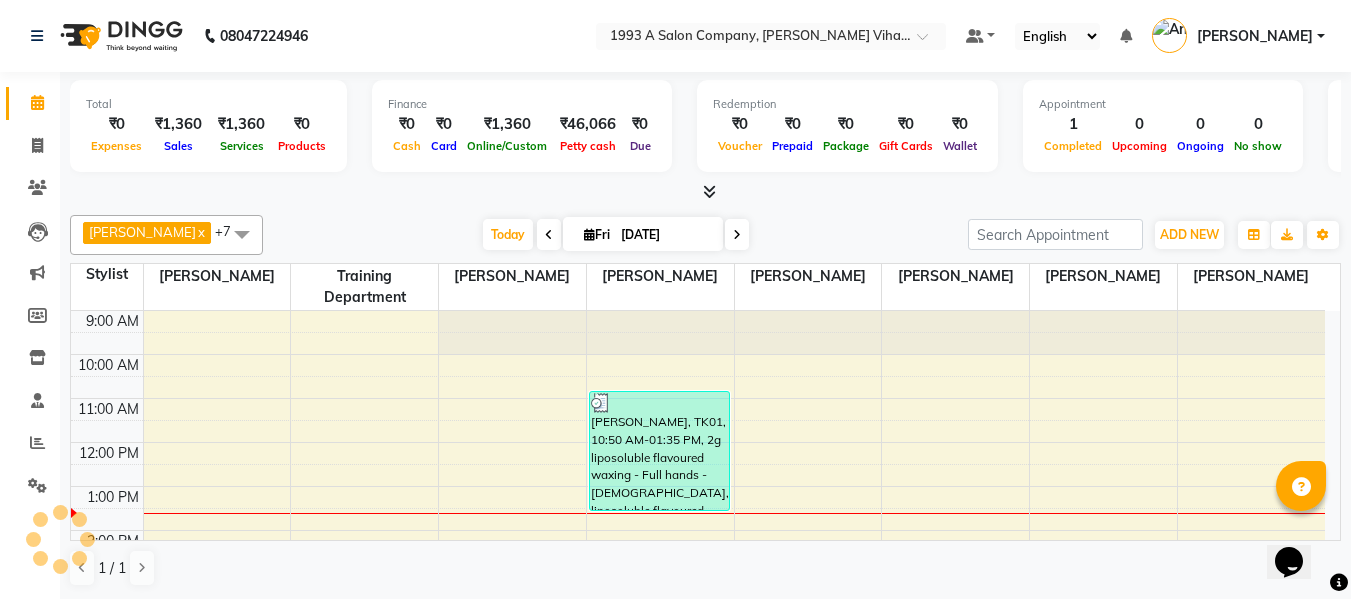 click at bounding box center [705, 192] 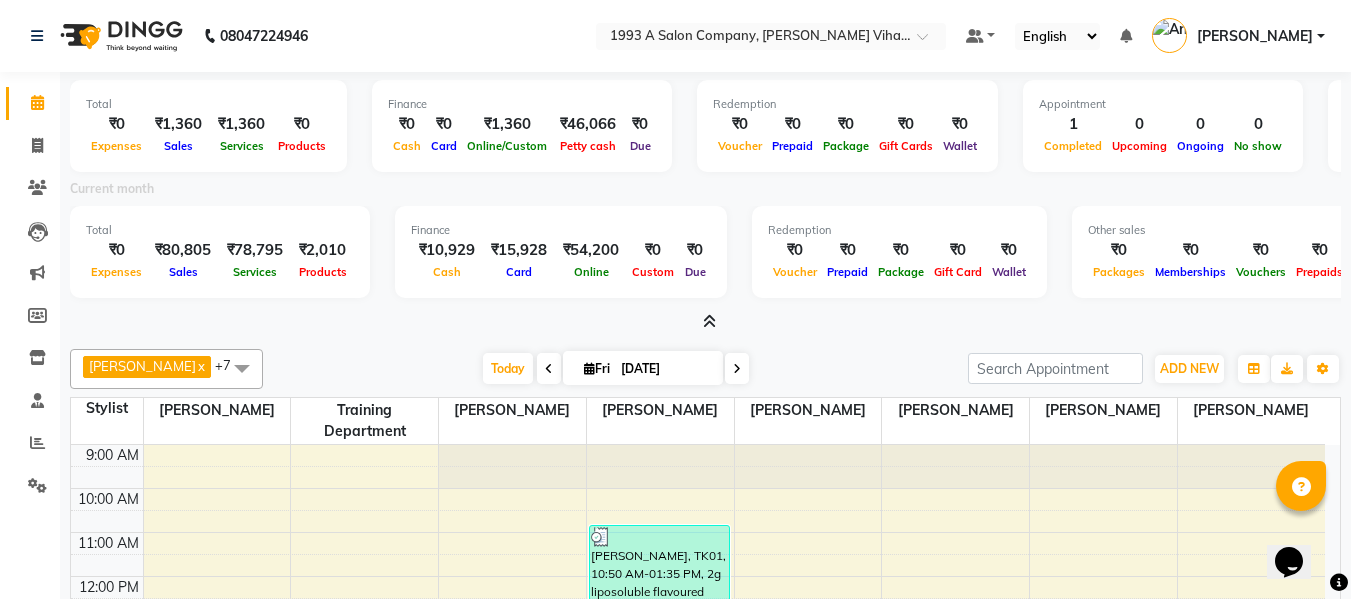 click on "Current month" at bounding box center (705, 192) 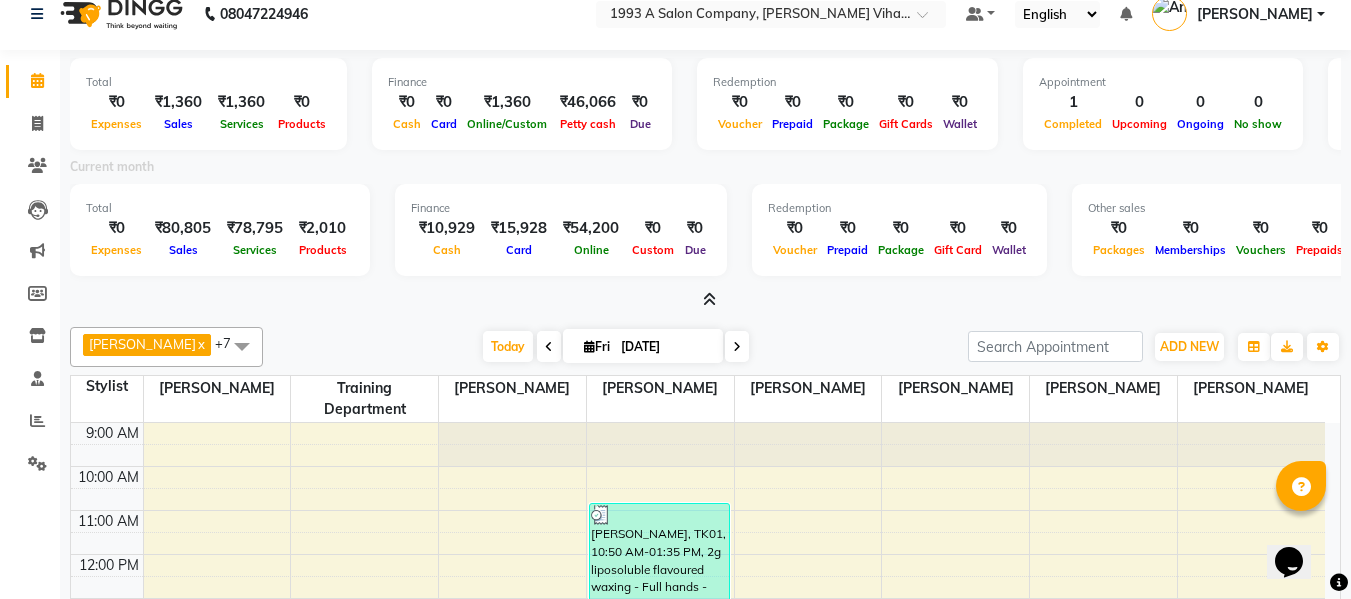 scroll, scrollTop: 0, scrollLeft: 0, axis: both 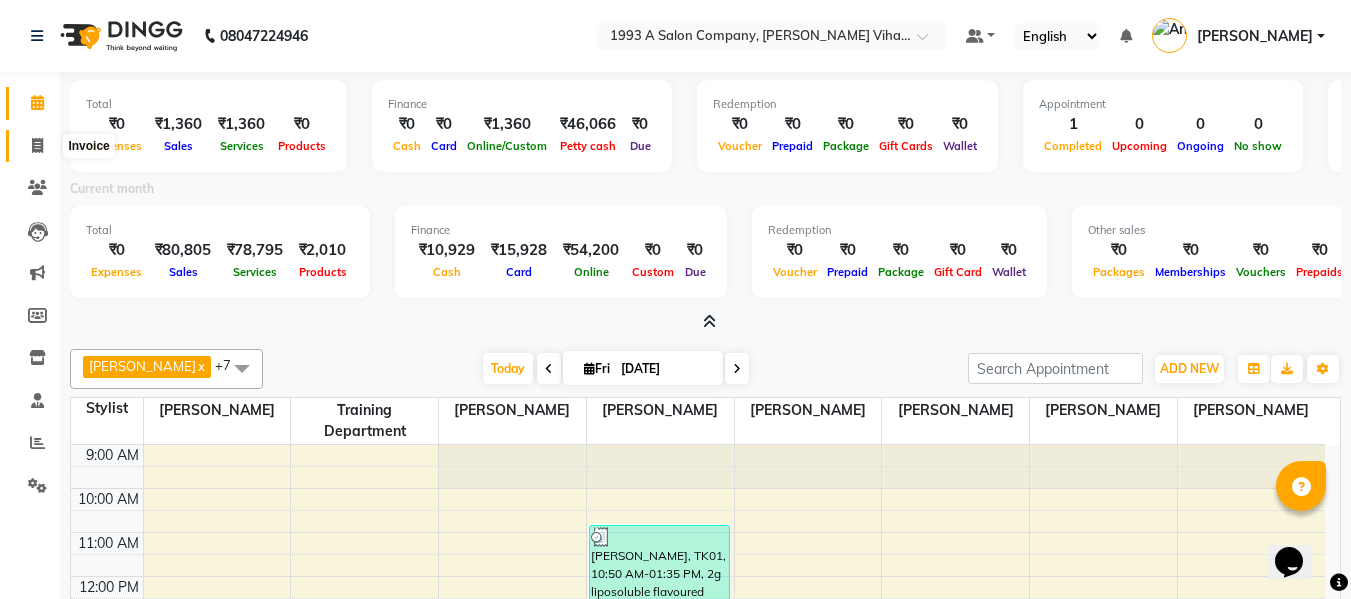 click 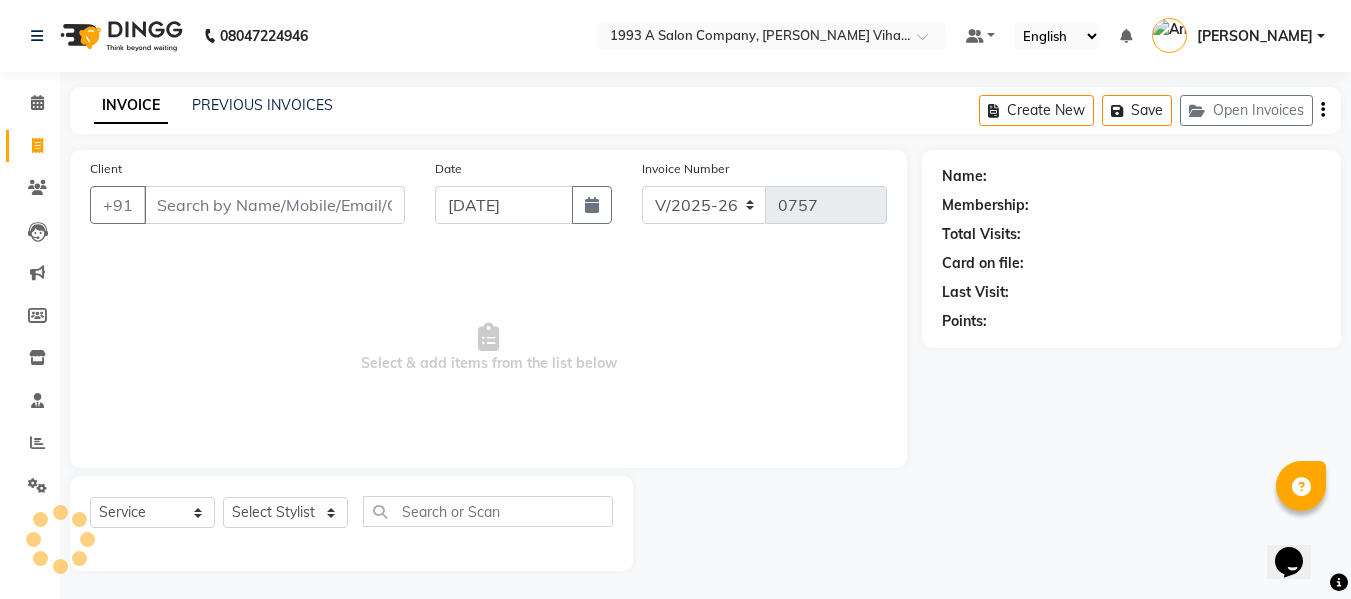 scroll, scrollTop: 2, scrollLeft: 0, axis: vertical 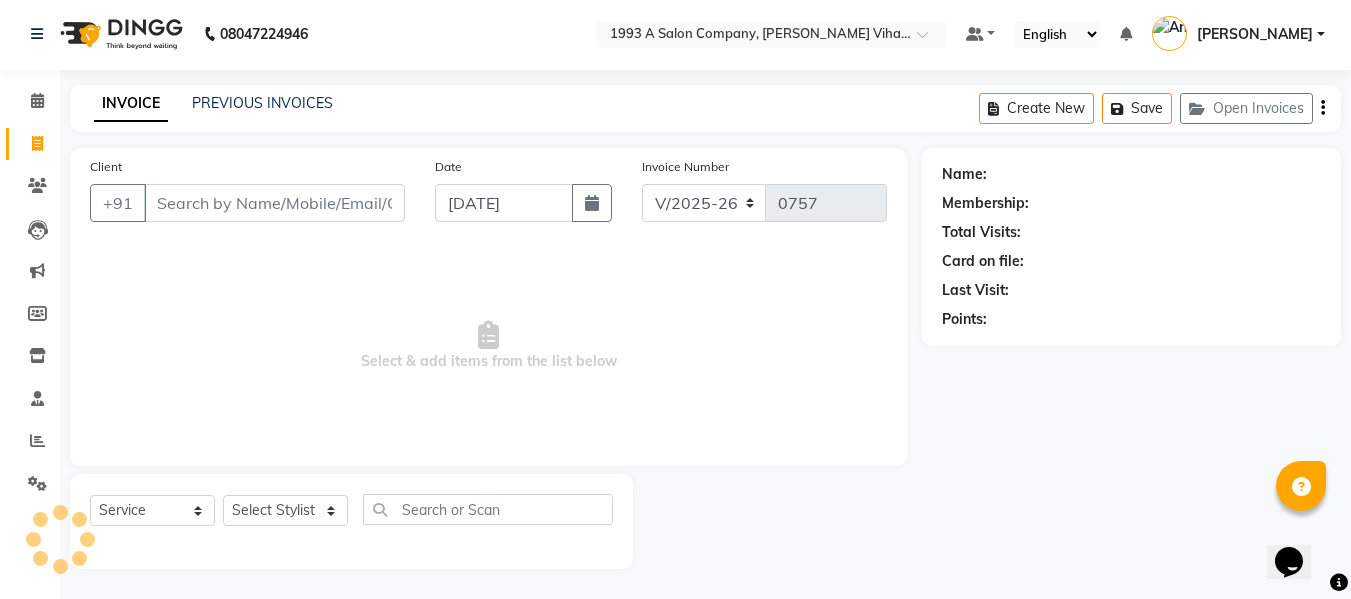 click on "Client" at bounding box center (274, 203) 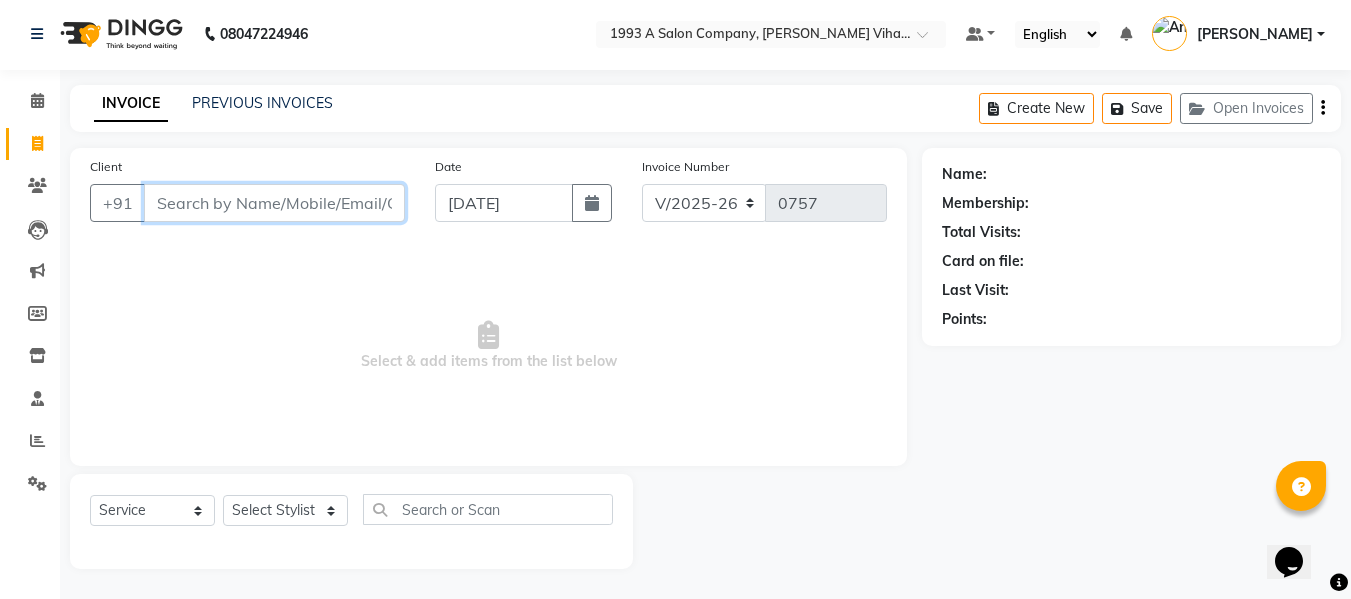 click on "Client" at bounding box center [274, 203] 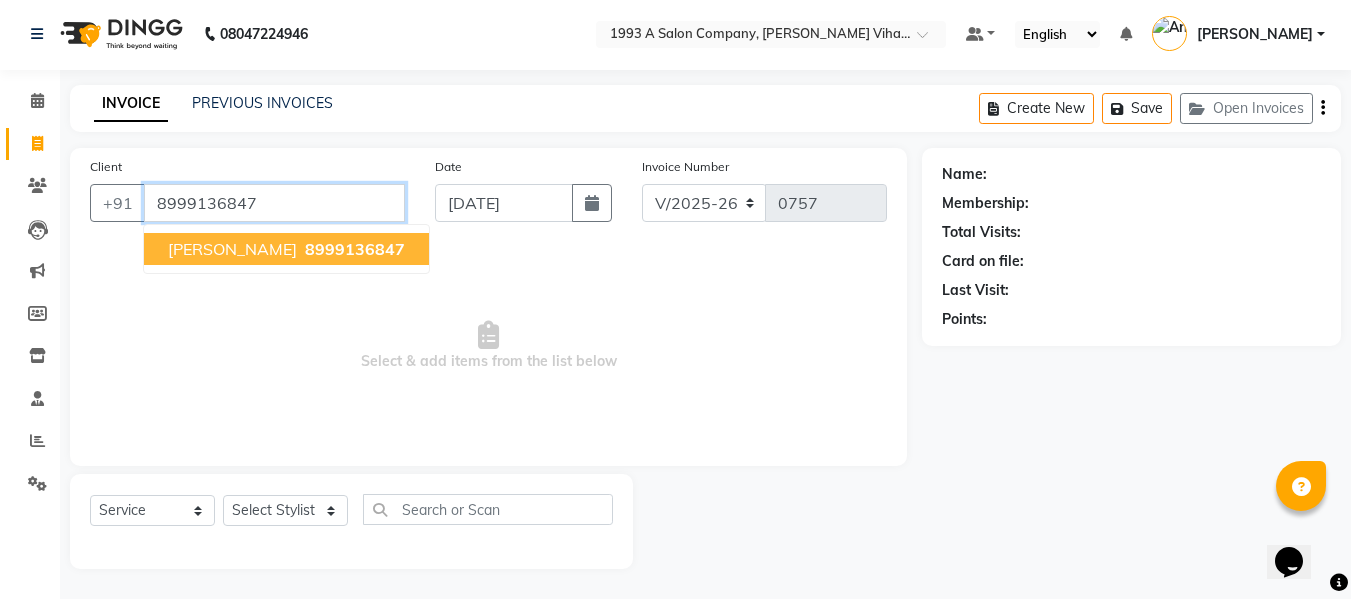 type on "8999136847" 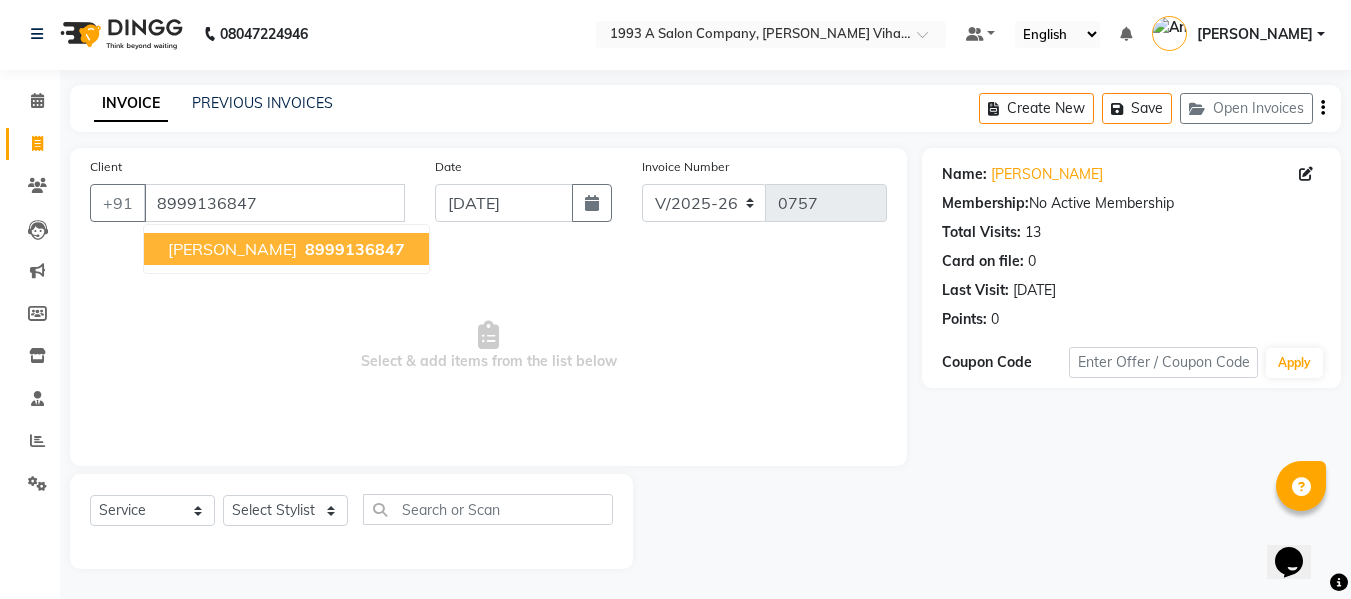 click on "8999136847" at bounding box center [355, 249] 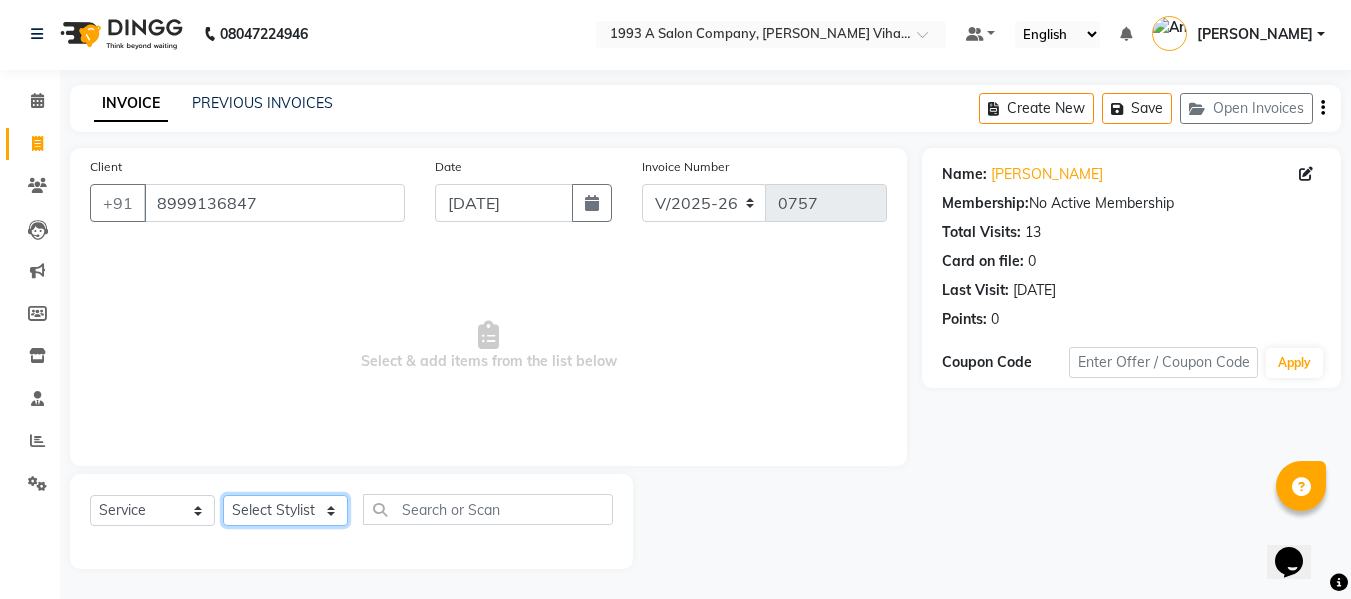 click on "Select Stylist Anuja Chetan Ambekar Mayur omkar  Pallavi Wali Rakhi Mandal  Shanti Palkonda Training Department" 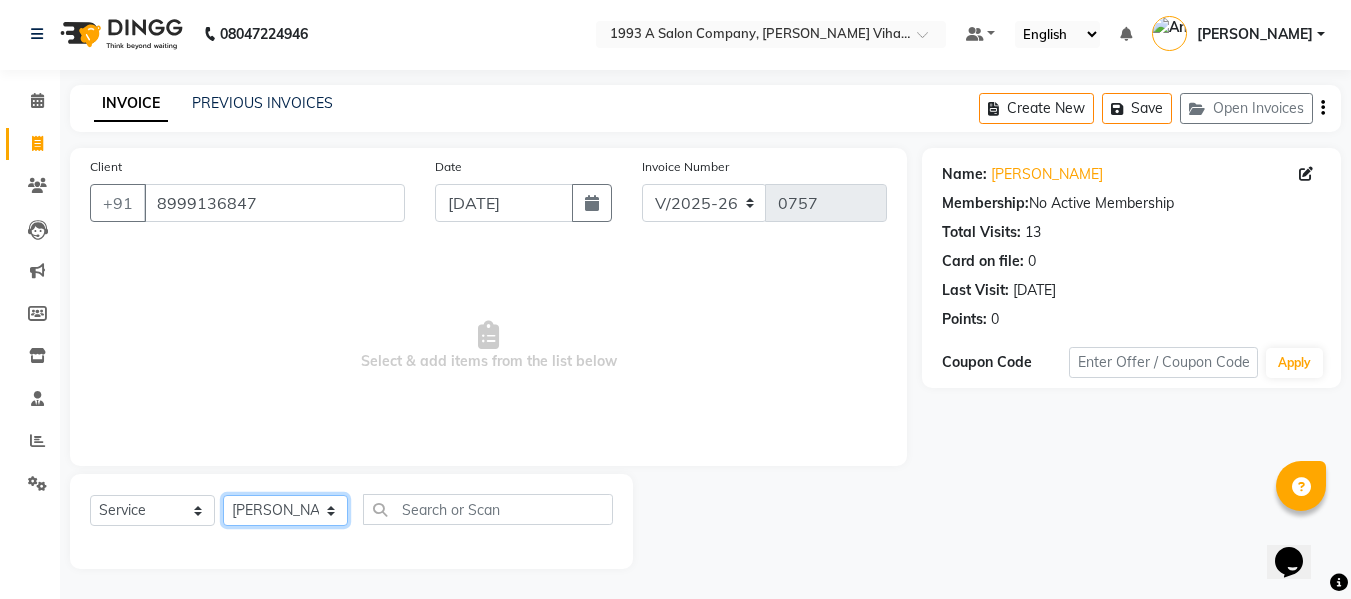 click on "Select Stylist Anuja Chetan Ambekar Mayur omkar  Pallavi Wali Rakhi Mandal  Shanti Palkonda Training Department" 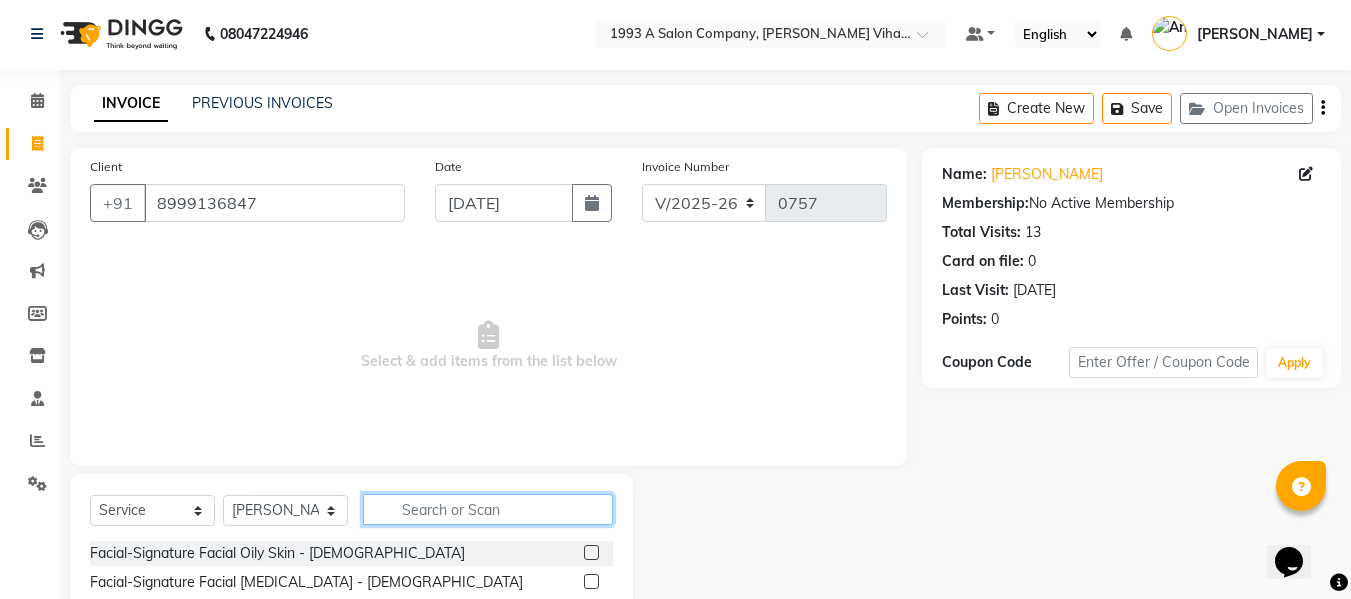 click 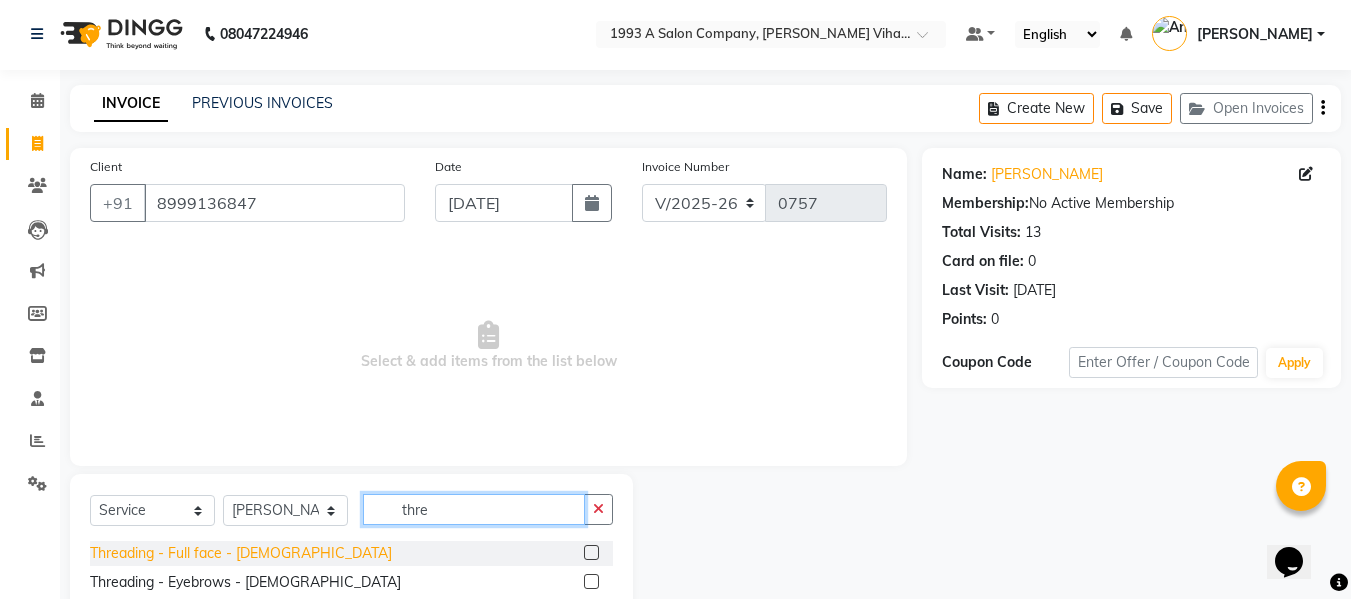 scroll, scrollTop: 102, scrollLeft: 0, axis: vertical 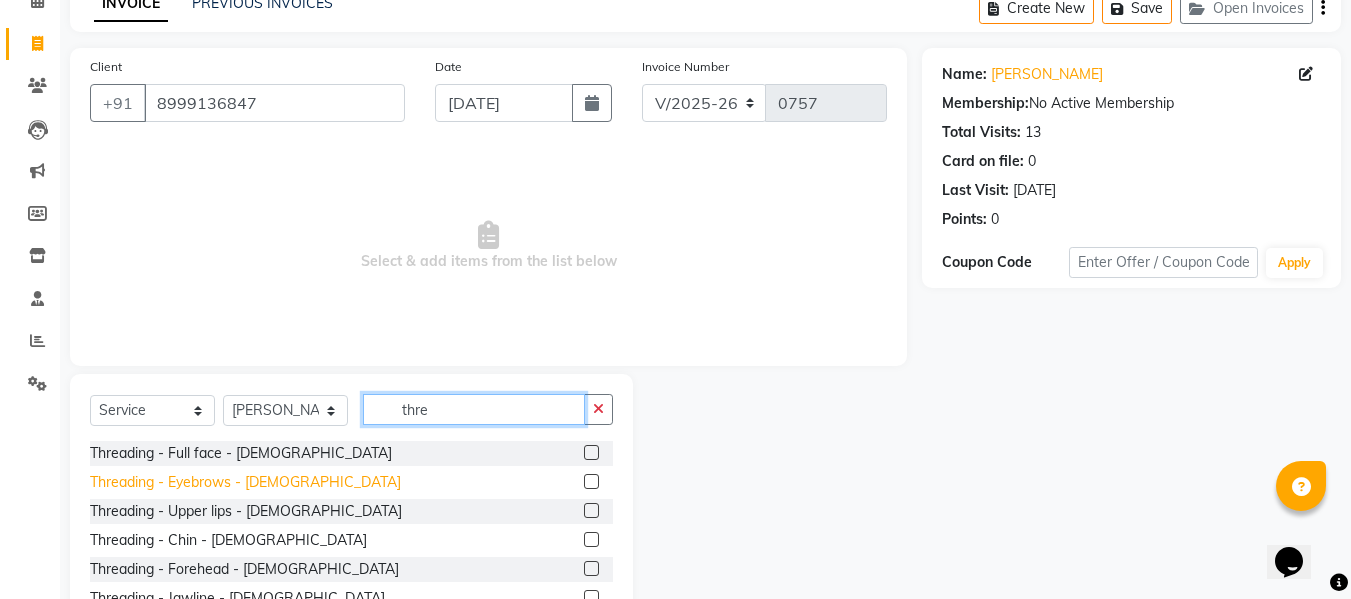 type on "thre" 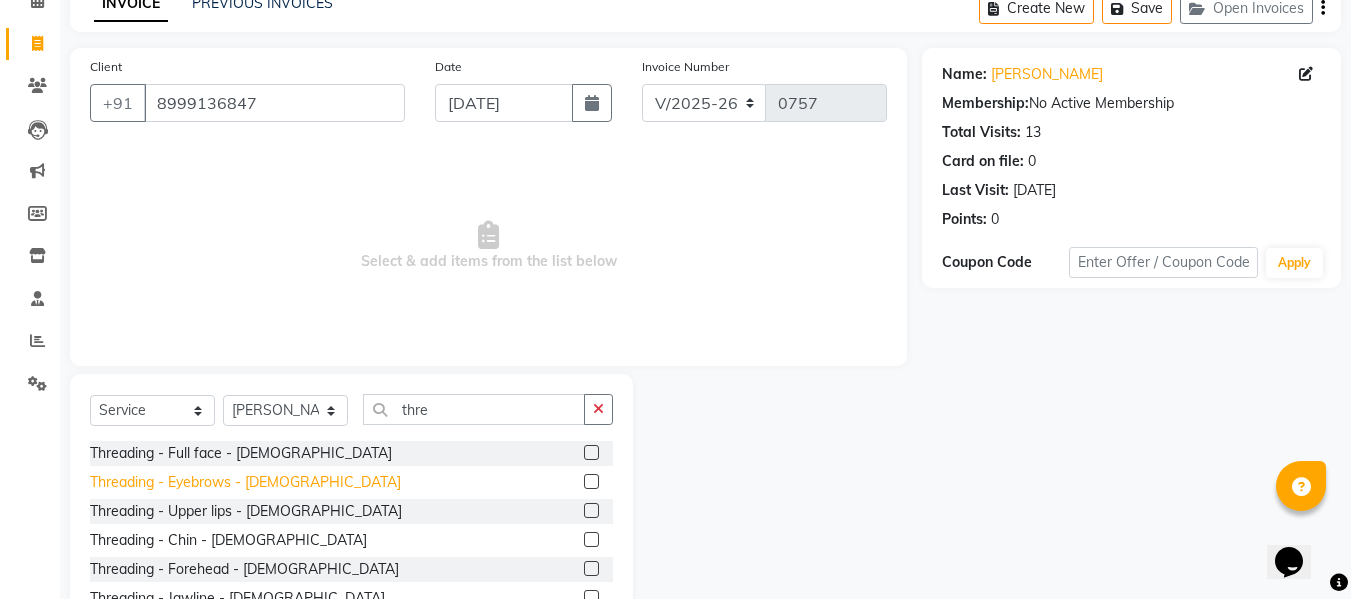 click on "Threading - Eyebrows - [DEMOGRAPHIC_DATA]" 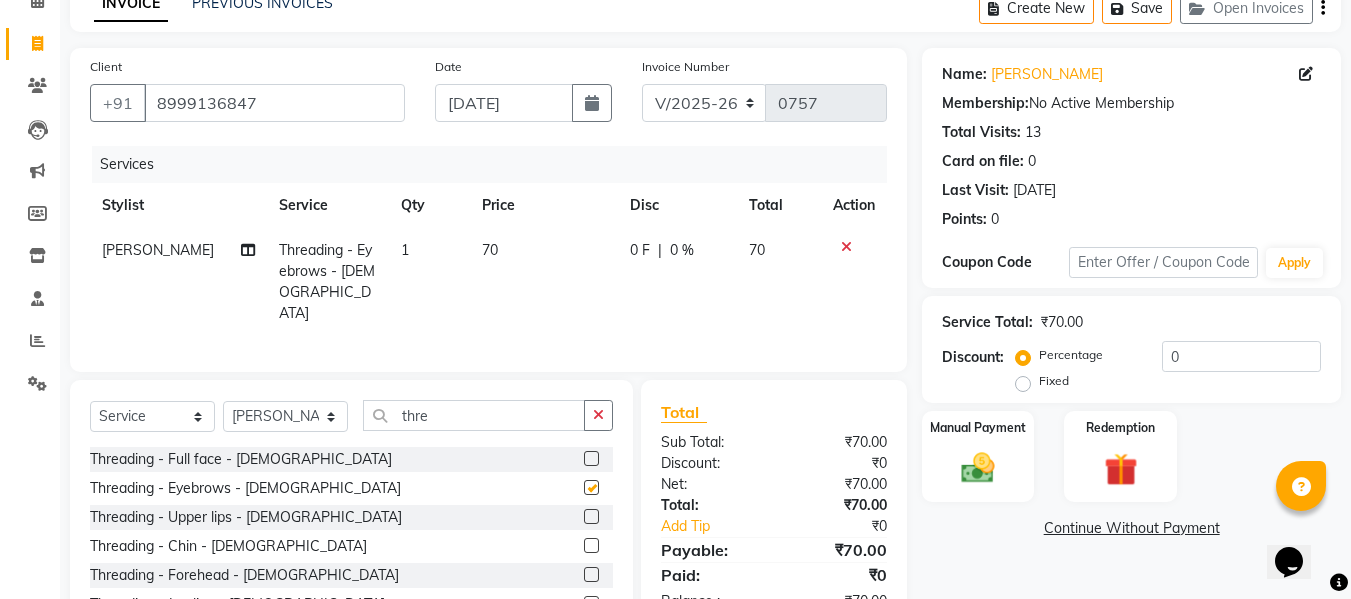 checkbox on "false" 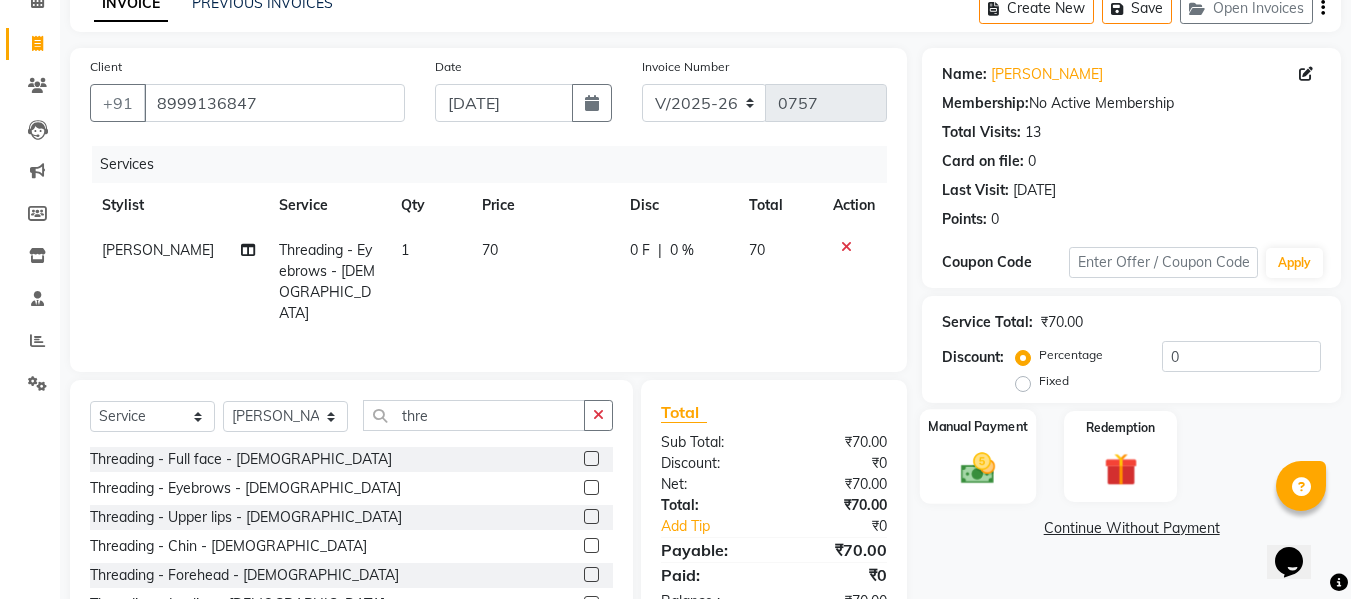 click 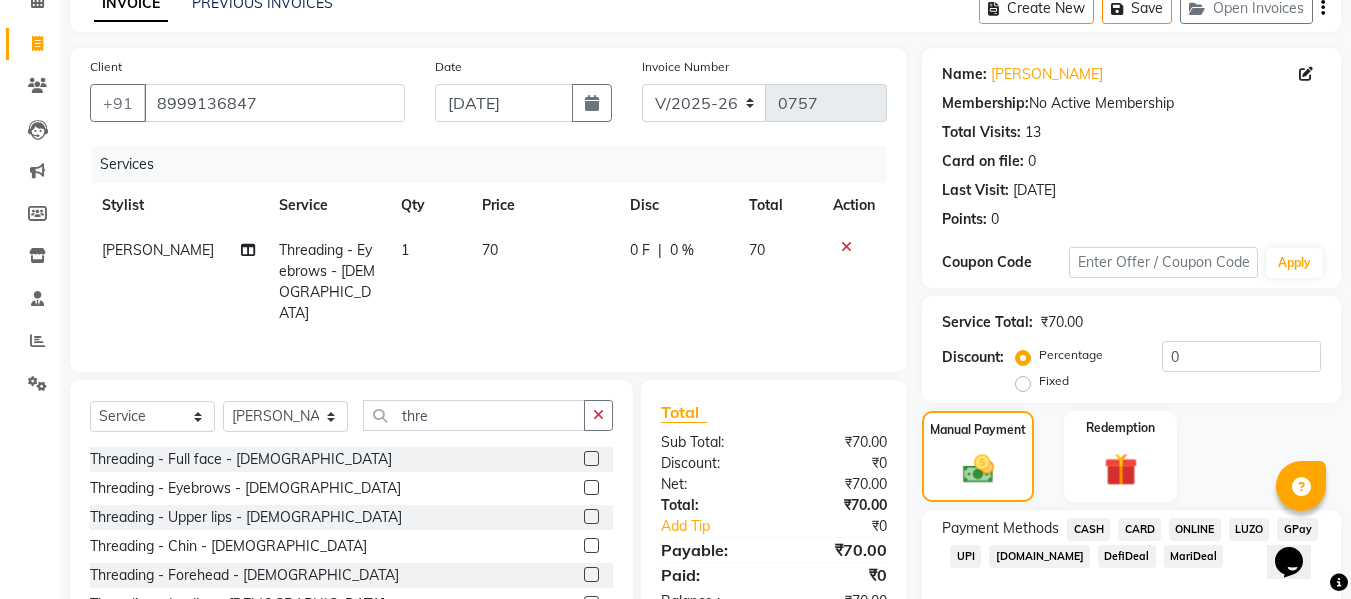scroll, scrollTop: 204, scrollLeft: 0, axis: vertical 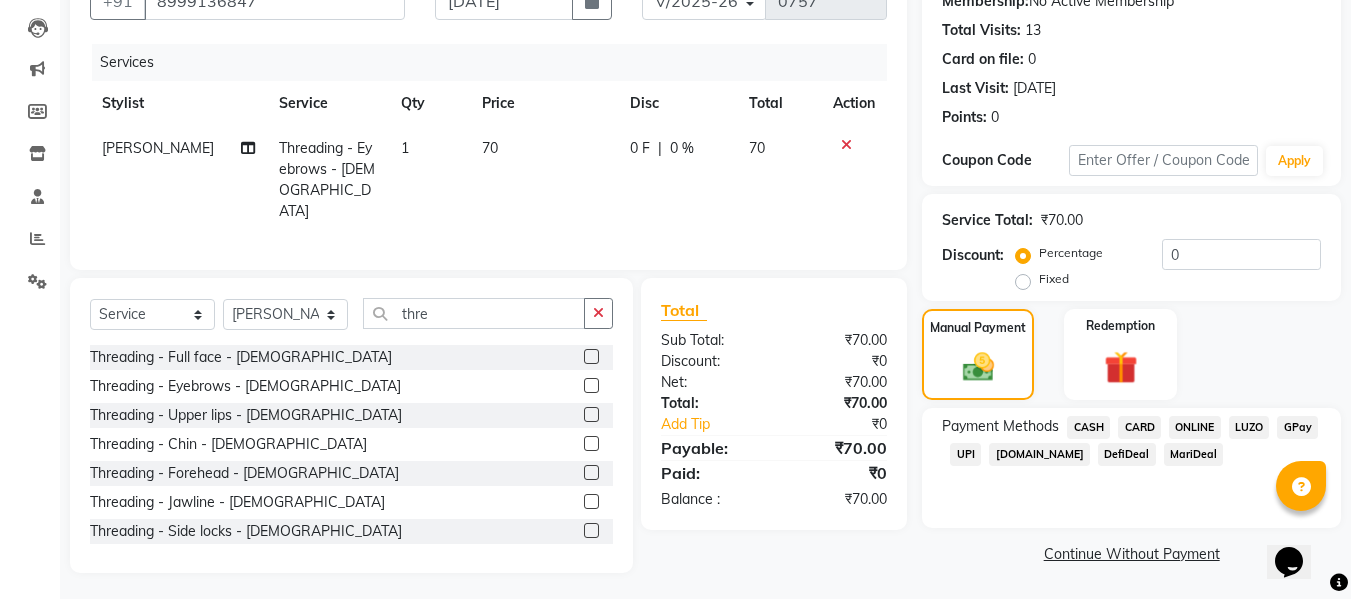 click on "CASH" 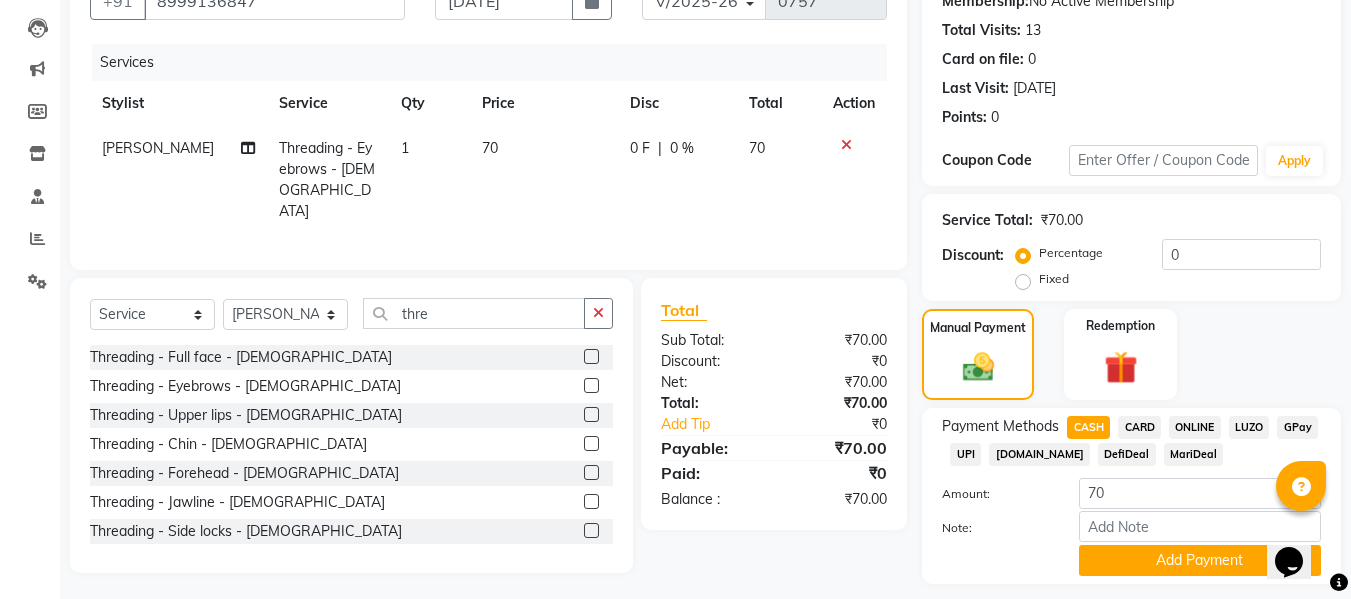 scroll, scrollTop: 260, scrollLeft: 0, axis: vertical 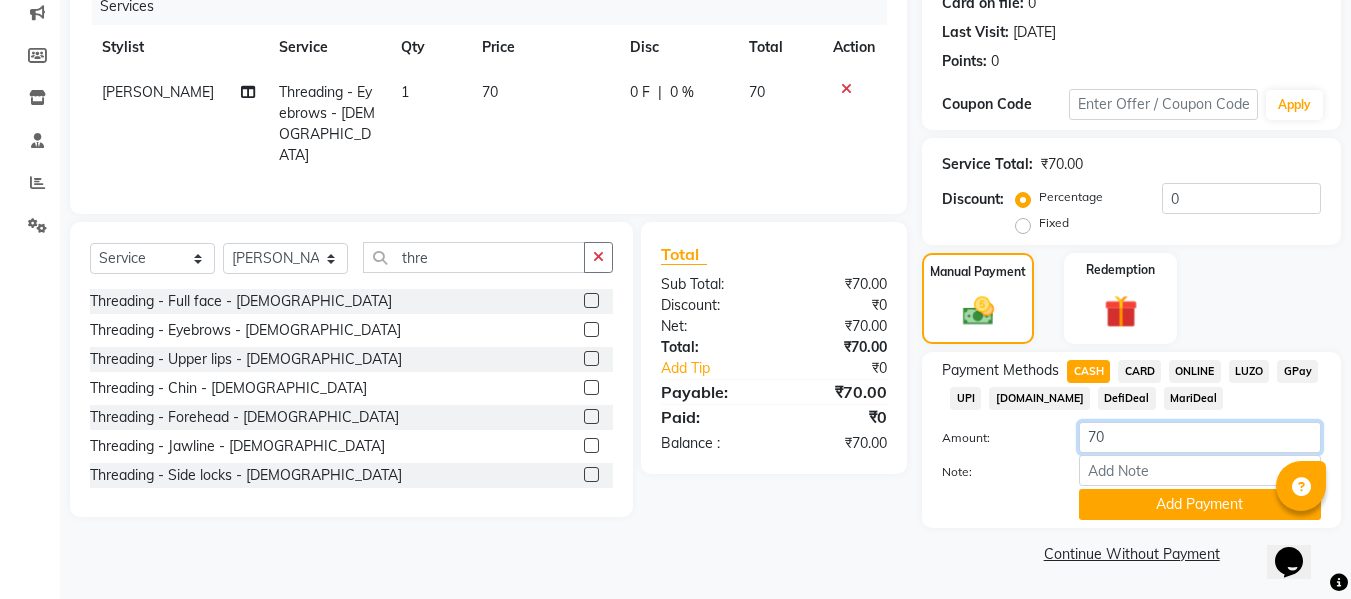 drag, startPoint x: 1114, startPoint y: 441, endPoint x: 885, endPoint y: 441, distance: 229 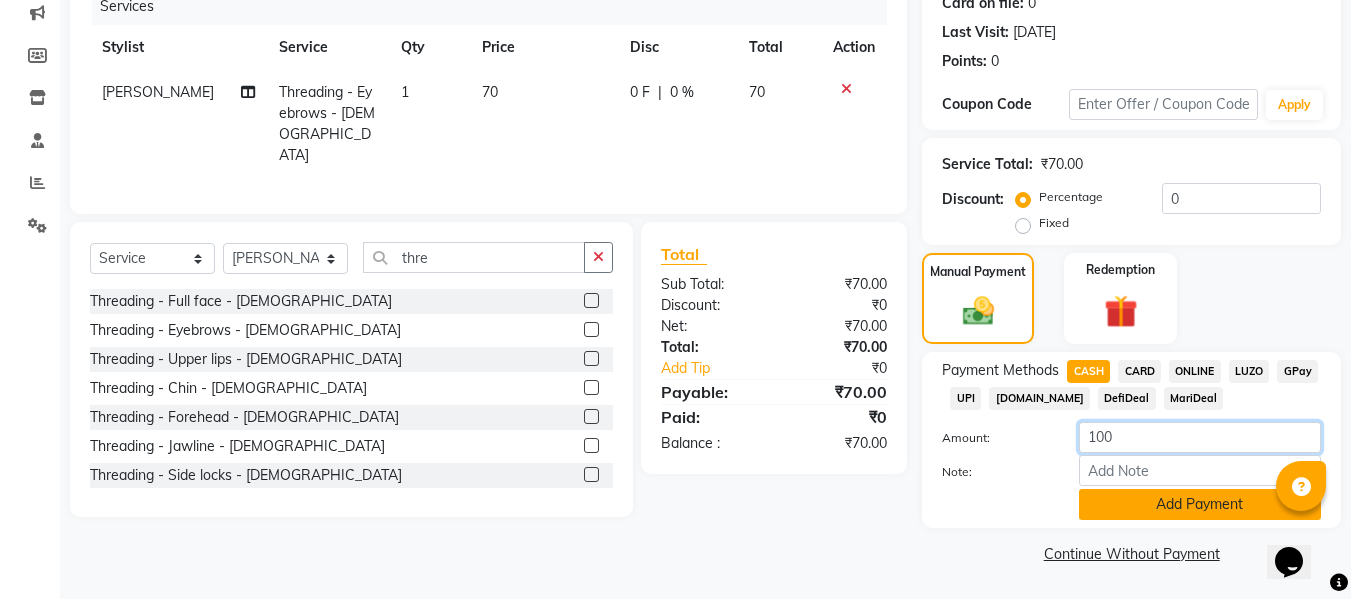 type on "100" 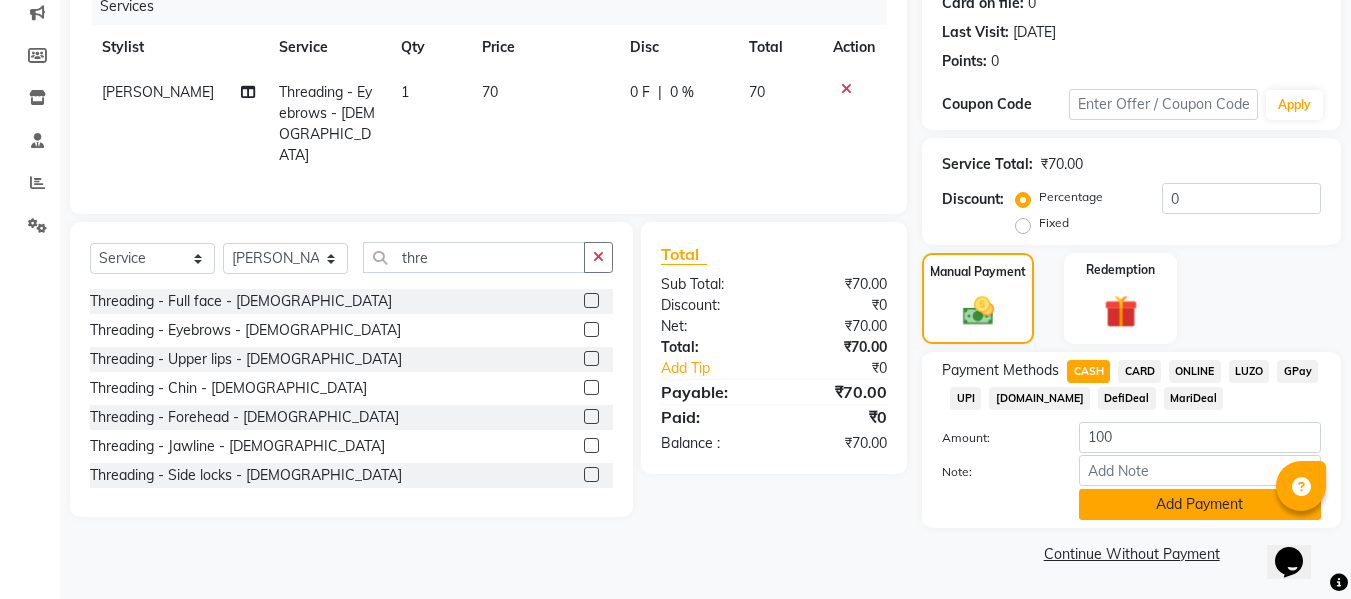 click on "Add Payment" 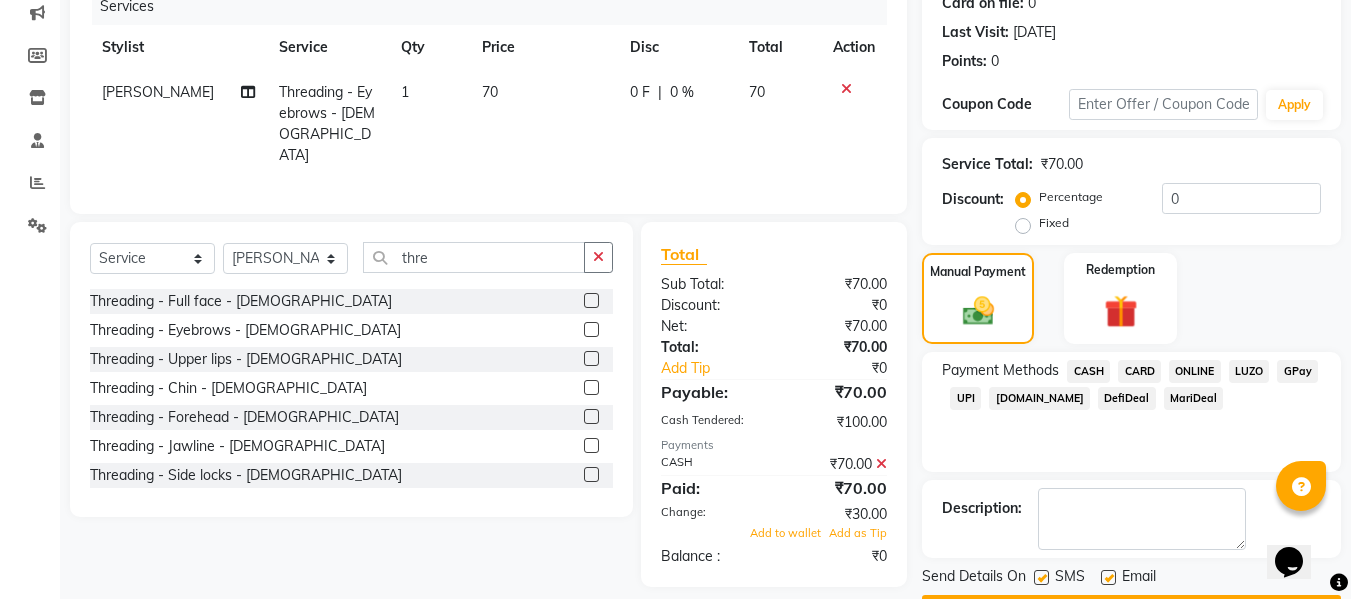 scroll, scrollTop: 317, scrollLeft: 0, axis: vertical 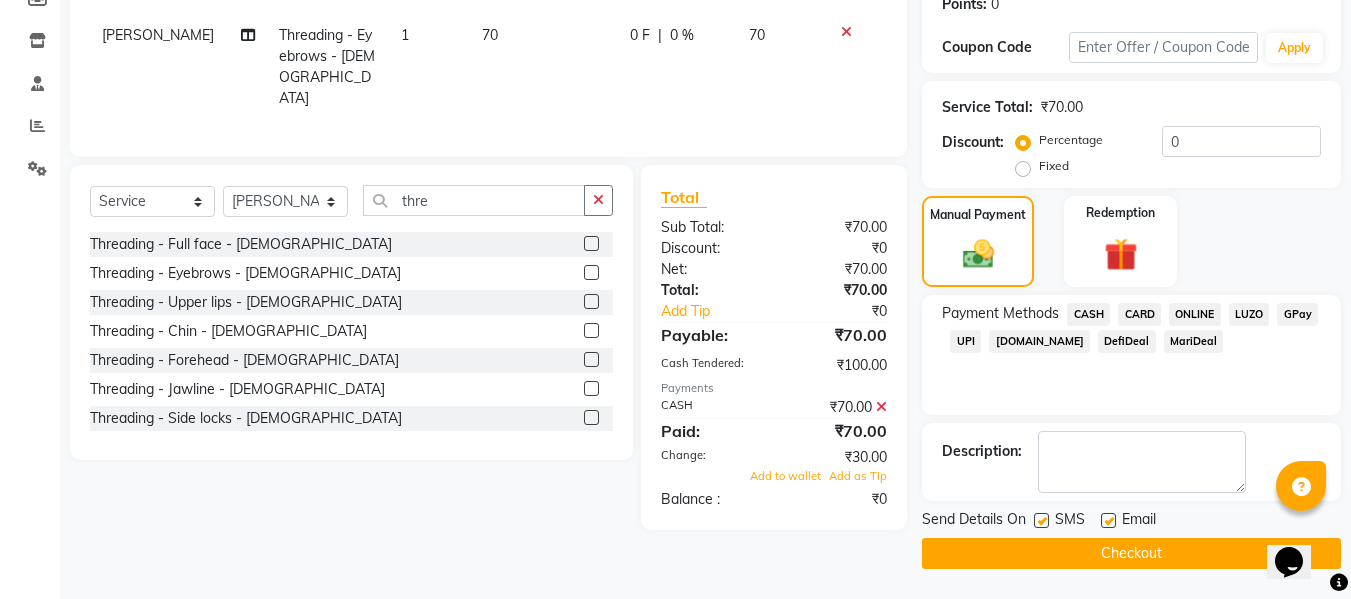 click 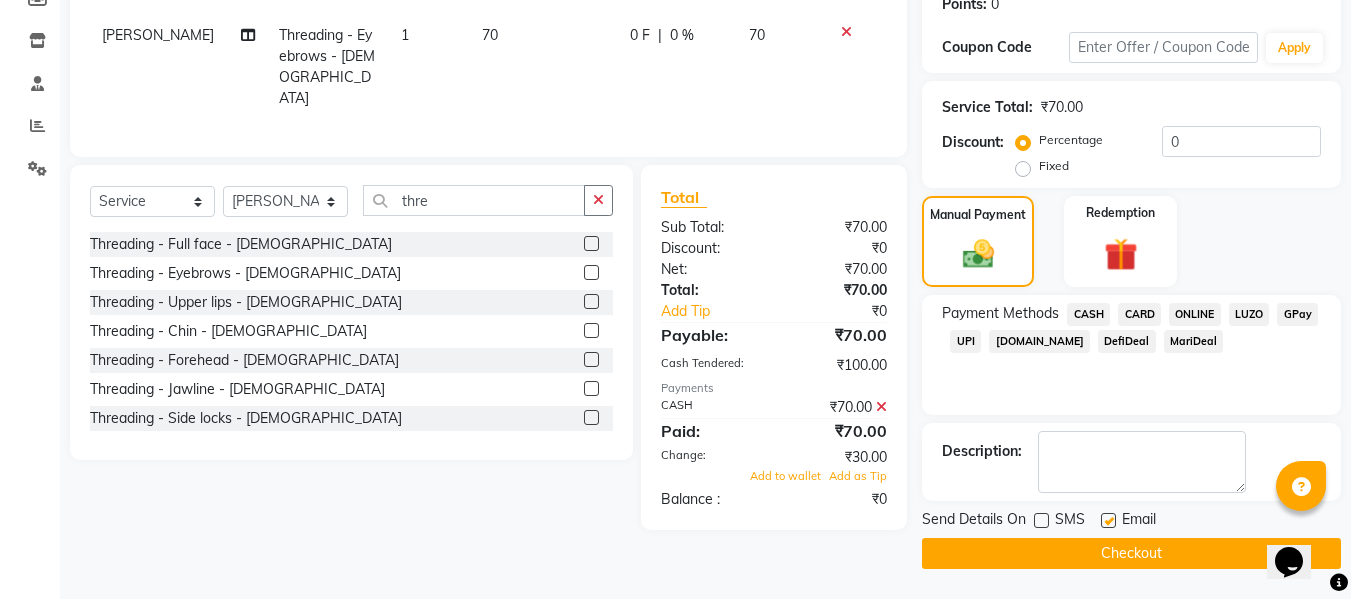 click 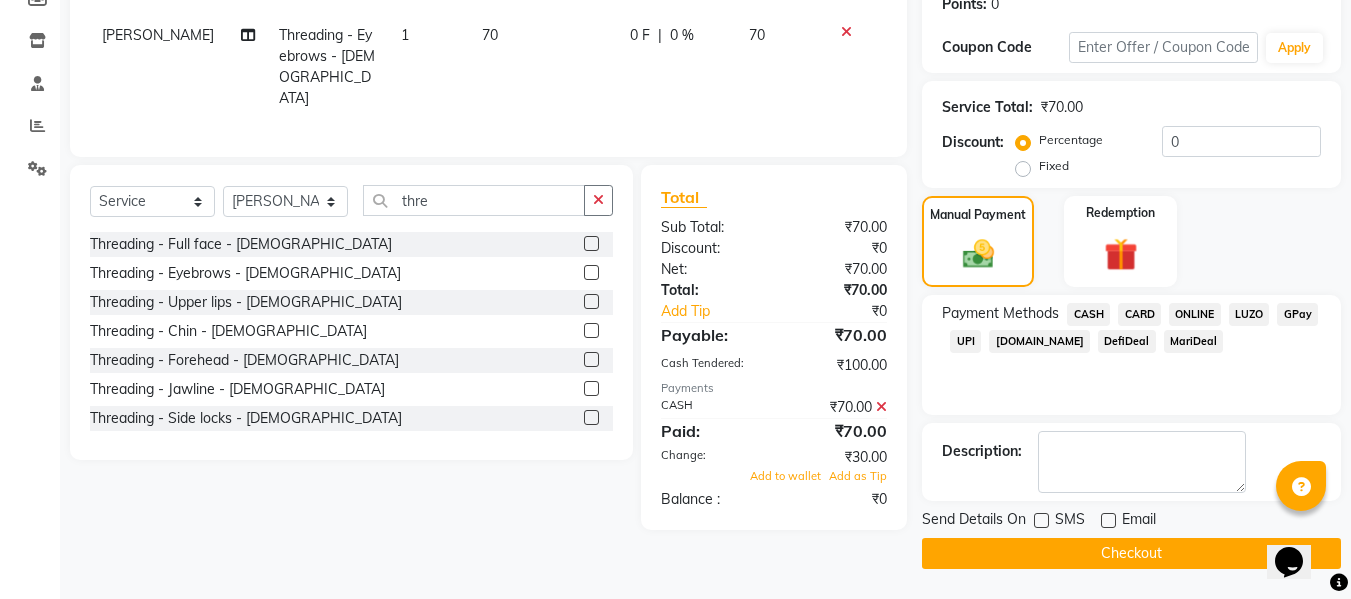 click on "Checkout" 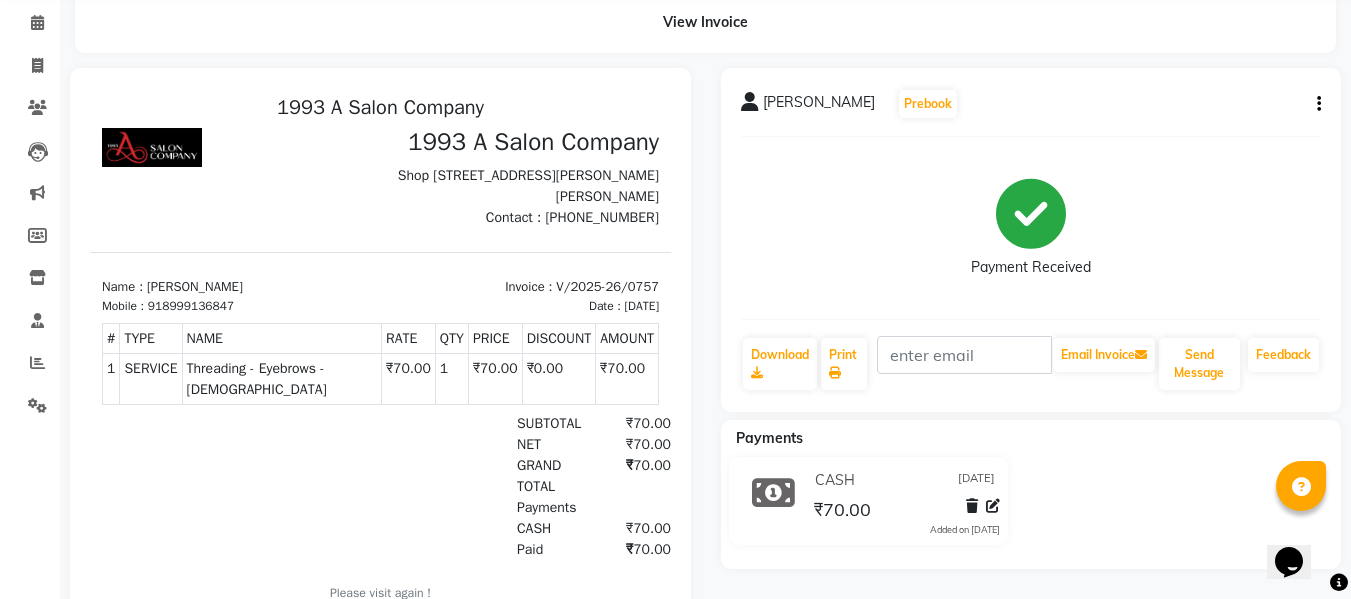 scroll, scrollTop: 0, scrollLeft: 0, axis: both 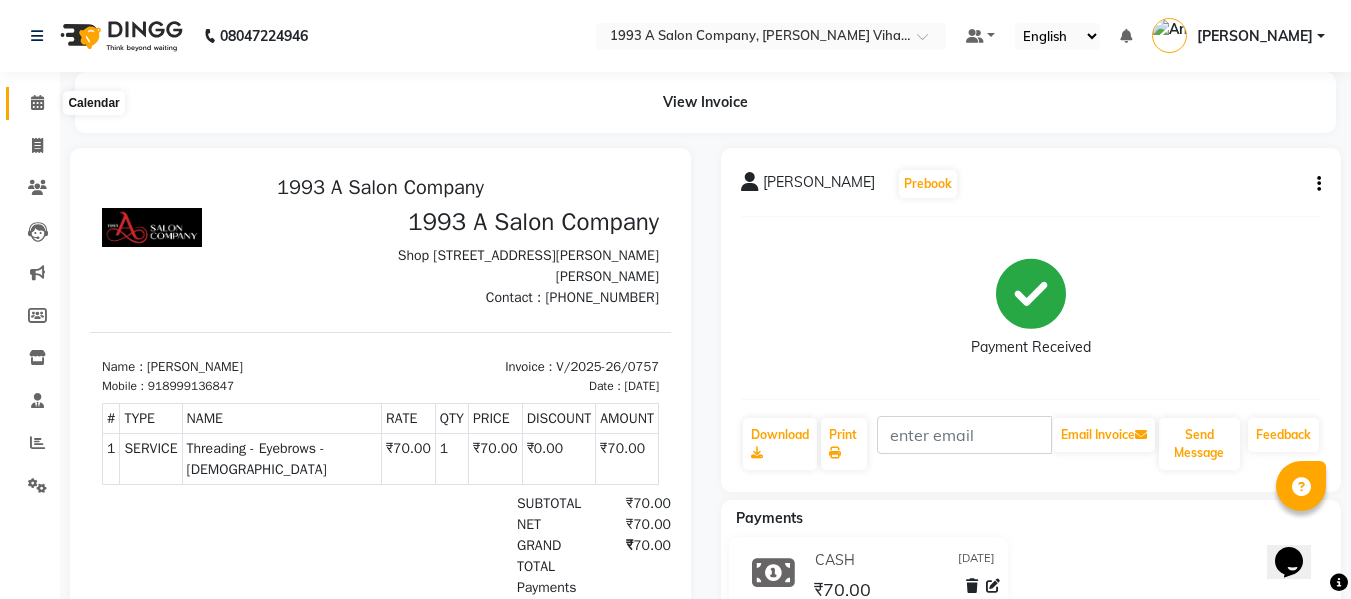 click 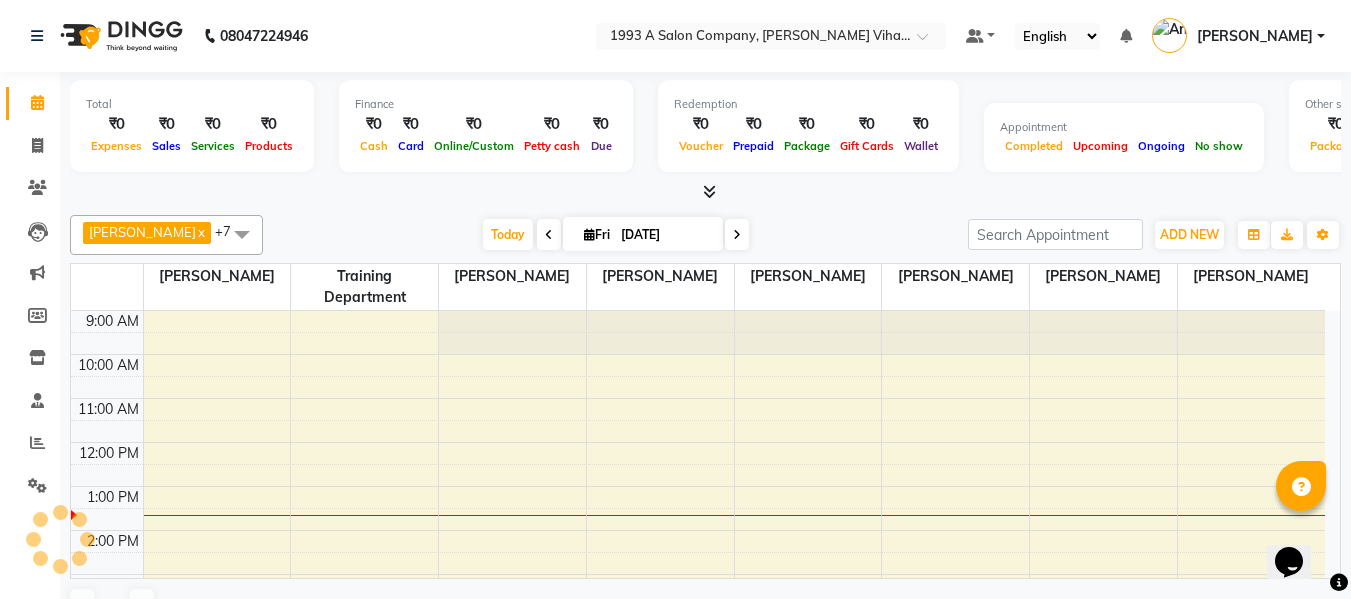 scroll, scrollTop: 0, scrollLeft: 0, axis: both 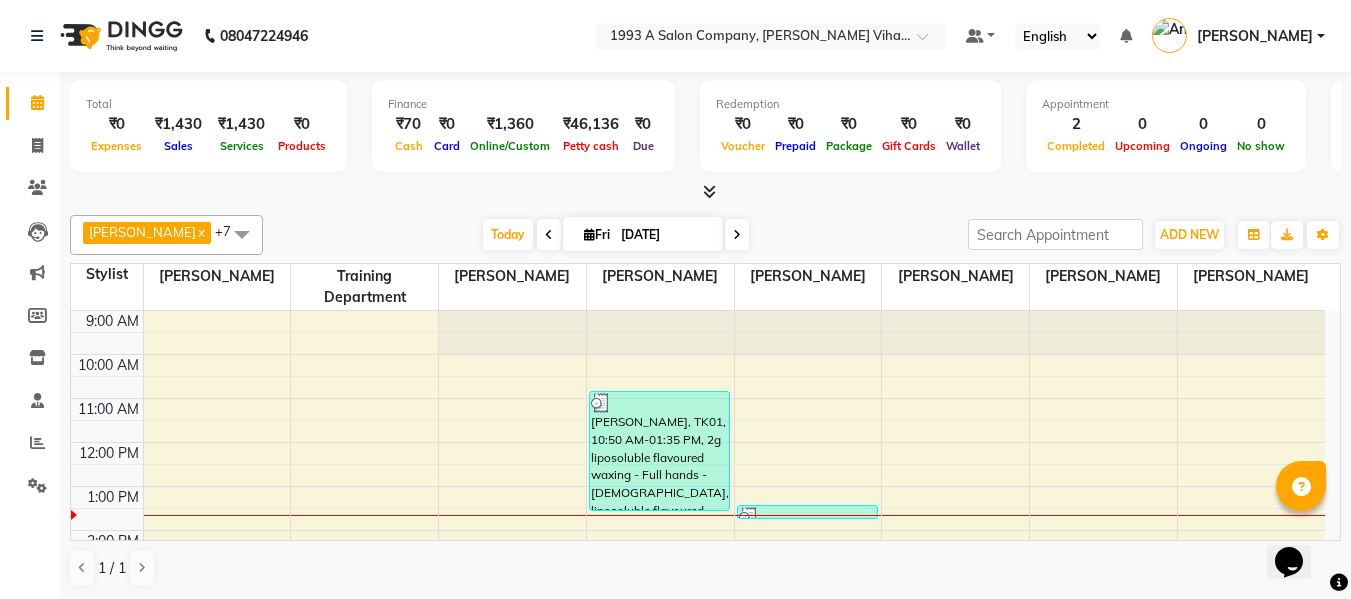 click at bounding box center [705, 192] 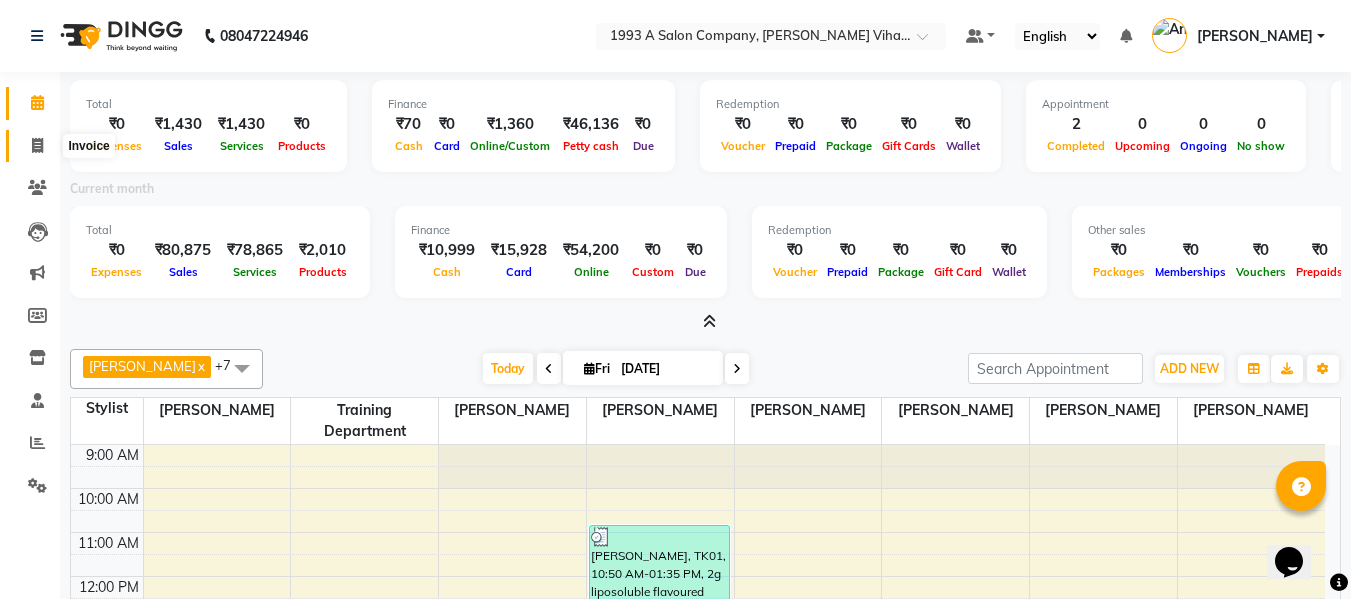 click 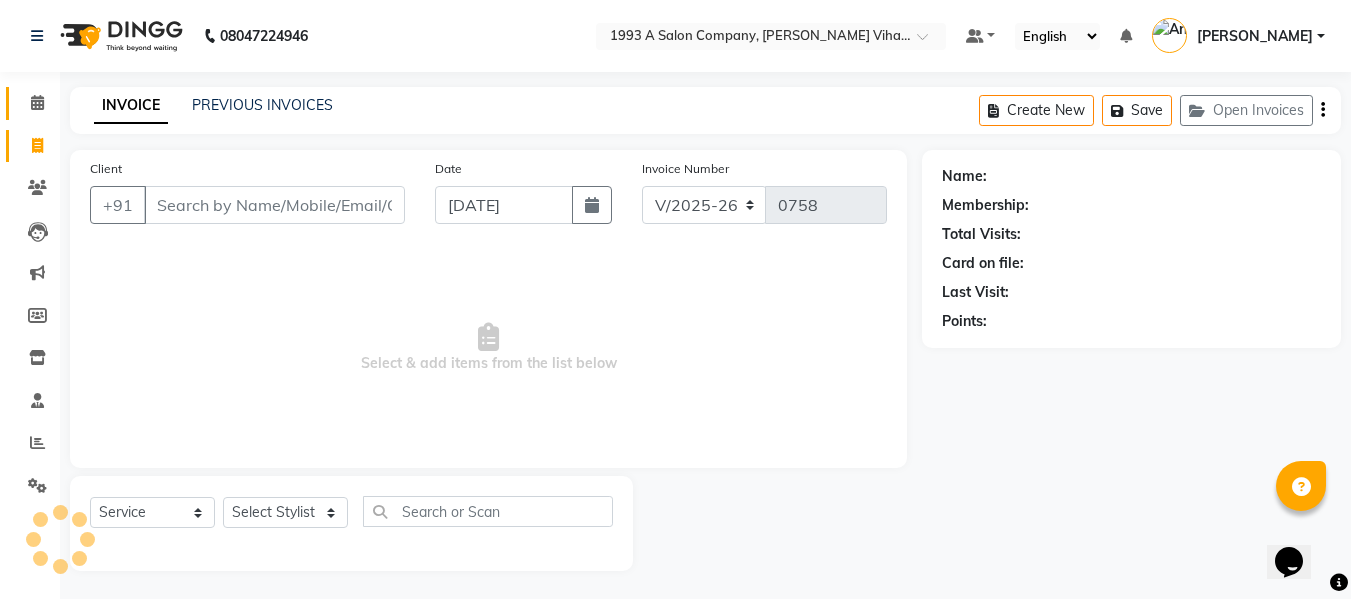 scroll, scrollTop: 2, scrollLeft: 0, axis: vertical 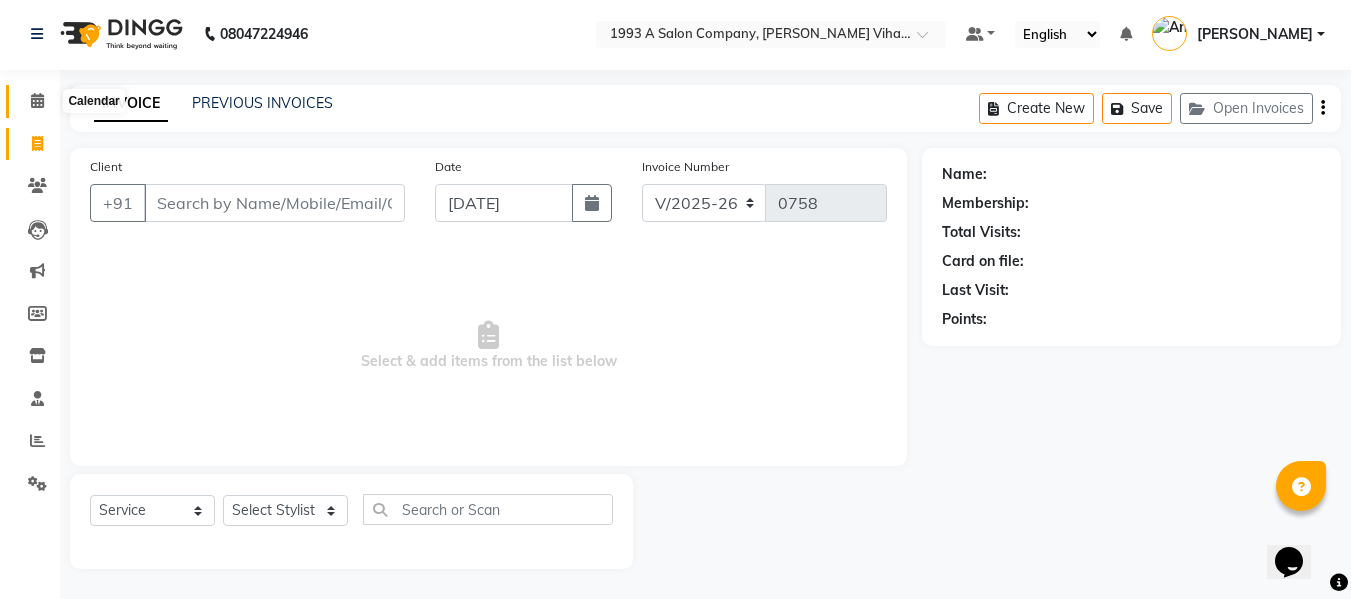 click 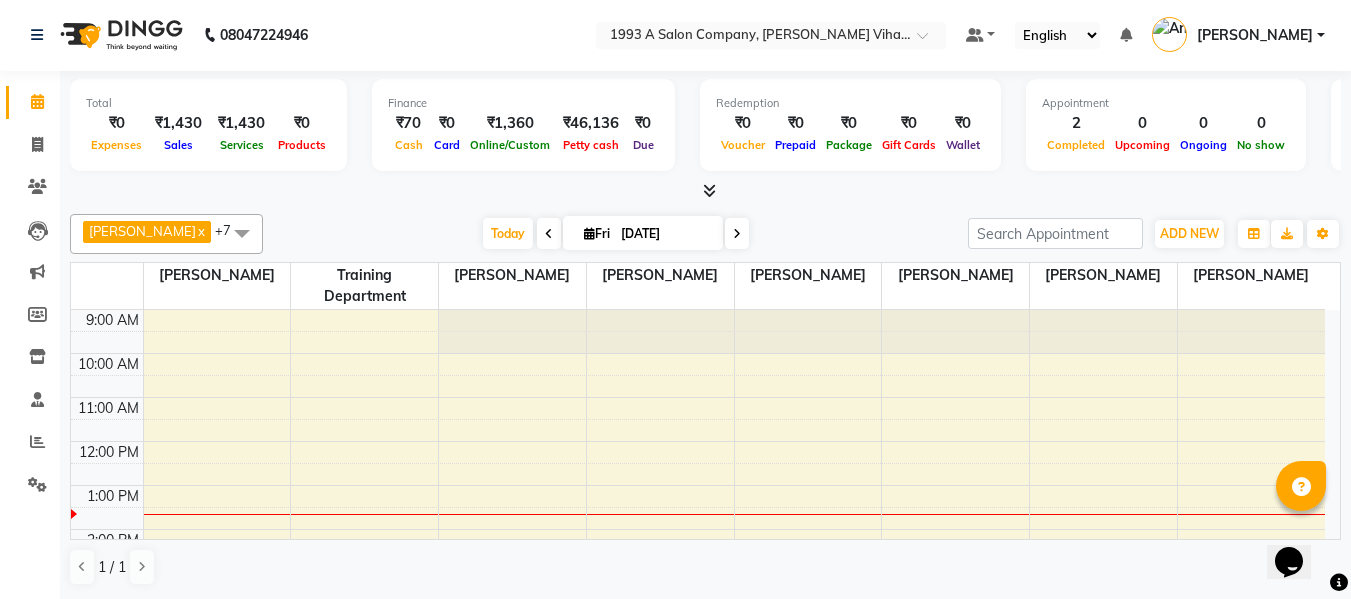scroll, scrollTop: 0, scrollLeft: 0, axis: both 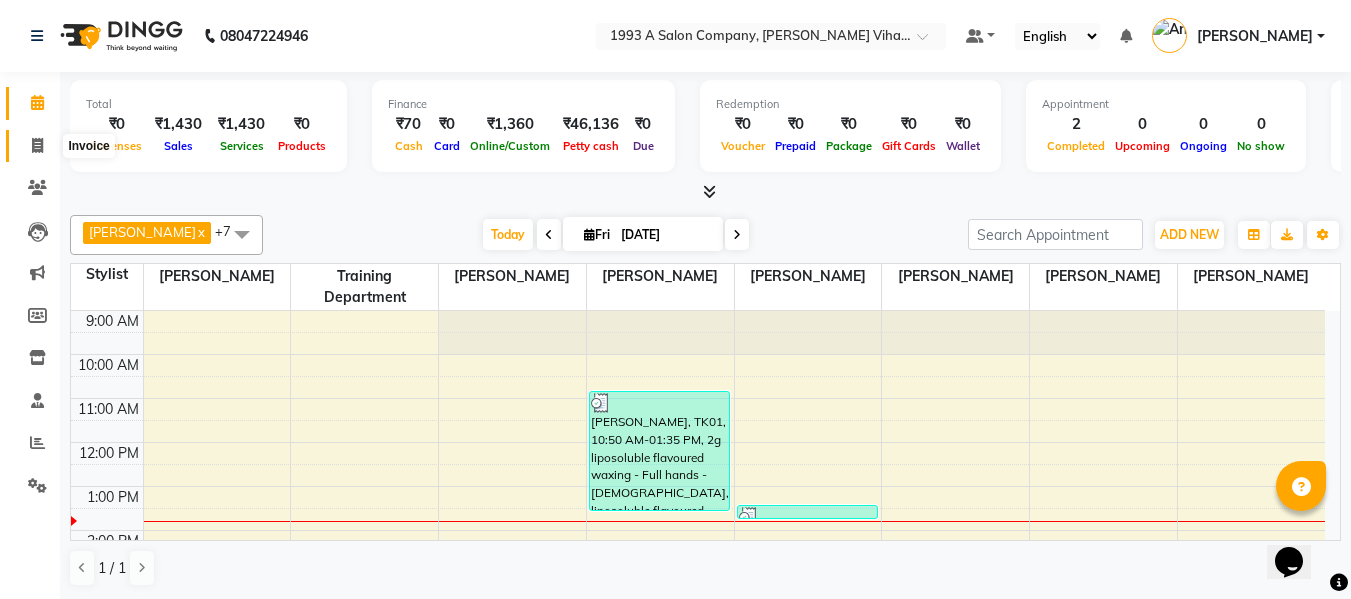 click 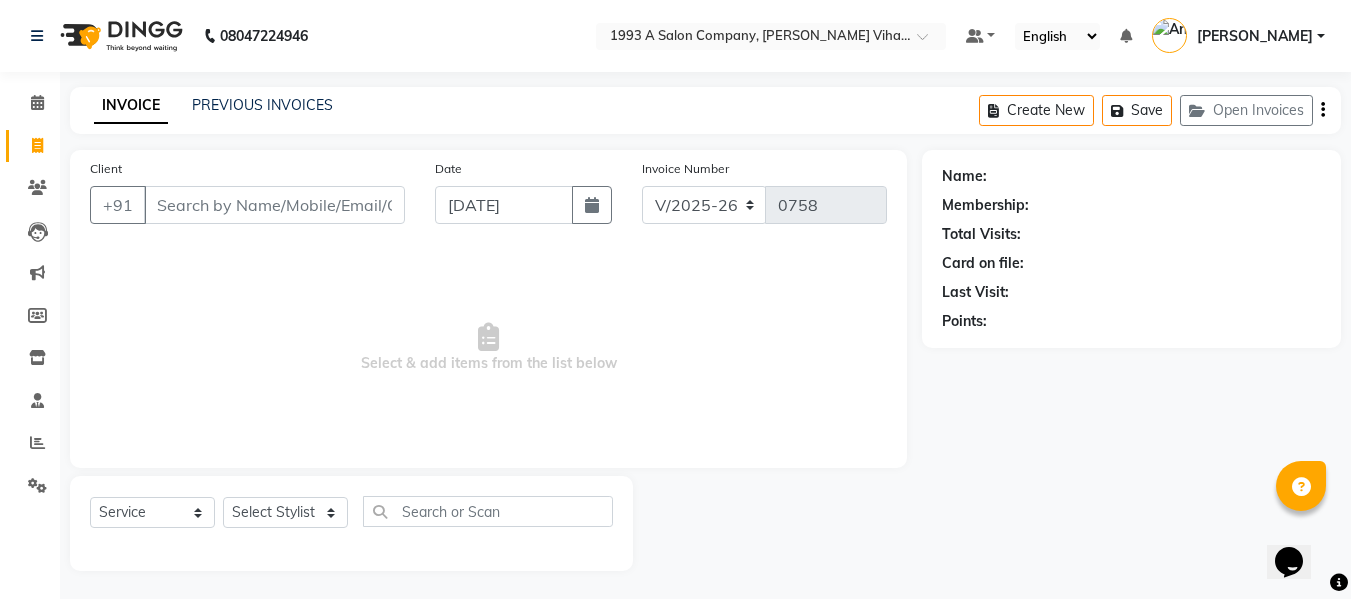 click on "Client" at bounding box center (274, 205) 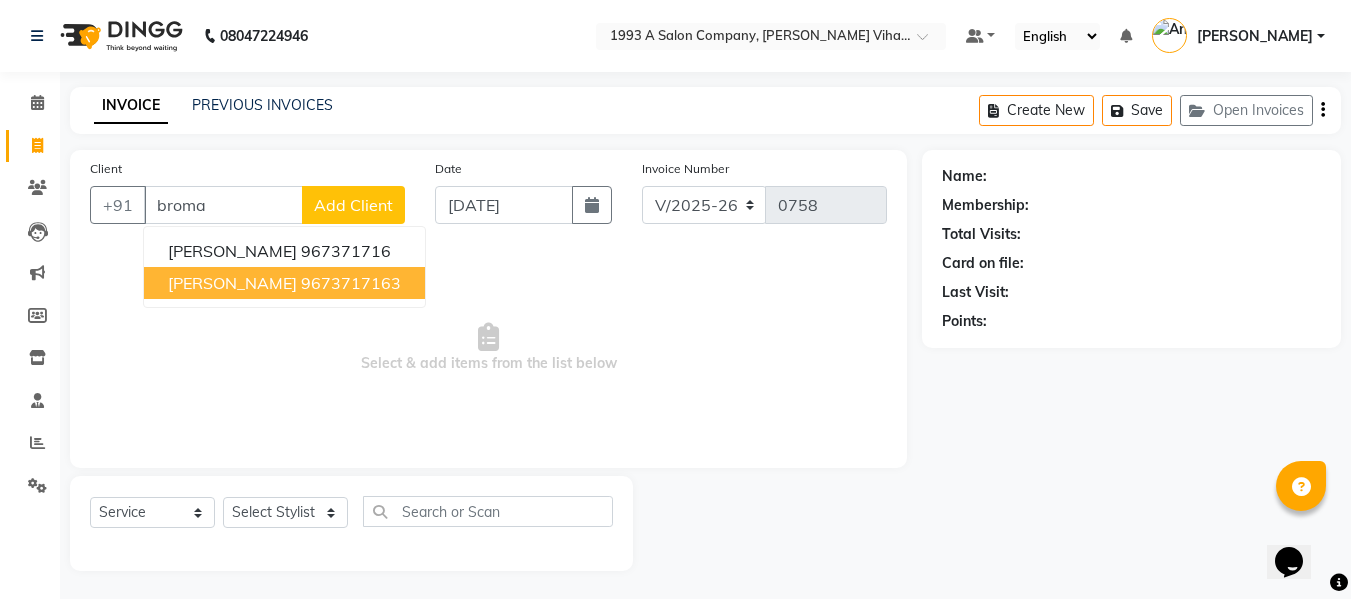 click on "9673717163" at bounding box center (351, 283) 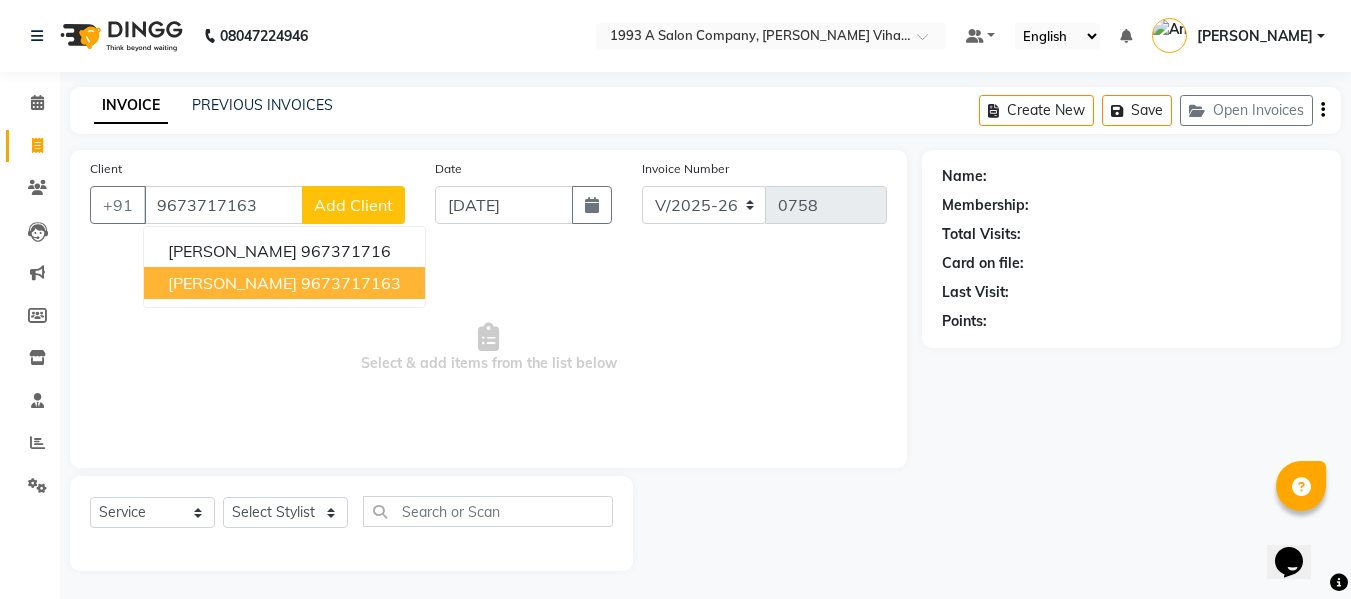 type on "9673717163" 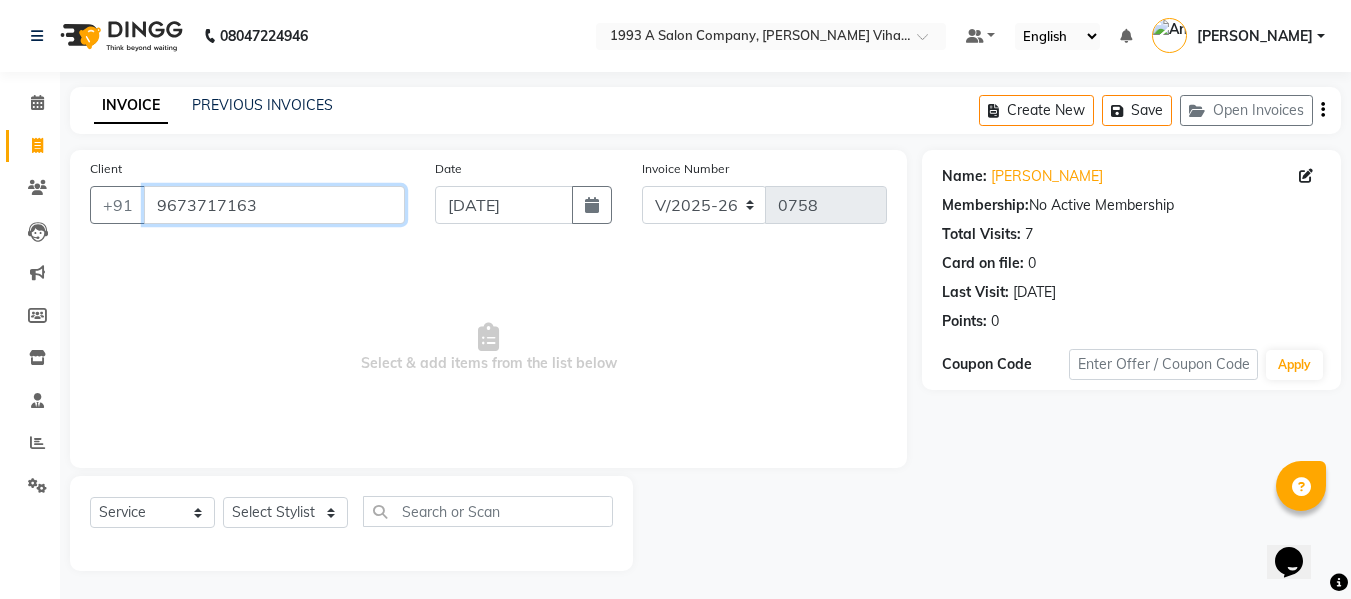 drag, startPoint x: 318, startPoint y: 207, endPoint x: 0, endPoint y: 247, distance: 320.50586 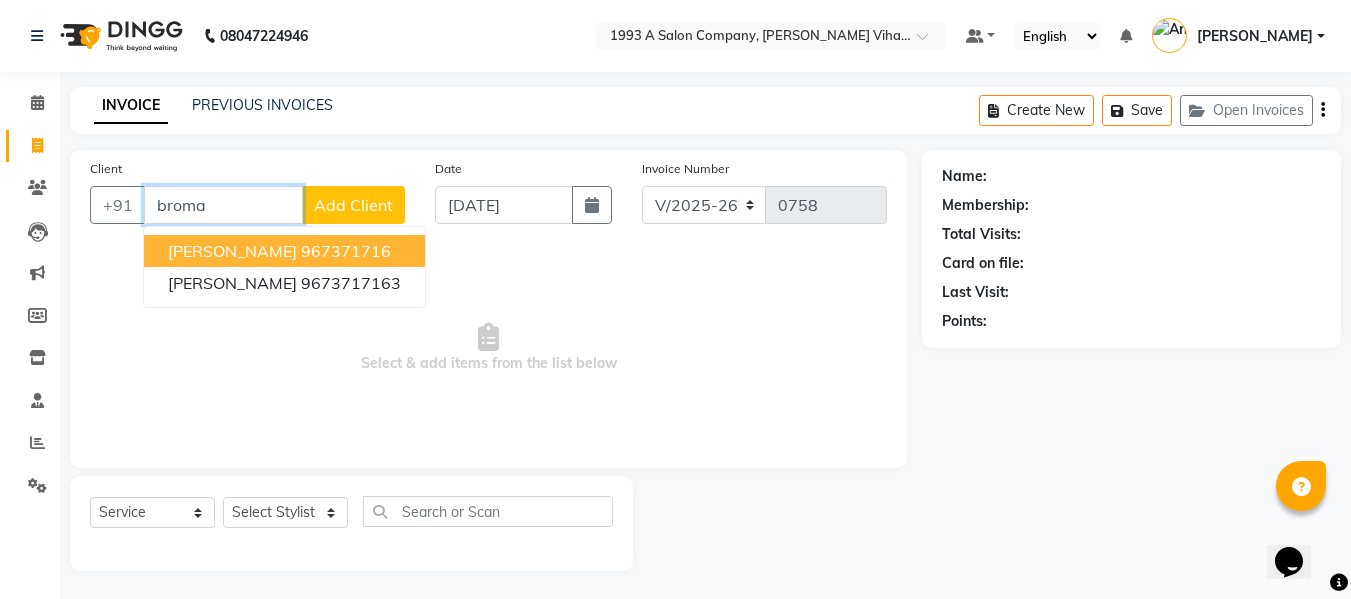click on "967371716" at bounding box center [346, 251] 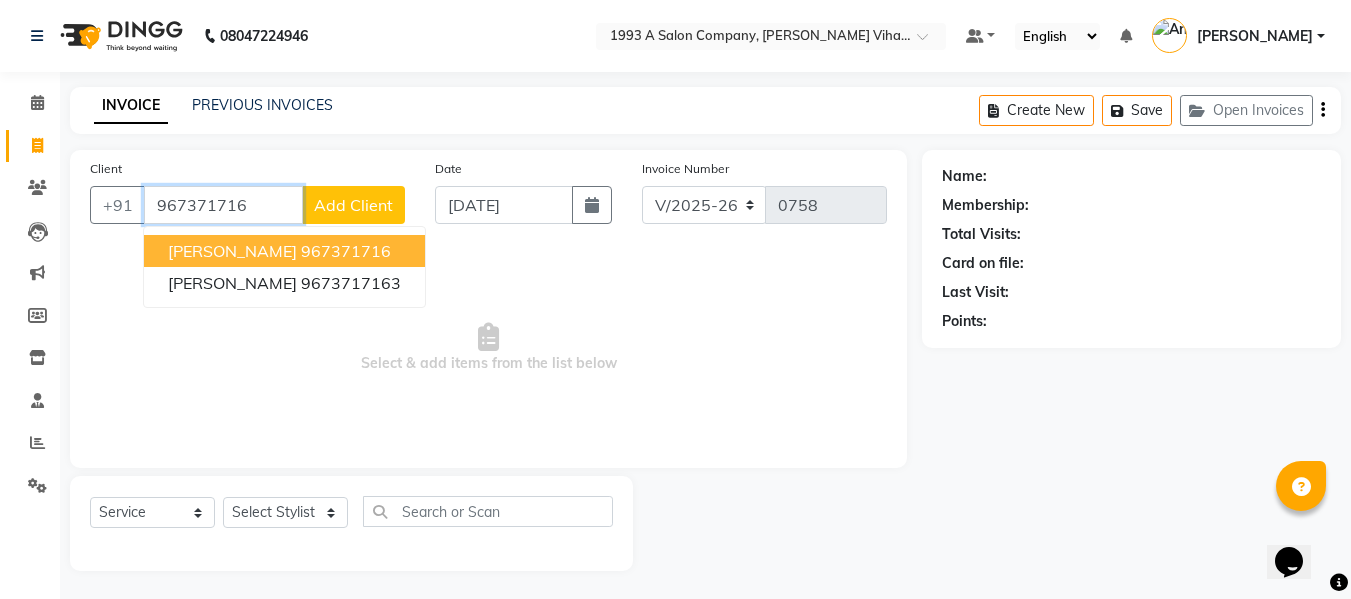 type on "967371716" 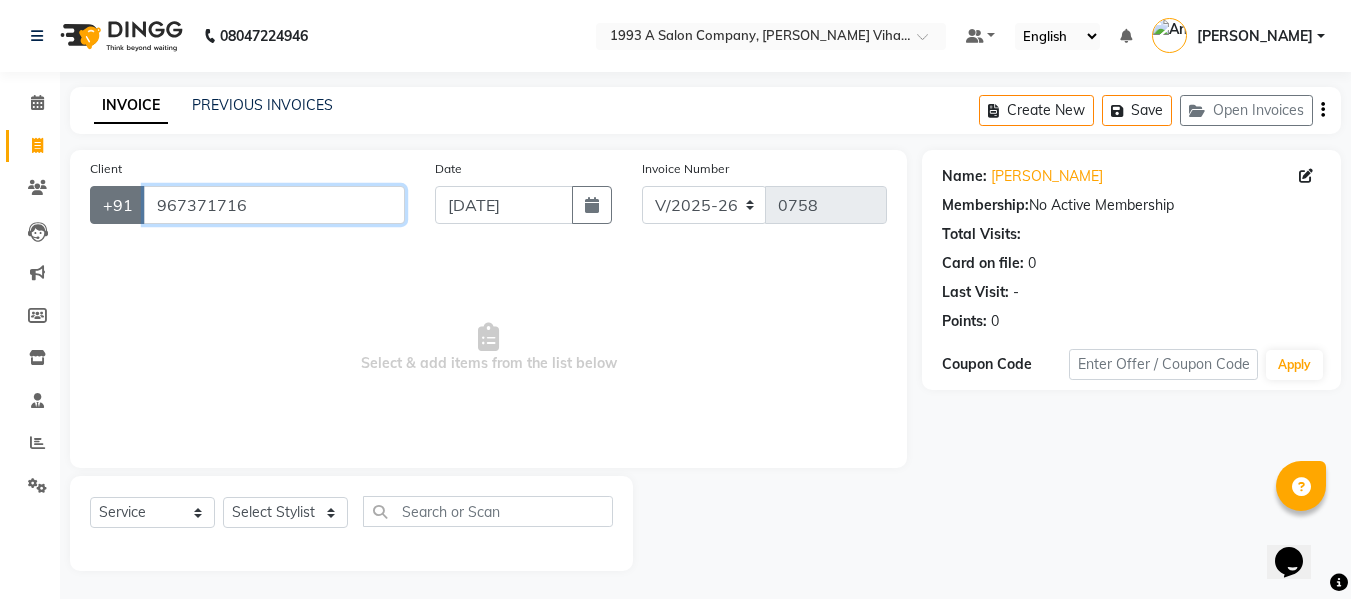 drag, startPoint x: 264, startPoint y: 221, endPoint x: 92, endPoint y: 209, distance: 172.41809 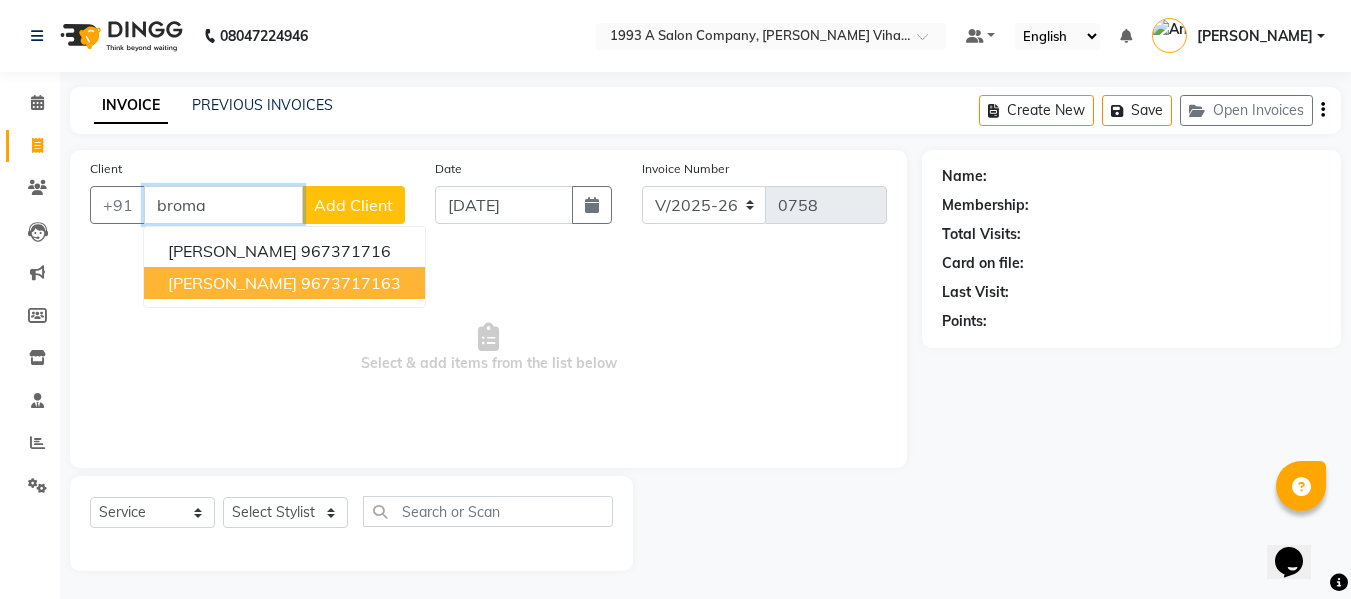 click on "9673717163" at bounding box center [351, 283] 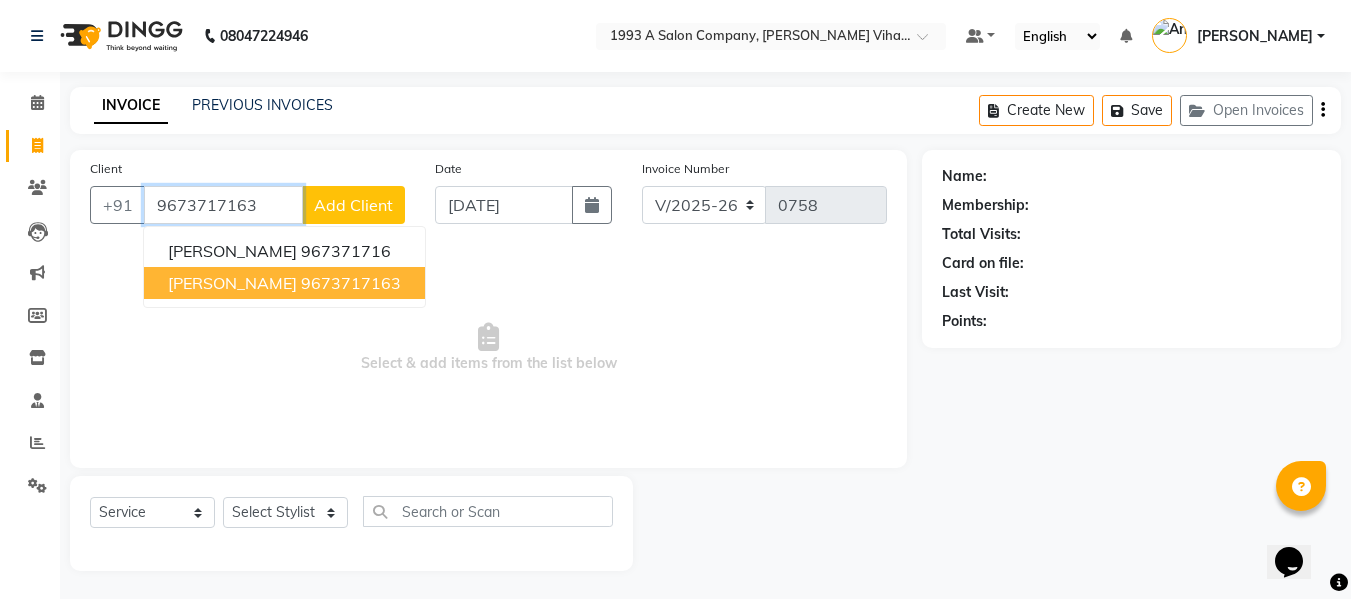 type on "9673717163" 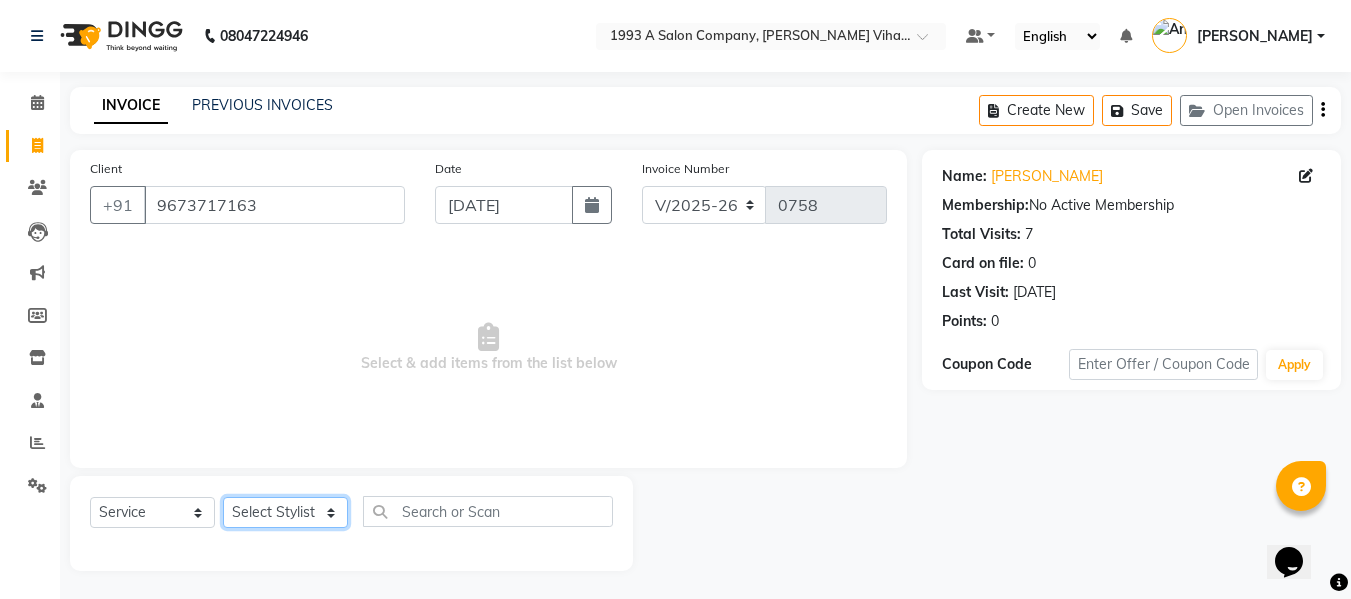 click on "Select Stylist Anuja Chetan Ambekar Mayur omkar  Pallavi Wali Rakhi Mandal  Shanti Palkonda Training Department" 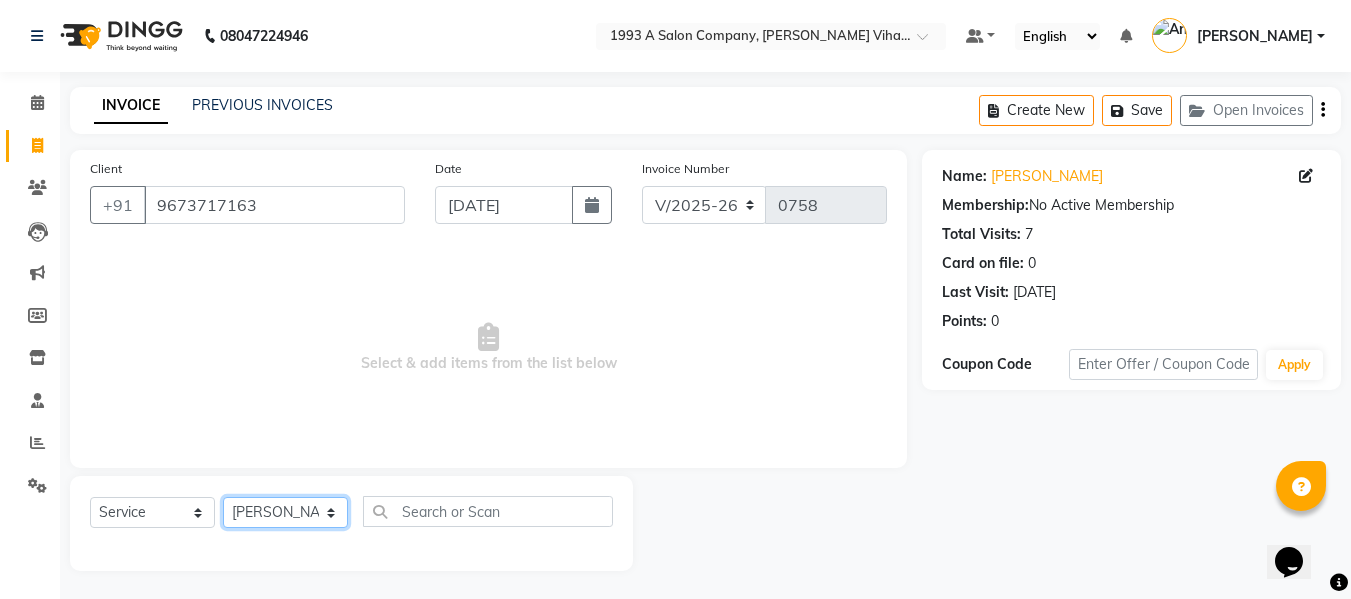 click on "Select Stylist Anuja Chetan Ambekar Mayur omkar  Pallavi Wali Rakhi Mandal  Shanti Palkonda Training Department" 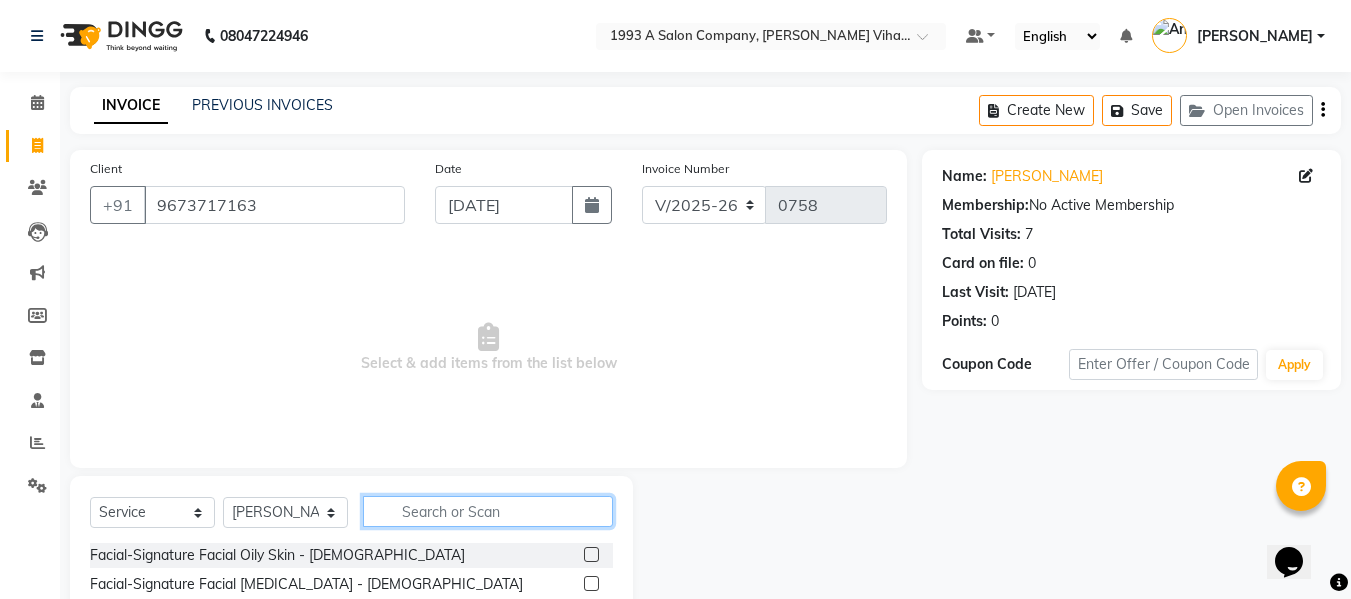 click 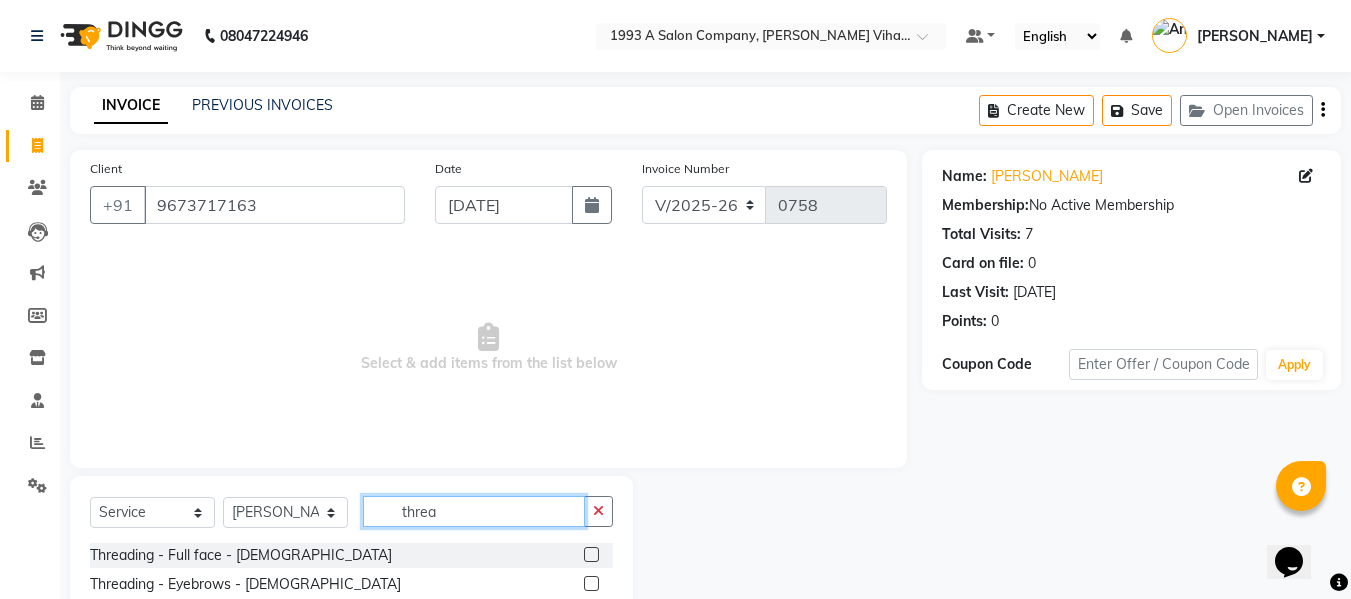 scroll, scrollTop: 200, scrollLeft: 0, axis: vertical 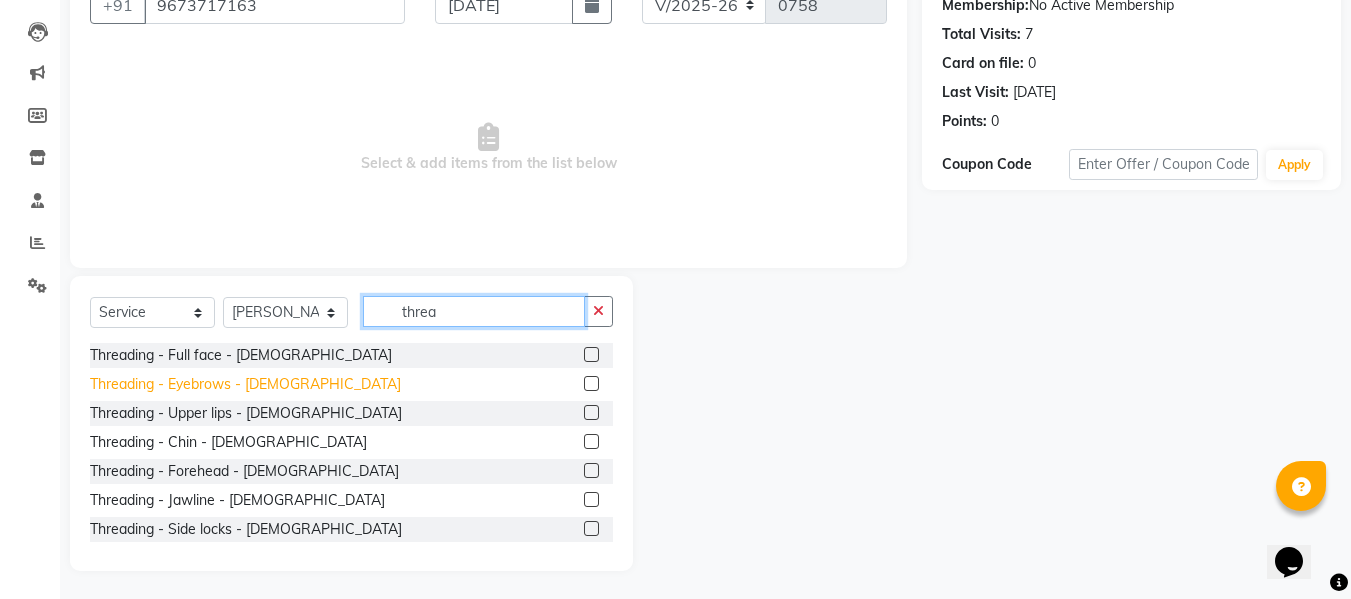 type on "threa" 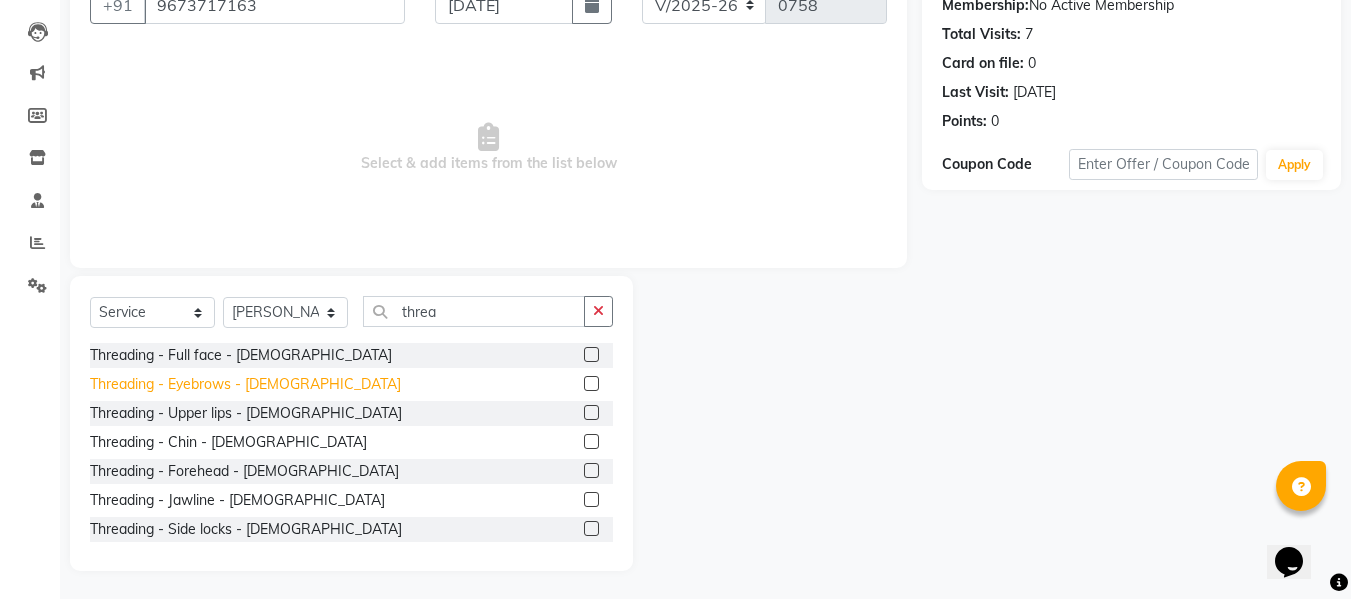 click on "Threading - Eyebrows - [DEMOGRAPHIC_DATA]" 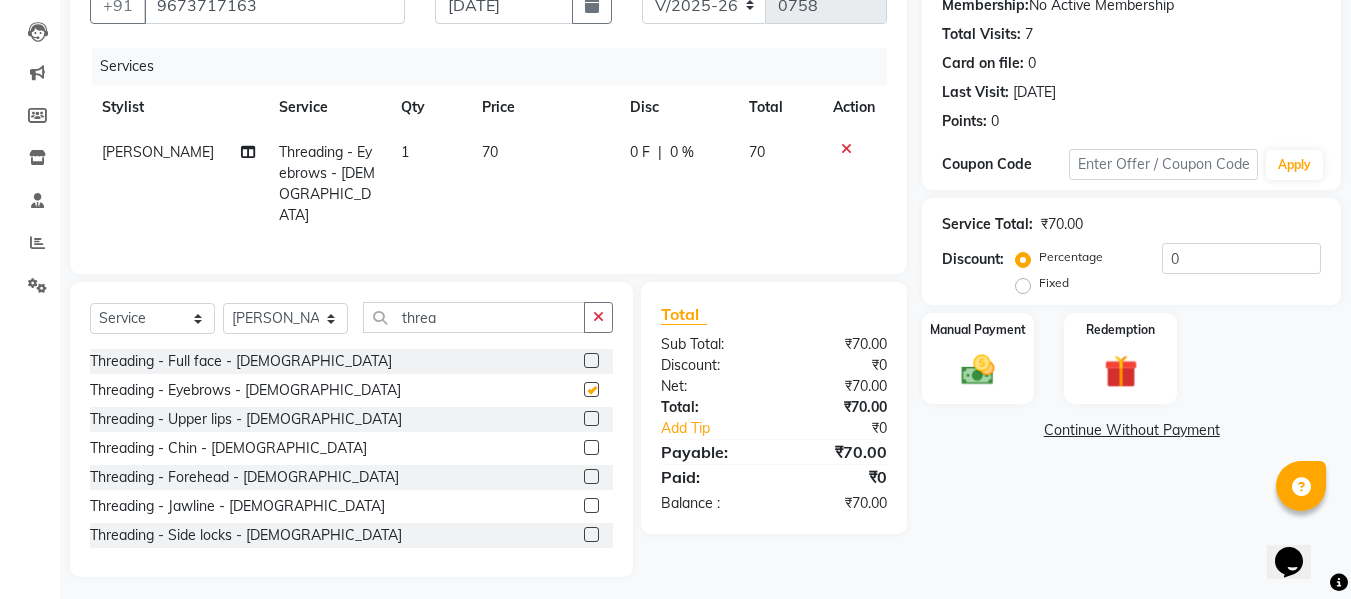checkbox on "false" 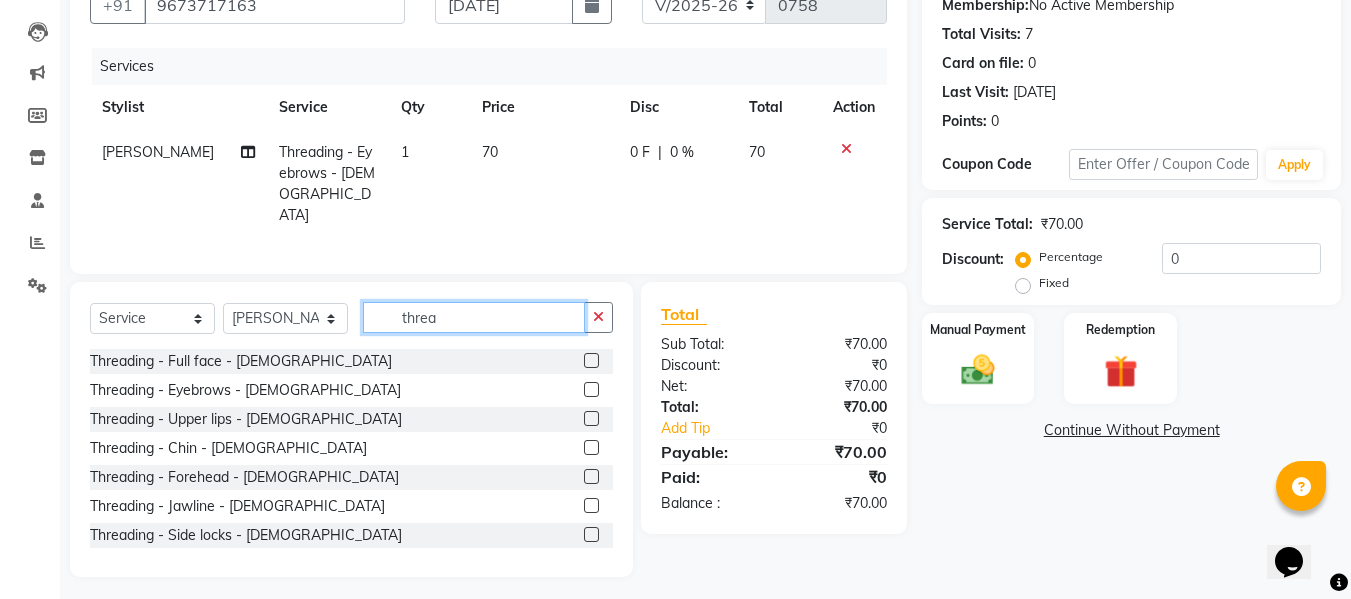click on "threa" 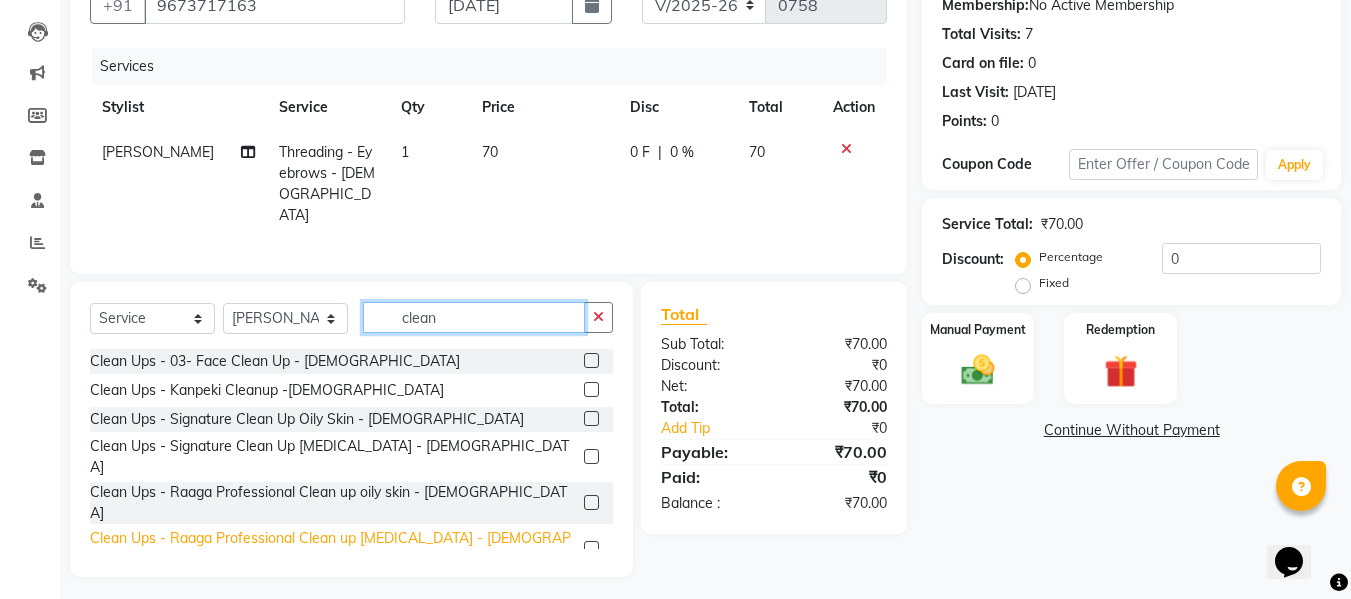 type on "clean" 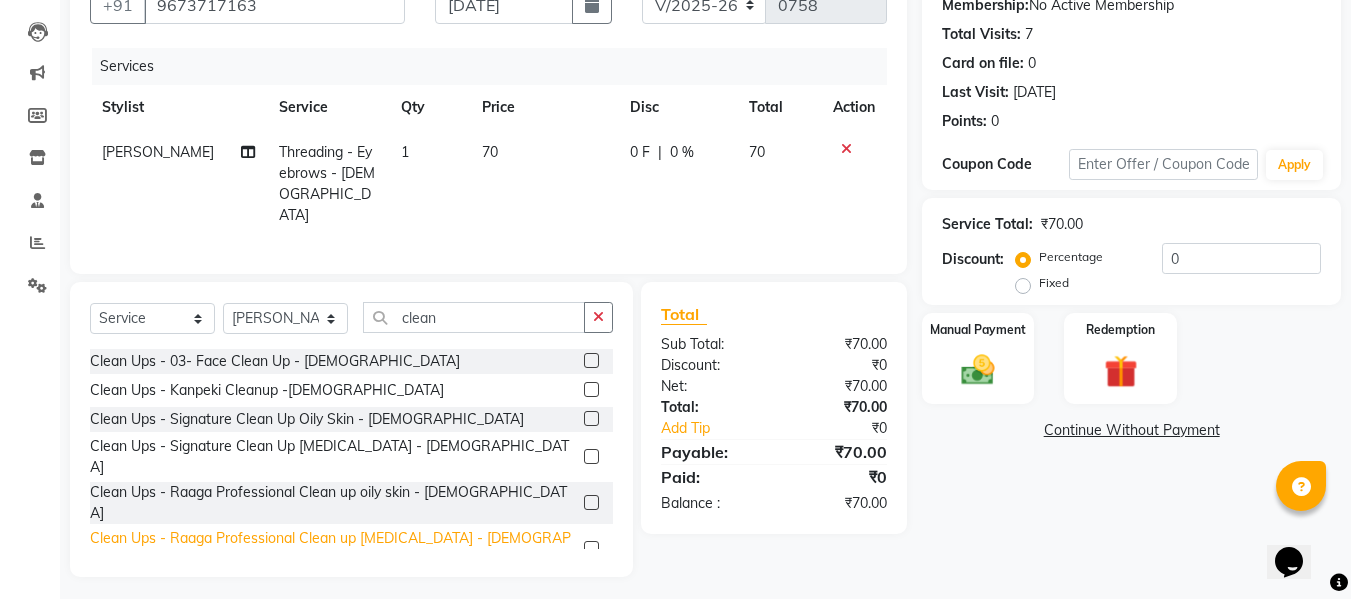 click on "Clean Ups - Raaga Professional Clean up [MEDICAL_DATA] - [DEMOGRAPHIC_DATA]" 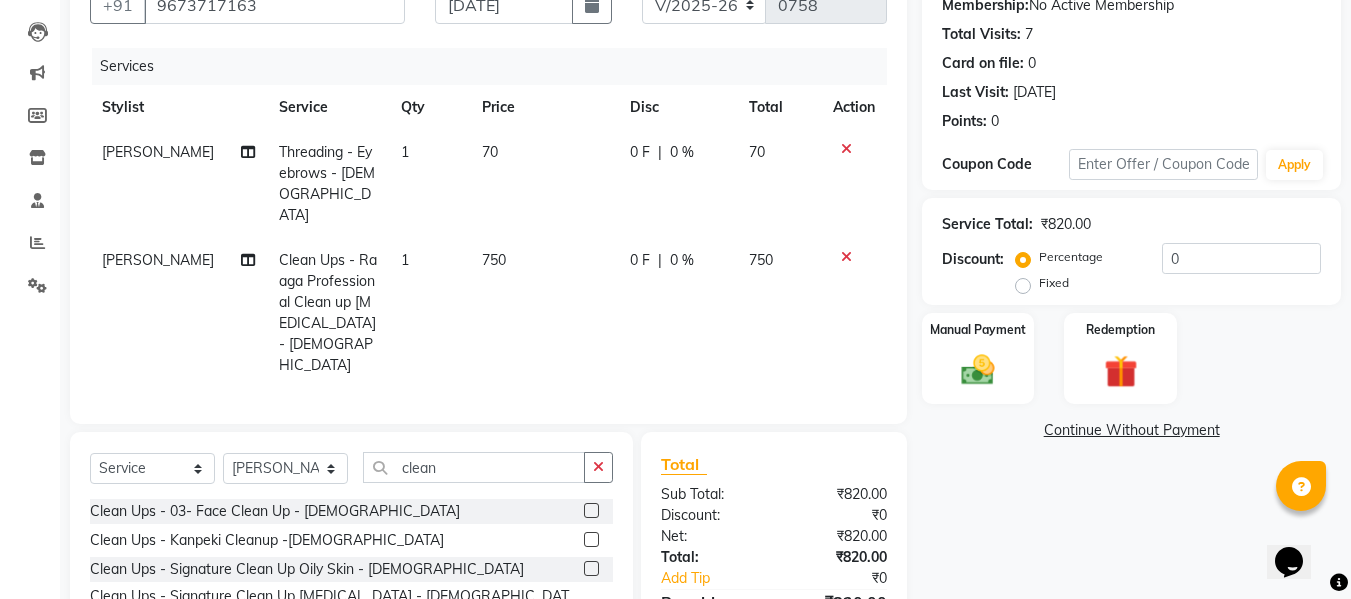 checkbox on "false" 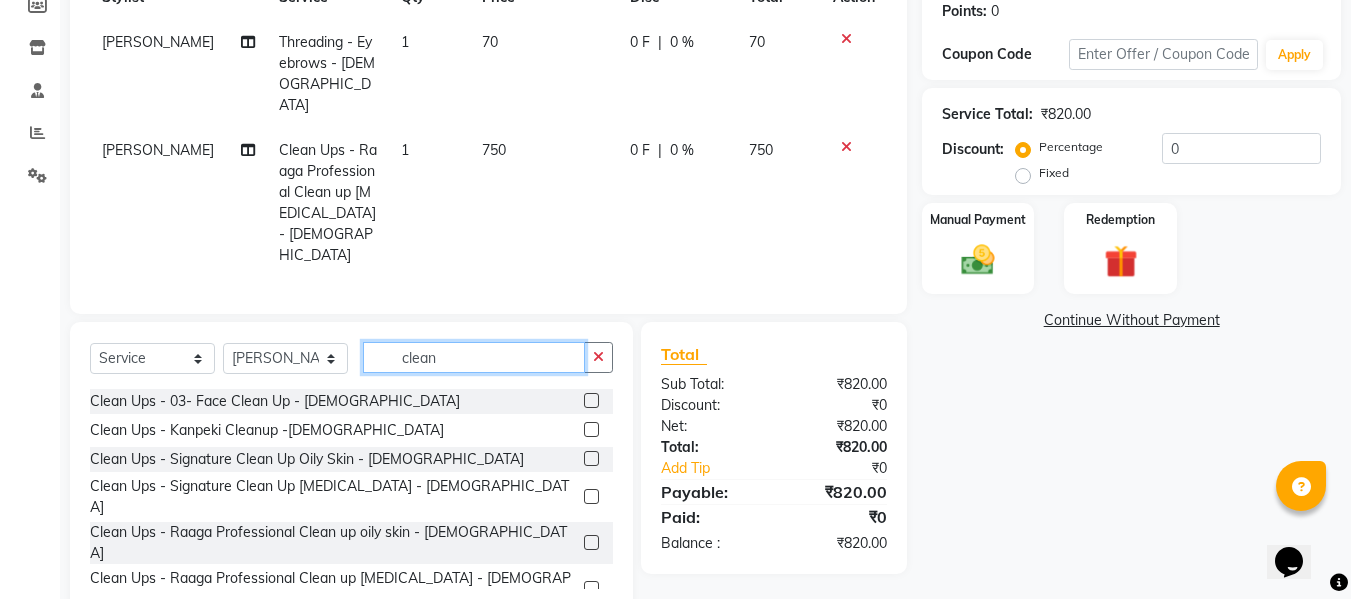 drag, startPoint x: 465, startPoint y: 300, endPoint x: 355, endPoint y: 331, distance: 114.28473 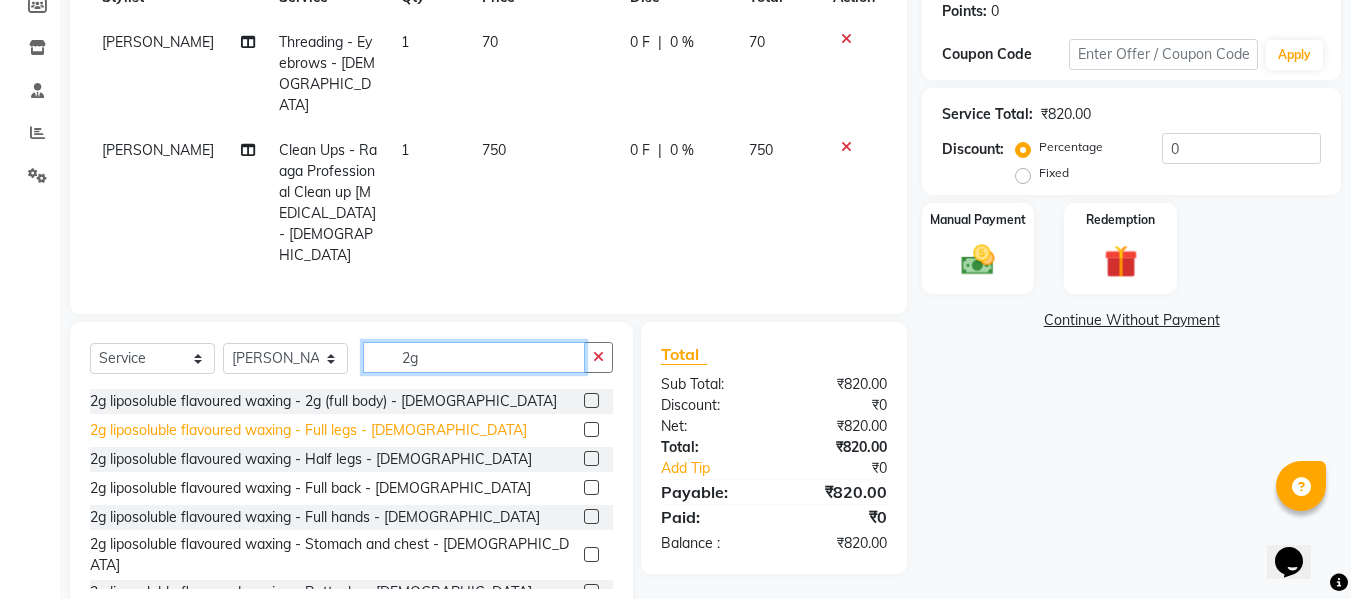 type on "2g" 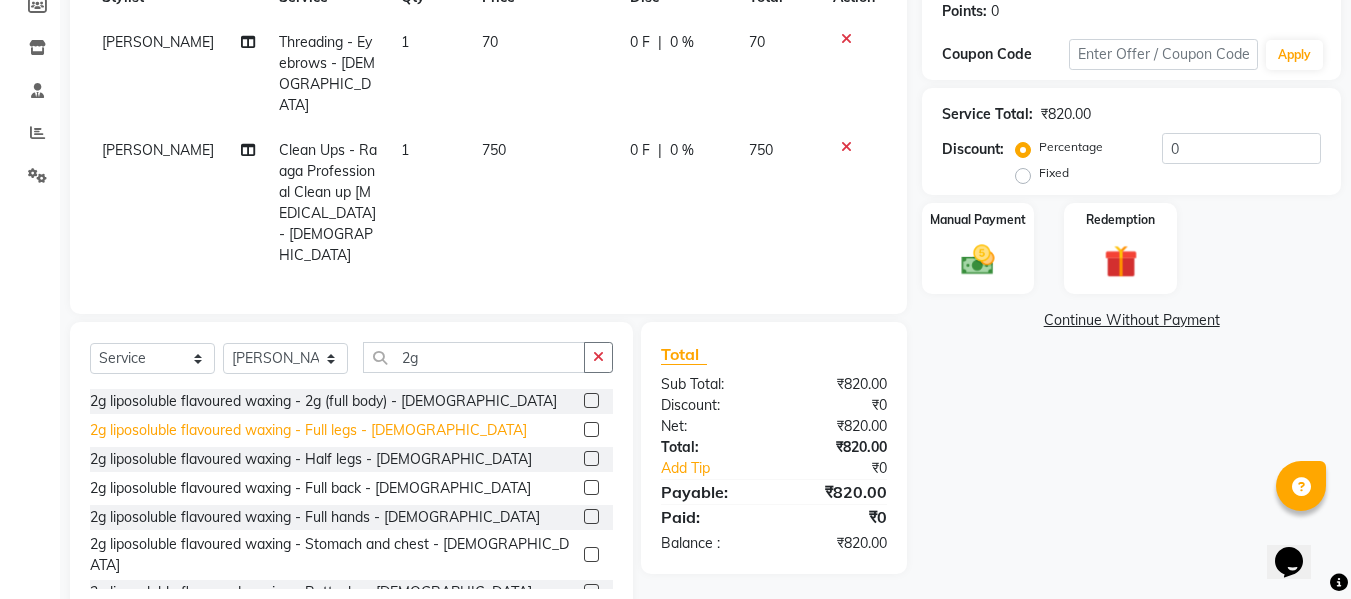 click on "2g liposoluble flavoured waxing - Full legs - [DEMOGRAPHIC_DATA]" 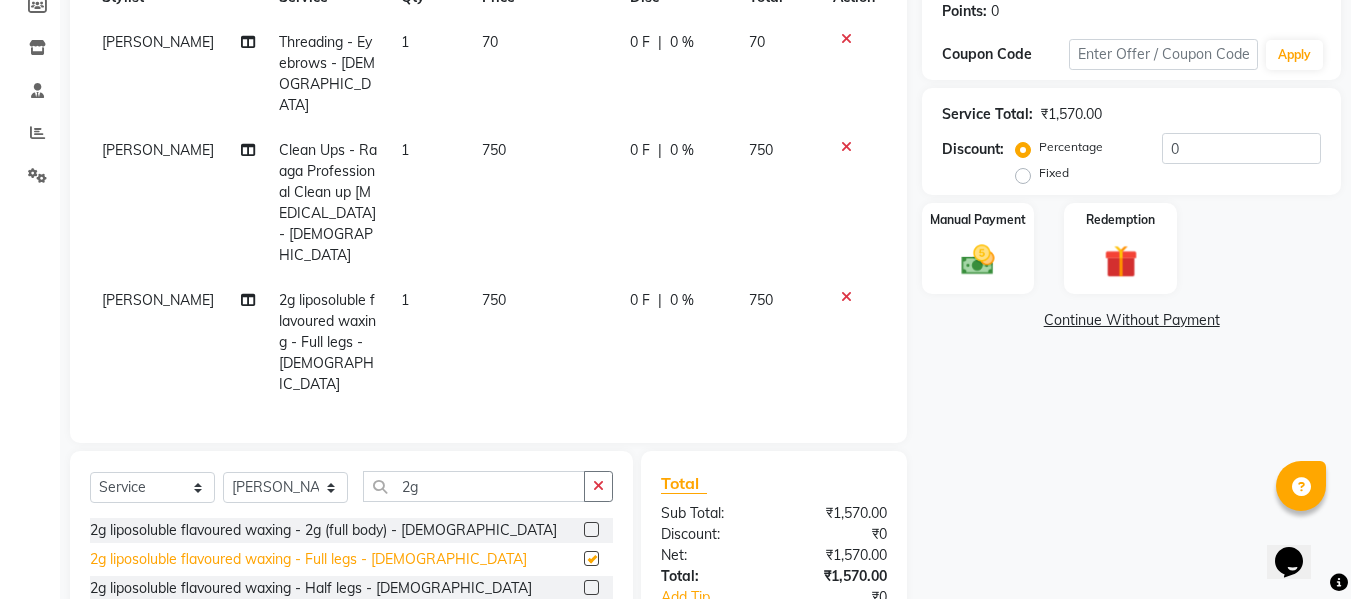 checkbox on "false" 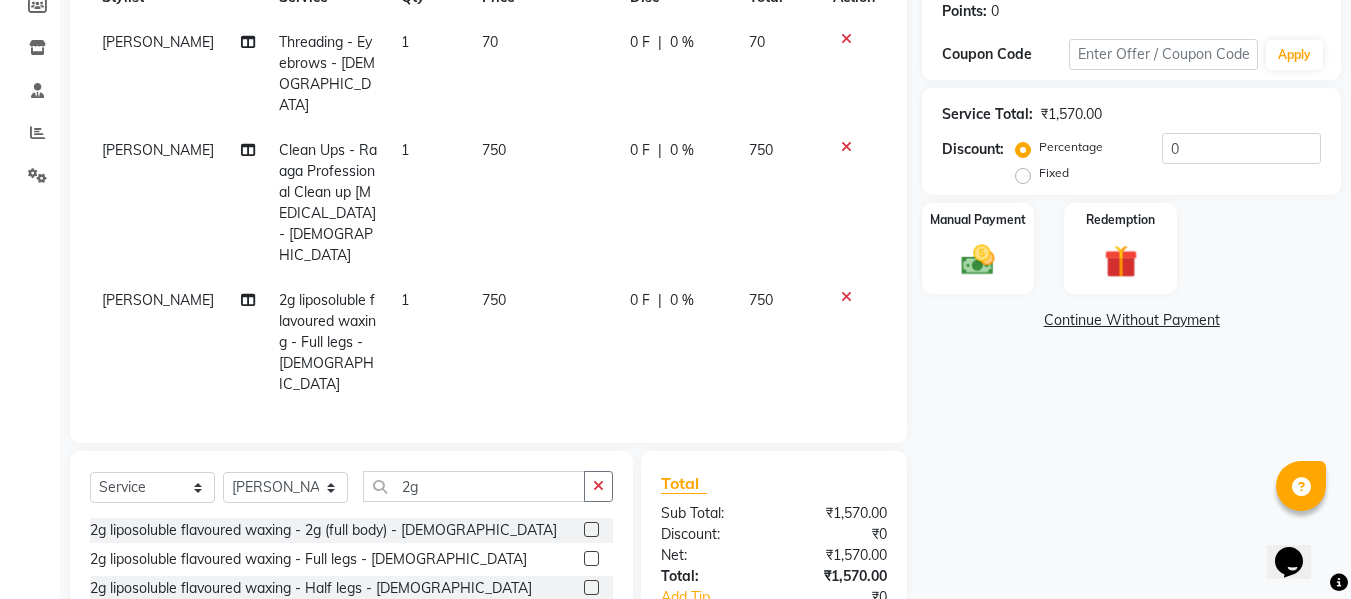 scroll, scrollTop: 418, scrollLeft: 0, axis: vertical 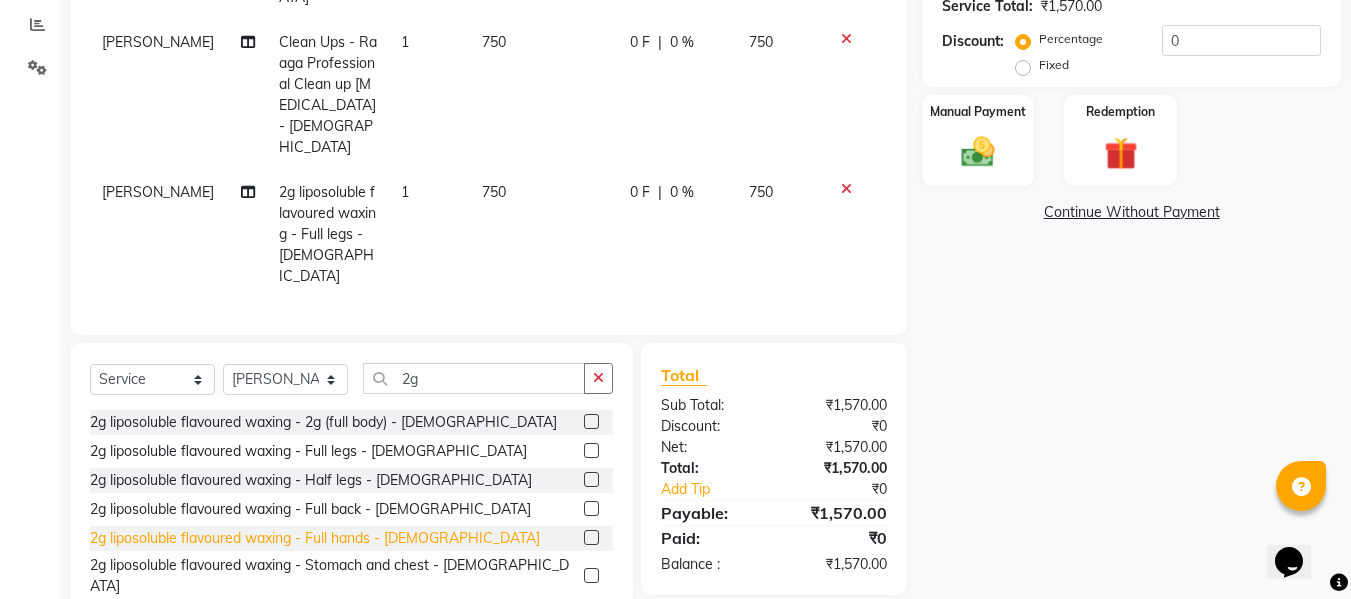 click on "2g liposoluble flavoured waxing - Full hands - [DEMOGRAPHIC_DATA]" 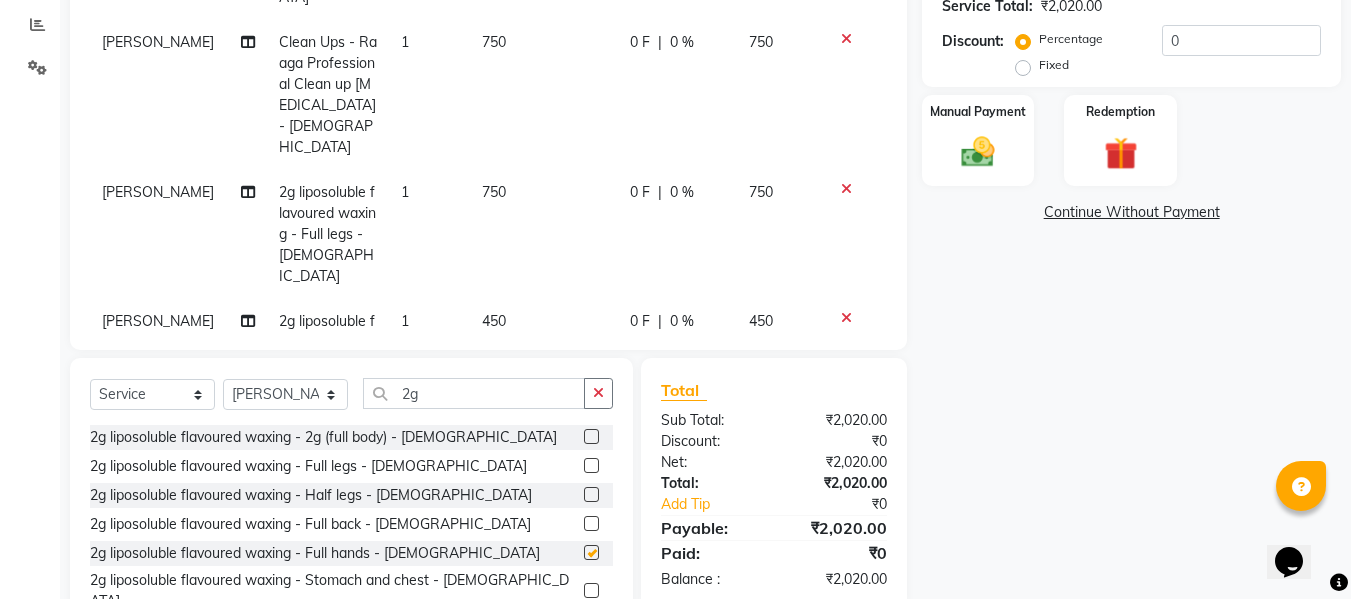 checkbox on "false" 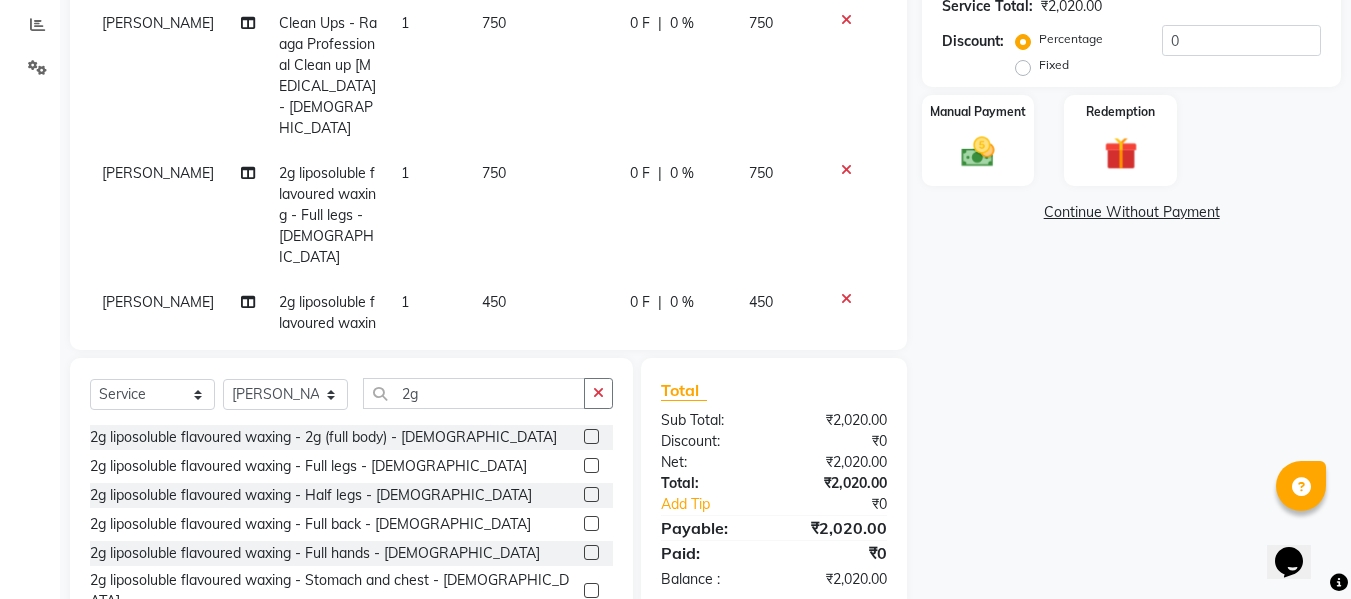 scroll, scrollTop: 24, scrollLeft: 0, axis: vertical 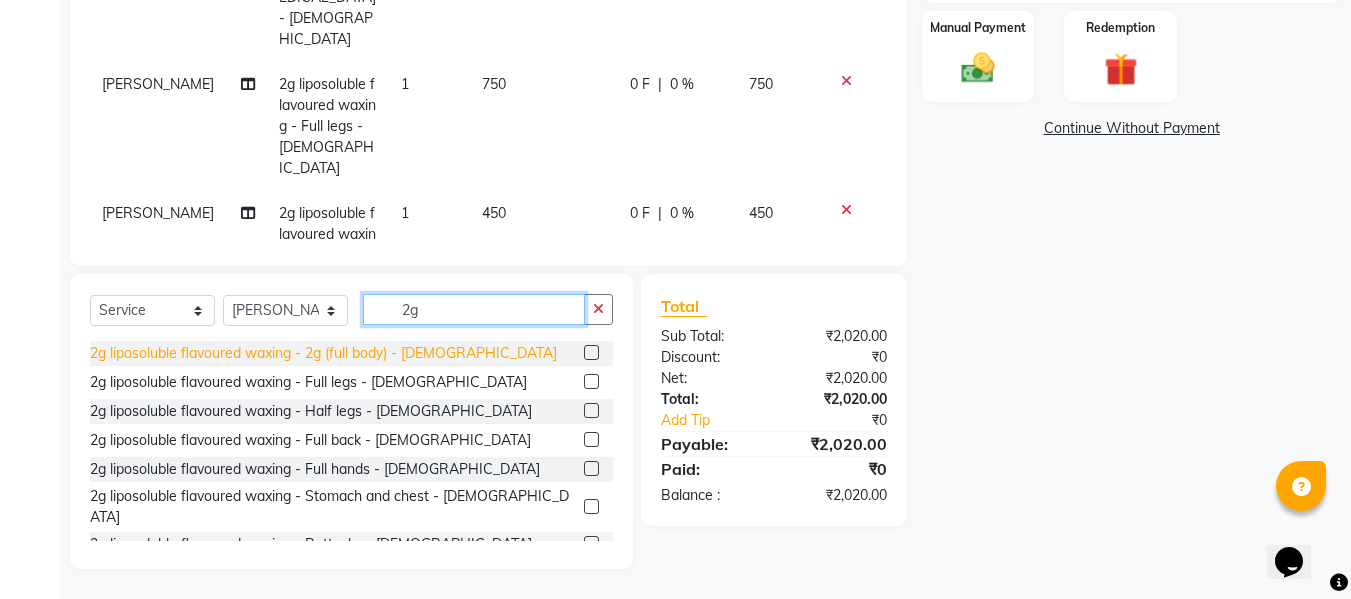 drag, startPoint x: 446, startPoint y: 308, endPoint x: 162, endPoint y: 344, distance: 286.27258 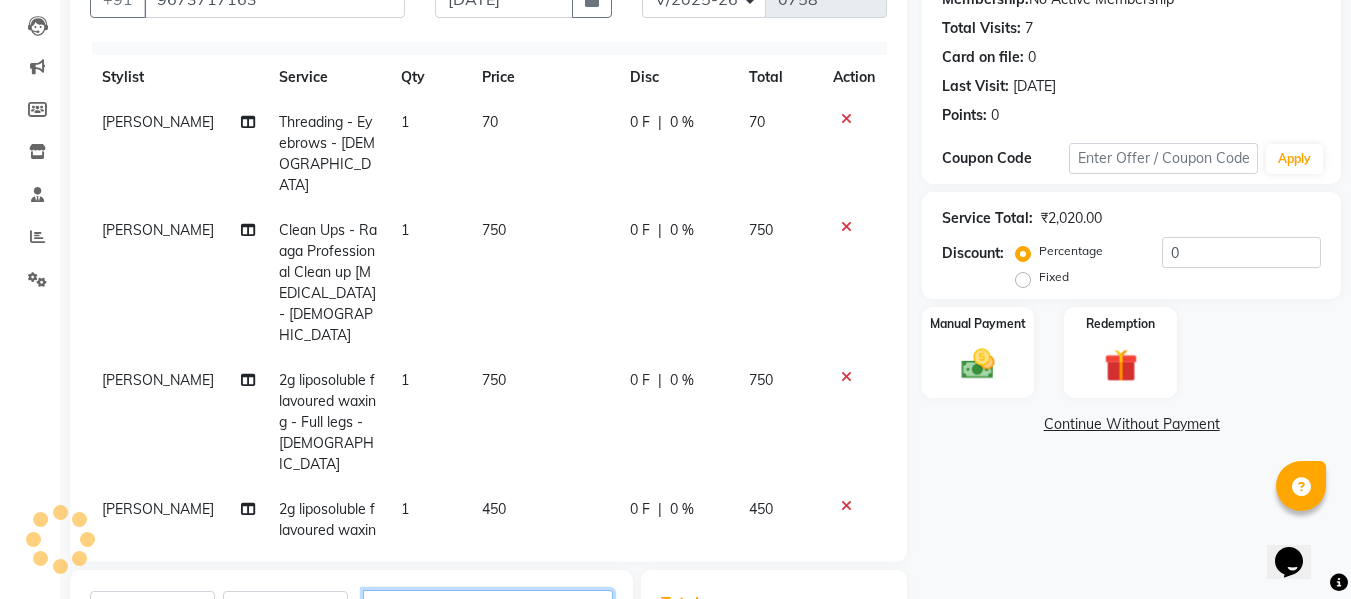 scroll, scrollTop: 302, scrollLeft: 0, axis: vertical 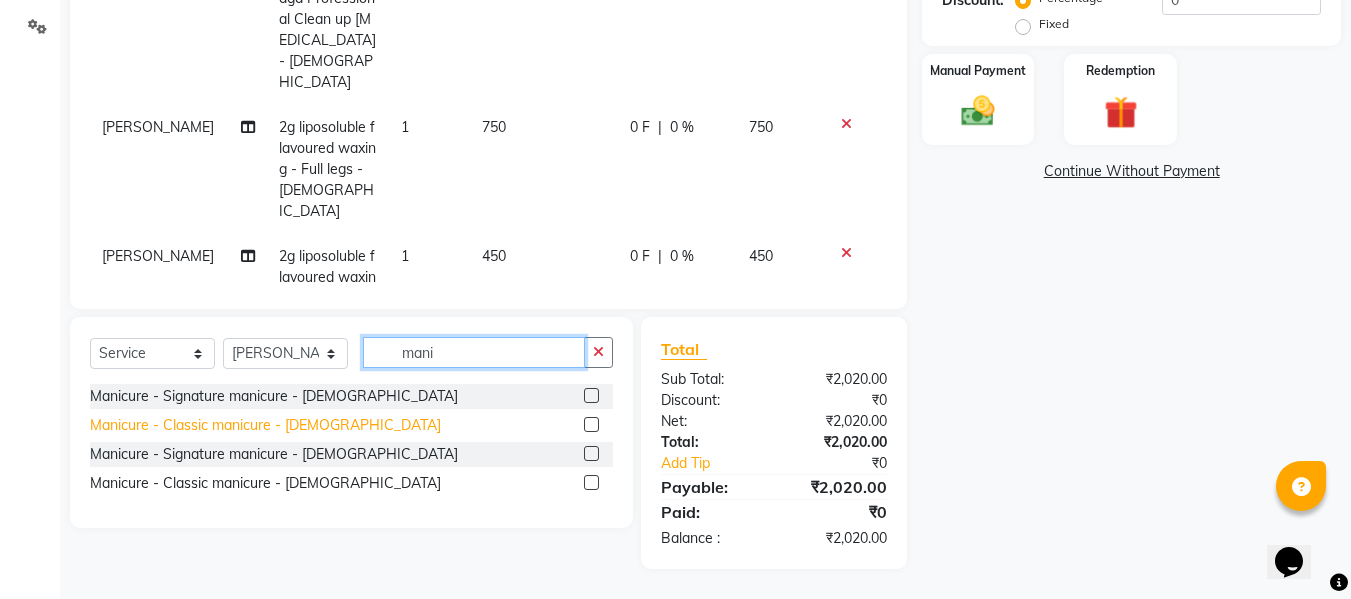 type on "mani" 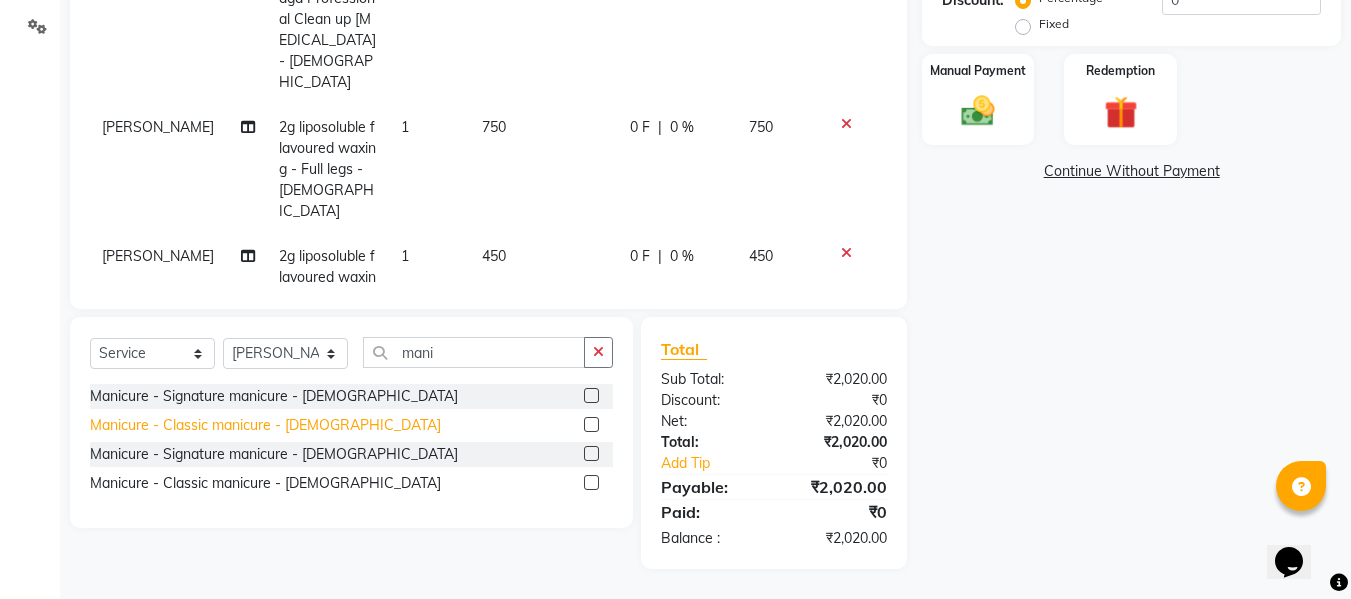 click on "Manicure - Classic  manicure - [DEMOGRAPHIC_DATA]" 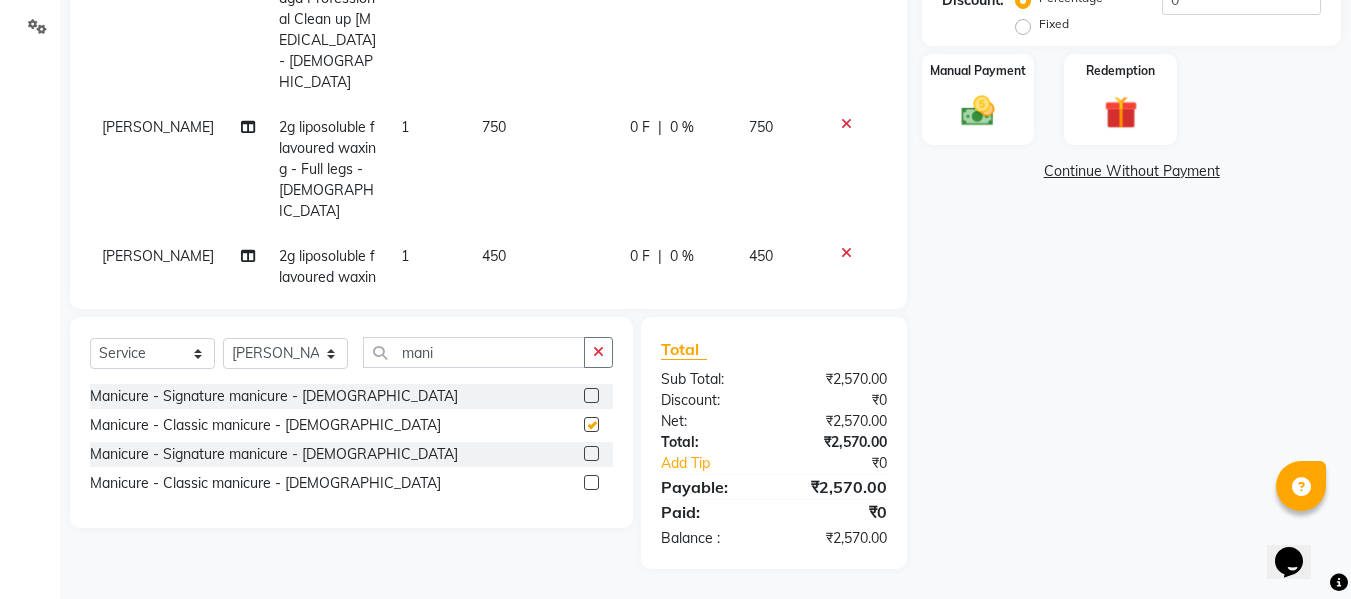 checkbox on "false" 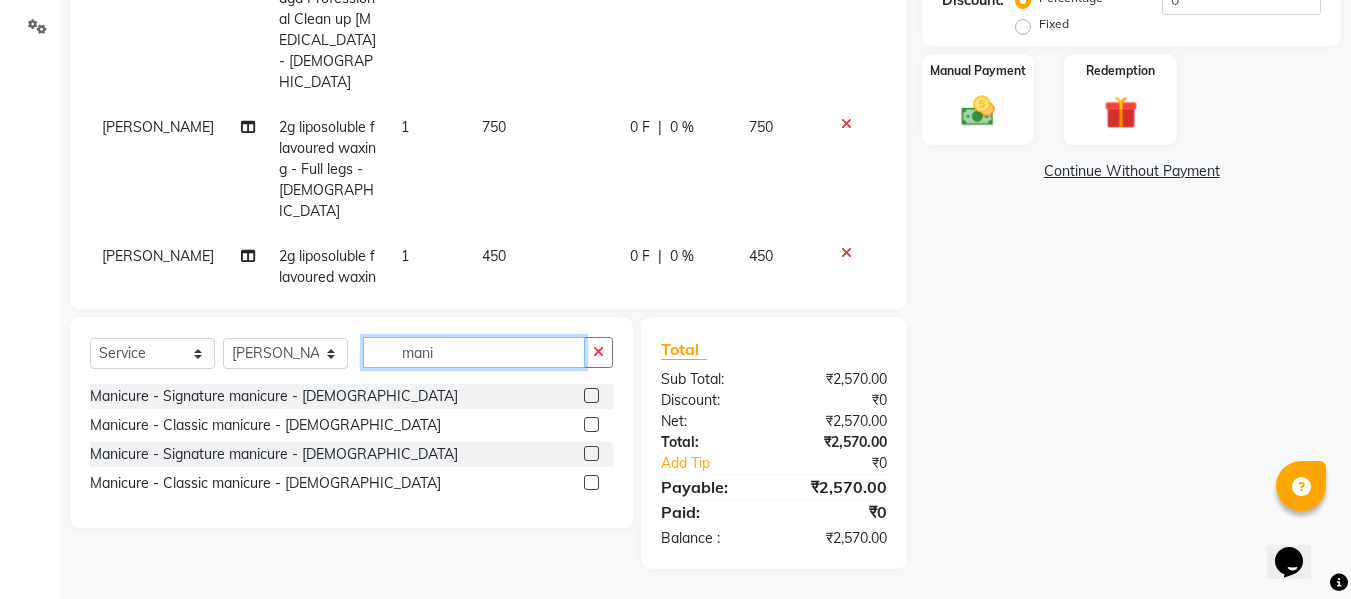 drag, startPoint x: 440, startPoint y: 349, endPoint x: 378, endPoint y: 361, distance: 63.15061 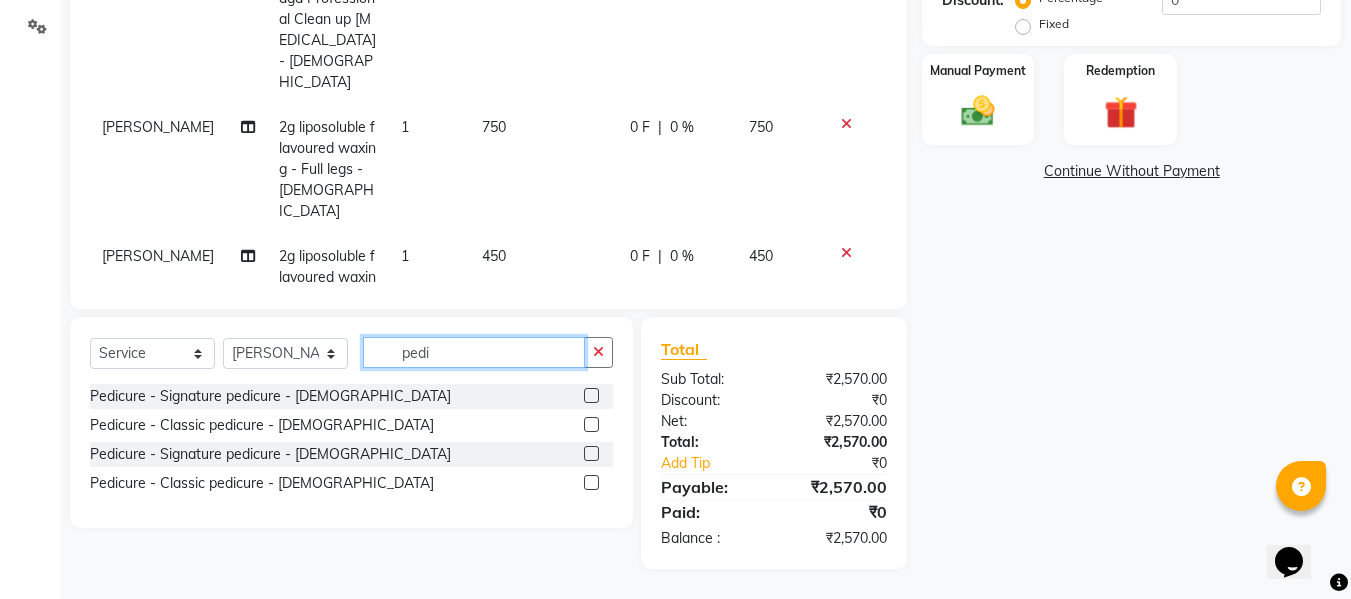 type on "pedi" 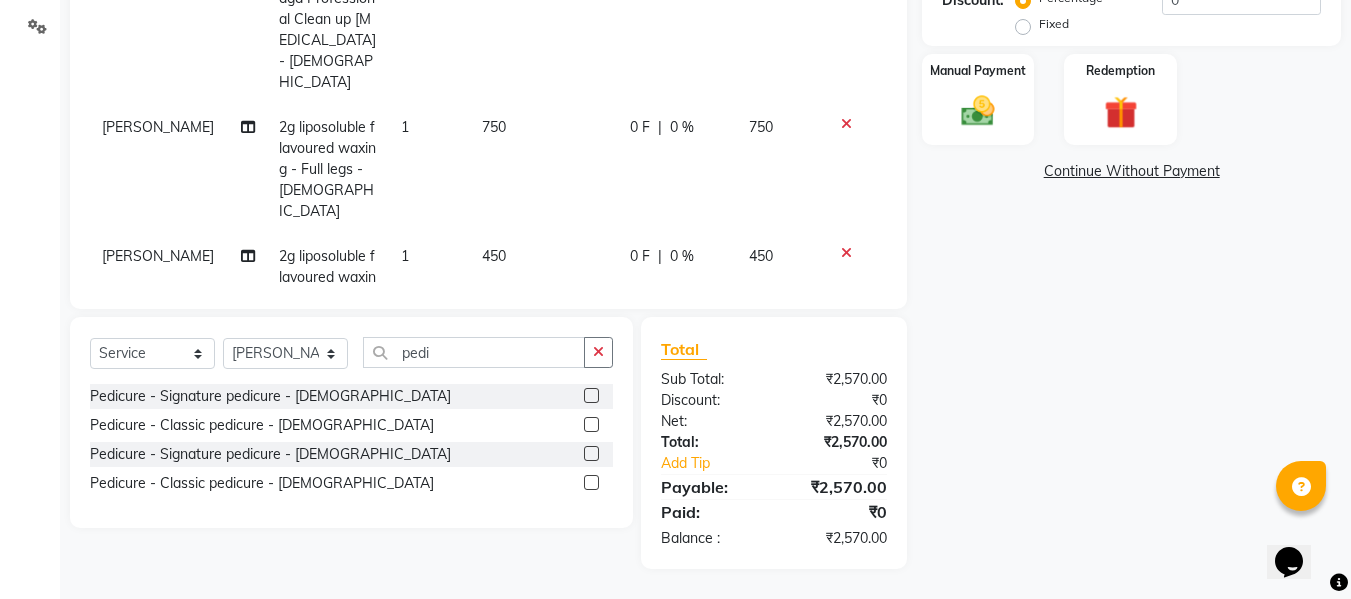 click on "Pedicure - Classic pedicure - [DEMOGRAPHIC_DATA]" 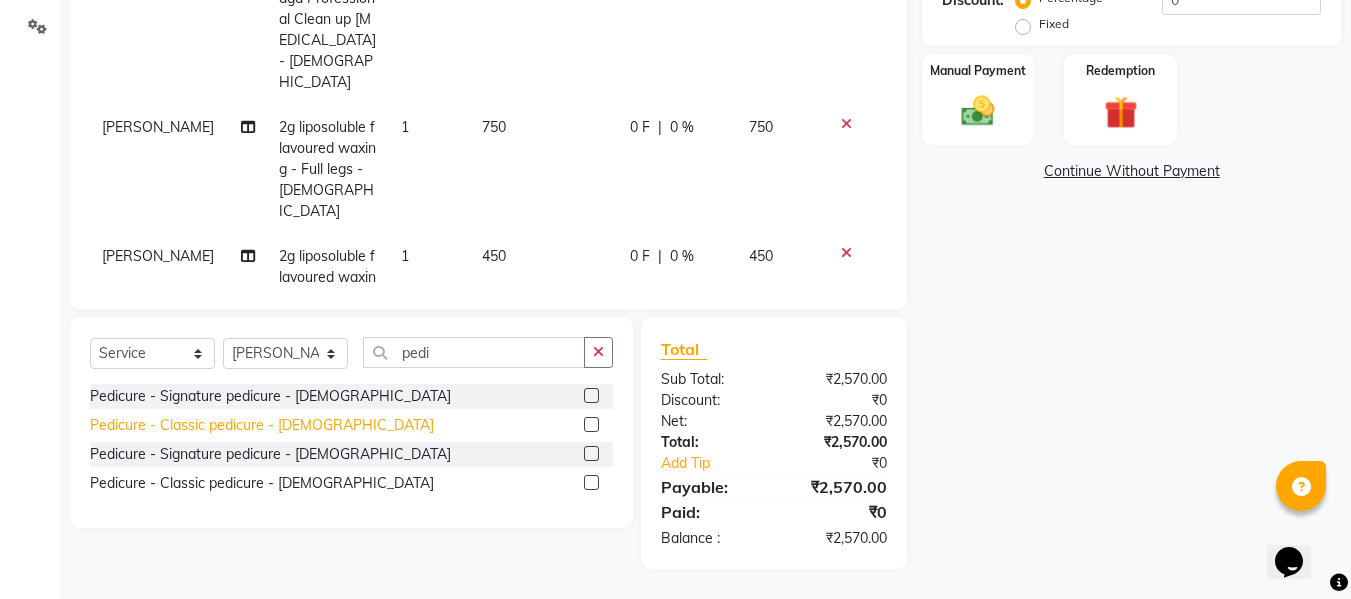click on "Pedicure - Classic pedicure - [DEMOGRAPHIC_DATA]" 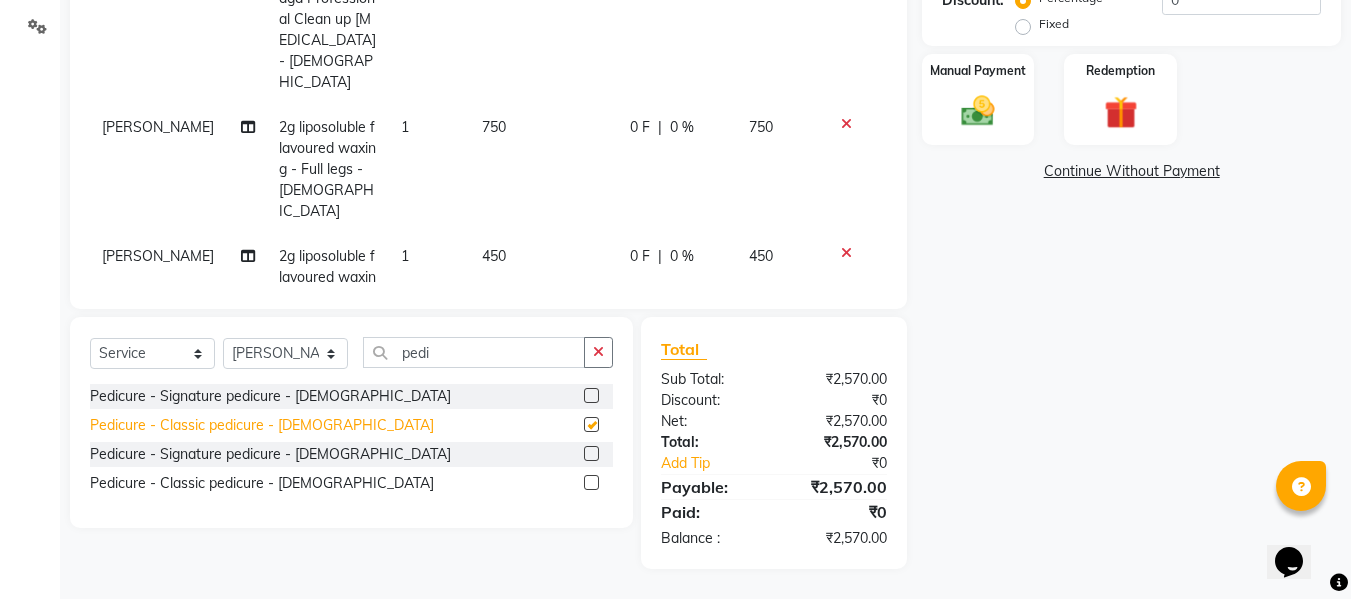 checkbox on "false" 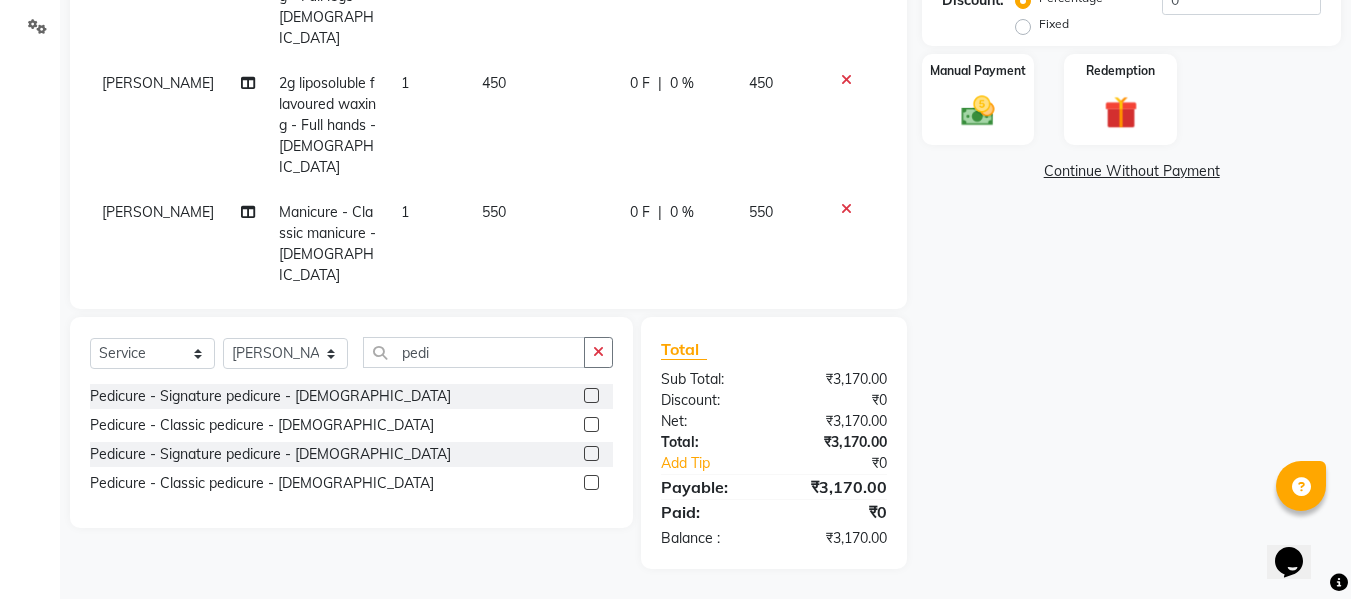 scroll, scrollTop: 198, scrollLeft: 0, axis: vertical 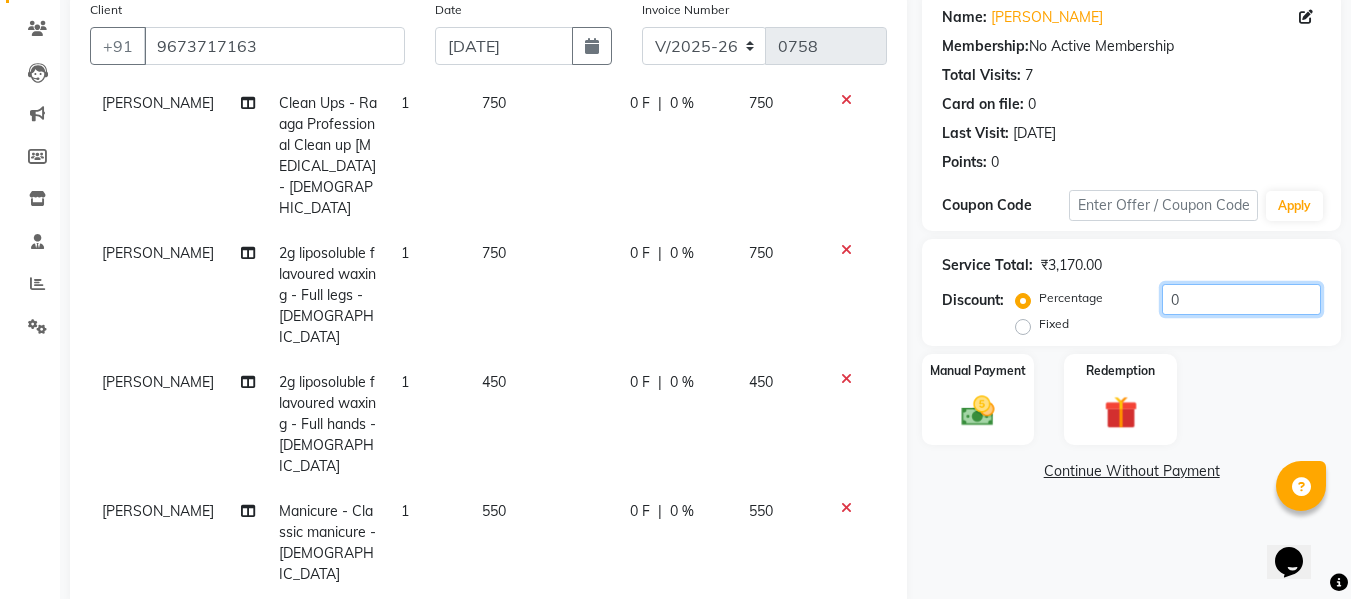 drag, startPoint x: 1196, startPoint y: 305, endPoint x: 1092, endPoint y: 309, distance: 104.0769 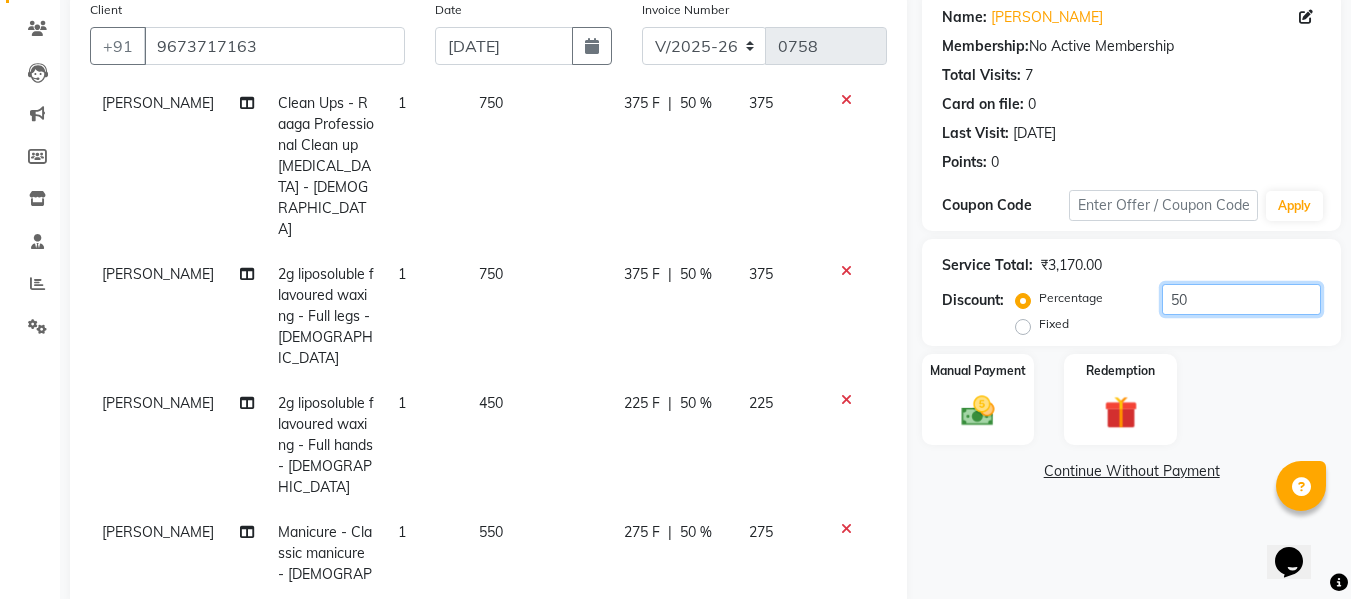 scroll, scrollTop: 459, scrollLeft: 0, axis: vertical 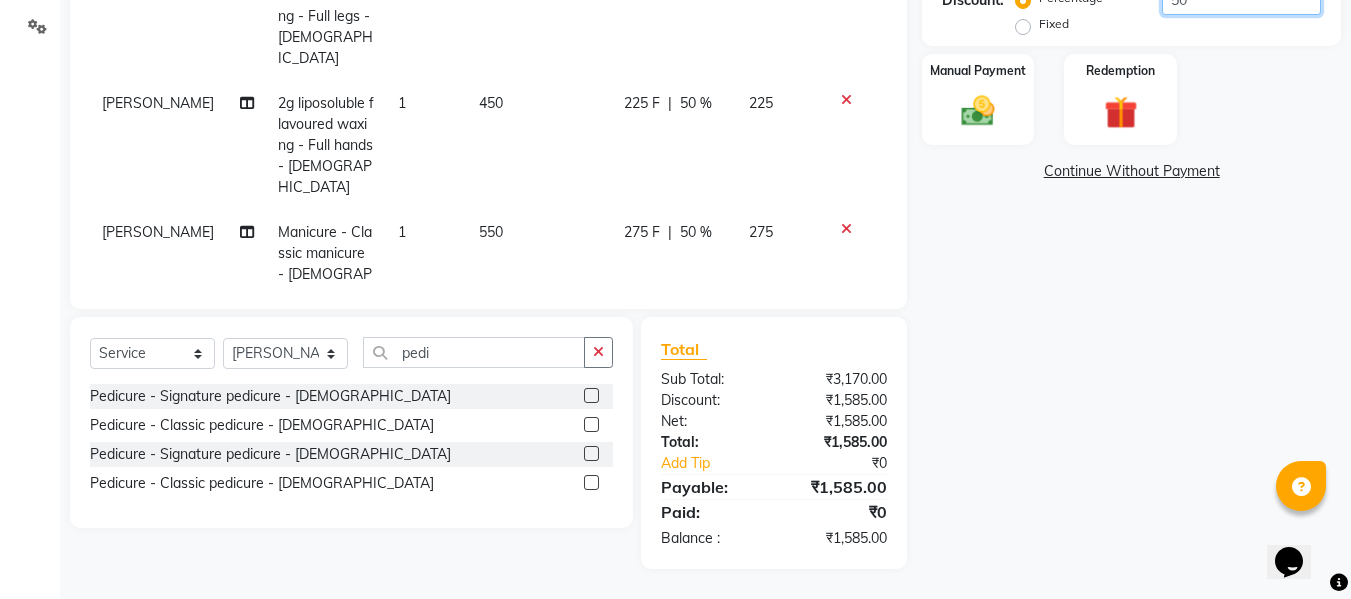 type on "50" 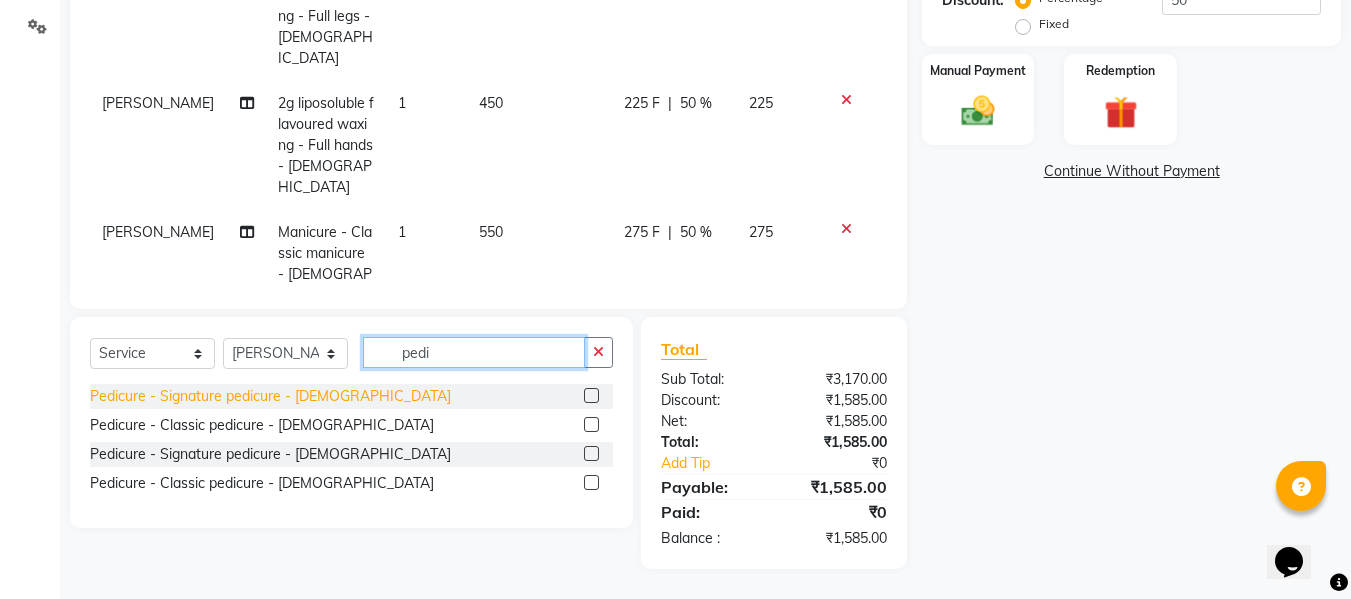 drag, startPoint x: 472, startPoint y: 344, endPoint x: 133, endPoint y: 392, distance: 342.38138 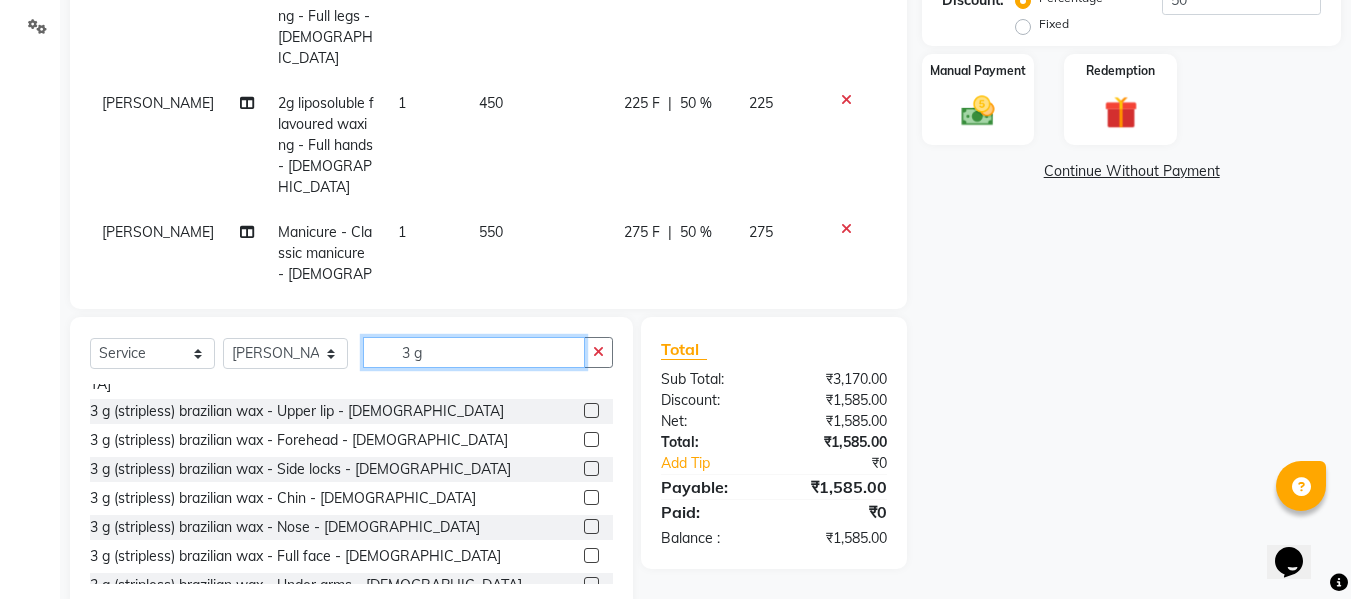 scroll, scrollTop: 200, scrollLeft: 0, axis: vertical 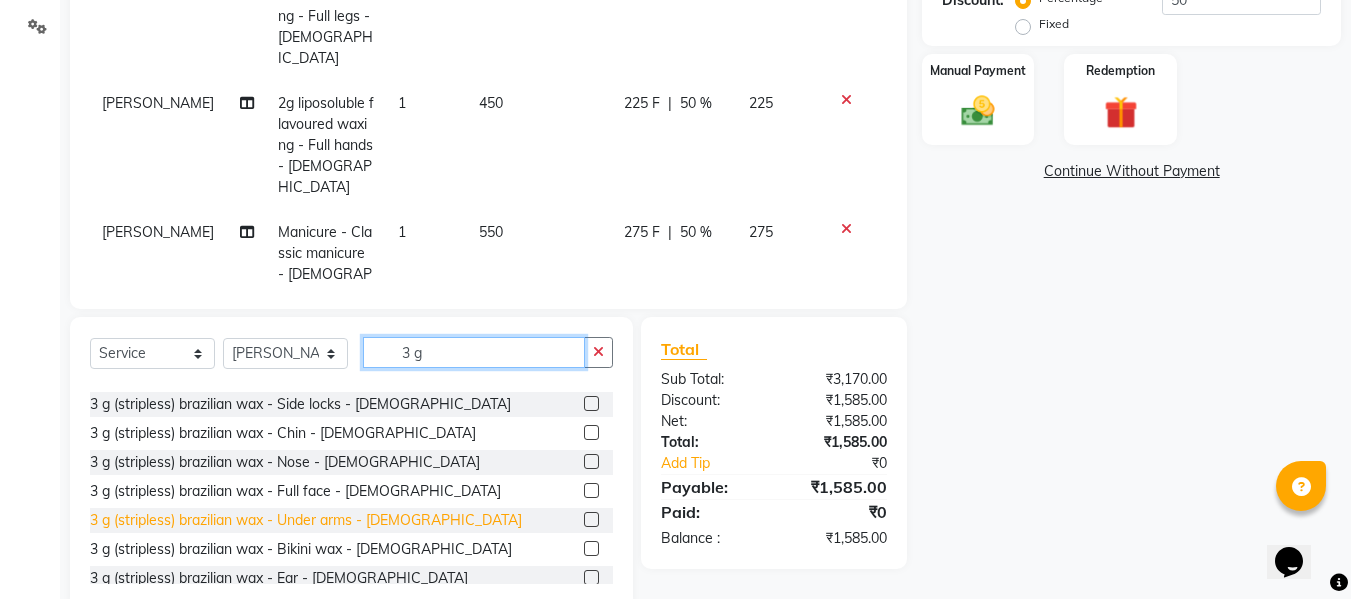 type on "3 g" 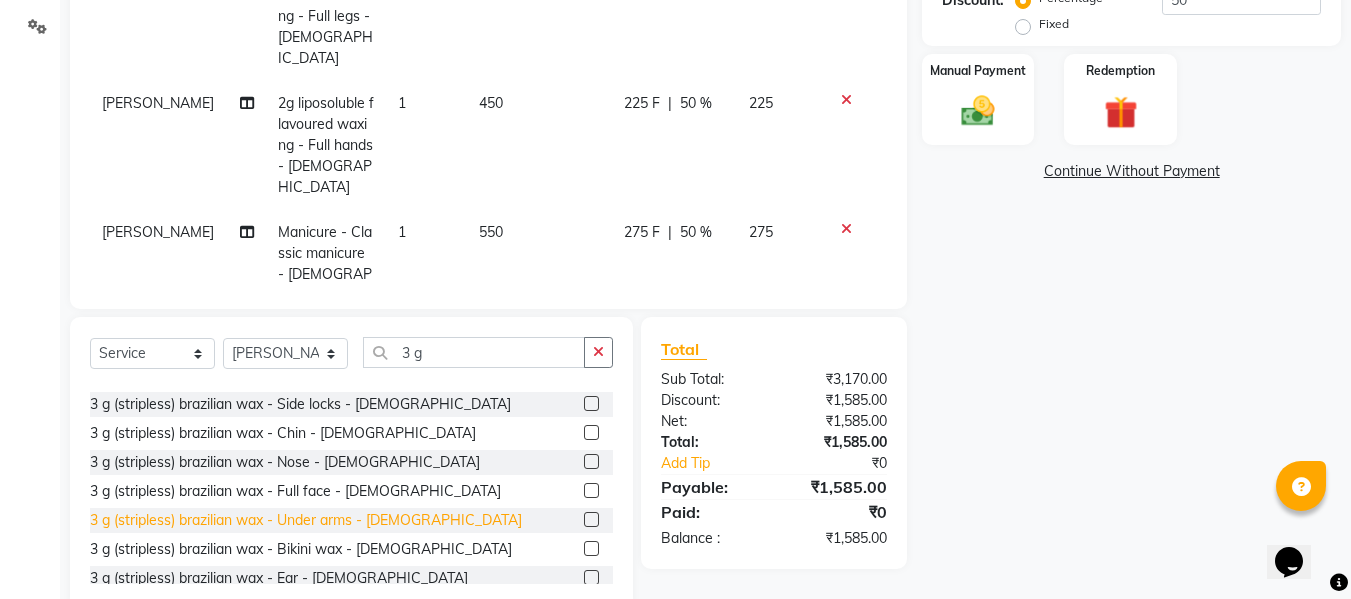 click on "3 g (stripless) brazilian wax - Under arms - [DEMOGRAPHIC_DATA]" 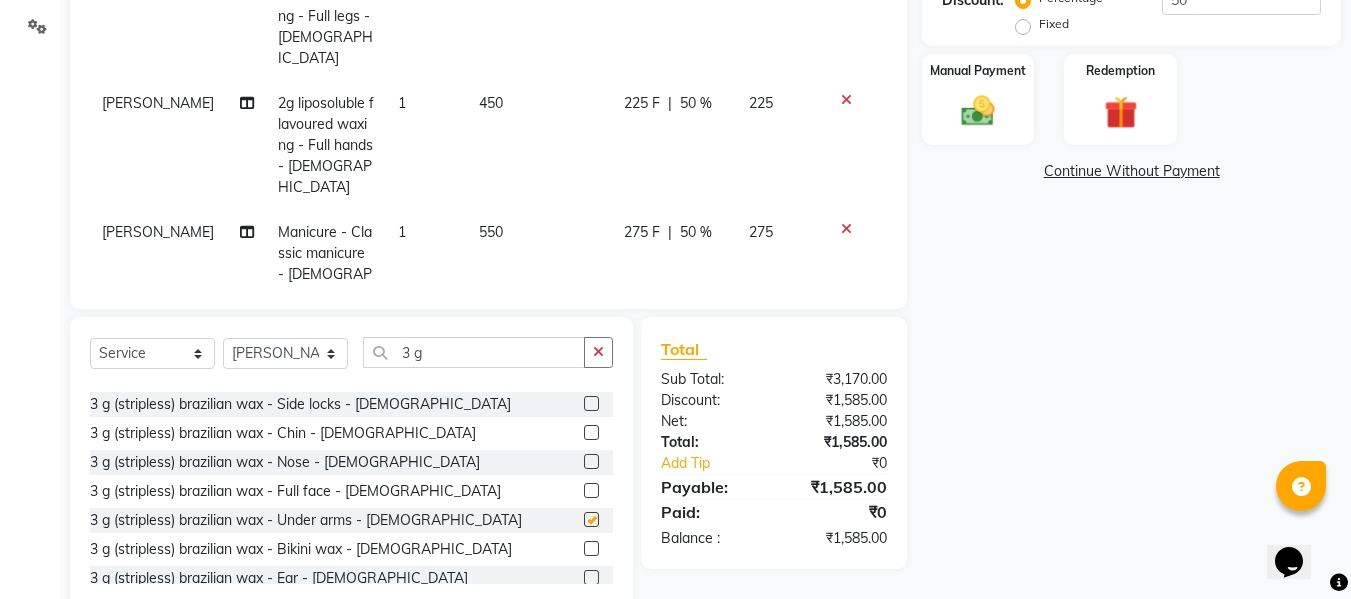 checkbox on "false" 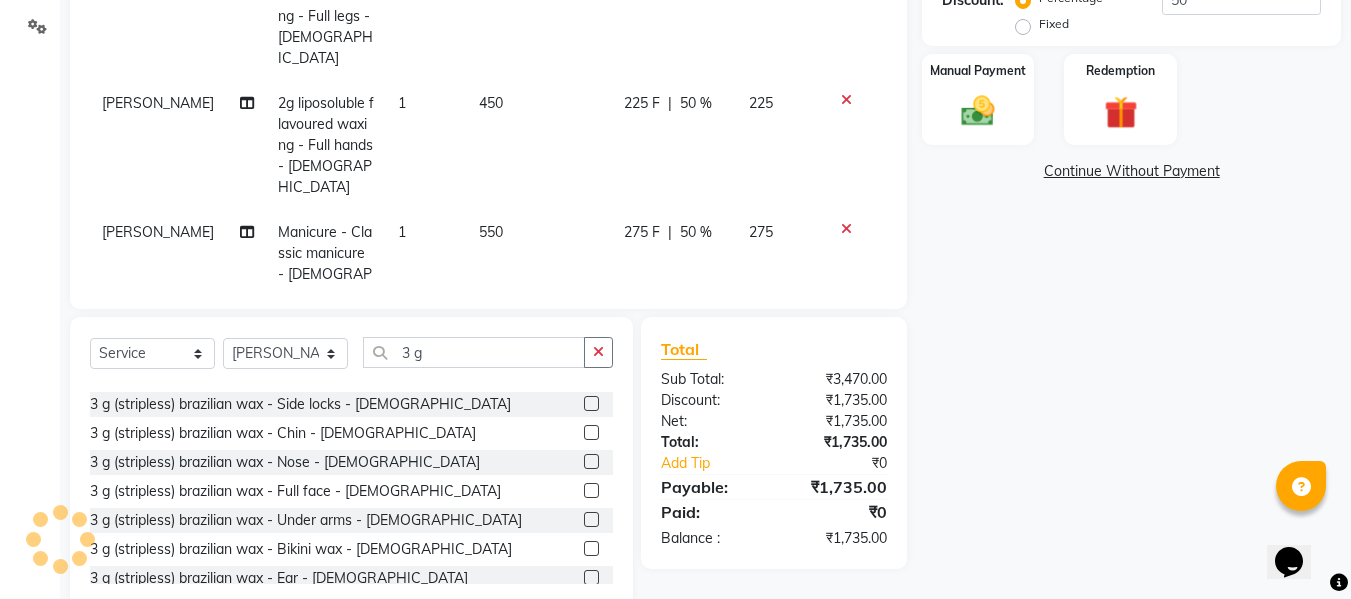 scroll, scrollTop: 306, scrollLeft: 0, axis: vertical 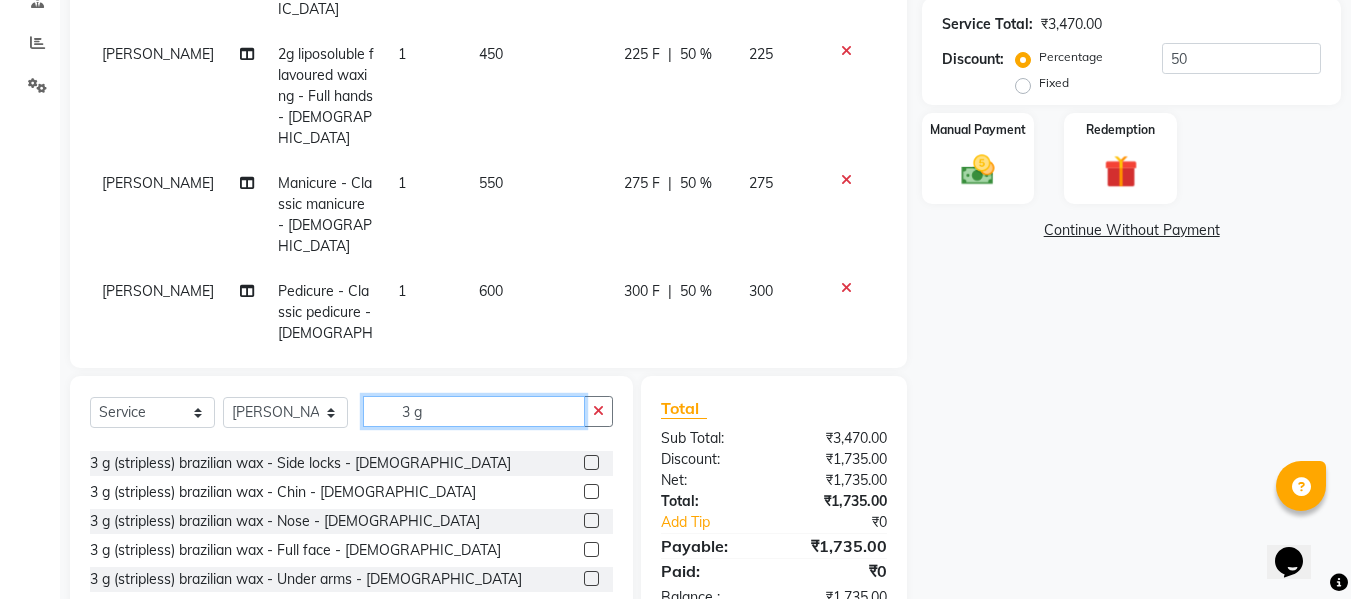 drag, startPoint x: 449, startPoint y: 406, endPoint x: 309, endPoint y: 421, distance: 140.80128 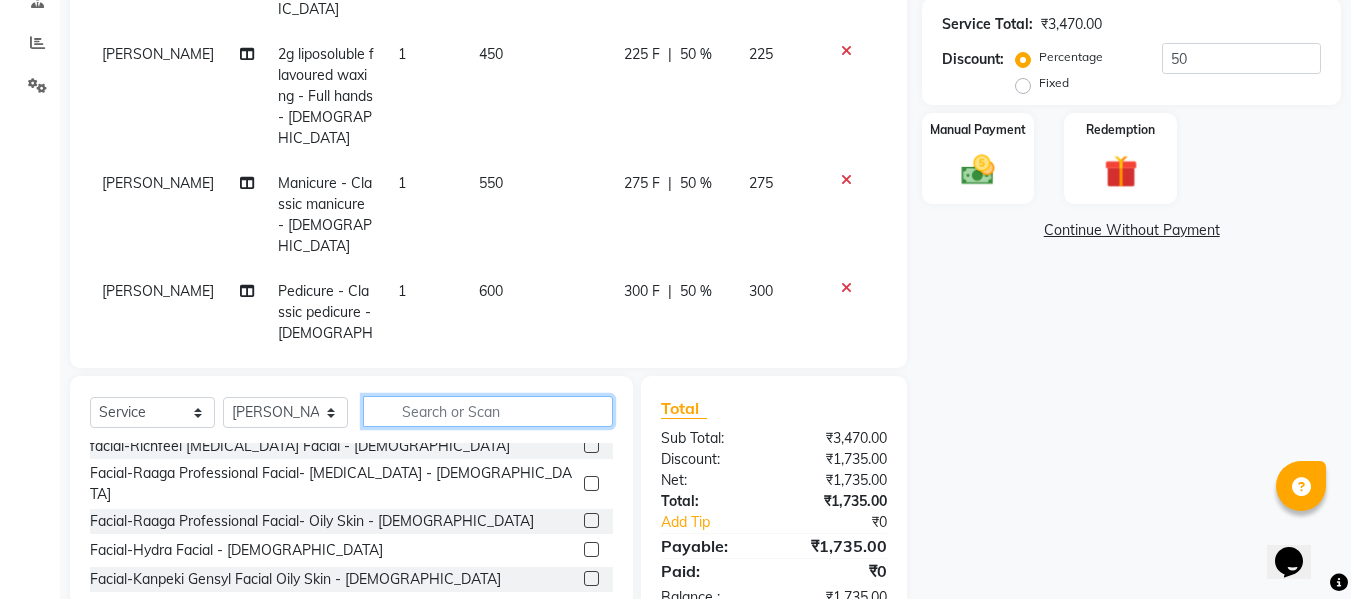 type 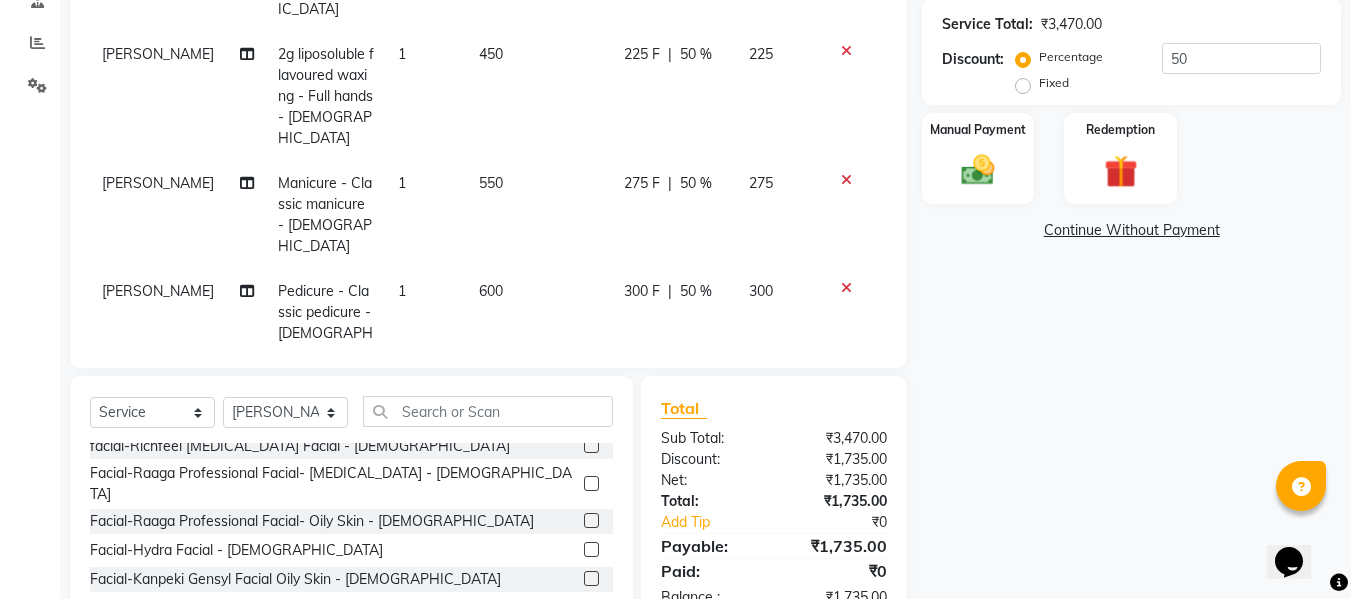 click on "Select  Service  Product  Membership  Package Voucher Prepaid Gift Card  Select Stylist Anuja Chetan Ambekar Mayur omkar  Pallavi Wali Rakhi Mandal  Shanti Palkonda Training Department Facial-Signature Facial Oily Skin - Female  Facial-Signature Facial Dry Skin - Female  Facial-O3+ Whitening with Peel Off Mask - Female  Facial-O3+ Seaweed with Peel Off Mask - Female  Facial-O3+ Whitening without Peel Off Mask-Female  Facial-O3+ Seaweed without Peel Off Mask - Femal  facial-Richfeel Skin whitening Facial - Female  Facial-Raaga Professional Facial- Dry Skin - Female  Facial-Raaga Professional Facial- Oily Skin - Female  Facial-Hydra Facial - Female  Facial-Kanpeki Gensyl  Facial Oily Skin - Female  Facial-Kanpeki Gensyl  Facial Dry Skin - Female  Facial-Signature Facial Oily Skin - Male  Facial-Signature Facial Dry Skin - Male  Facial-O3+ Whitening with Peel Off Mask - Male  Facial-O3+ Seaweed with Peel Off Mask - Male  Facial-O3+ Whitening without Peel Off Mask - Male  Facial-Hydra Facial - Male" 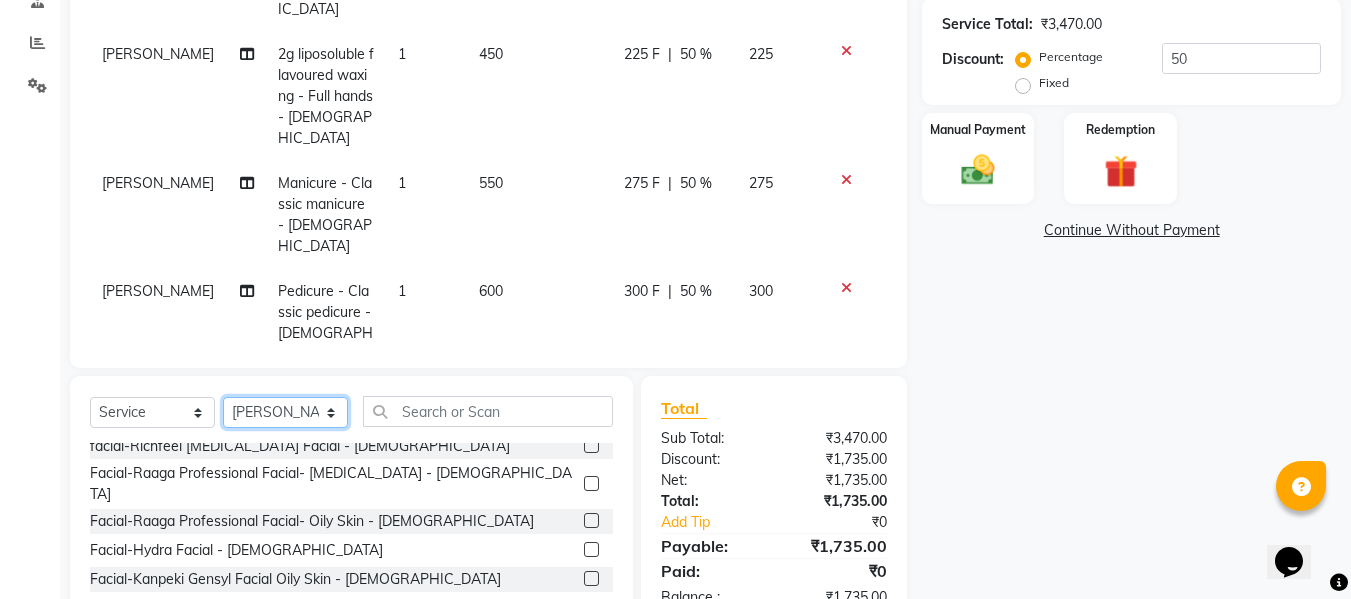 click on "Select Stylist Anuja Chetan Ambekar Mayur omkar  Pallavi Wali Rakhi Mandal  Shanti Palkonda Training Department" 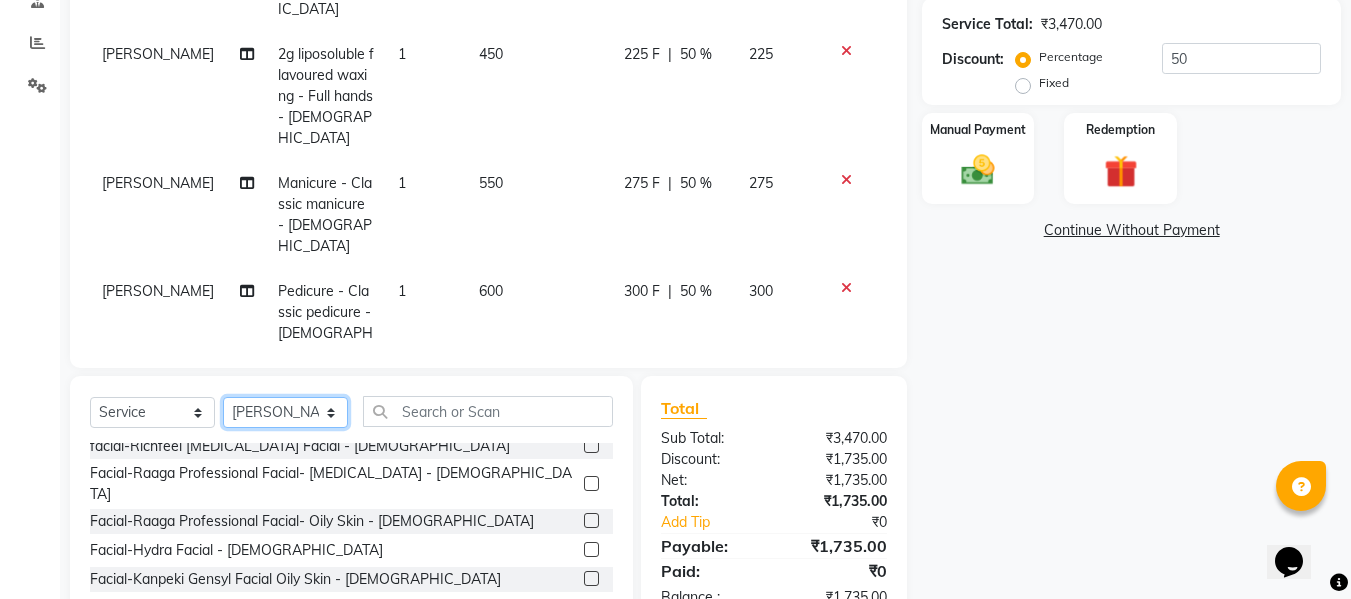 select on "59137" 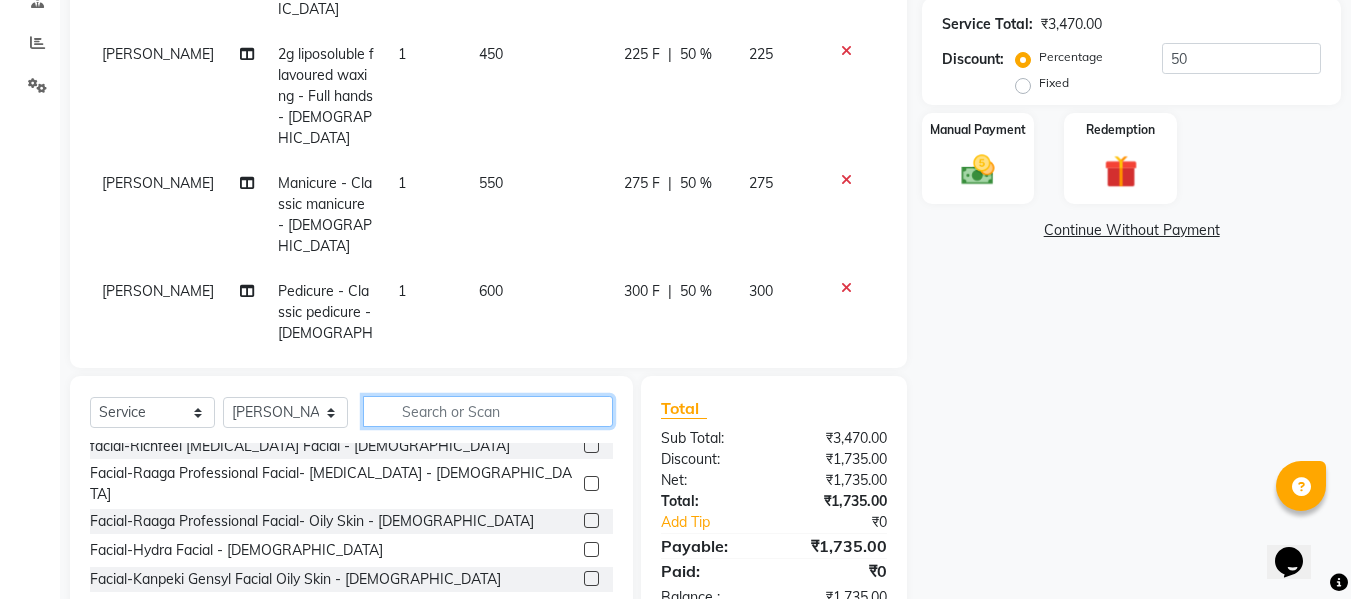 click 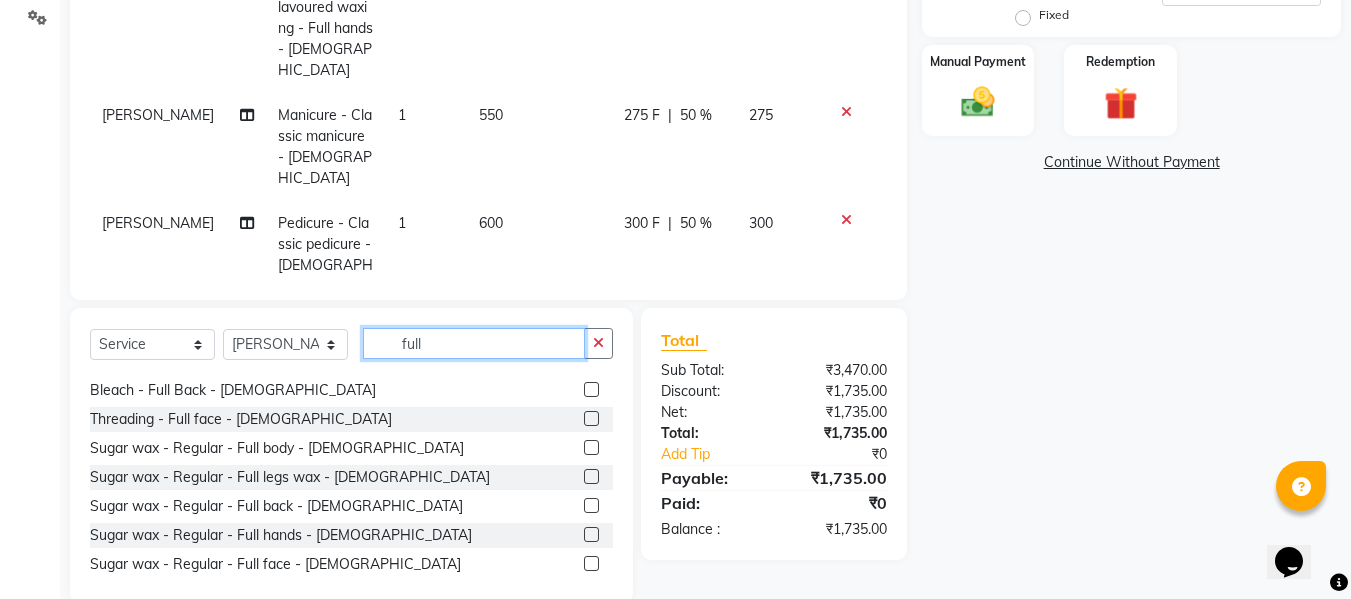 scroll, scrollTop: 502, scrollLeft: 0, axis: vertical 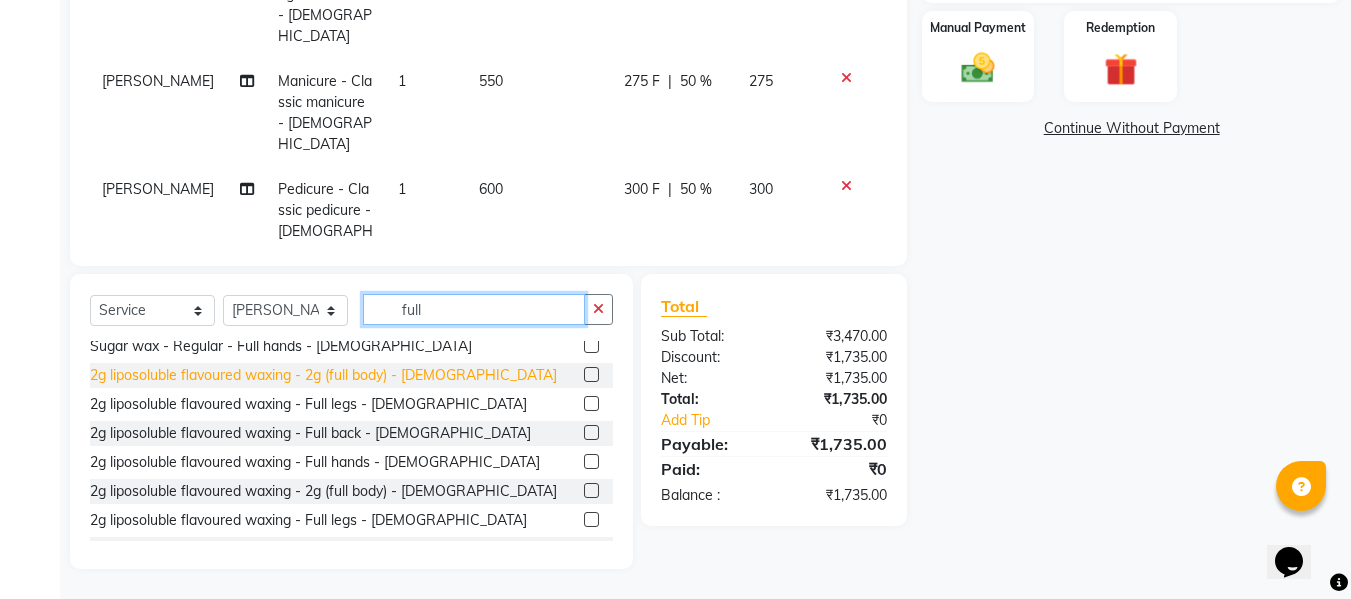 type on "full" 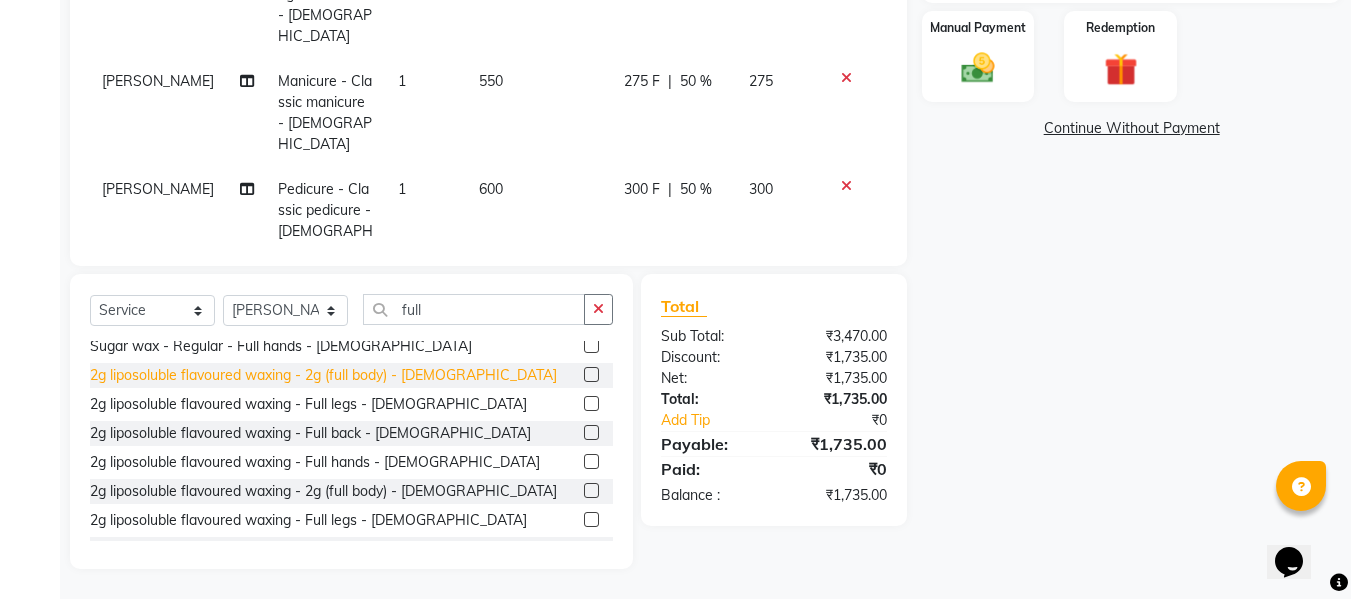 click on "2g liposoluble flavoured waxing - 2g (full body) - [DEMOGRAPHIC_DATA]" 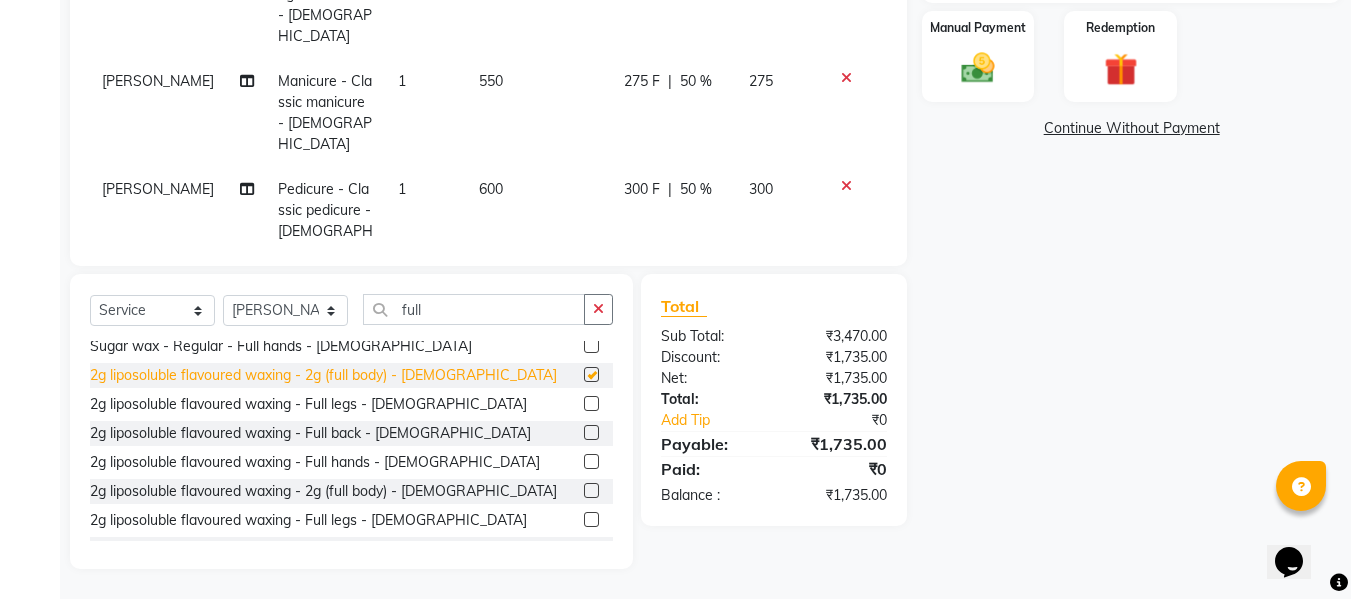 scroll, scrollTop: 327, scrollLeft: 0, axis: vertical 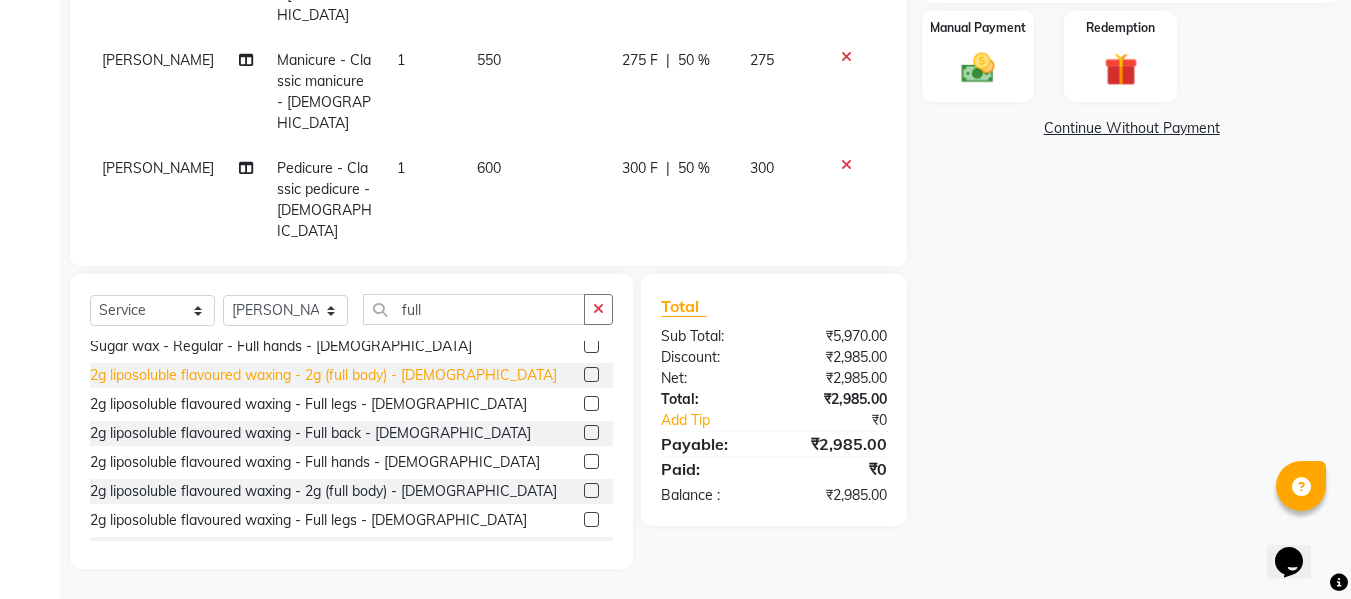 checkbox on "false" 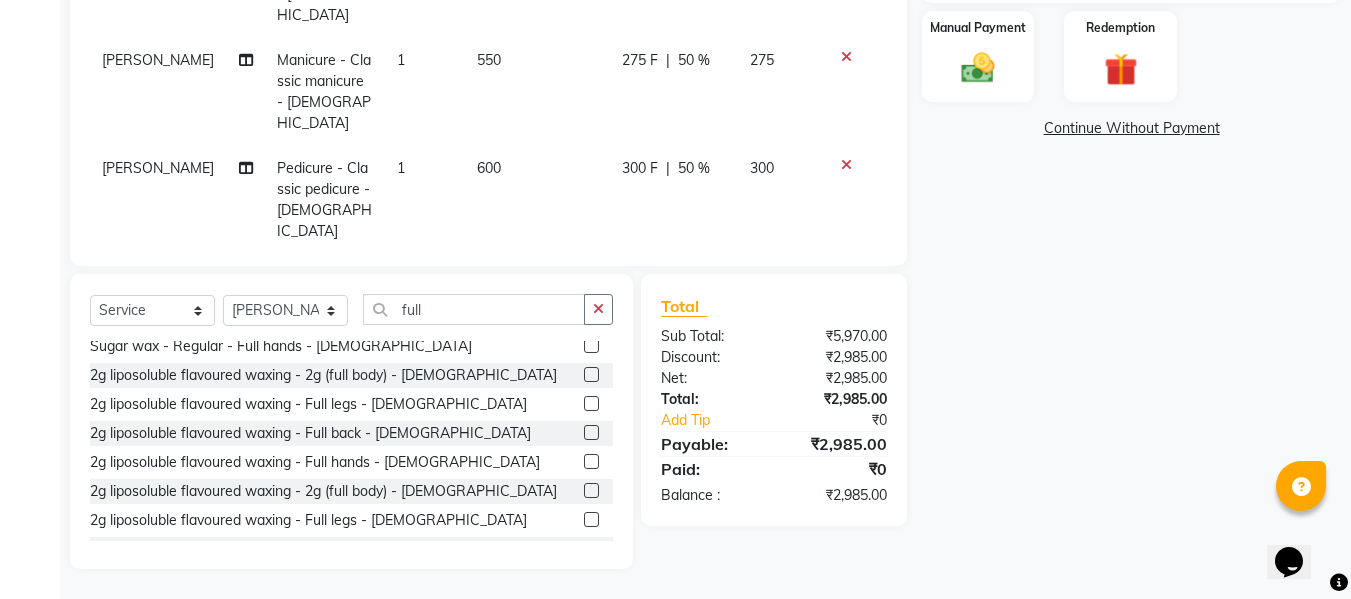 scroll, scrollTop: 435, scrollLeft: 0, axis: vertical 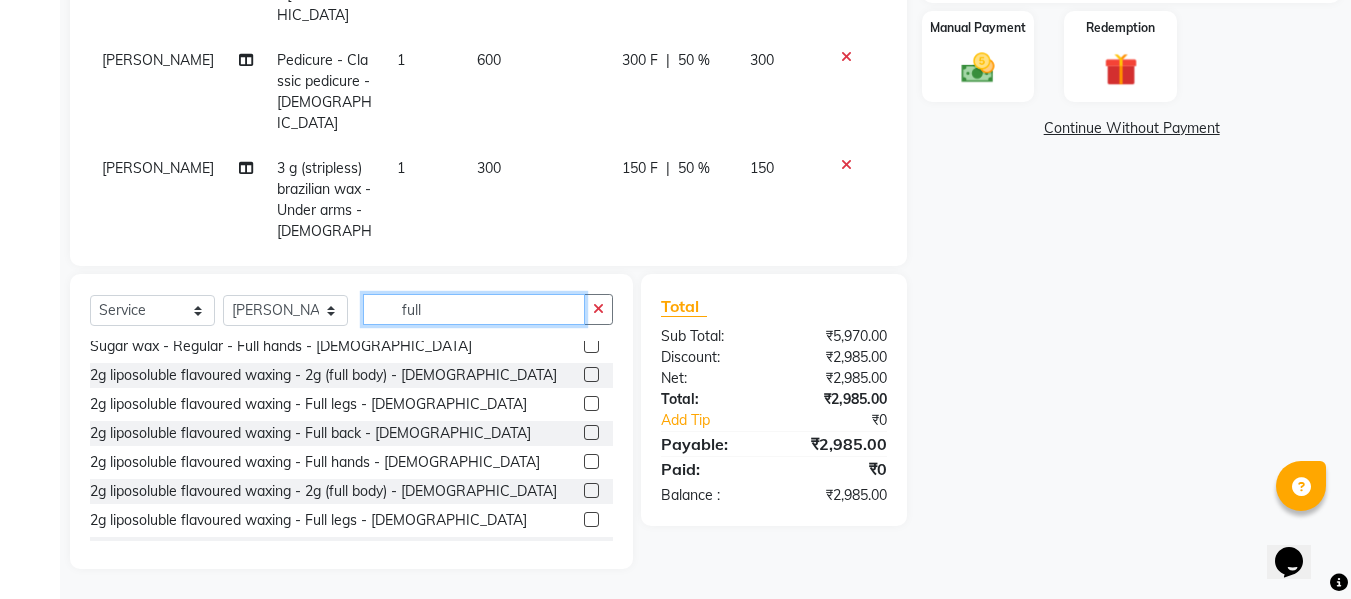 drag, startPoint x: 500, startPoint y: 308, endPoint x: 285, endPoint y: 322, distance: 215.45534 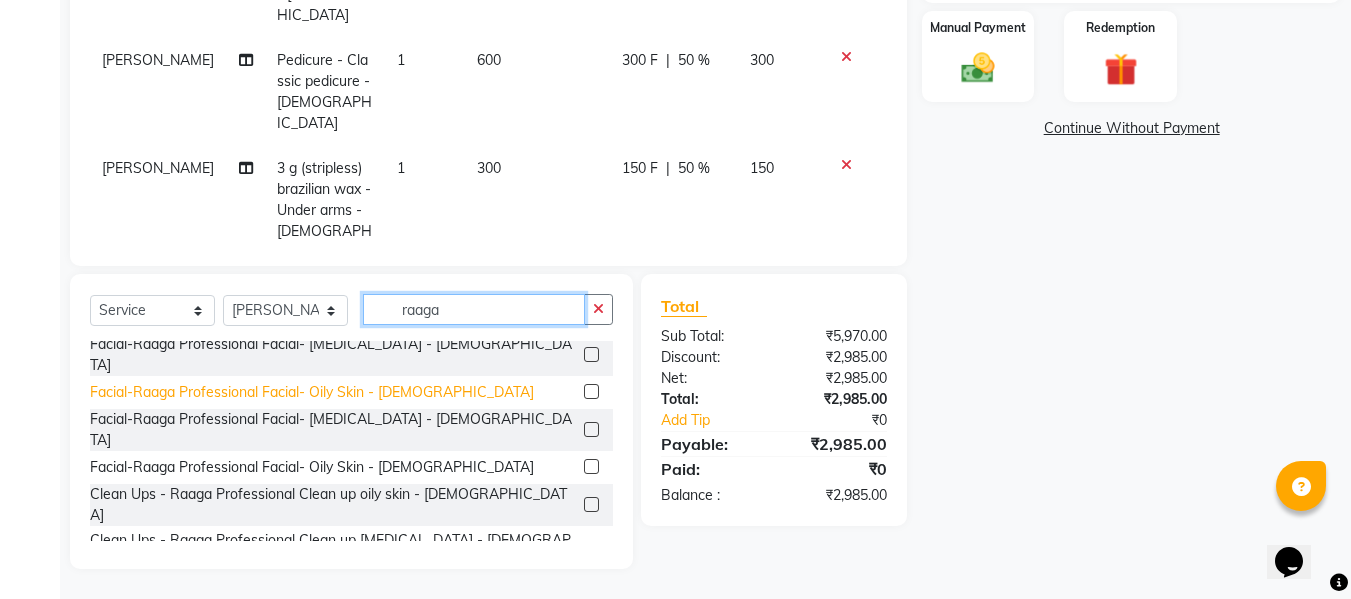 scroll, scrollTop: 0, scrollLeft: 0, axis: both 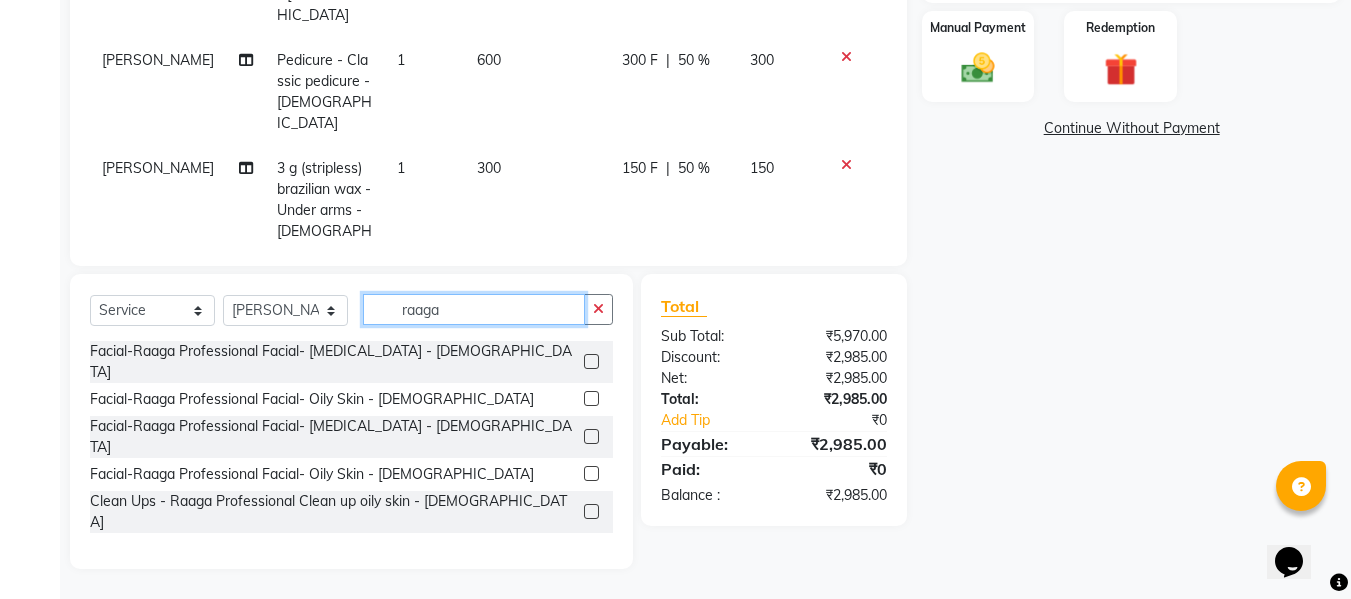 type on "raaga" 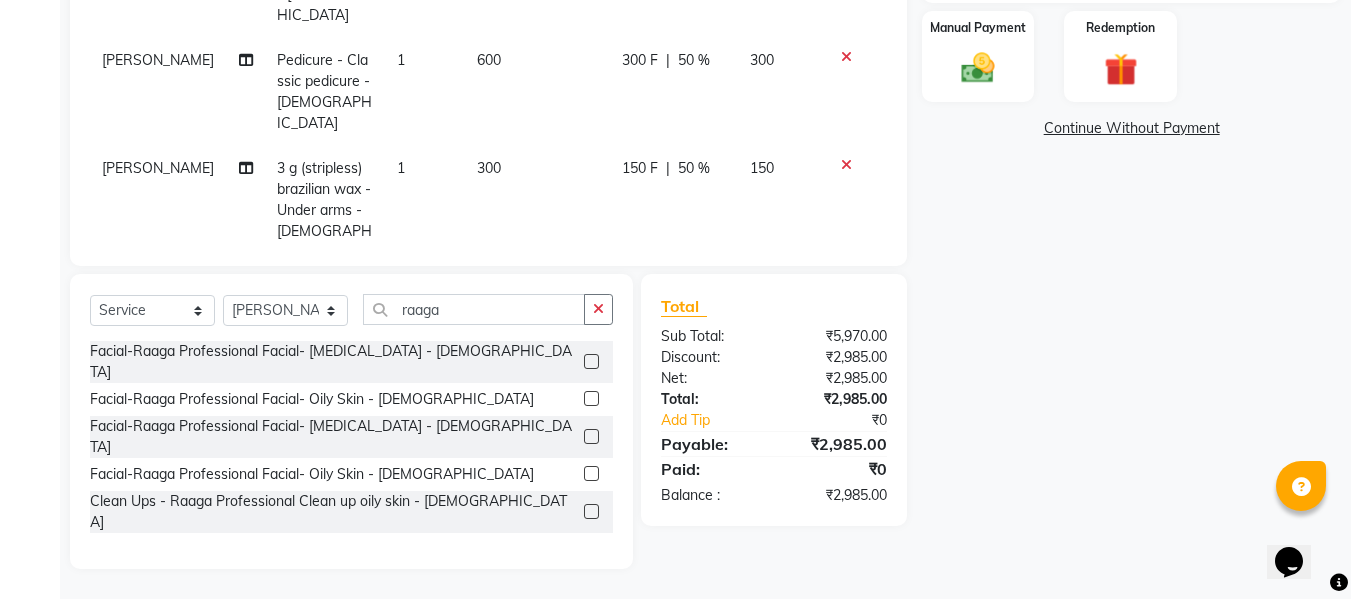click on "Select  Service  Product  Membership  Package Voucher Prepaid Gift Card  Select Stylist Anuja Chetan Ambekar Mayur omkar  Pallavi Wali Rakhi Mandal  Shanti Palkonda Training Department raaga" 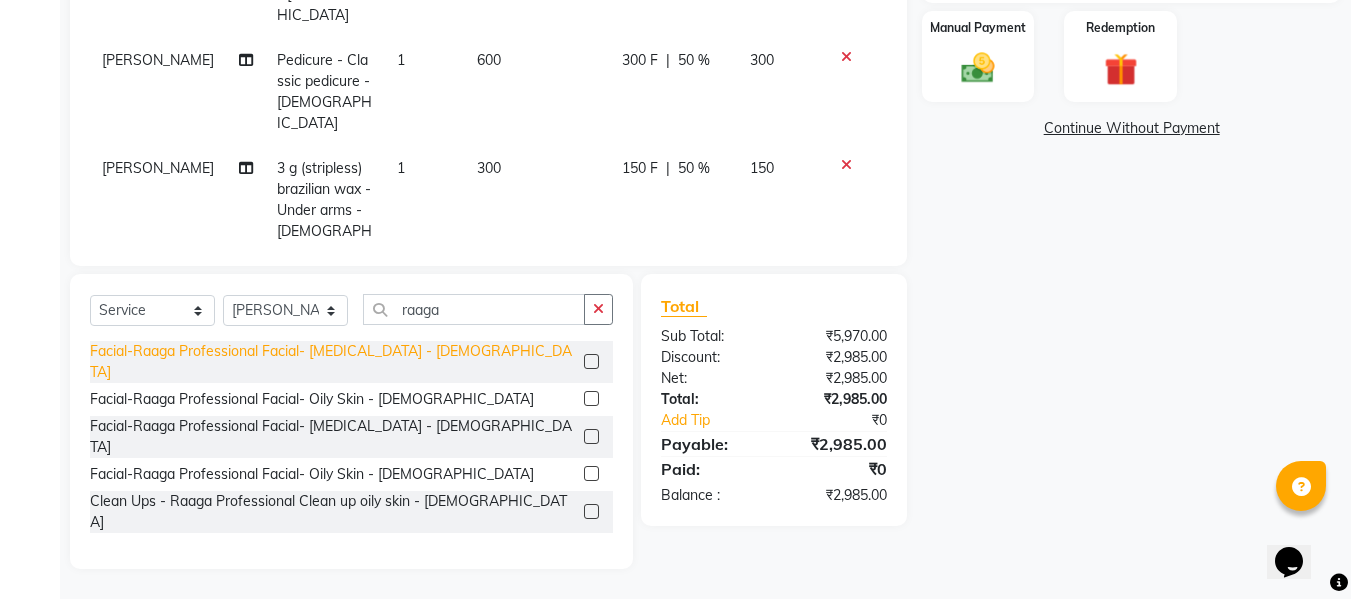 click on "Facial-Raaga Professional Facial- [MEDICAL_DATA] - [DEMOGRAPHIC_DATA]" 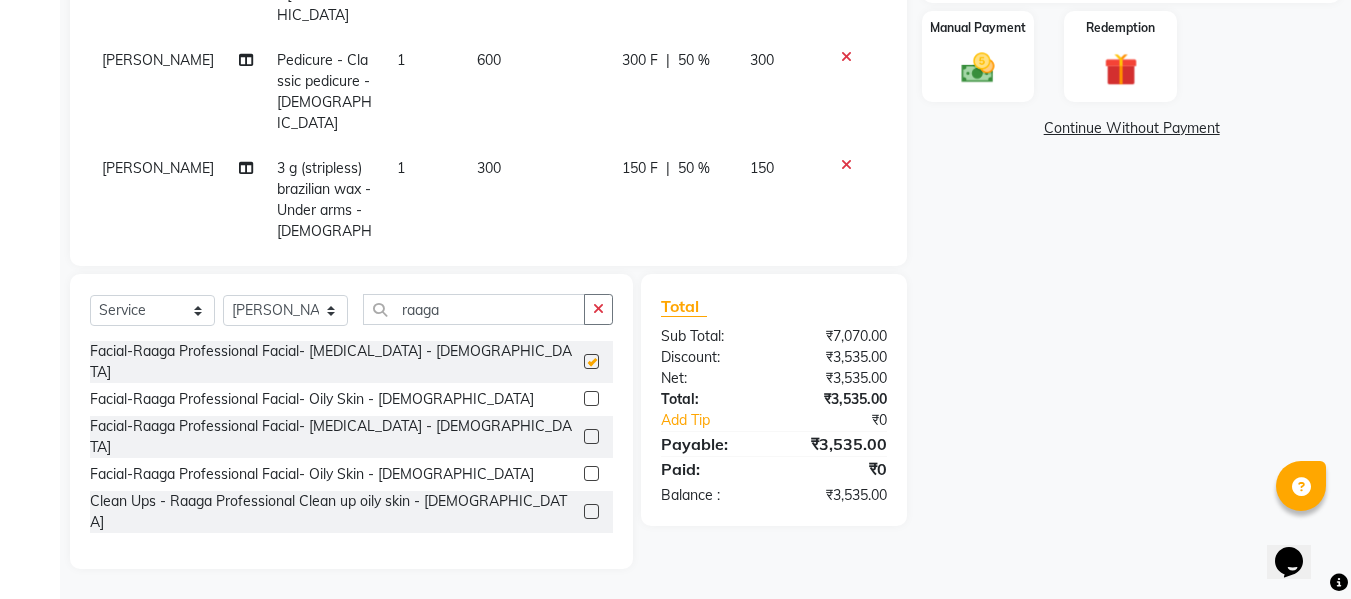 checkbox on "false" 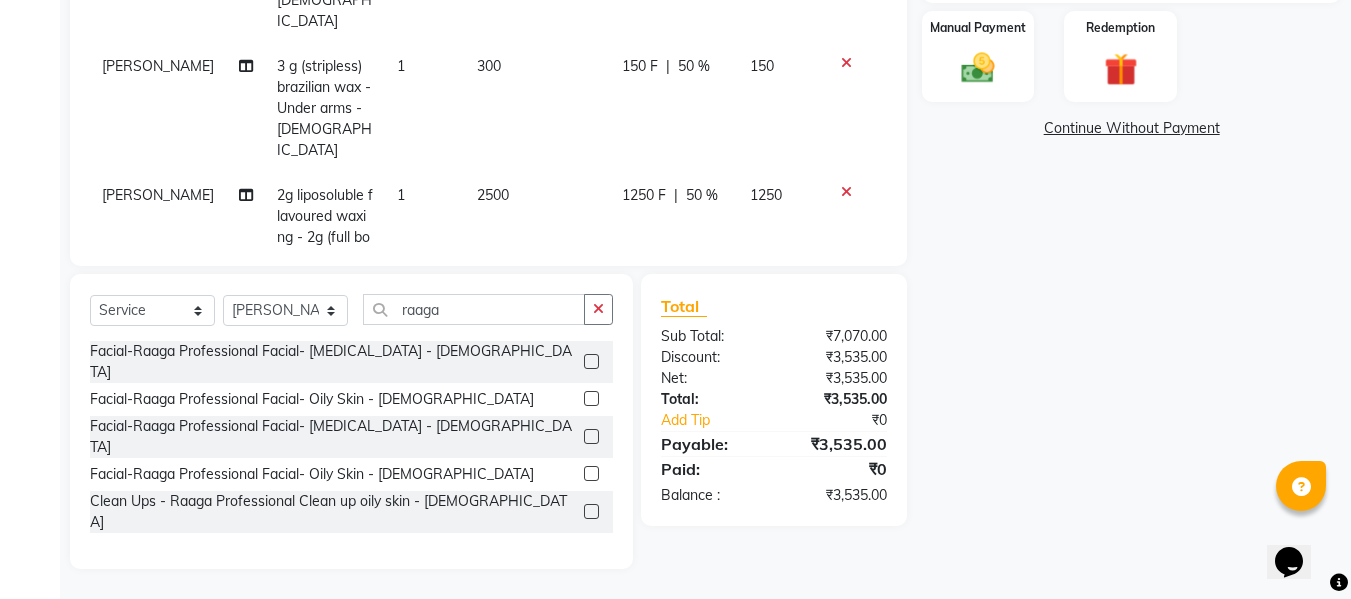 scroll, scrollTop: 543, scrollLeft: 0, axis: vertical 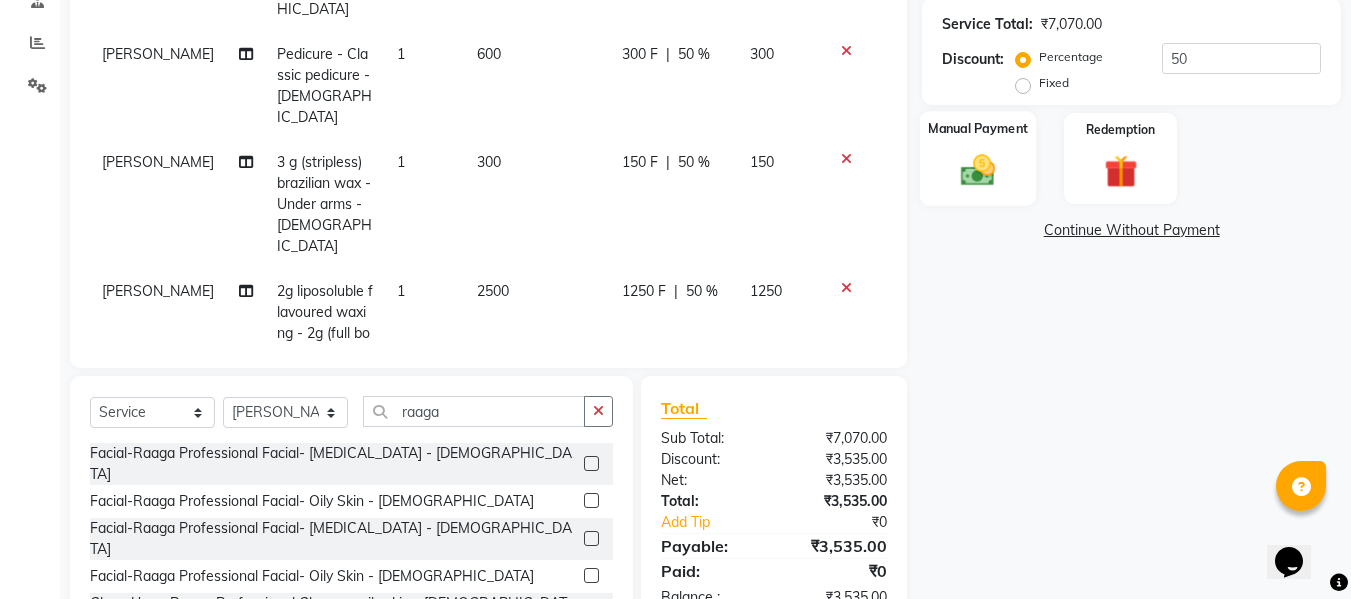 click 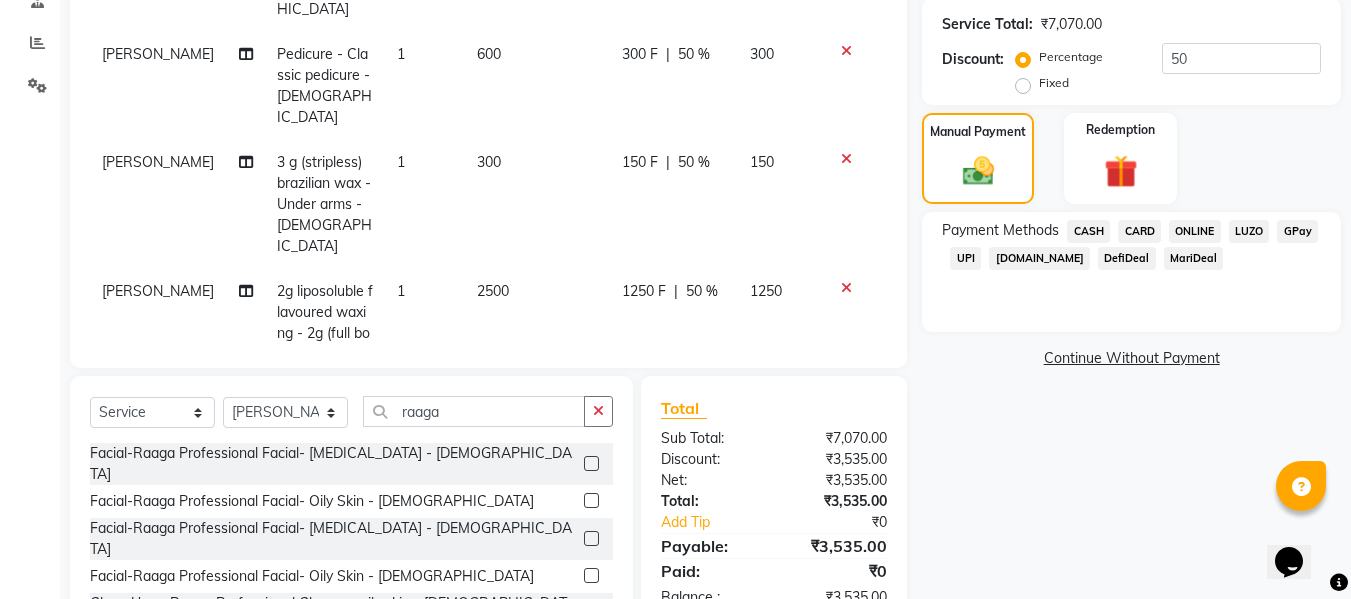 click on "Continue Without Payment" 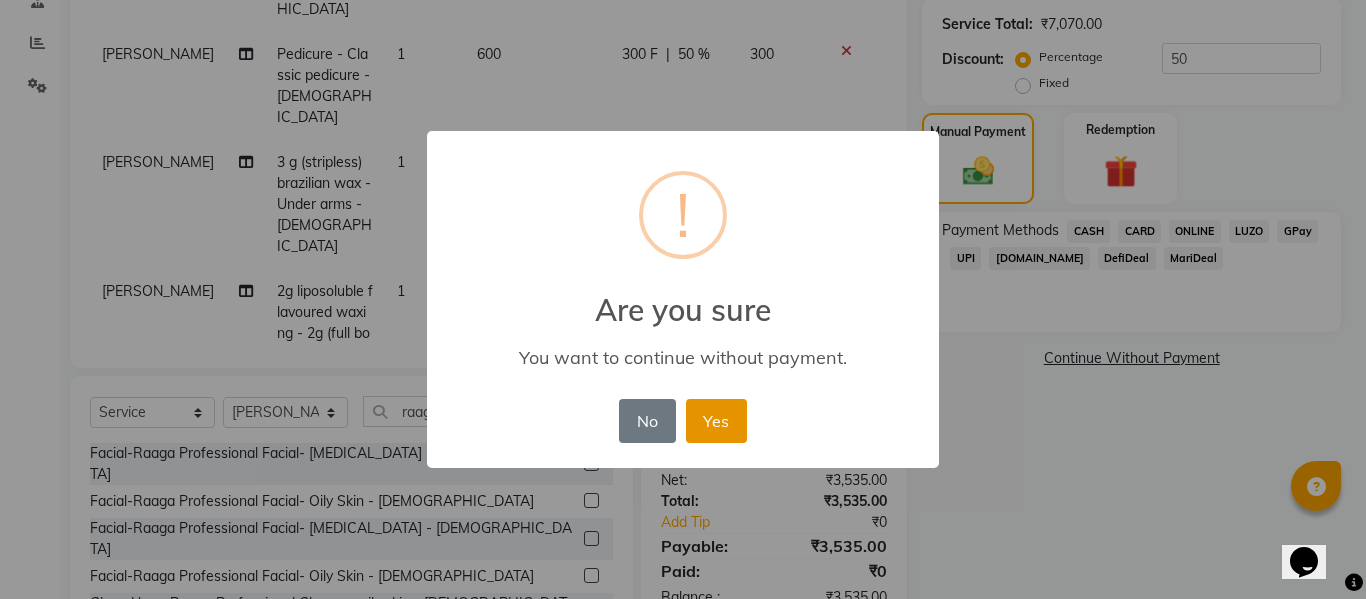 click on "Yes" at bounding box center [716, 421] 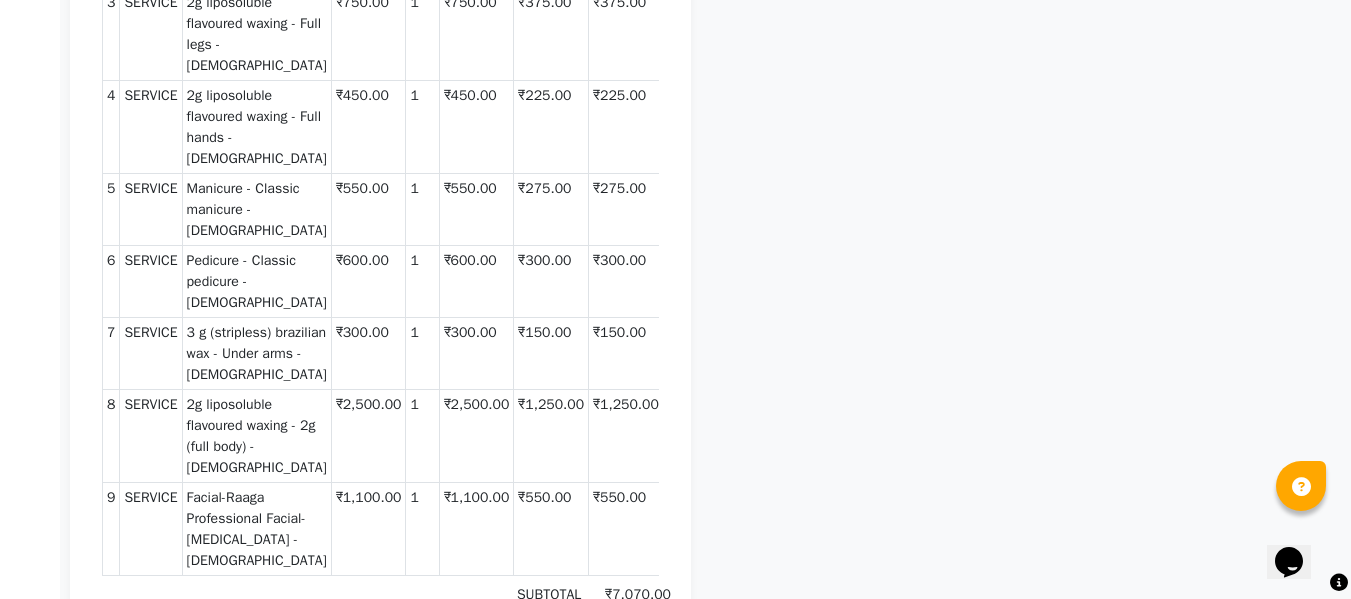 scroll, scrollTop: 0, scrollLeft: 0, axis: both 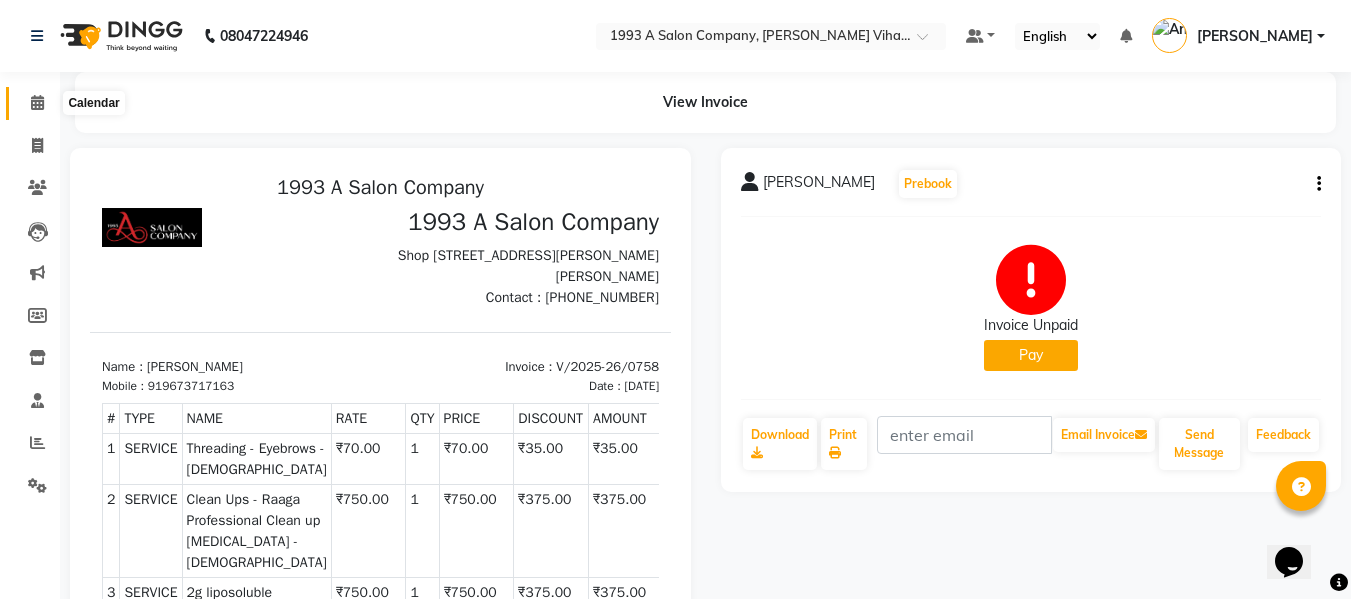 click 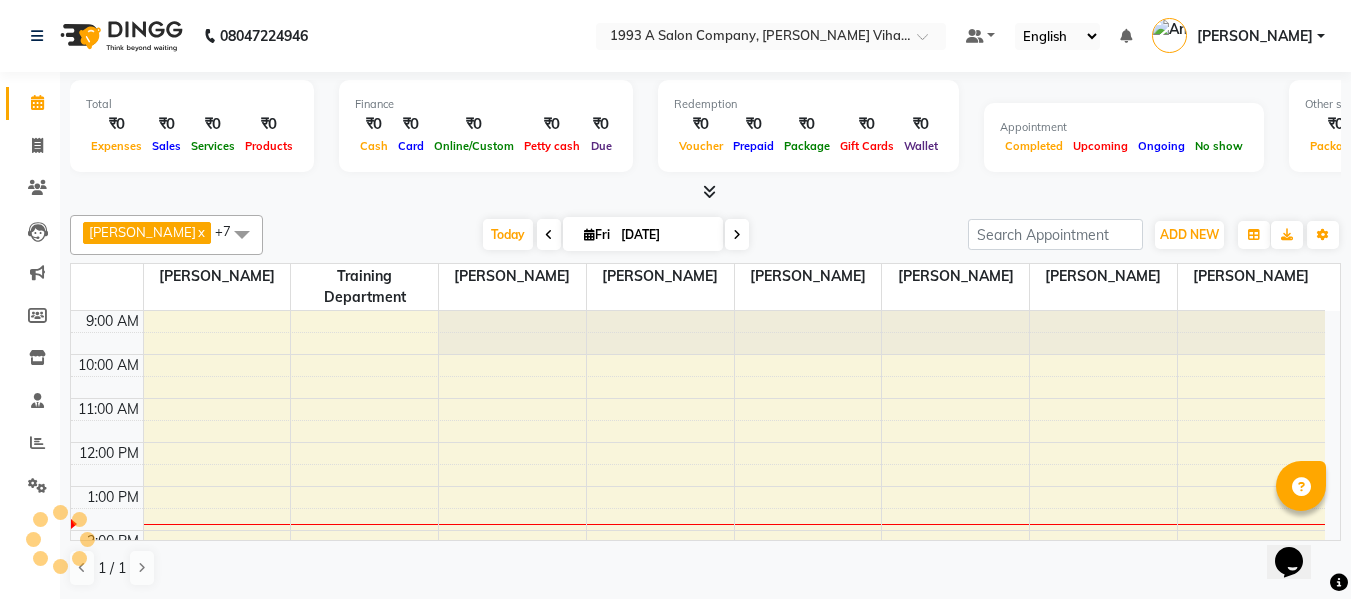 scroll, scrollTop: 0, scrollLeft: 0, axis: both 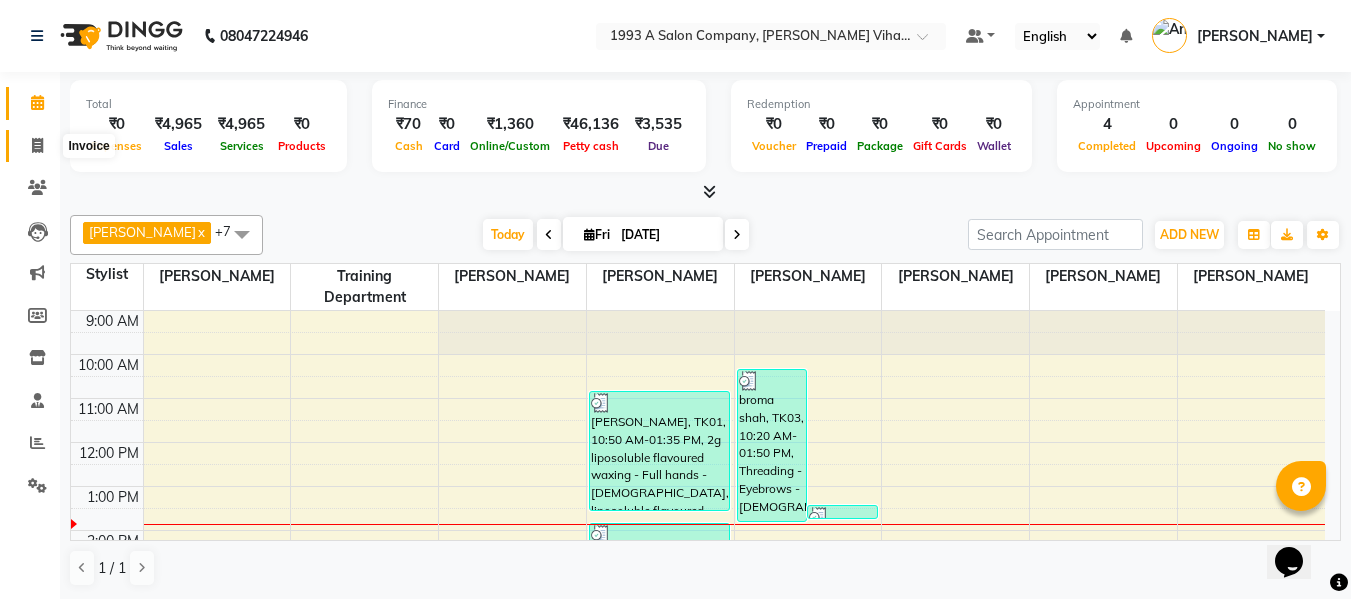 click 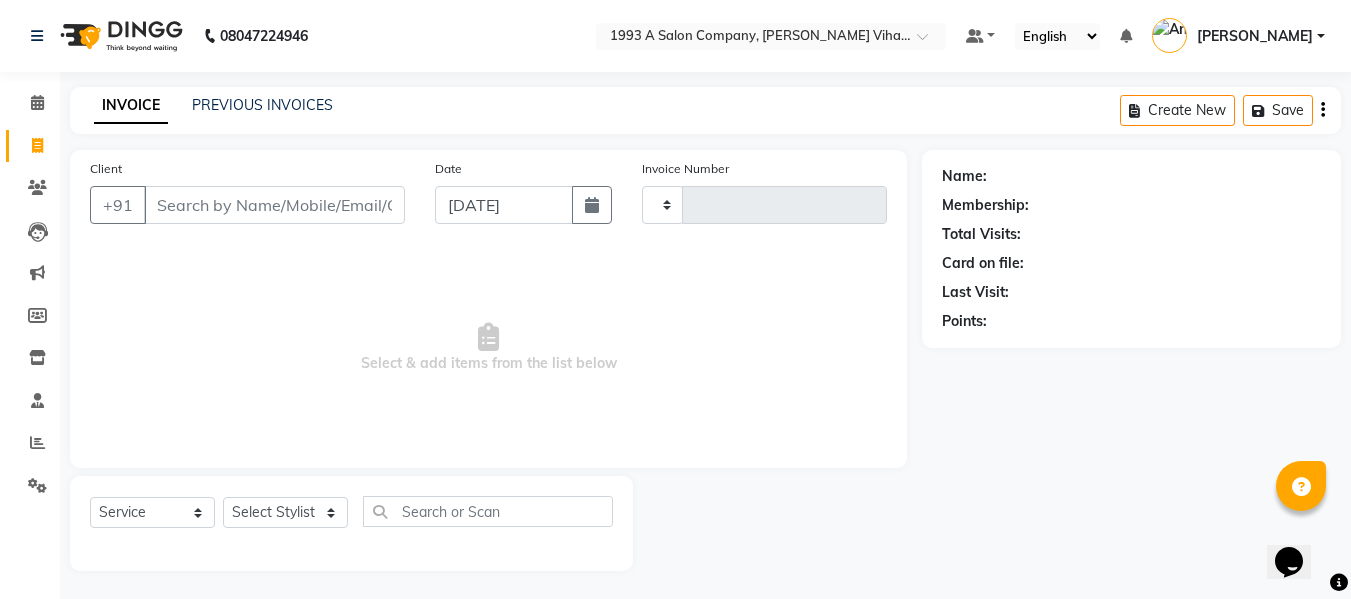type on "0759" 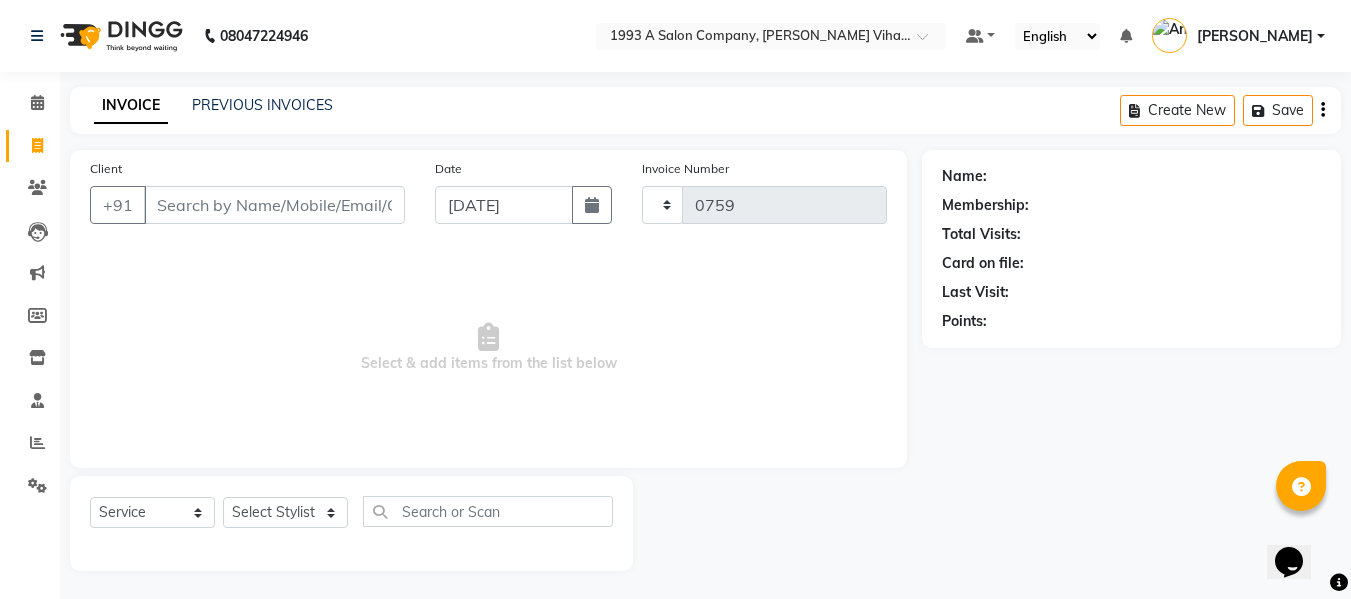 select on "4955" 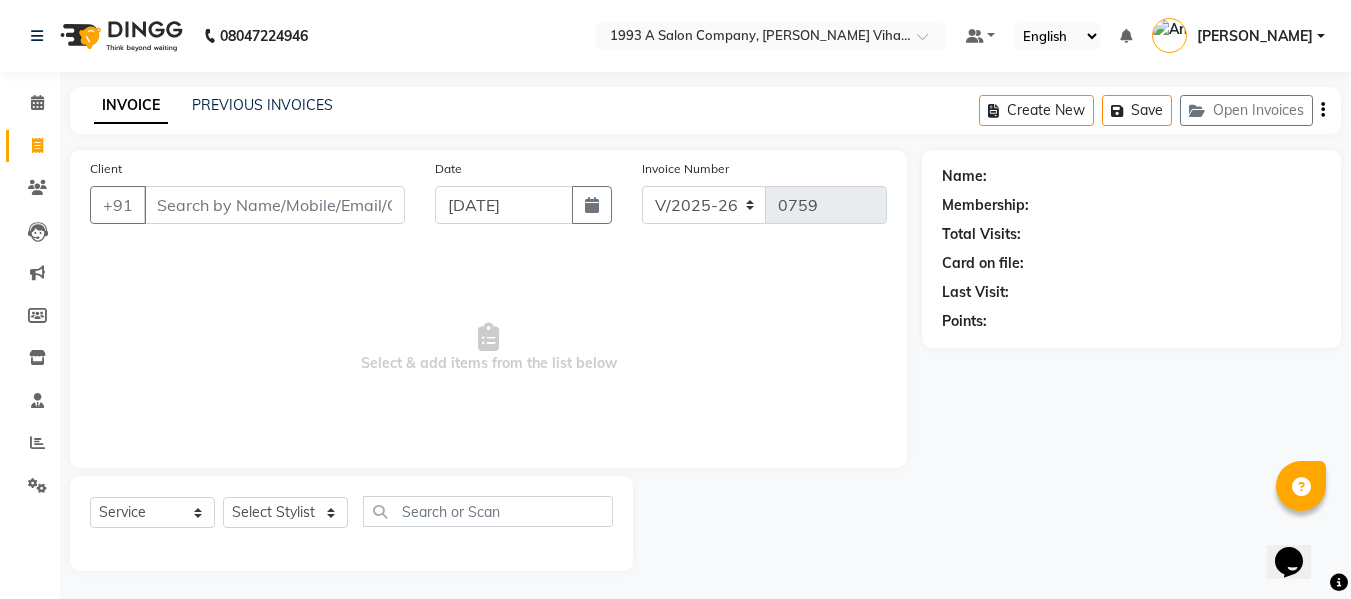click on "Client" at bounding box center (274, 205) 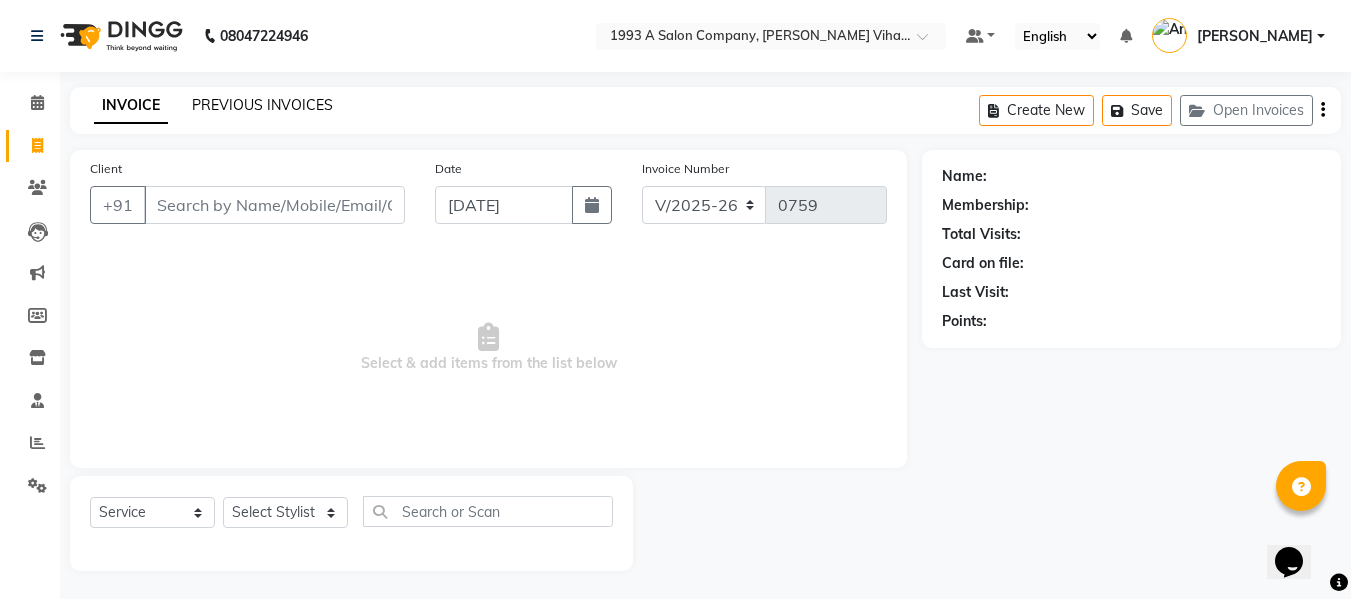 click on "PREVIOUS INVOICES" 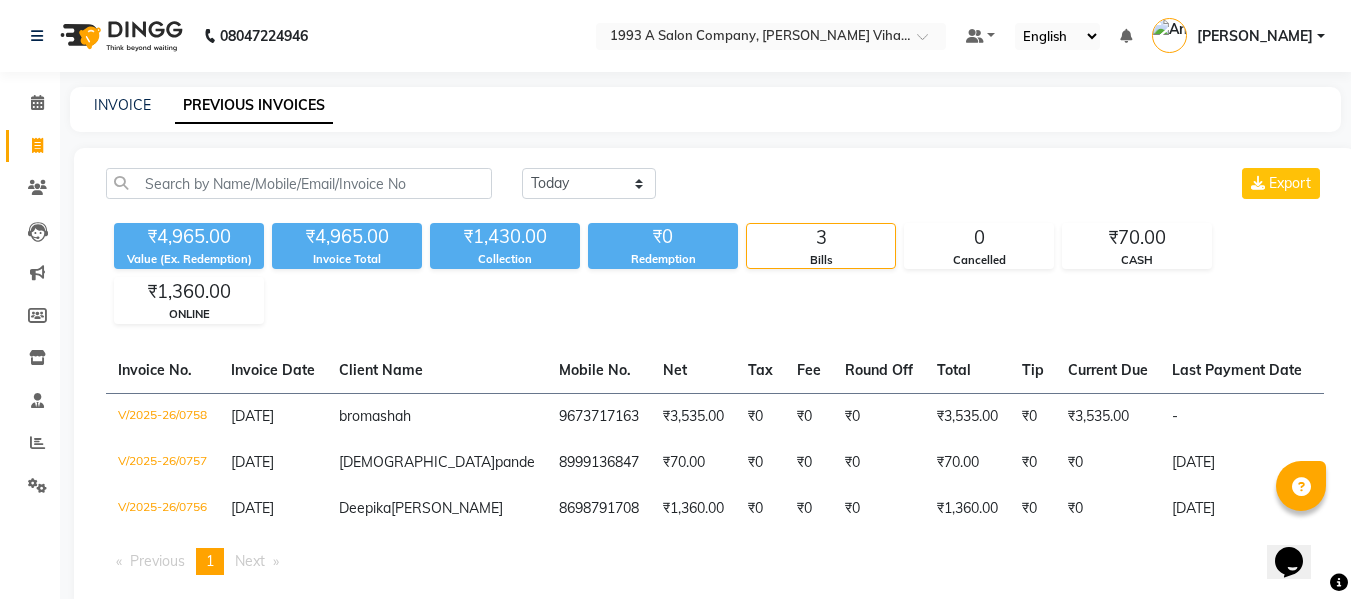 scroll, scrollTop: 97, scrollLeft: 0, axis: vertical 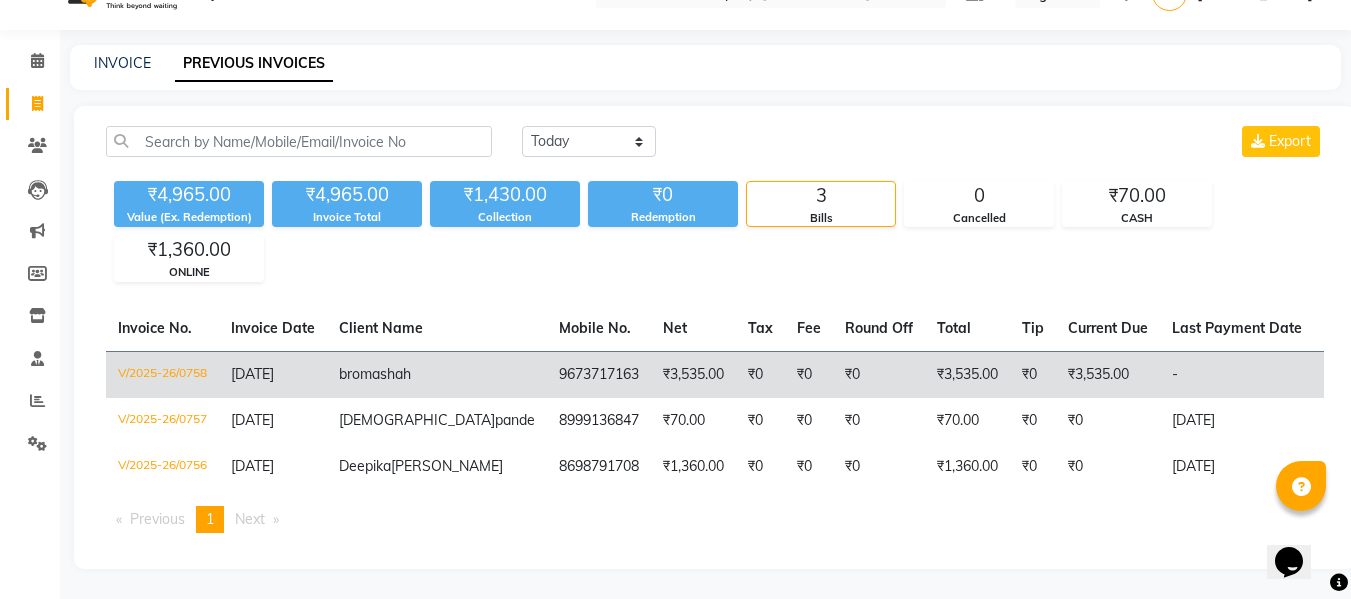 click on "V/2025-26/0758" 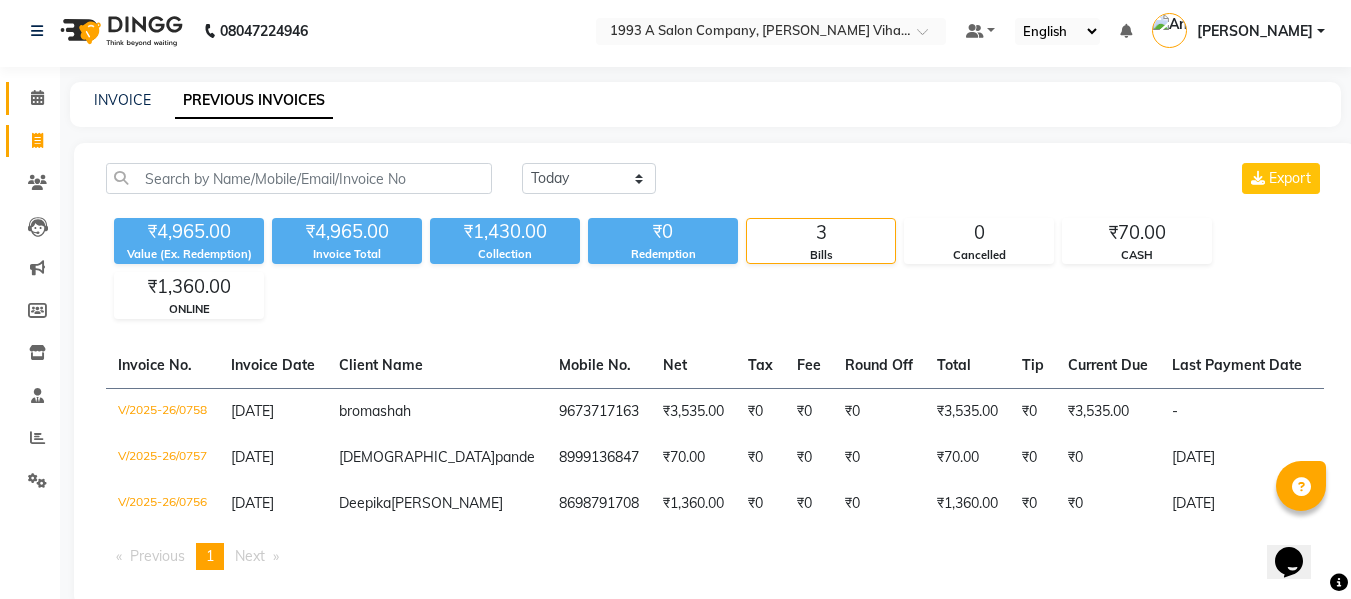 scroll, scrollTop: 0, scrollLeft: 0, axis: both 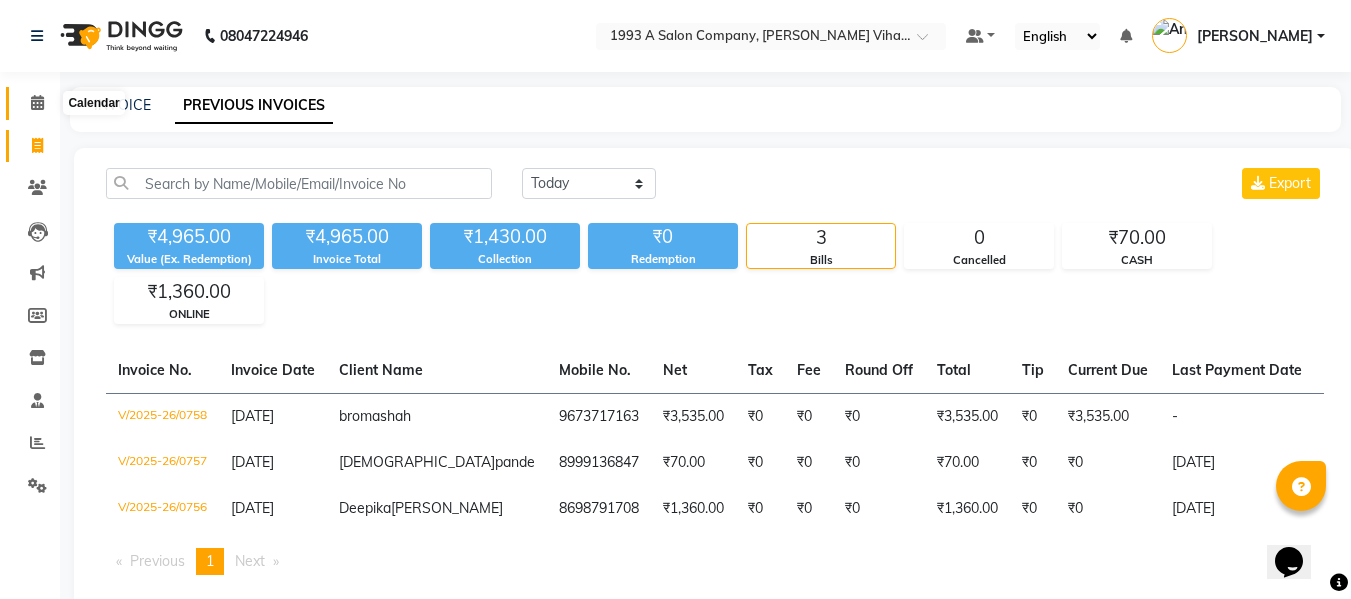 click 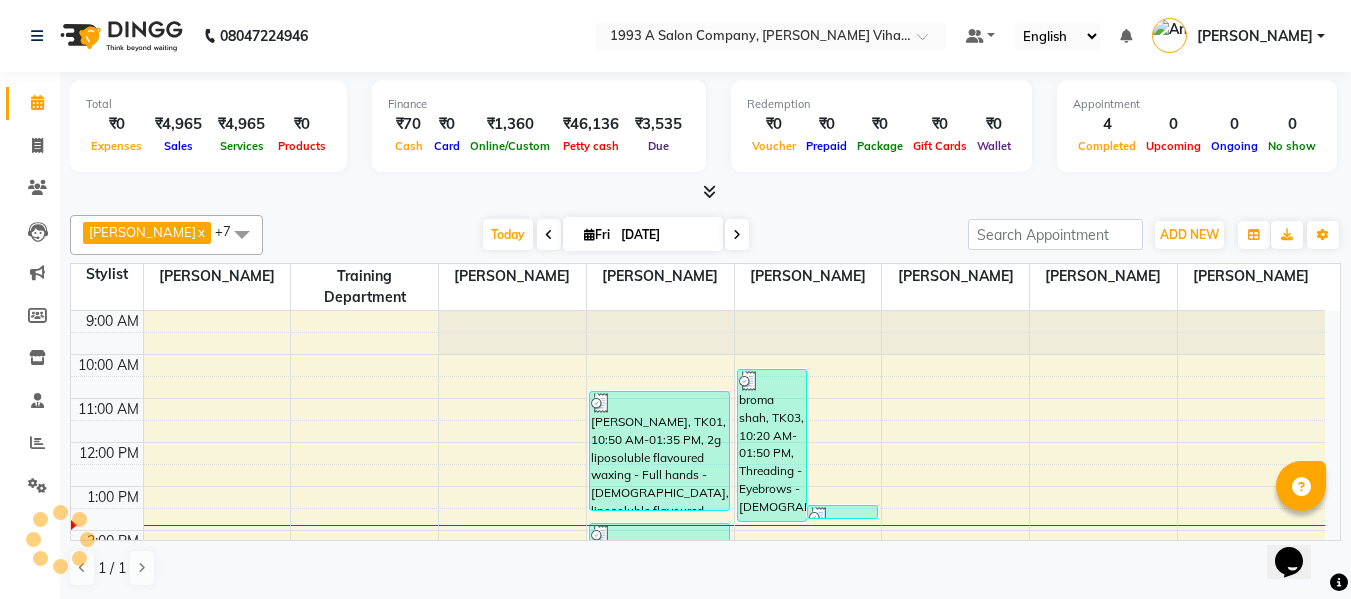 scroll, scrollTop: 0, scrollLeft: 0, axis: both 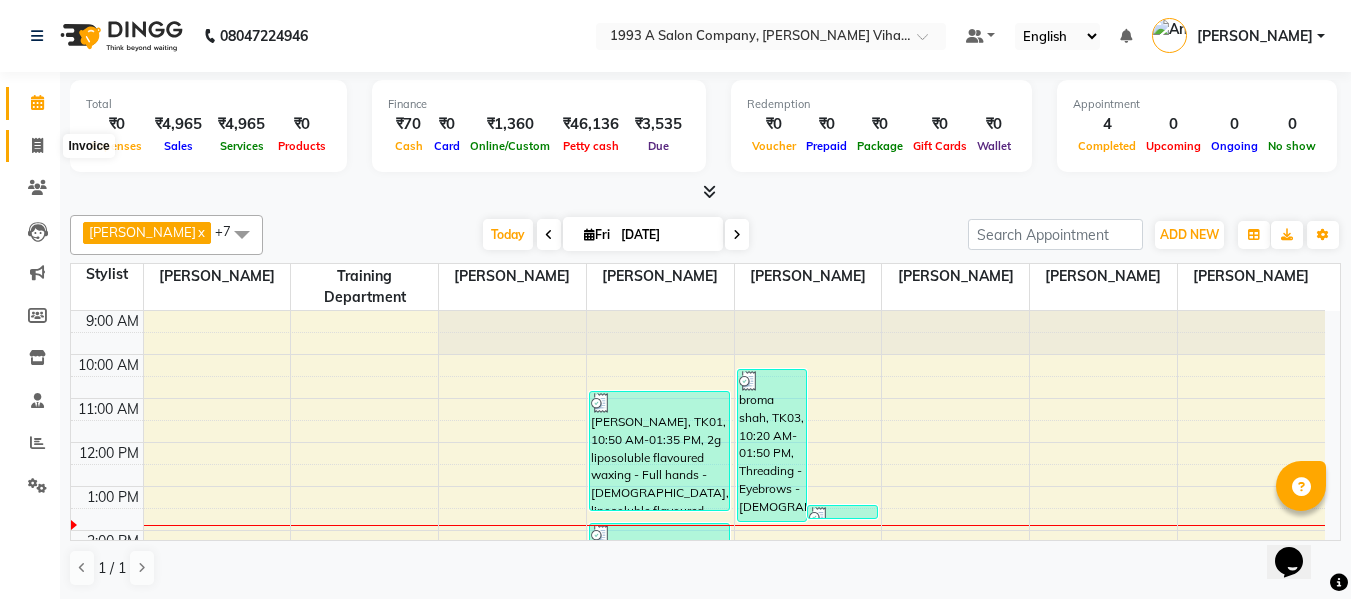 click 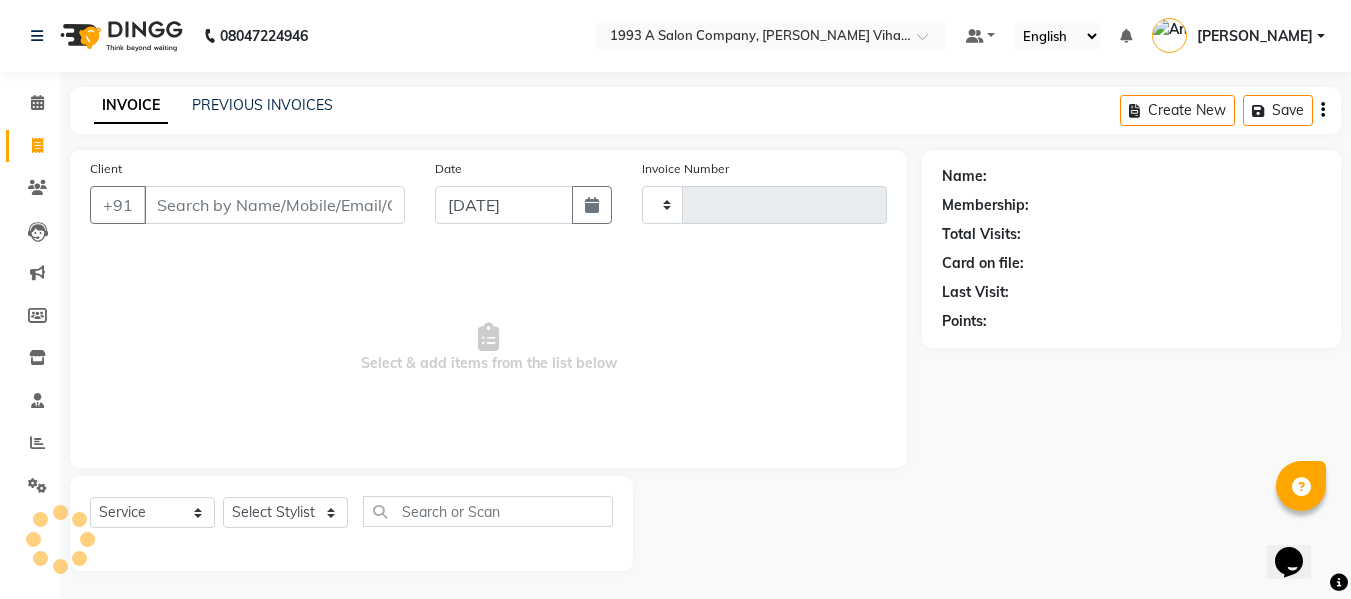 type on "0759" 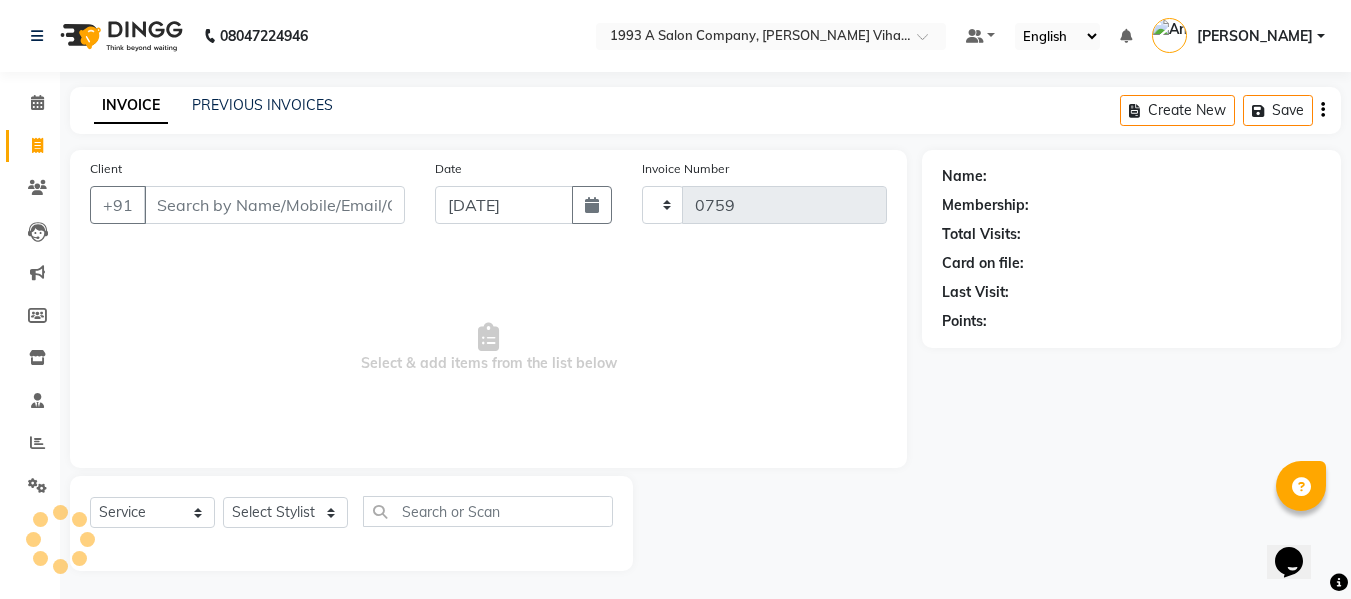 select on "4955" 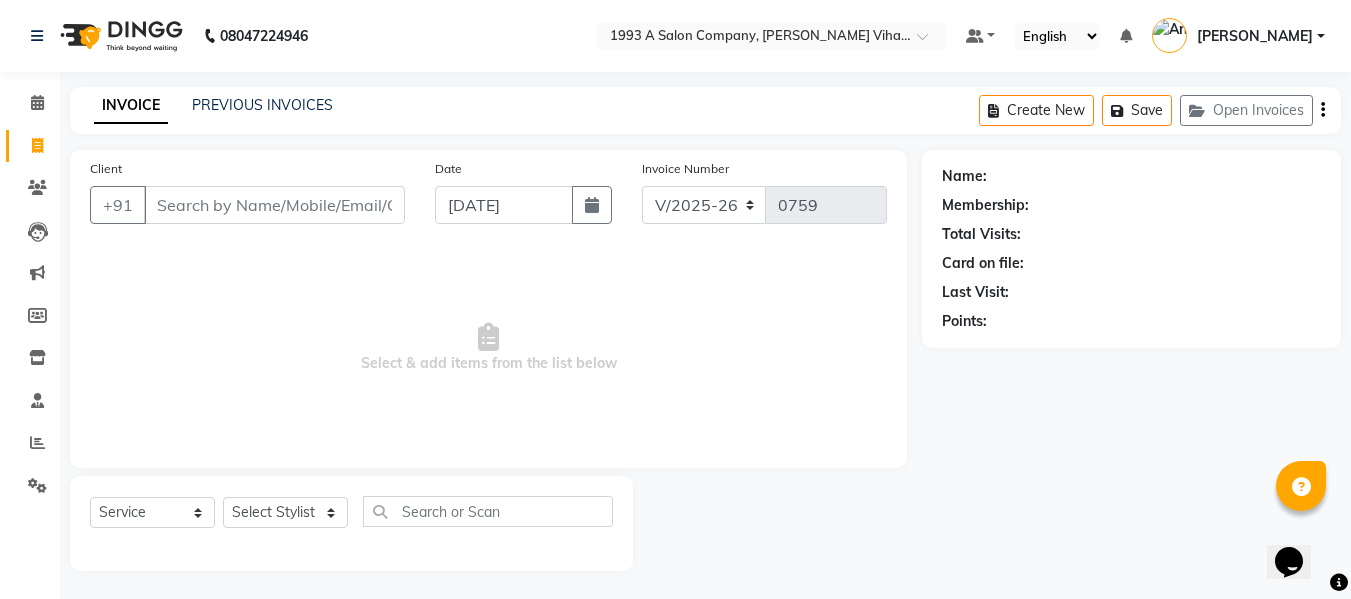 drag, startPoint x: 313, startPoint y: 241, endPoint x: 316, endPoint y: 216, distance: 25.179358 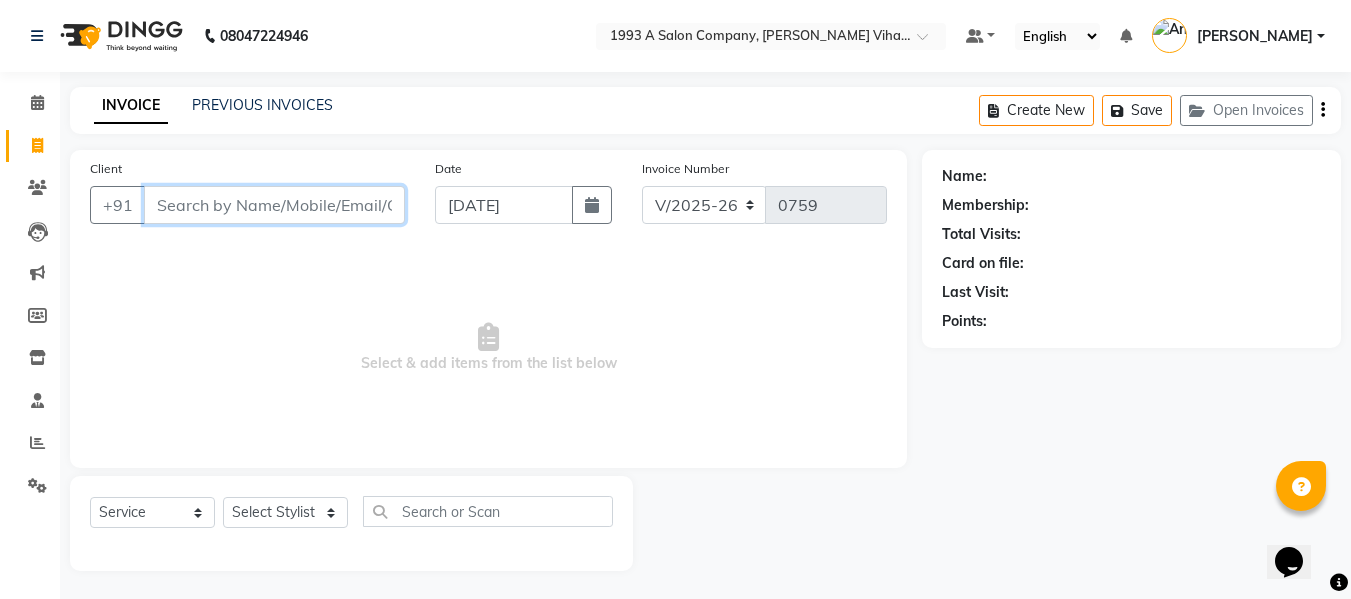 click on "Client" at bounding box center (274, 205) 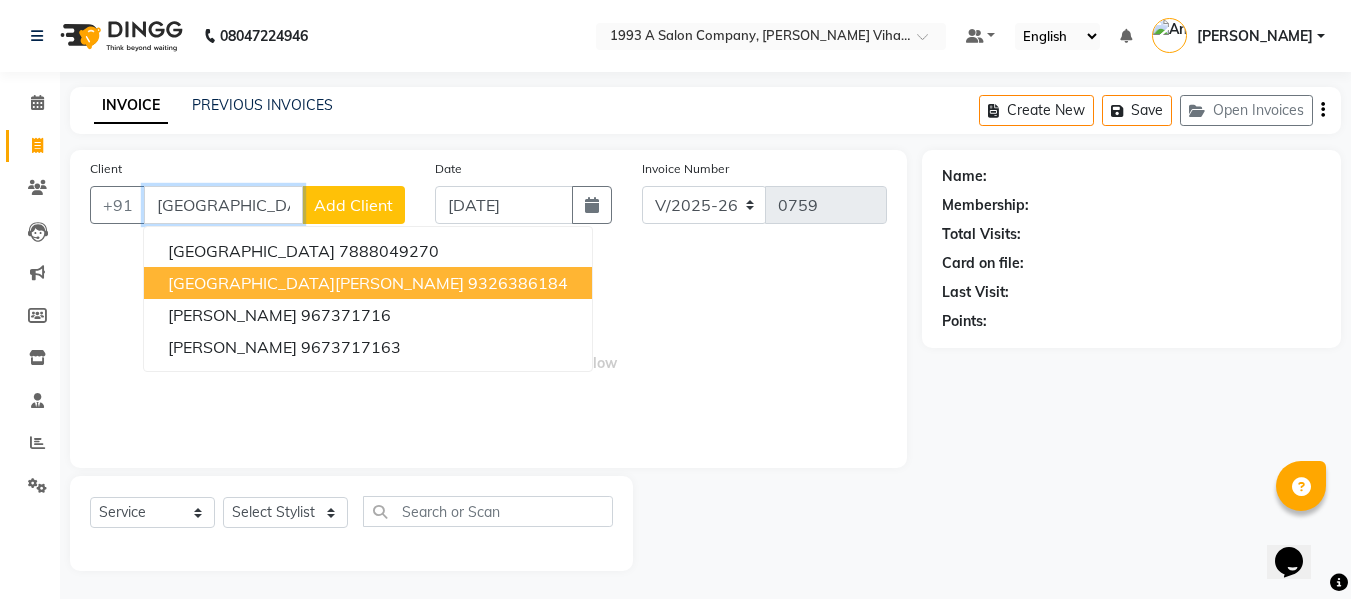 click on "Roma Idnani  9326386184" at bounding box center (368, 283) 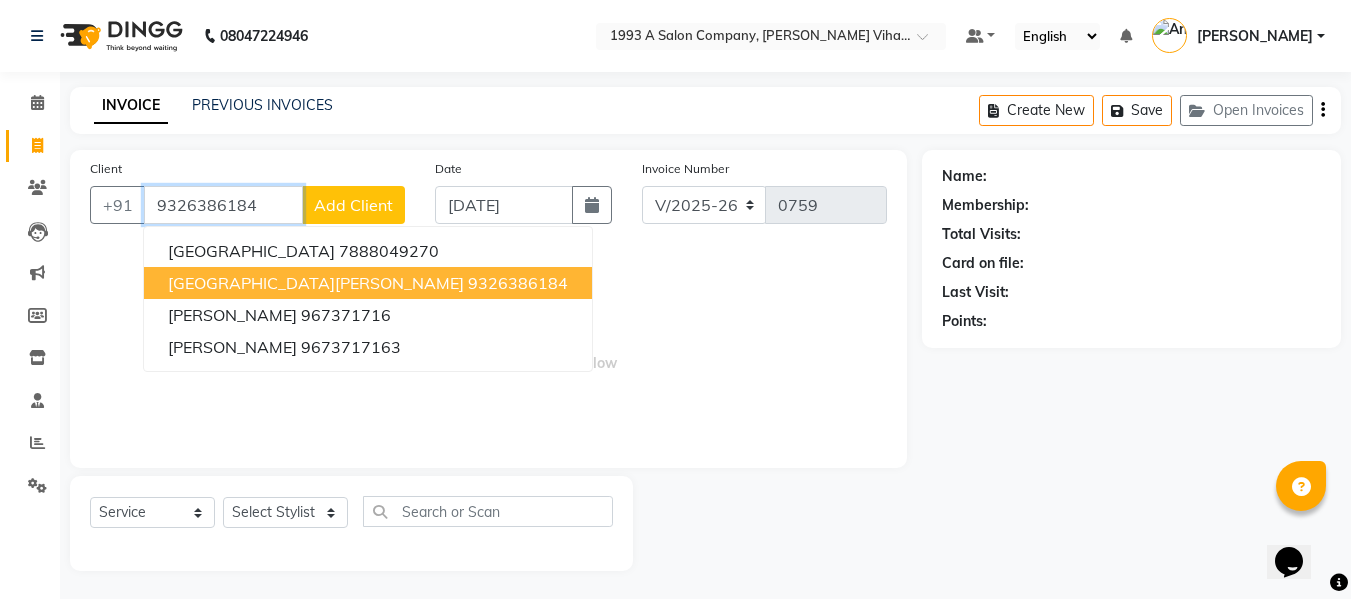 type on "9326386184" 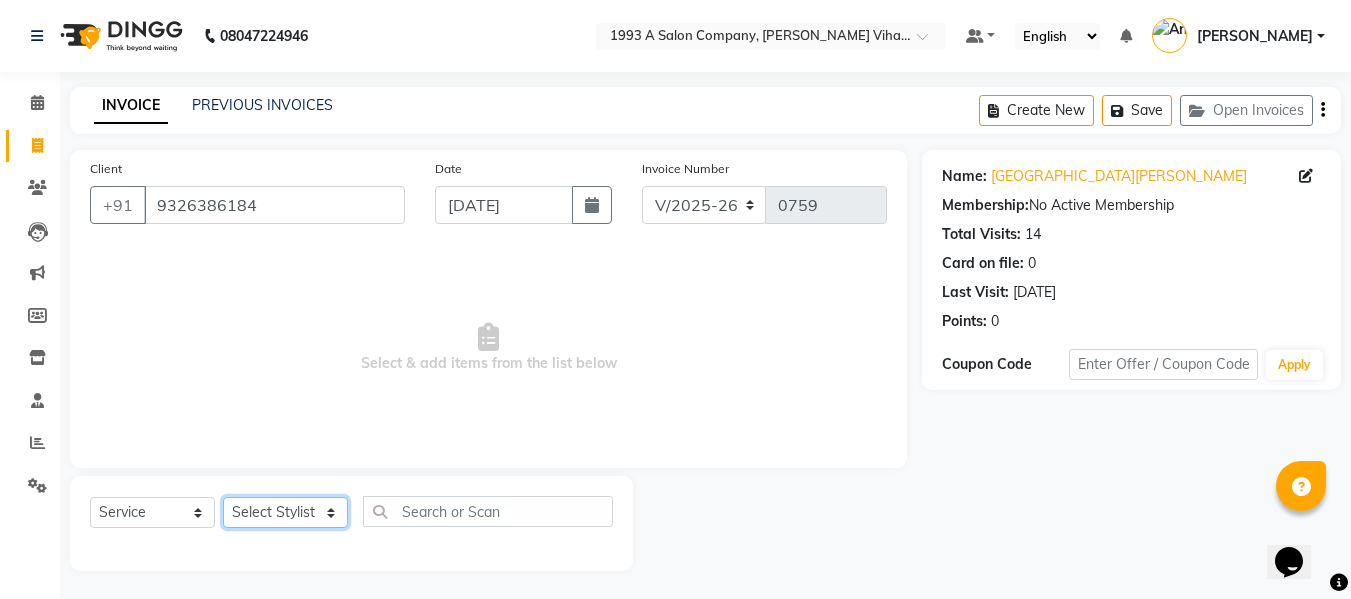 click on "Select Stylist Anuja Chetan Ambekar Mayur omkar  Pallavi Wali Rakhi Mandal  Shanti Palkonda Training Department" 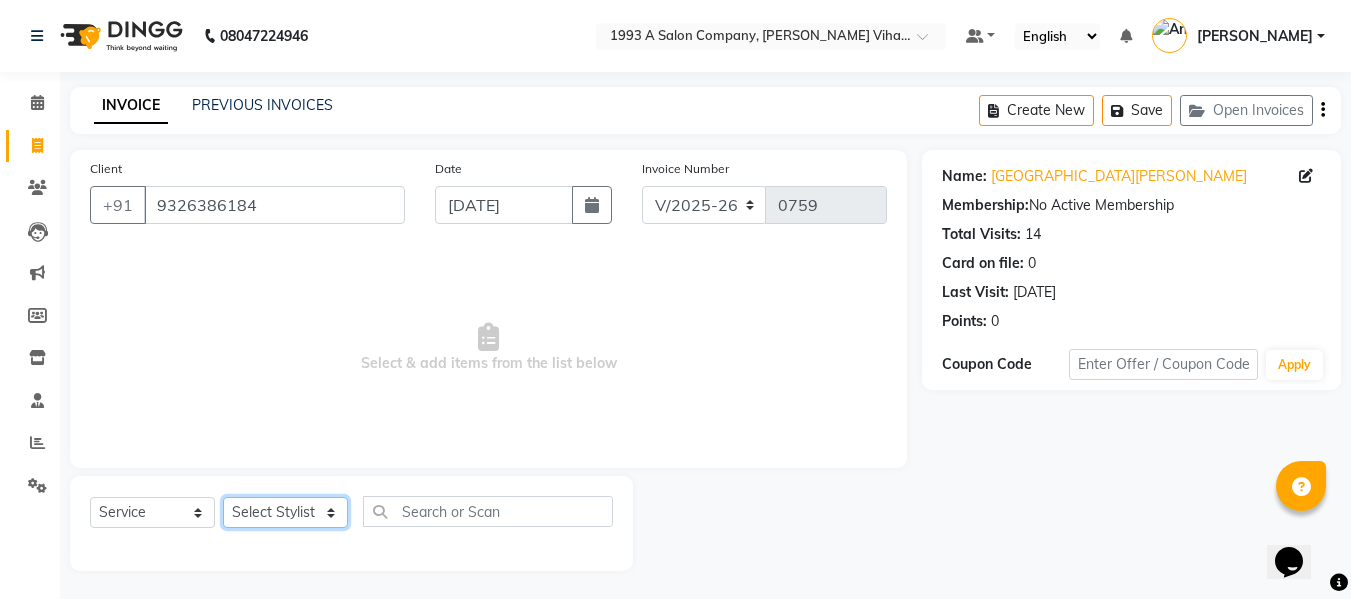 select on "84511" 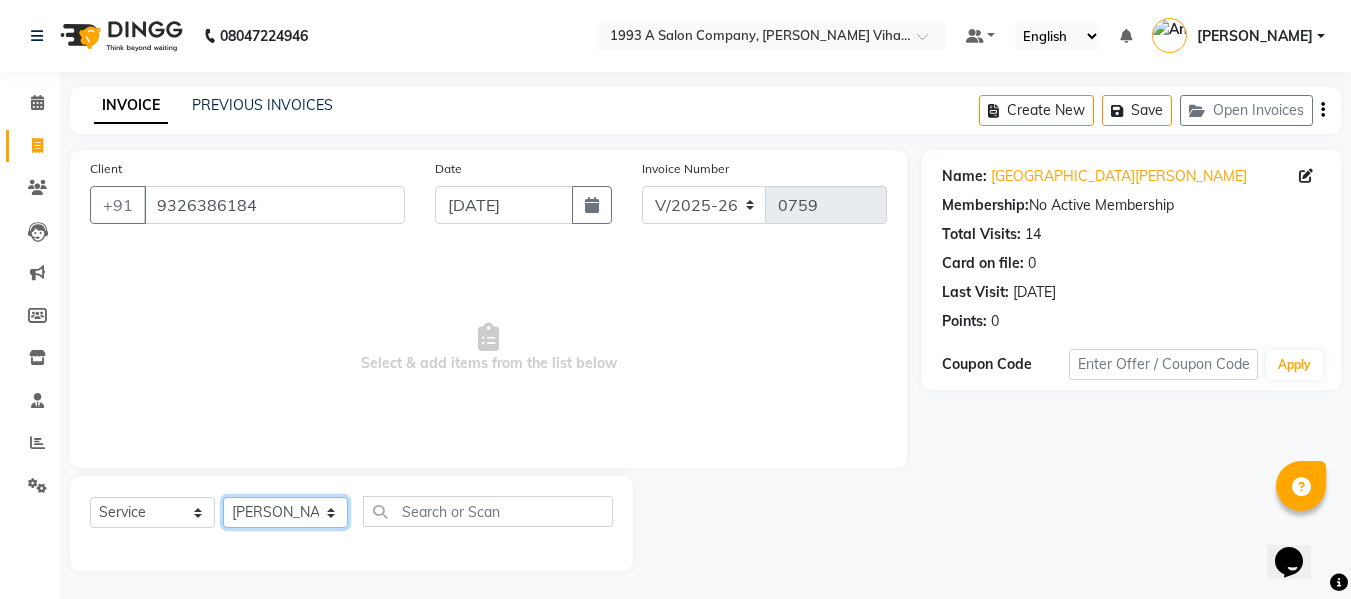 click on "Select Stylist Anuja Chetan Ambekar Mayur omkar  Pallavi Wali Rakhi Mandal  Shanti Palkonda Training Department" 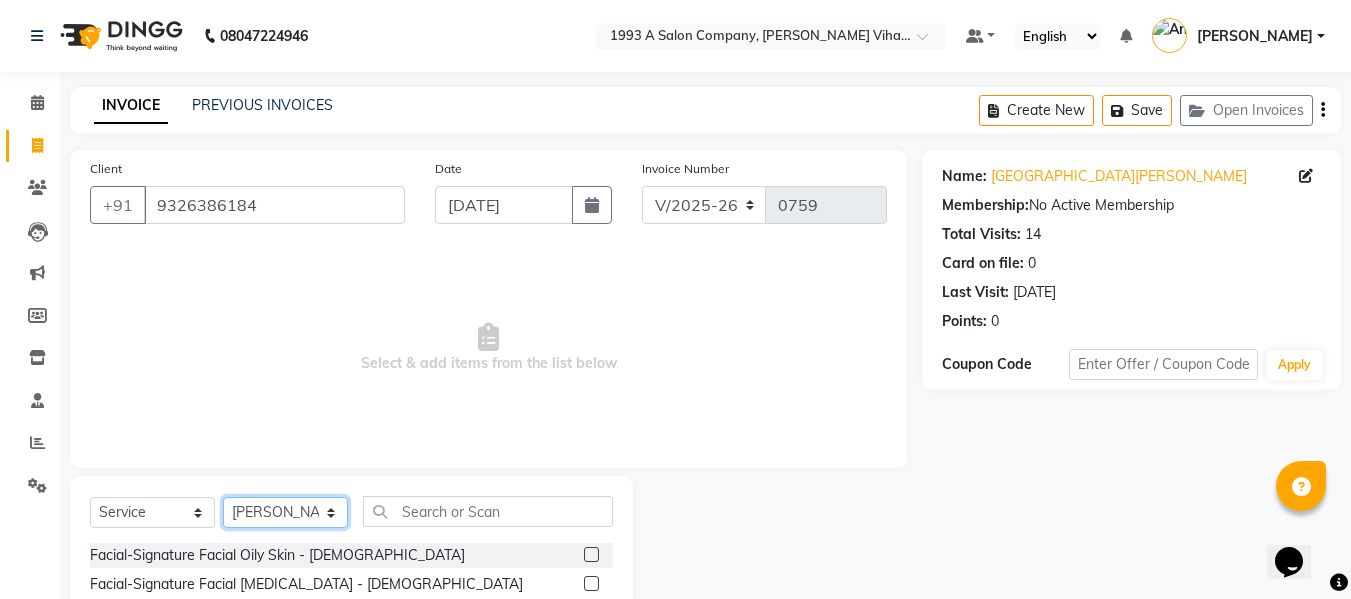 click on "Select Stylist Anuja Chetan Ambekar Mayur omkar  Pallavi Wali Rakhi Mandal  Shanti Palkonda Training Department" 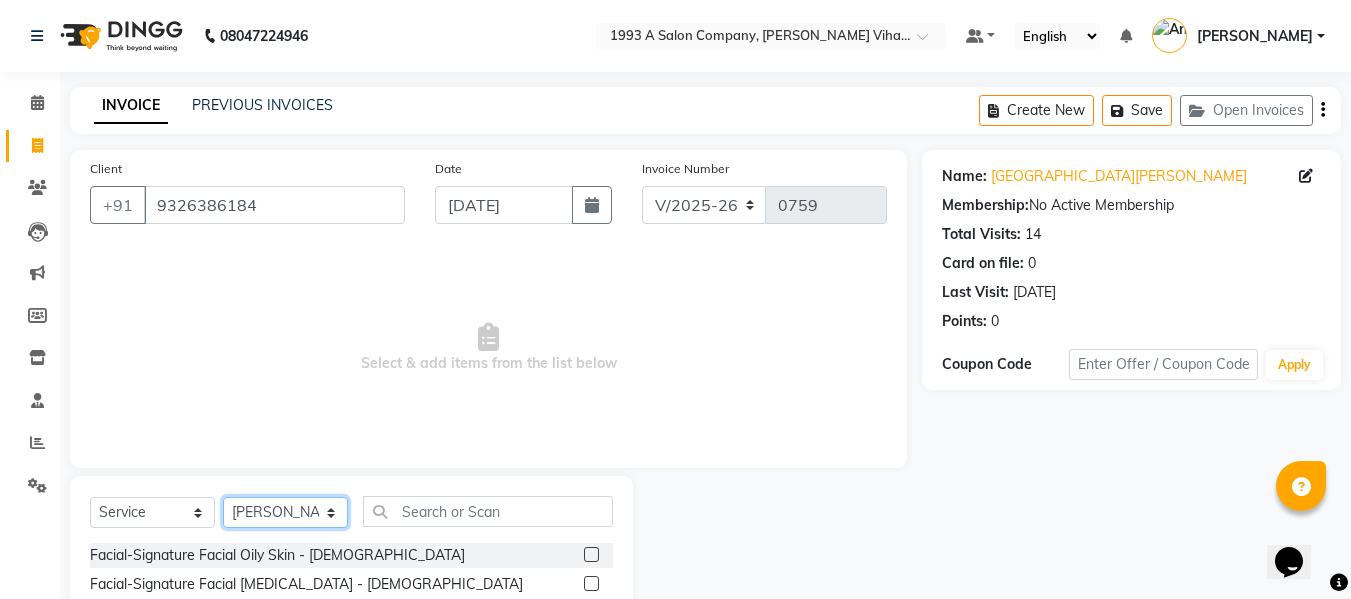 click on "Select Stylist Anuja Chetan Ambekar Mayur omkar  Pallavi Wali Rakhi Mandal  Shanti Palkonda Training Department" 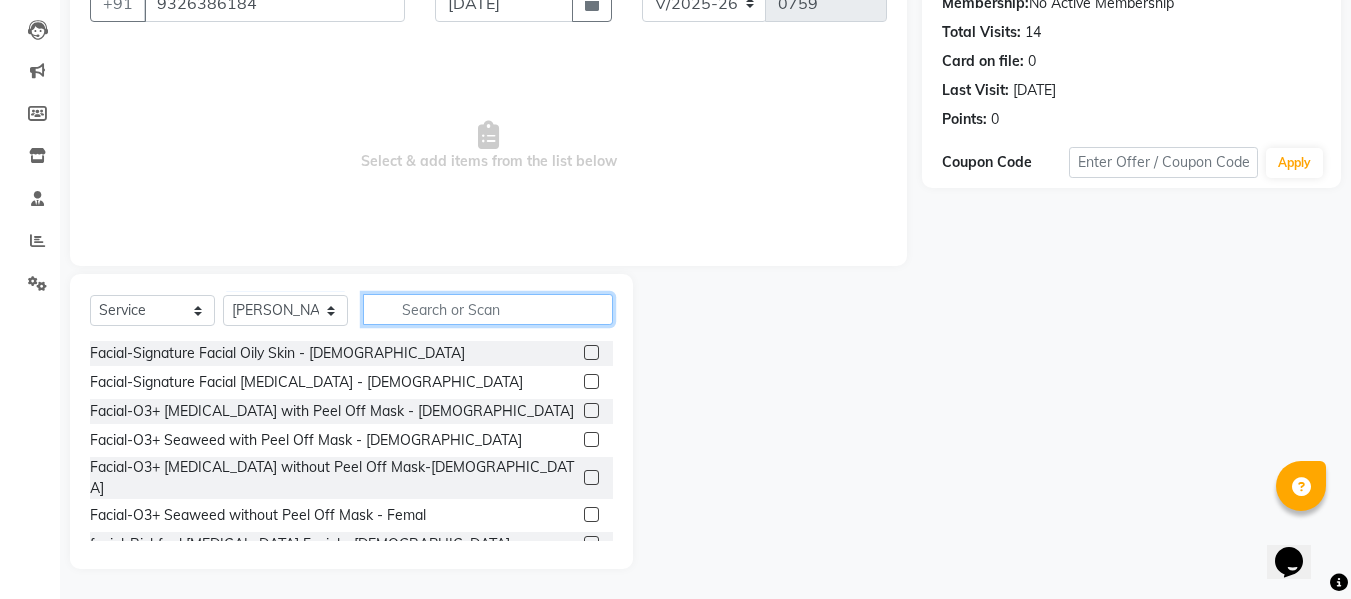 click 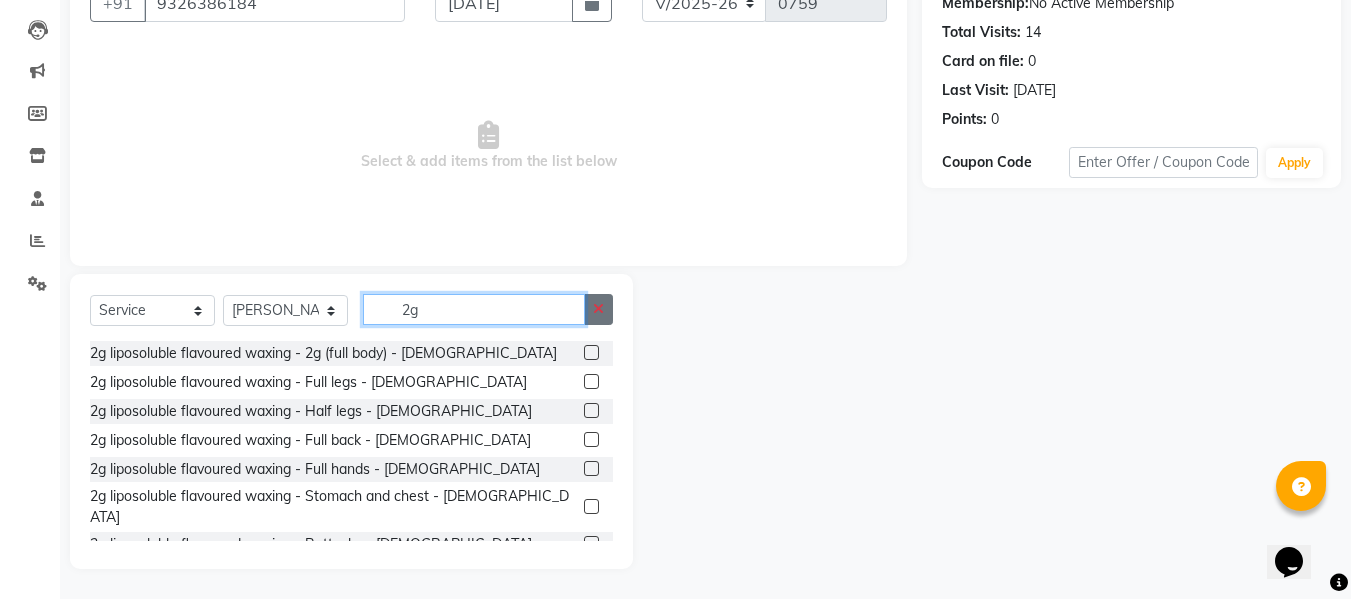 type on "2g" 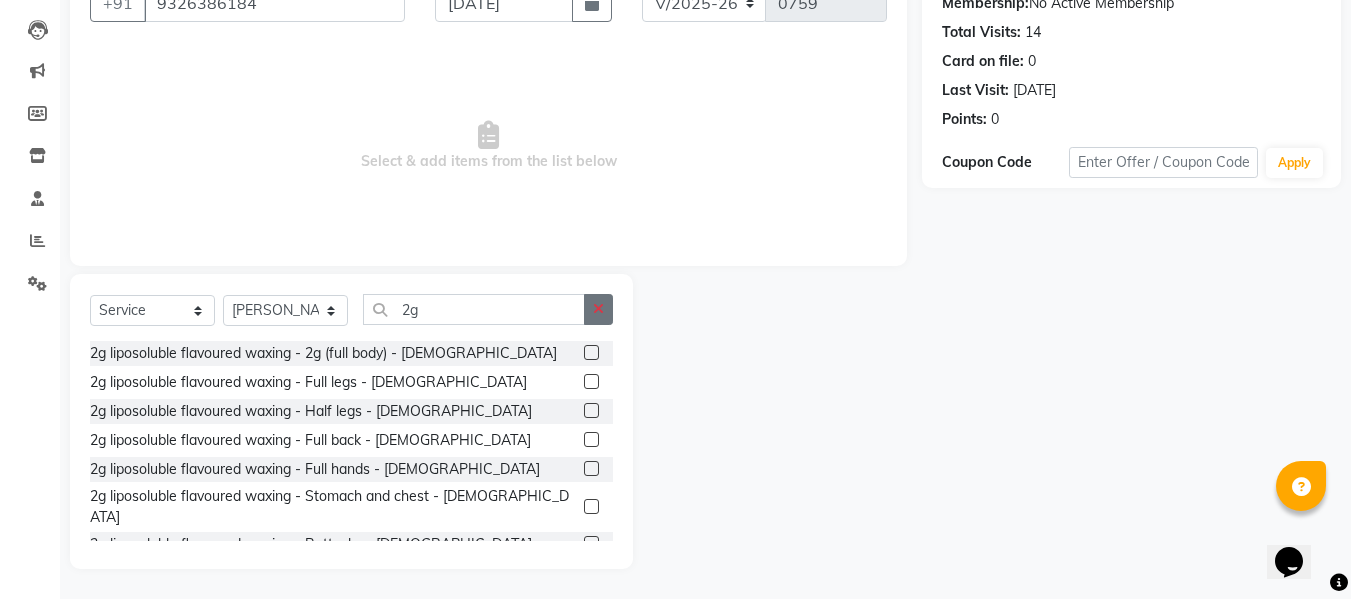 click 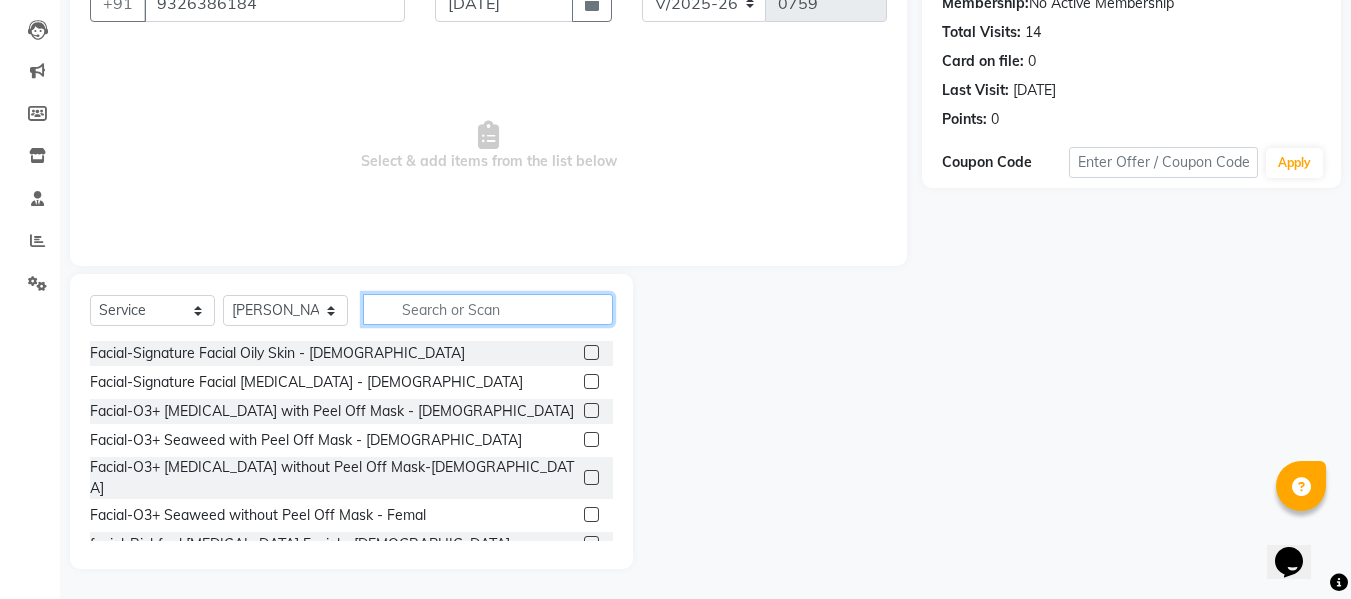 scroll, scrollTop: 0, scrollLeft: 0, axis: both 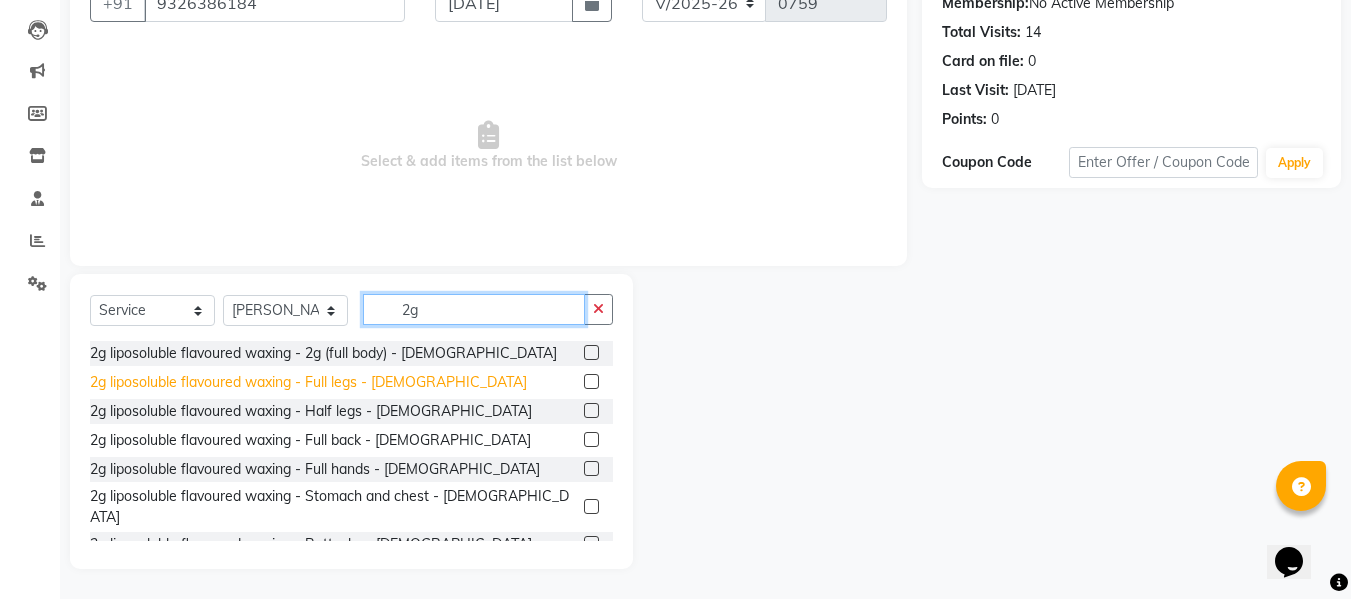 type on "2g" 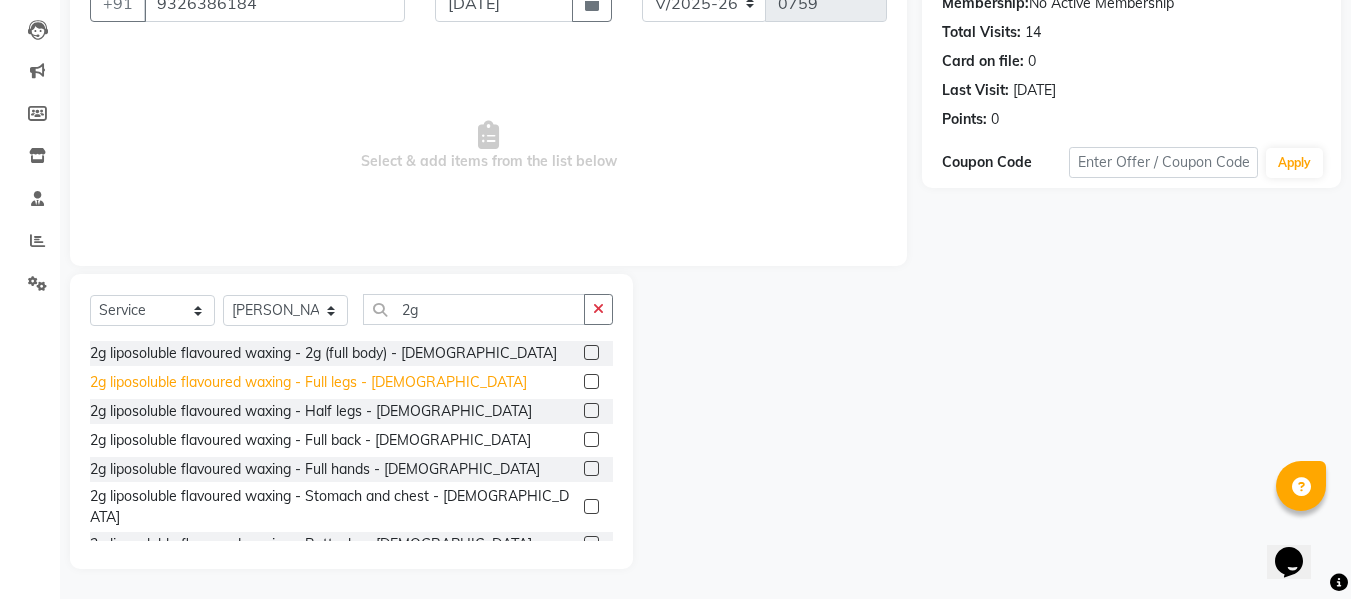 click on "2g liposoluble flavoured waxing - Full legs - [DEMOGRAPHIC_DATA]" 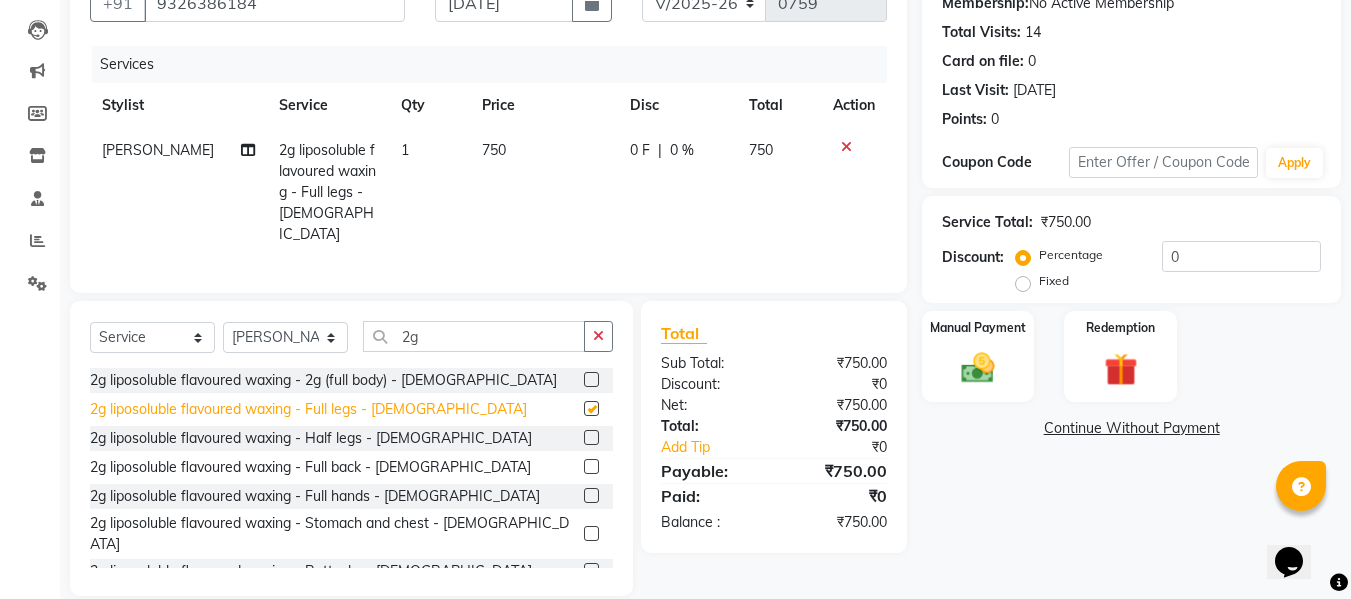 checkbox on "false" 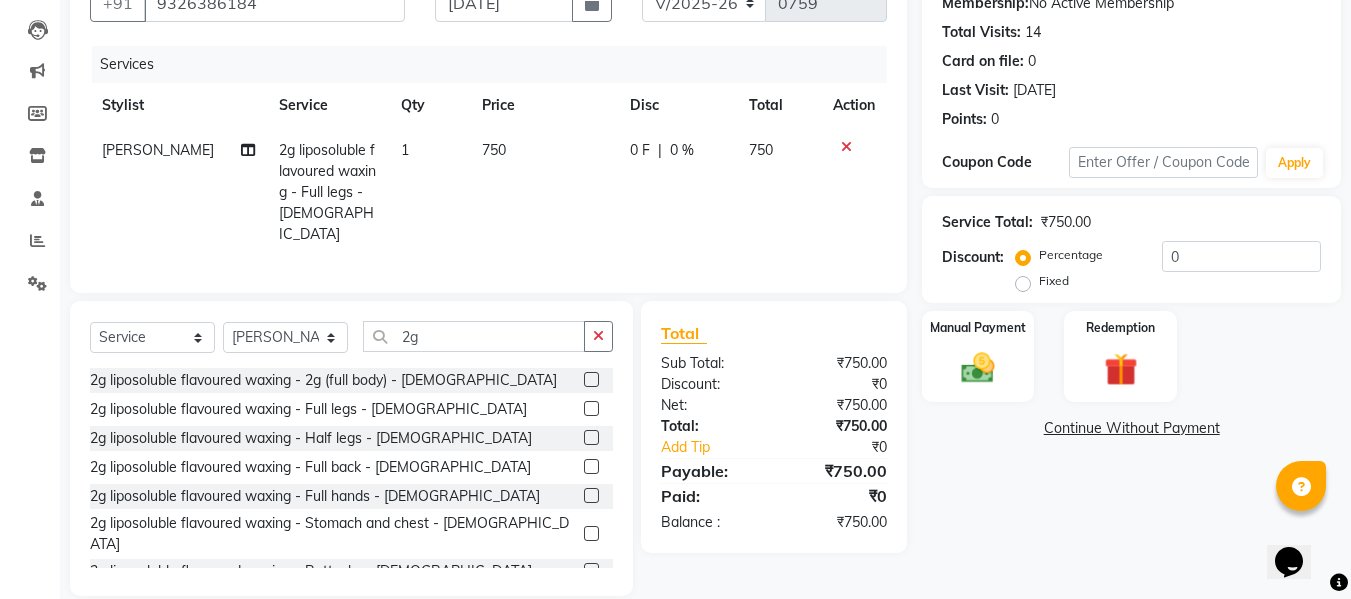scroll, scrollTop: 223, scrollLeft: 0, axis: vertical 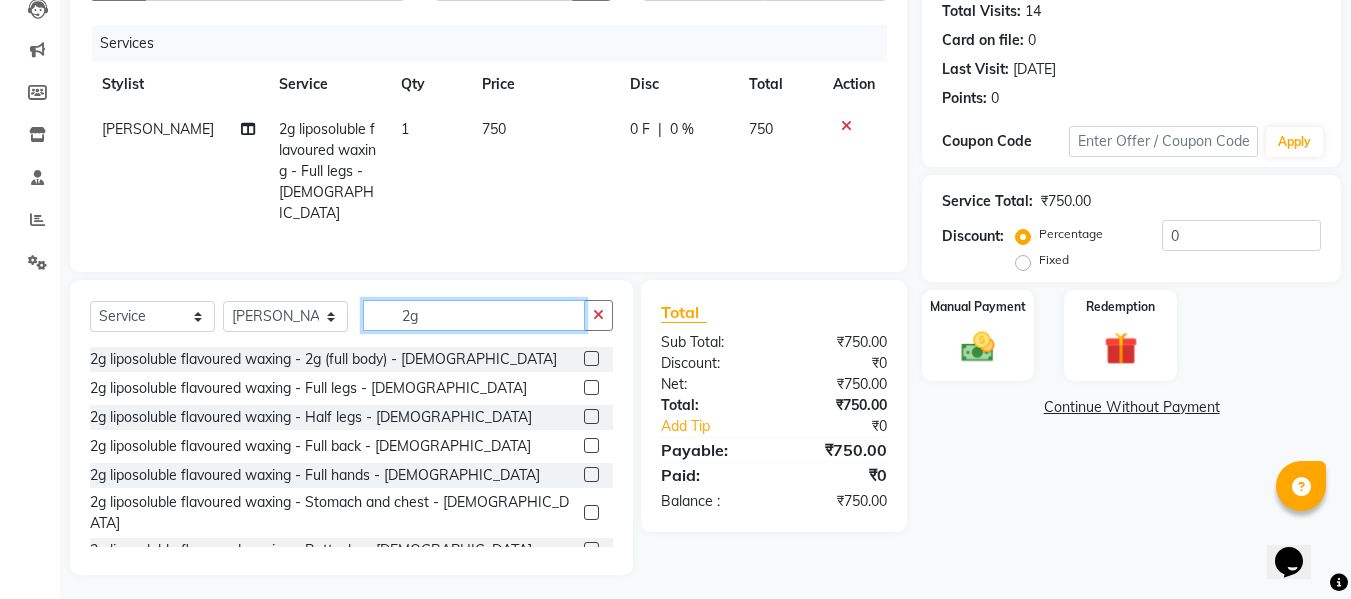 drag, startPoint x: 477, startPoint y: 305, endPoint x: 377, endPoint y: 326, distance: 102.18121 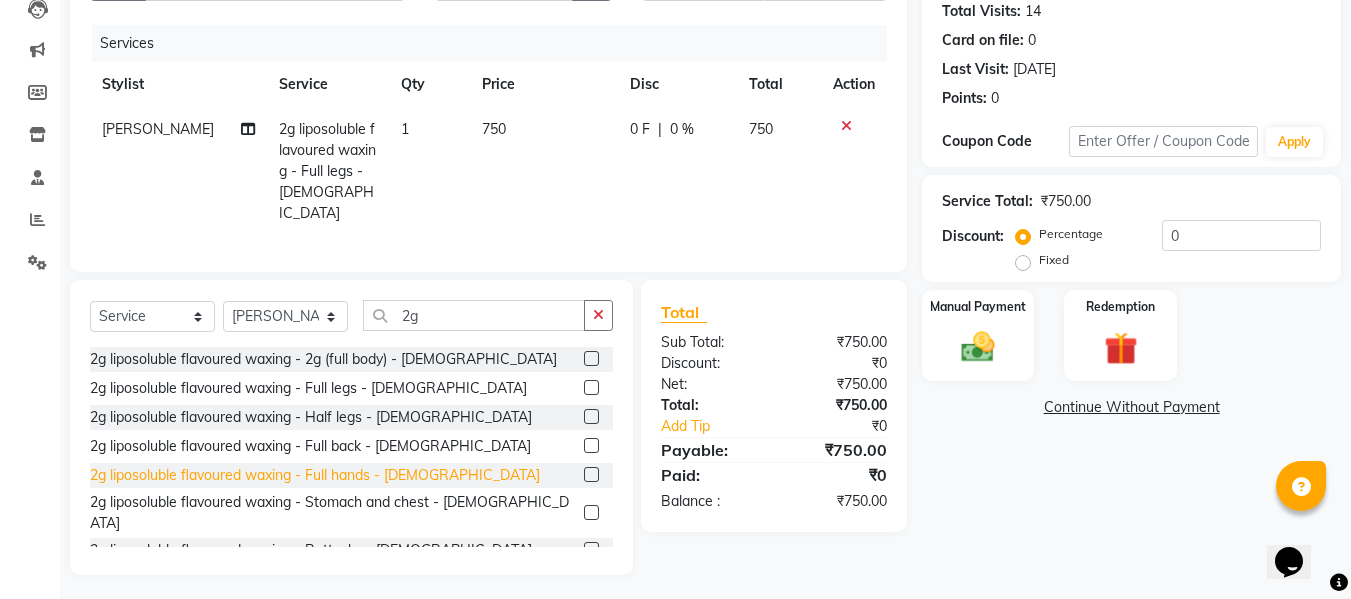 click on "2g liposoluble flavoured waxing - Full hands - [DEMOGRAPHIC_DATA]" 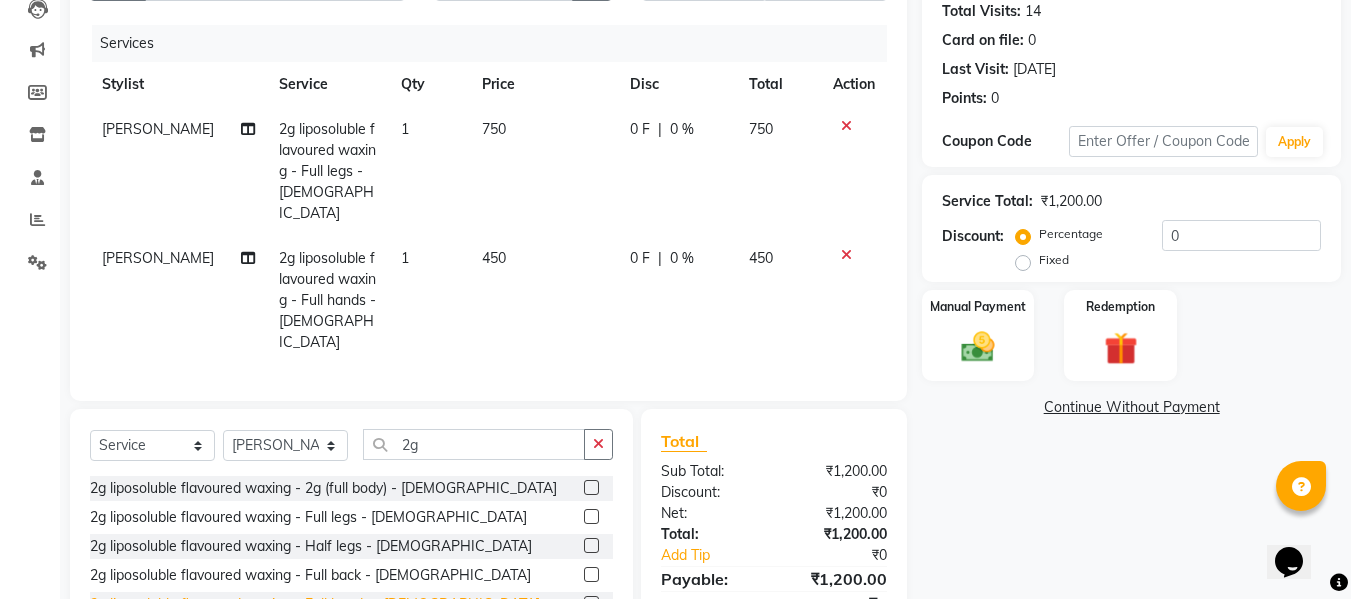 checkbox on "false" 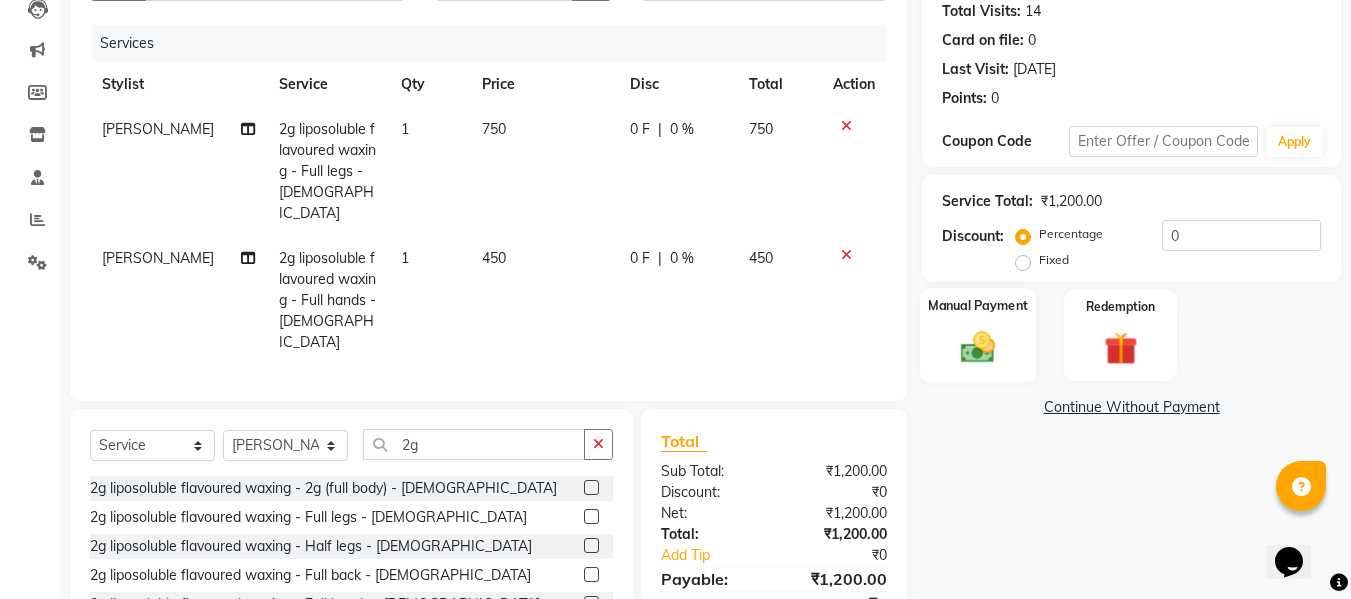 scroll, scrollTop: 331, scrollLeft: 0, axis: vertical 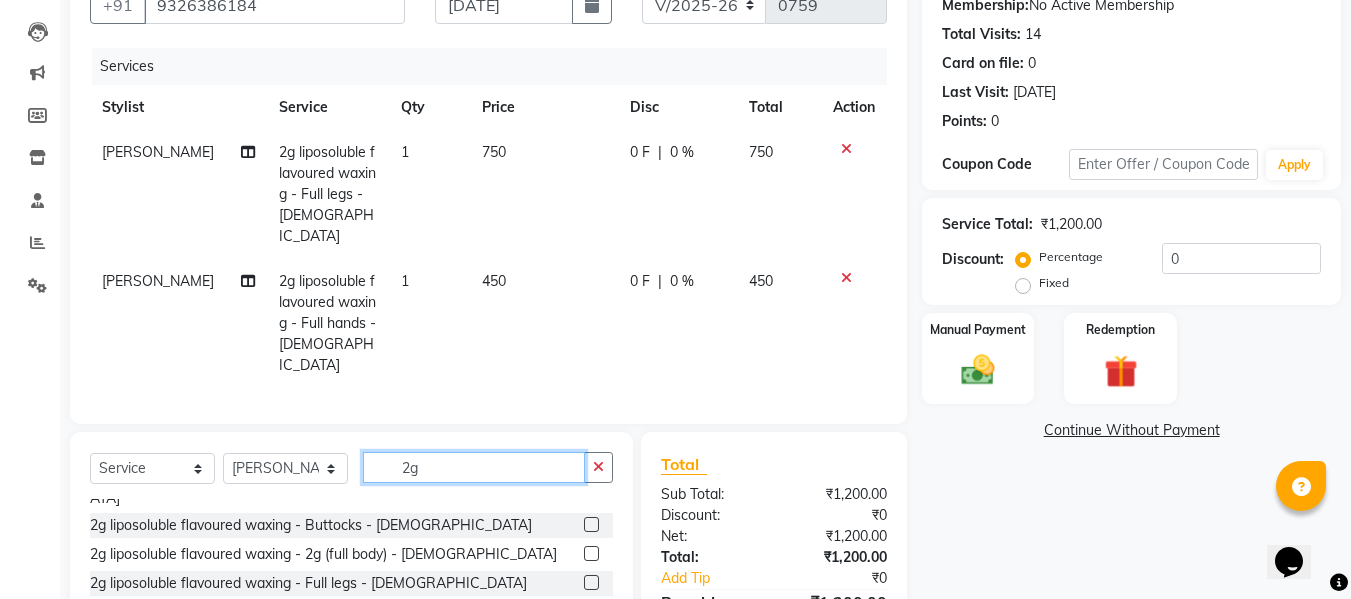 drag, startPoint x: 429, startPoint y: 430, endPoint x: 326, endPoint y: 458, distance: 106.738 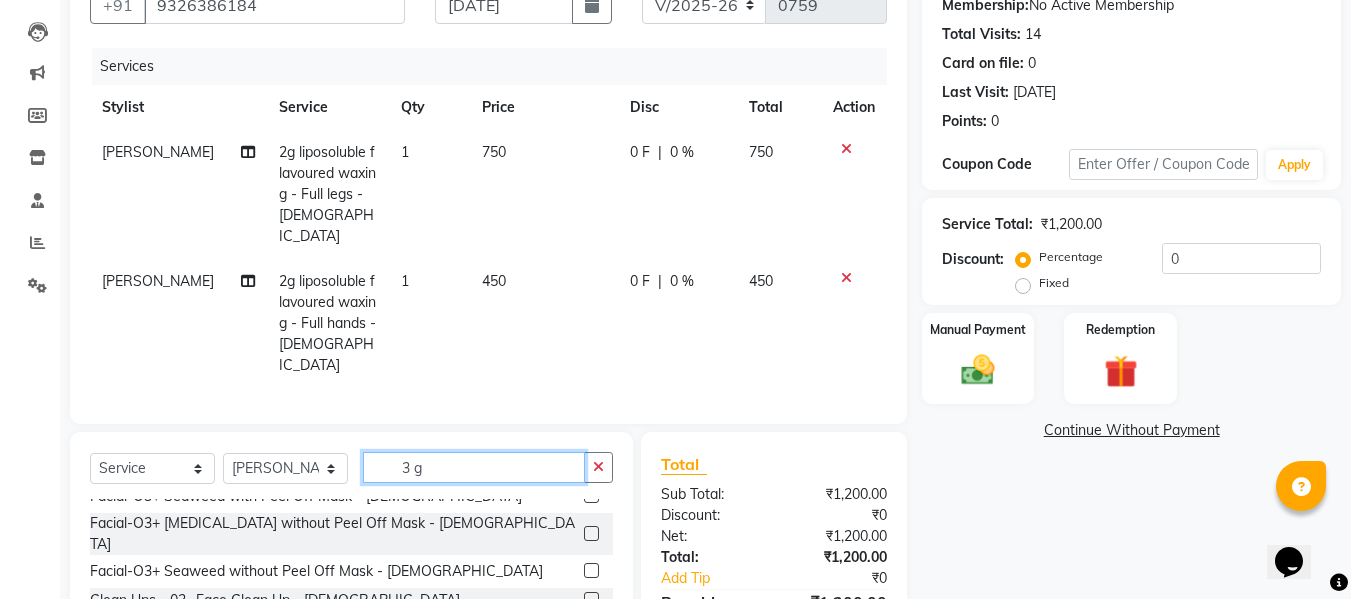 scroll, scrollTop: 90, scrollLeft: 0, axis: vertical 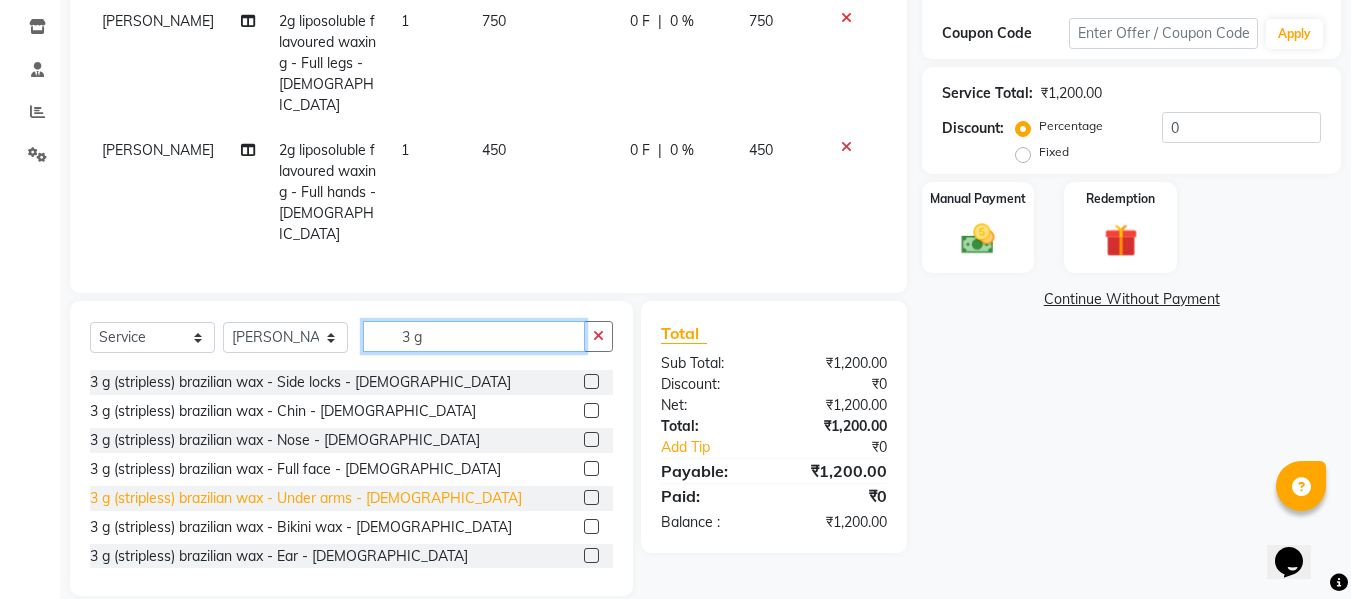 type on "3 g" 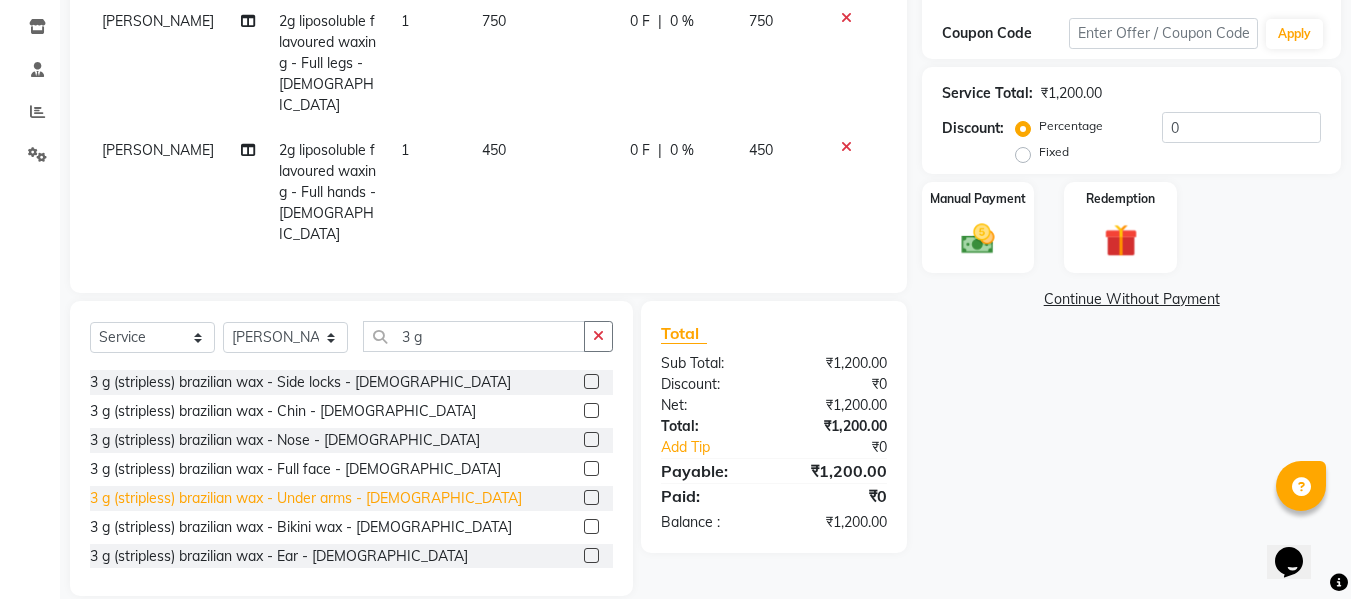 click on "3 g (stripless) brazilian wax - Under arms - [DEMOGRAPHIC_DATA]" 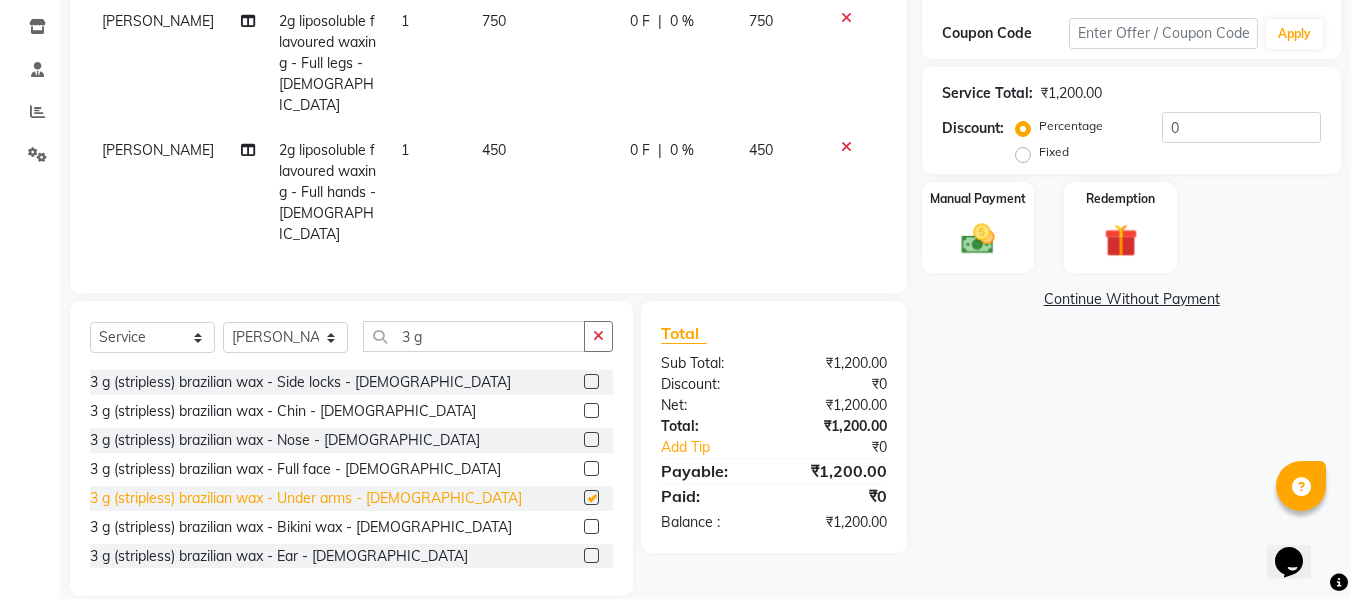 checkbox on "false" 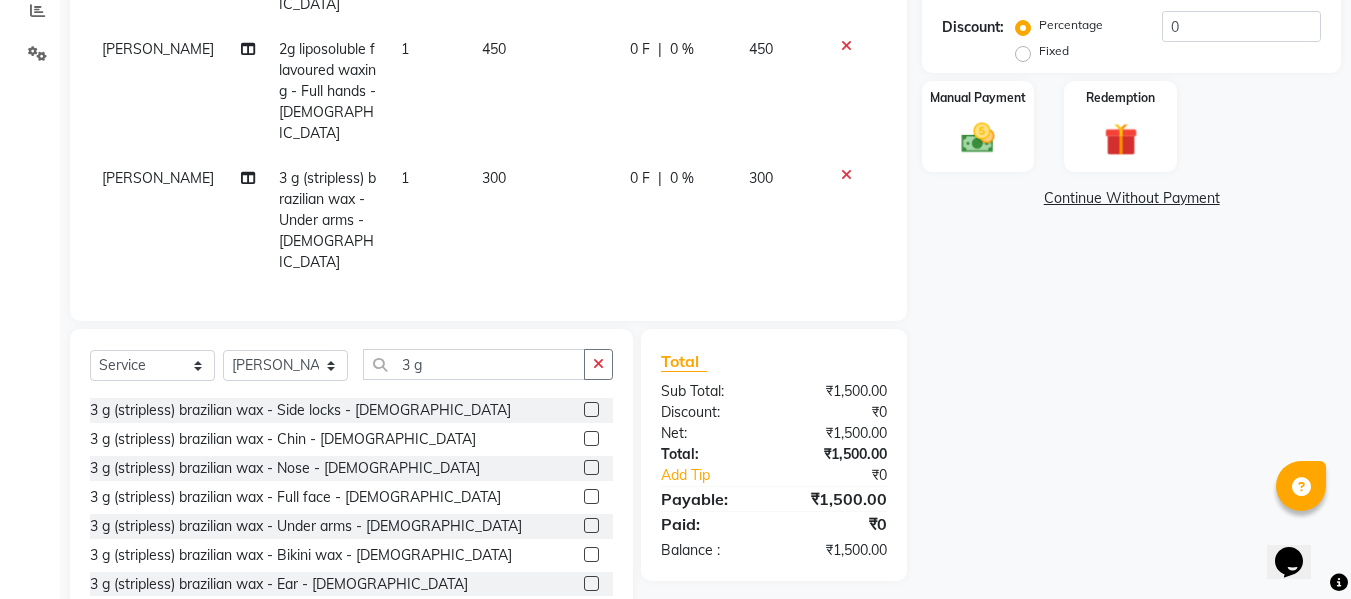 scroll, scrollTop: 439, scrollLeft: 0, axis: vertical 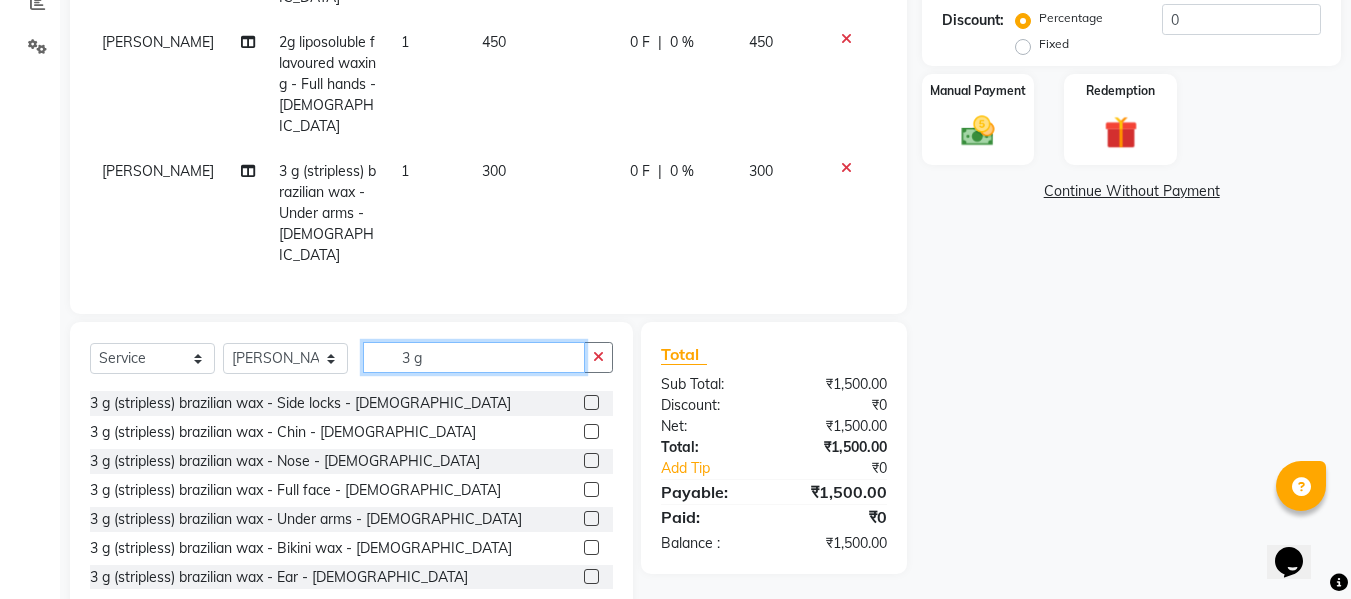 drag, startPoint x: 441, startPoint y: 316, endPoint x: 350, endPoint y: 324, distance: 91.350975 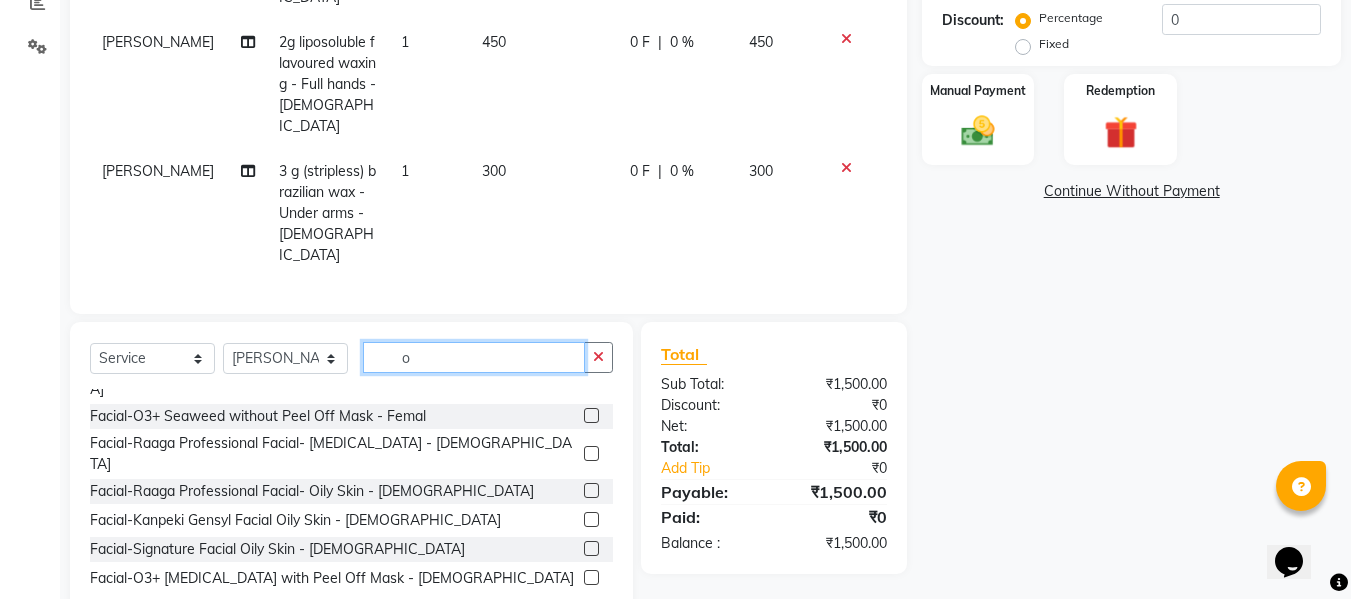 scroll, scrollTop: 0, scrollLeft: 0, axis: both 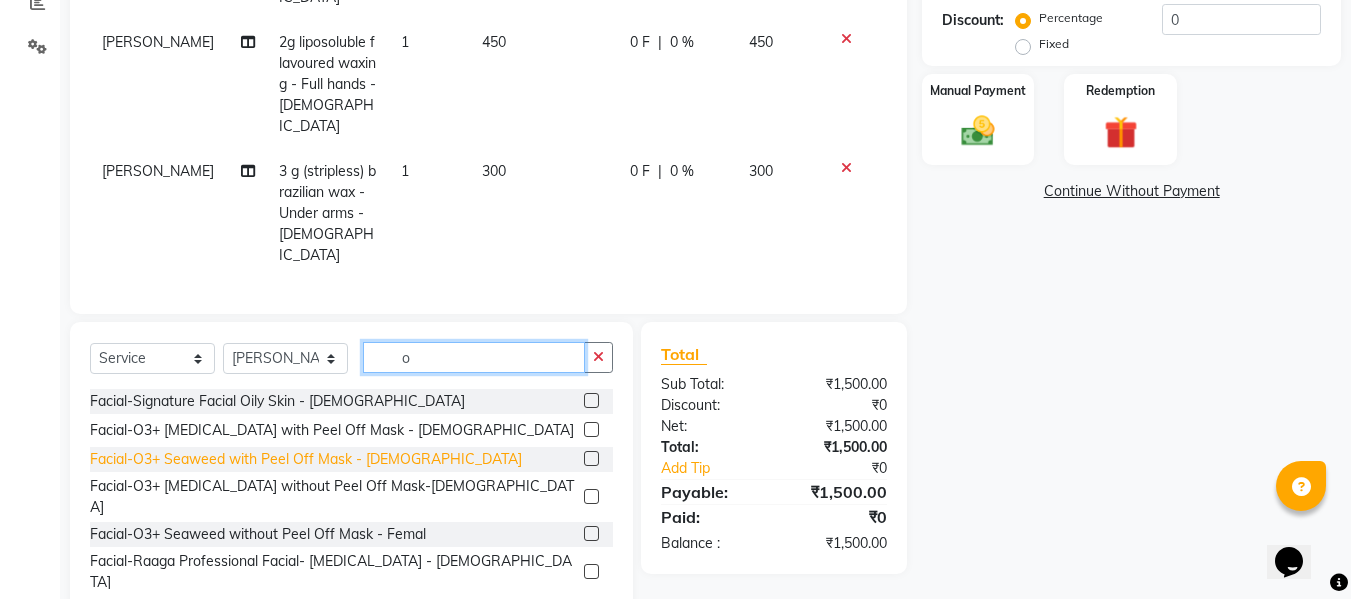 type on "o" 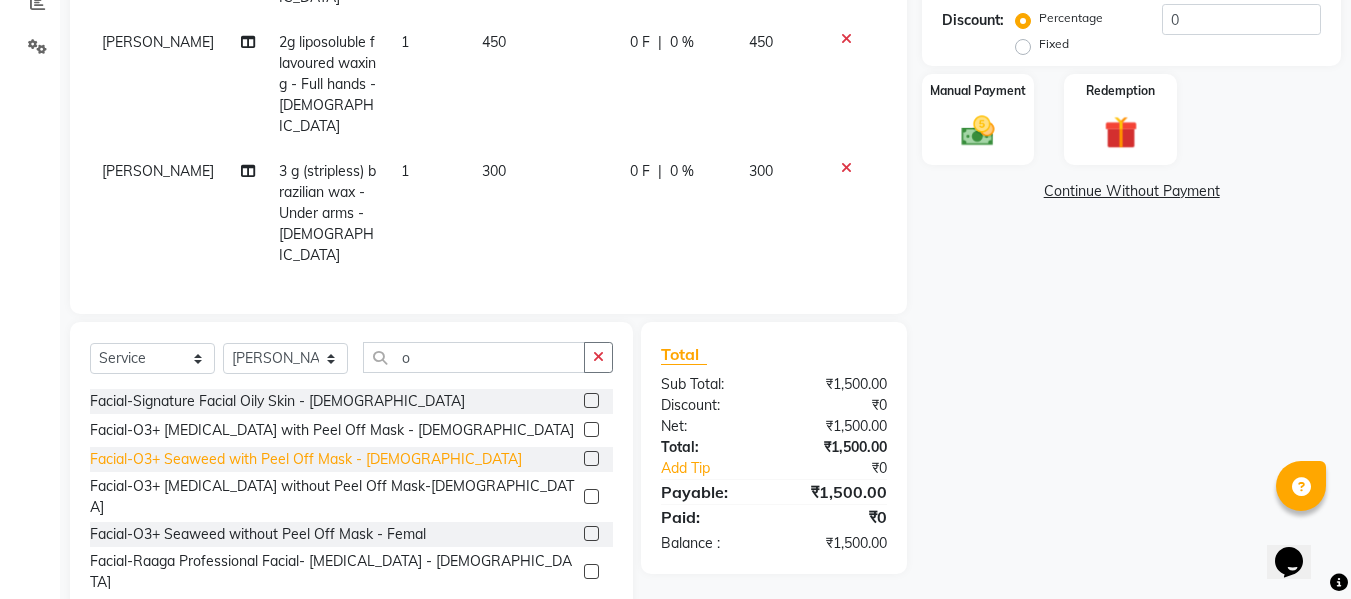 click on "Facial-O3+ Seaweed with Peel Off Mask - Female" 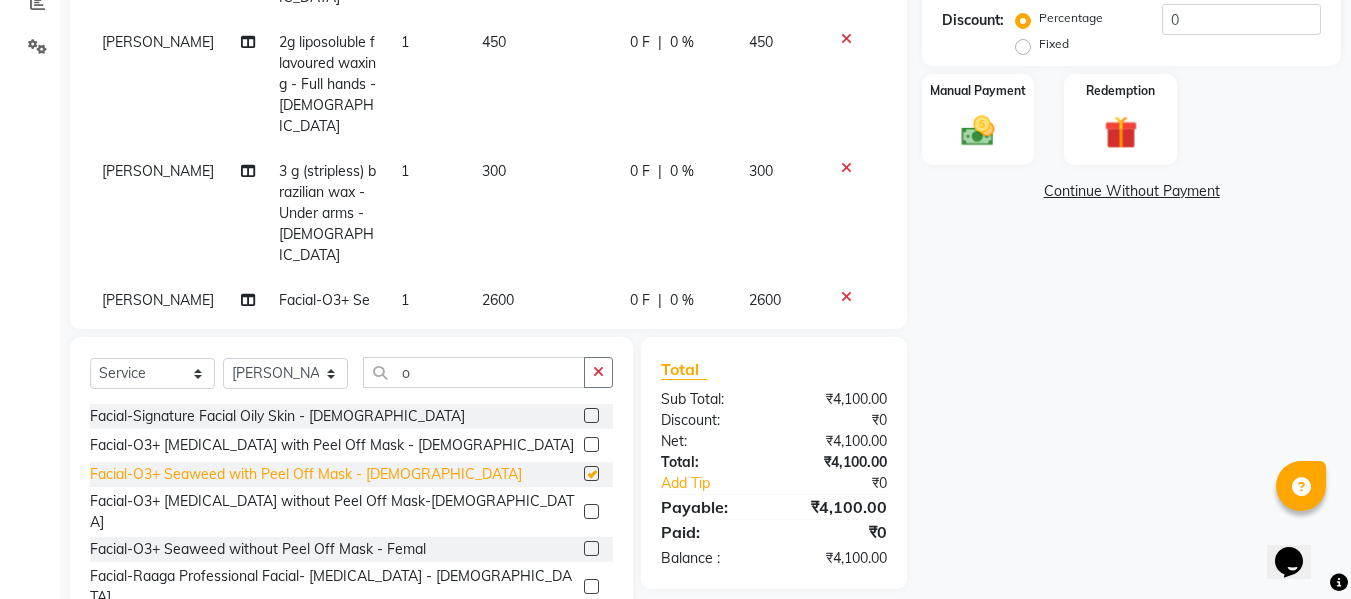 checkbox on "false" 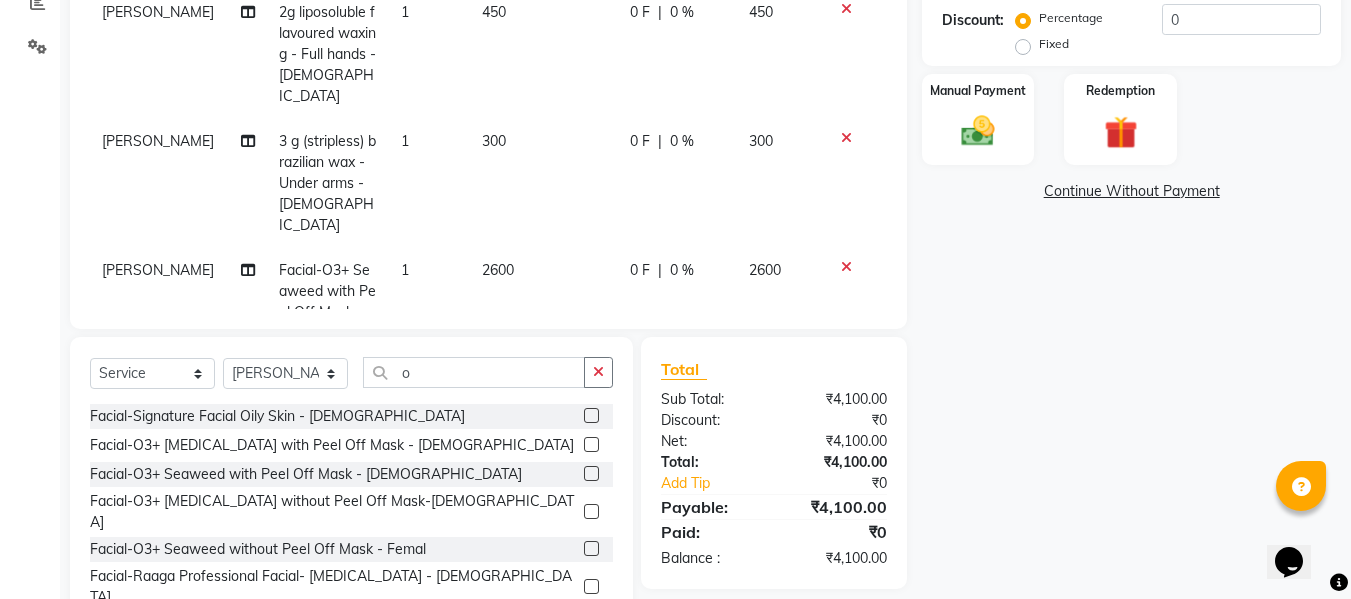 scroll, scrollTop: 45, scrollLeft: 0, axis: vertical 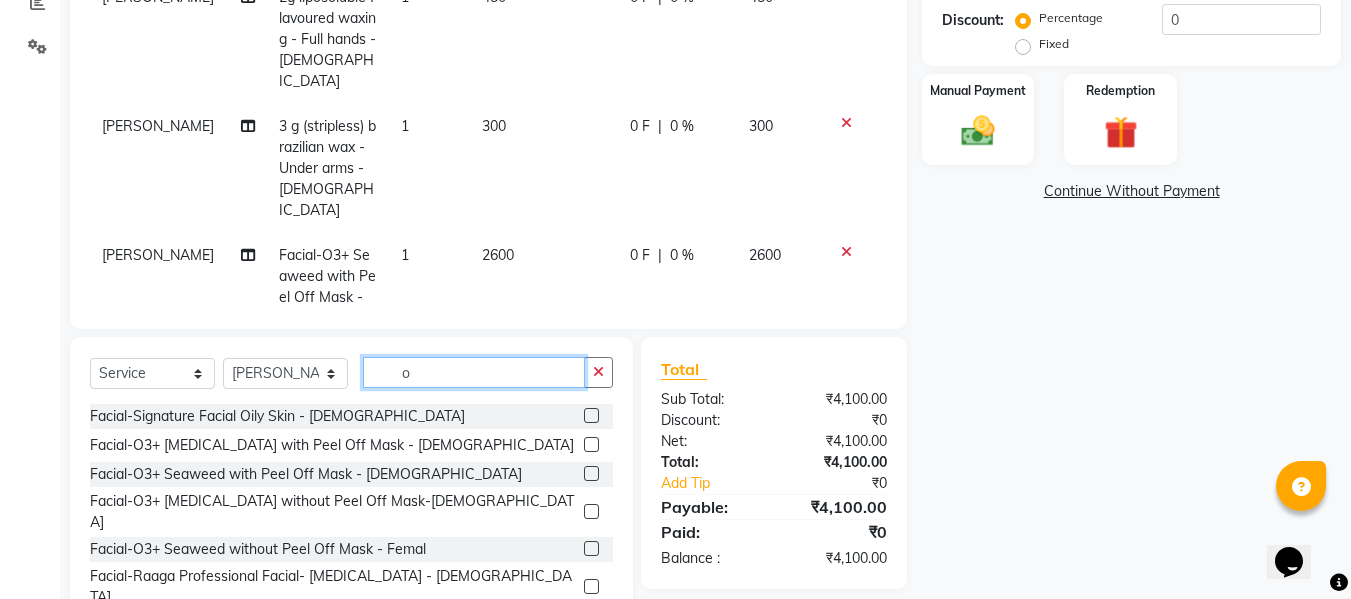 click on "Select  Service  Product  Membership  Package Voucher Prepaid Gift Card  Select Stylist Anuja Chetan Ambekar Mayur omkar  Pallavi Wali Rakhi Mandal  Shanti Palkonda Training Department o" 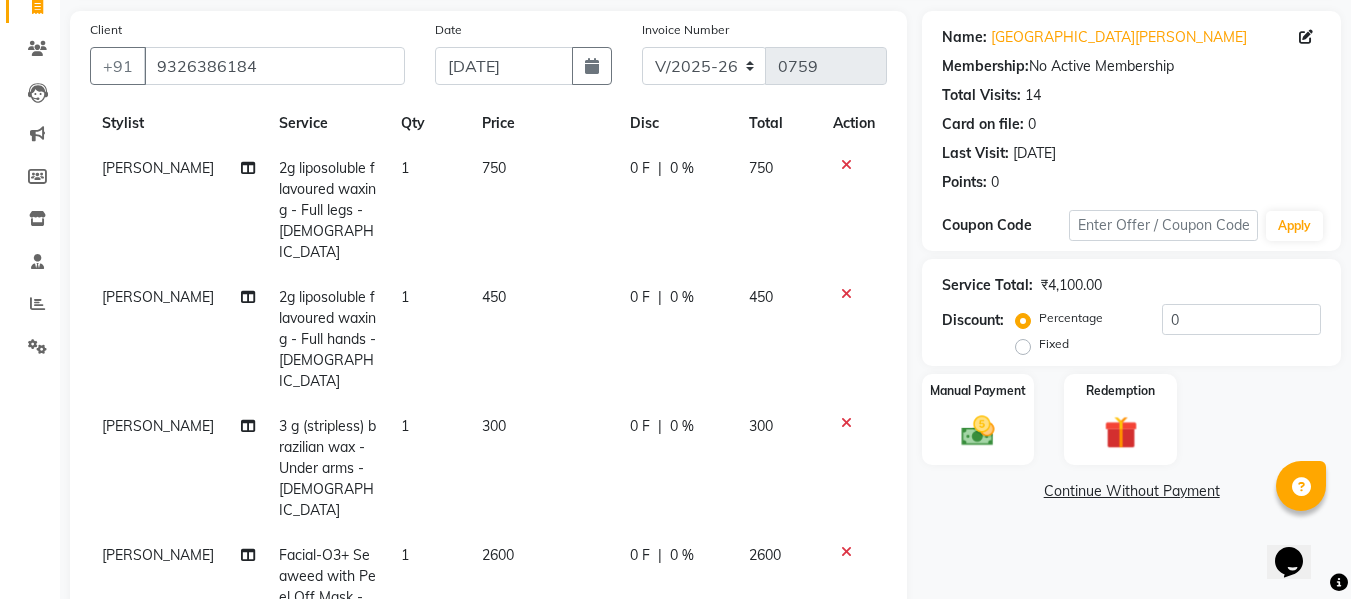 scroll, scrollTop: 339, scrollLeft: 0, axis: vertical 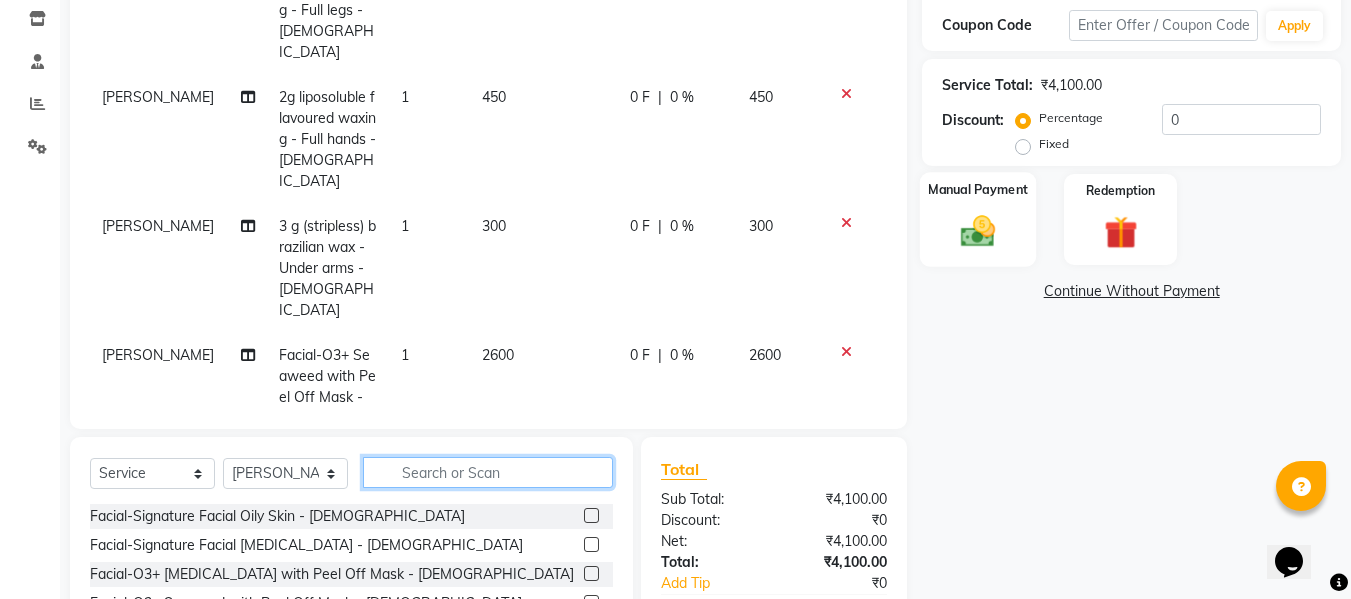 type 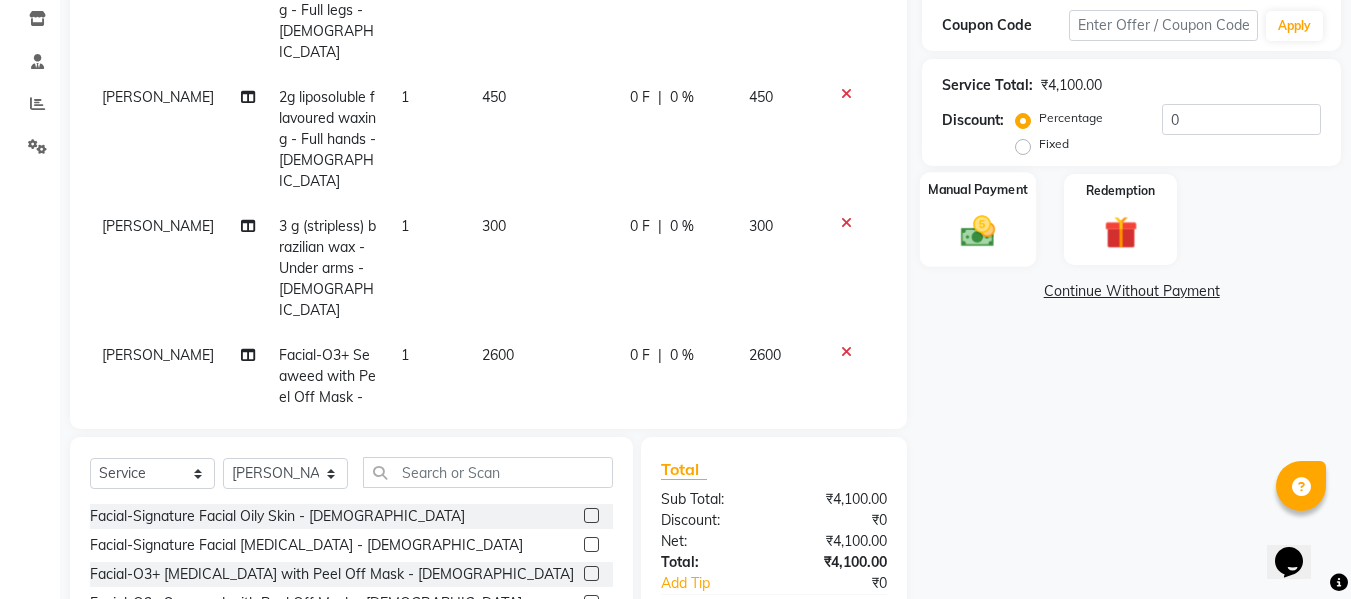 click 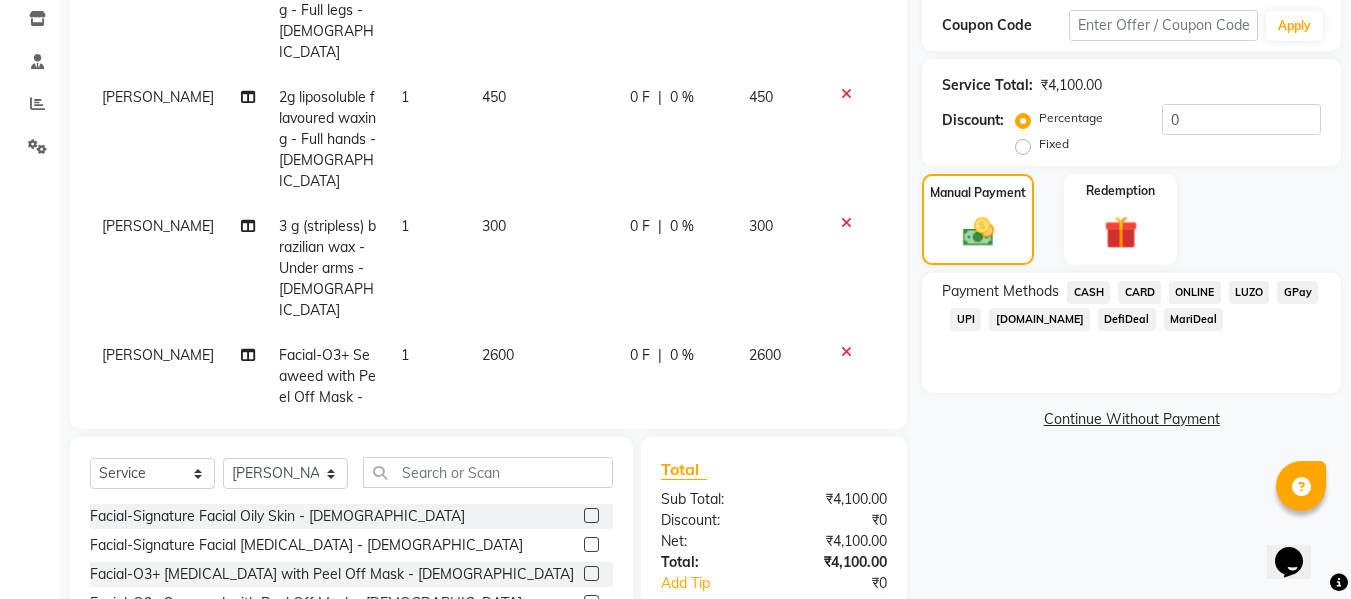 click on "Payment Methods  CASH   CARD   ONLINE   LUZO   GPay   UPI   Deal.mu   DefiDeal   MariDeal" 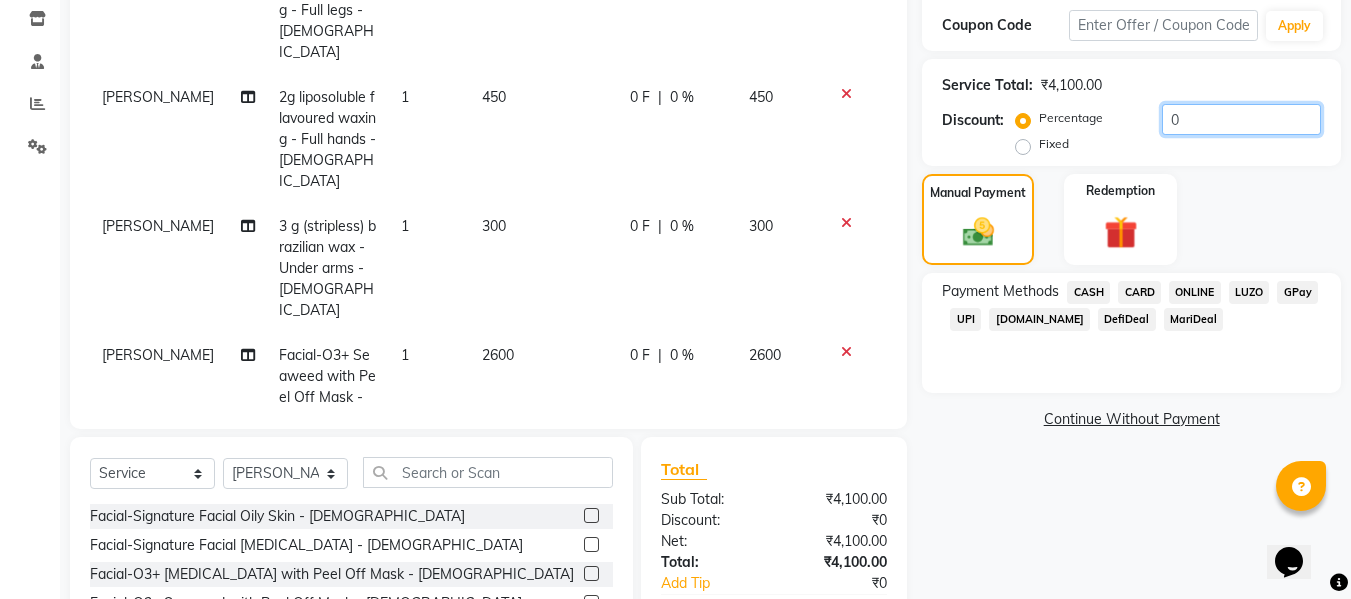 drag, startPoint x: 1226, startPoint y: 127, endPoint x: 1100, endPoint y: 141, distance: 126.77539 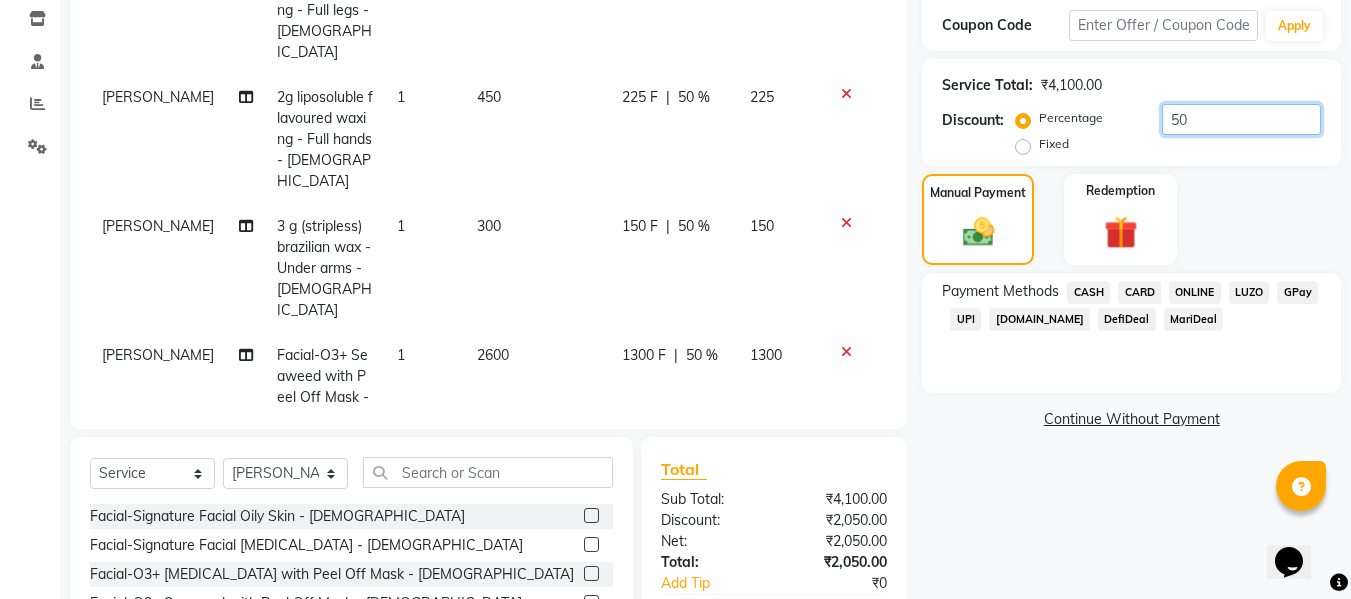 type on "50" 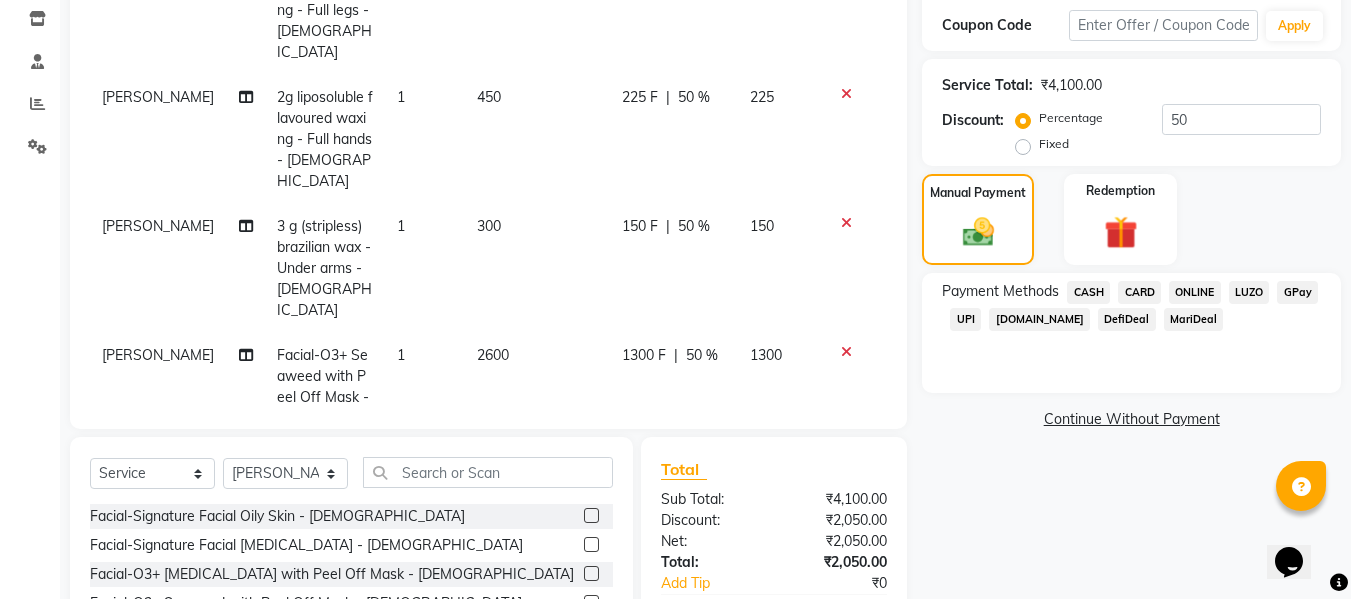click on "Name: Roma Idnani Membership:  No Active Membership  Total Visits:  14 Card on file:  0 Last Visit:   31-05-2025 Points:   0  Coupon Code Apply Service Total:  ₹4,100.00  Discount:  Percentage   Fixed  50 Manual Payment Redemption Payment Methods  CASH   CARD   ONLINE   LUZO   GPay   UPI   Deal.mu   DefiDeal   MariDeal   Continue Without Payment" 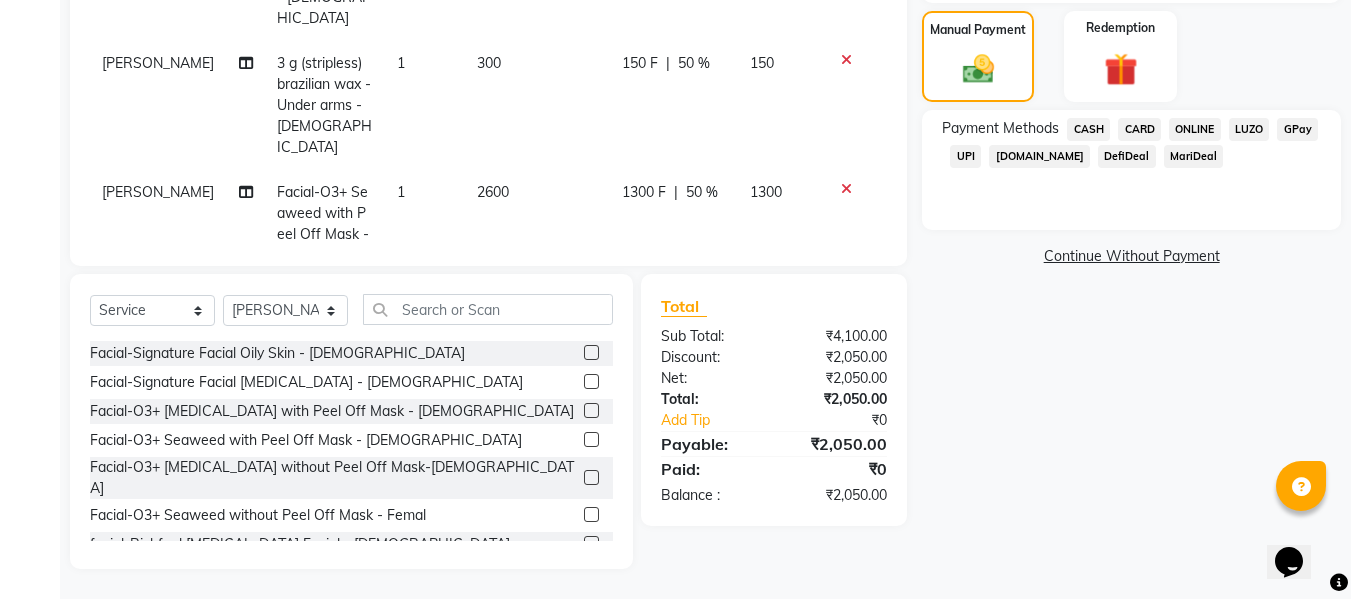 click on "Continue Without Payment" 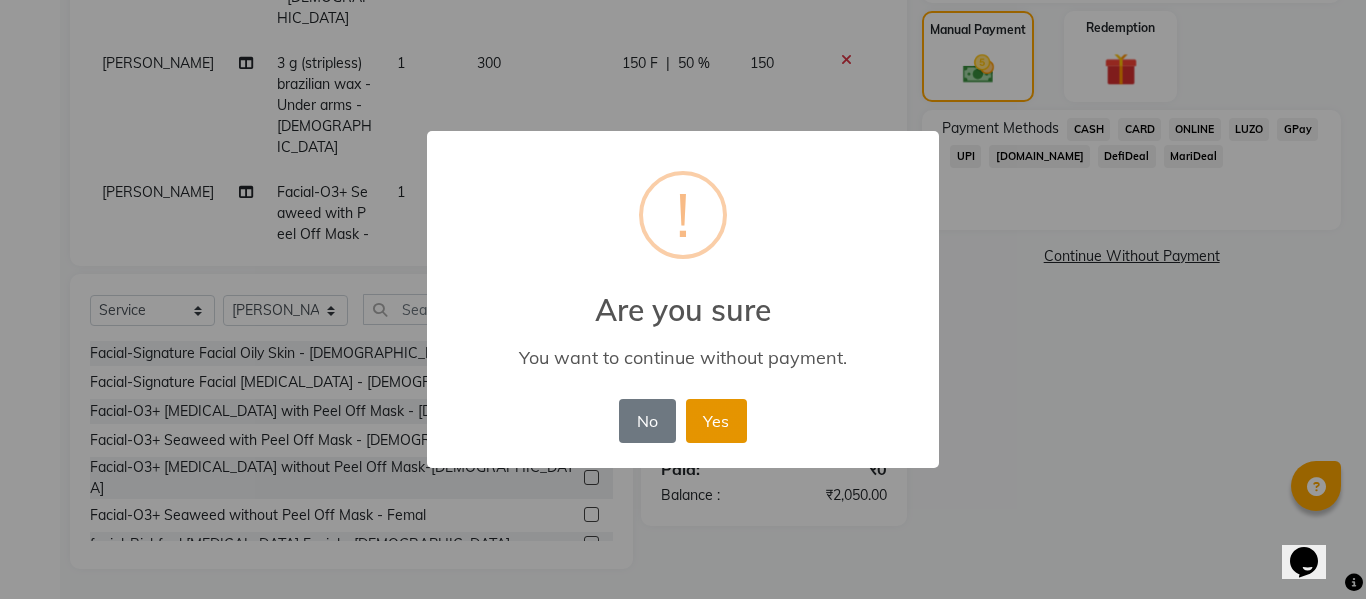click on "Yes" at bounding box center [716, 421] 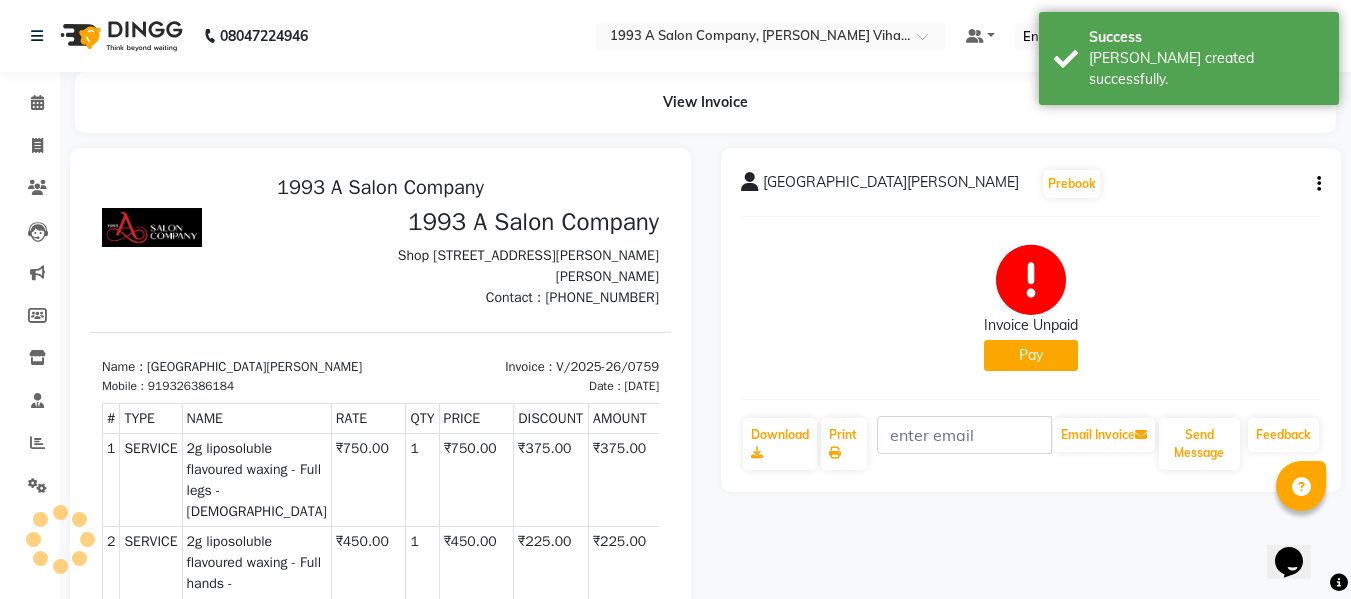 scroll, scrollTop: 0, scrollLeft: 0, axis: both 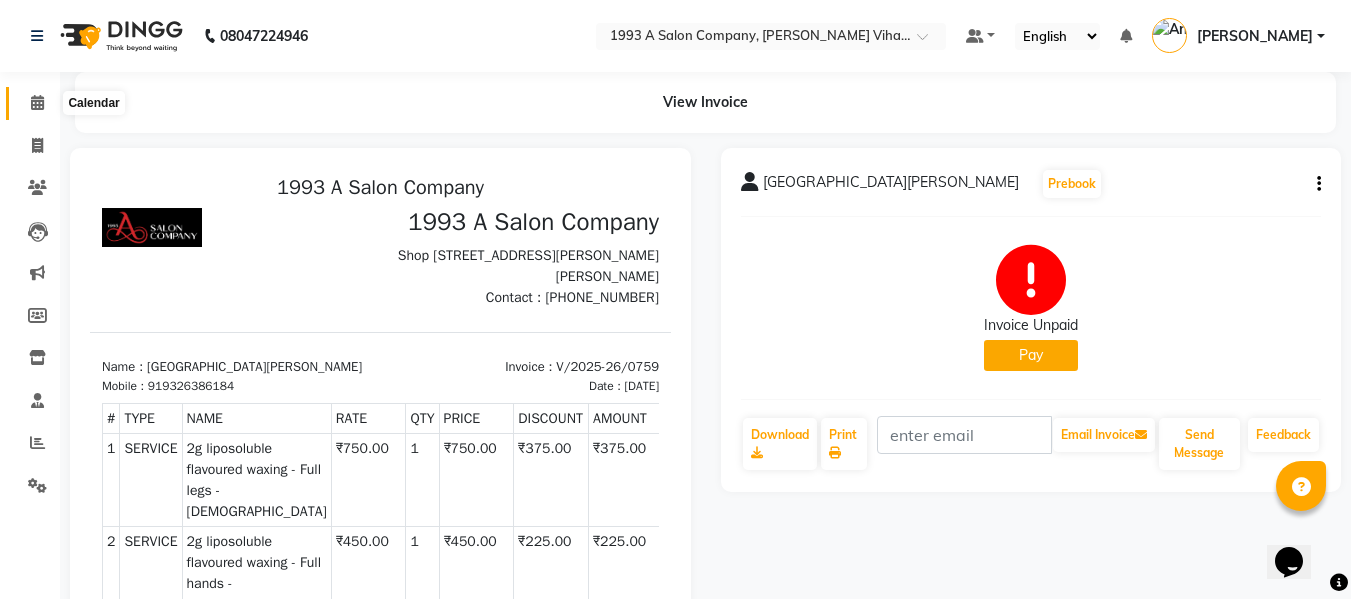 click 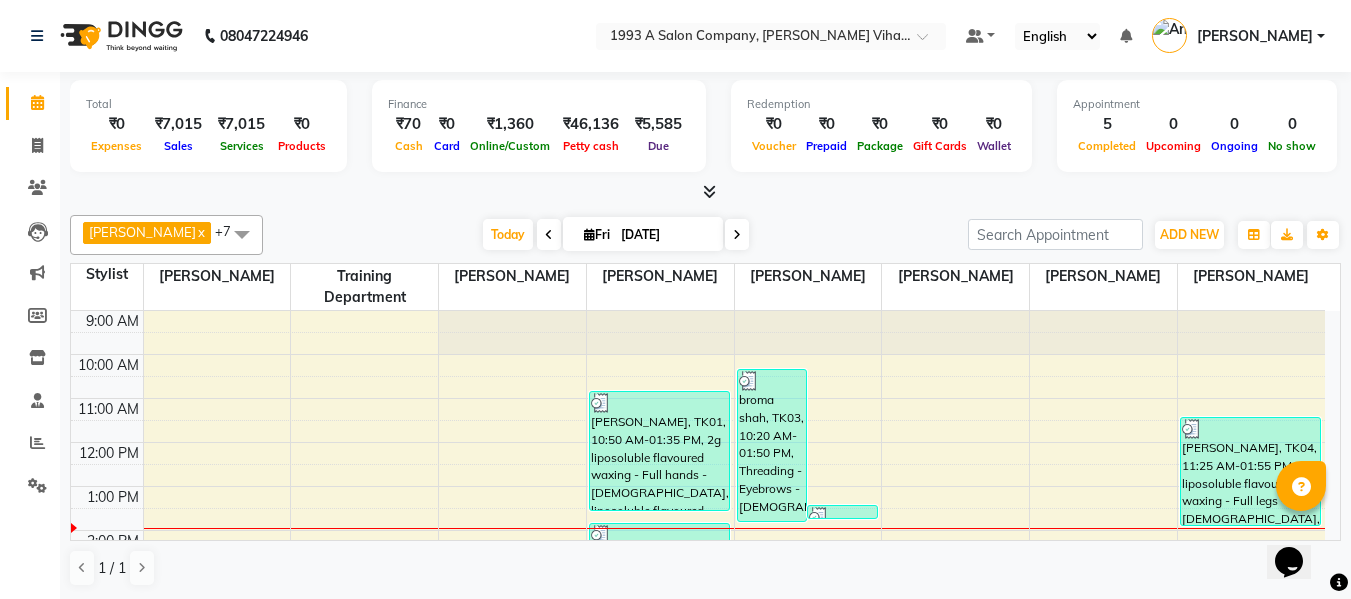 click at bounding box center [705, 192] 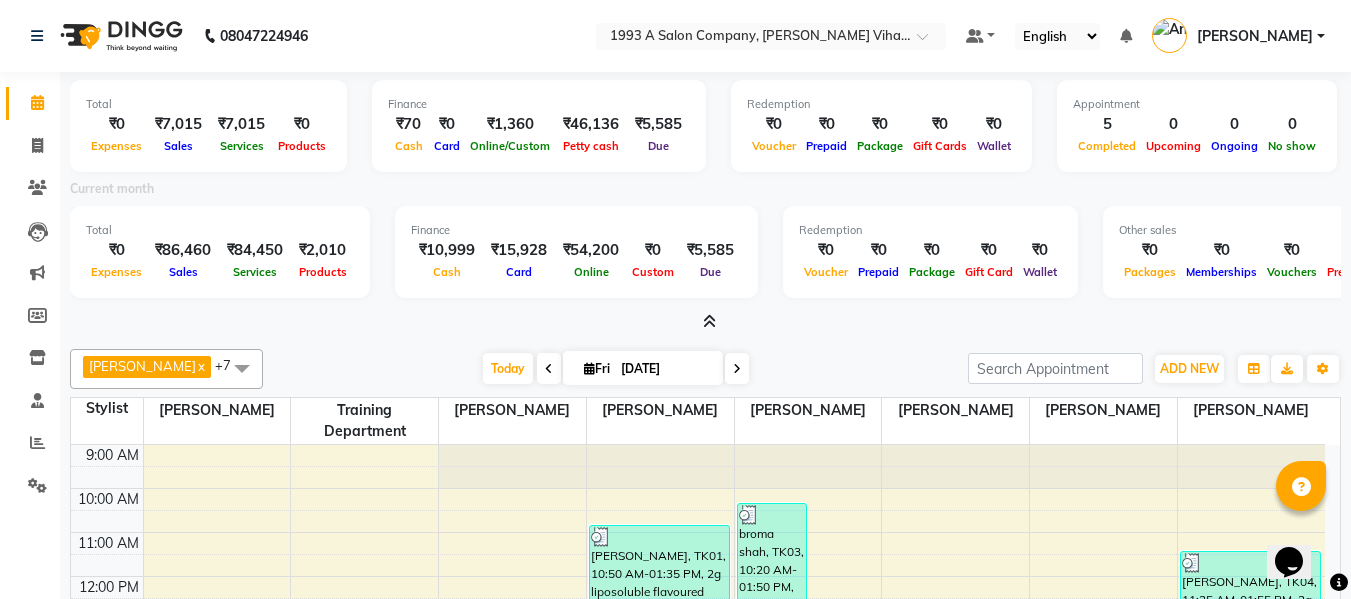 click on "₹5,585" at bounding box center [710, 250] 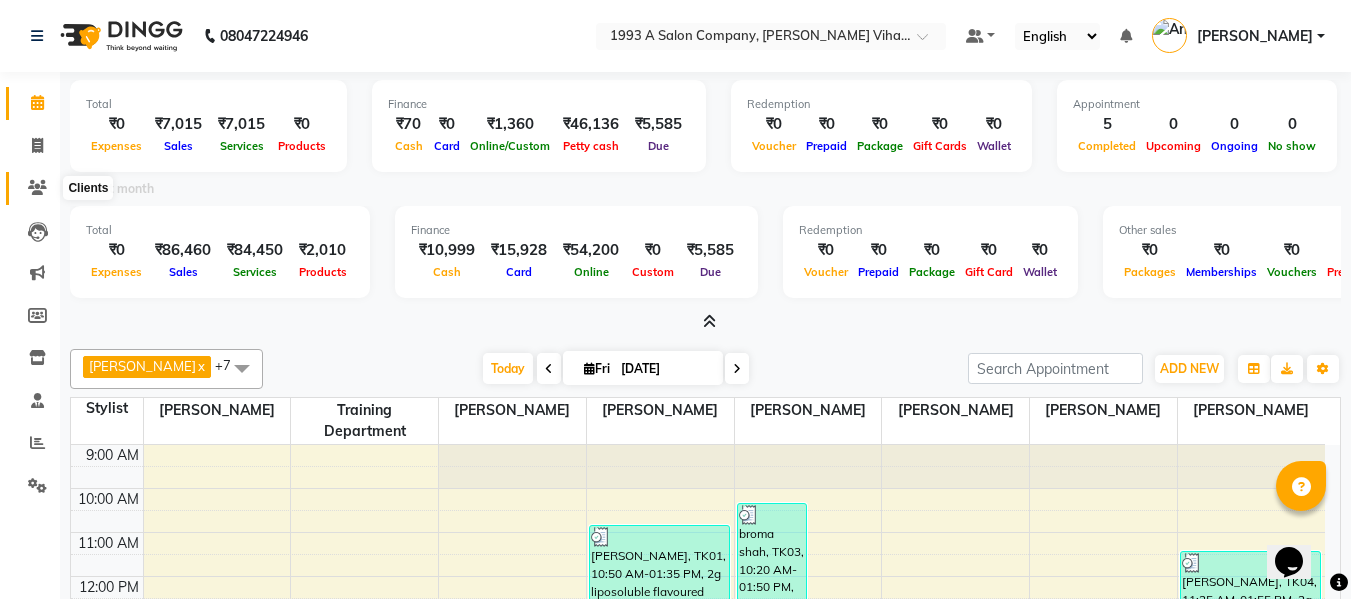 click 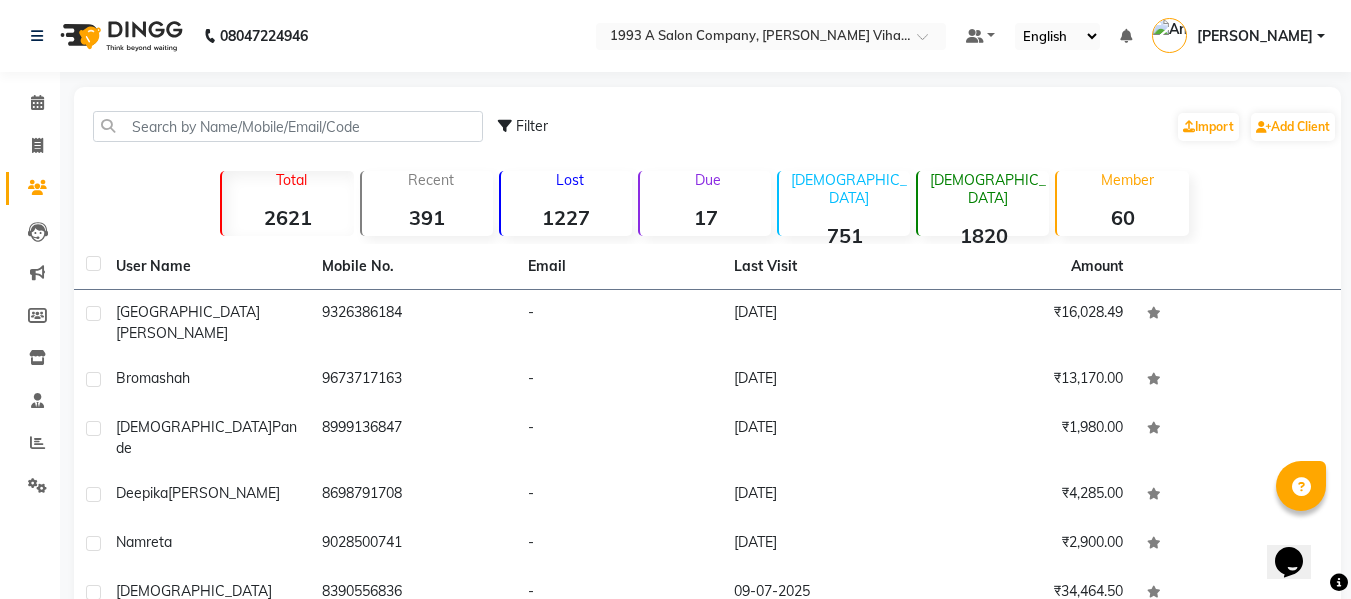 click on "Due  17" 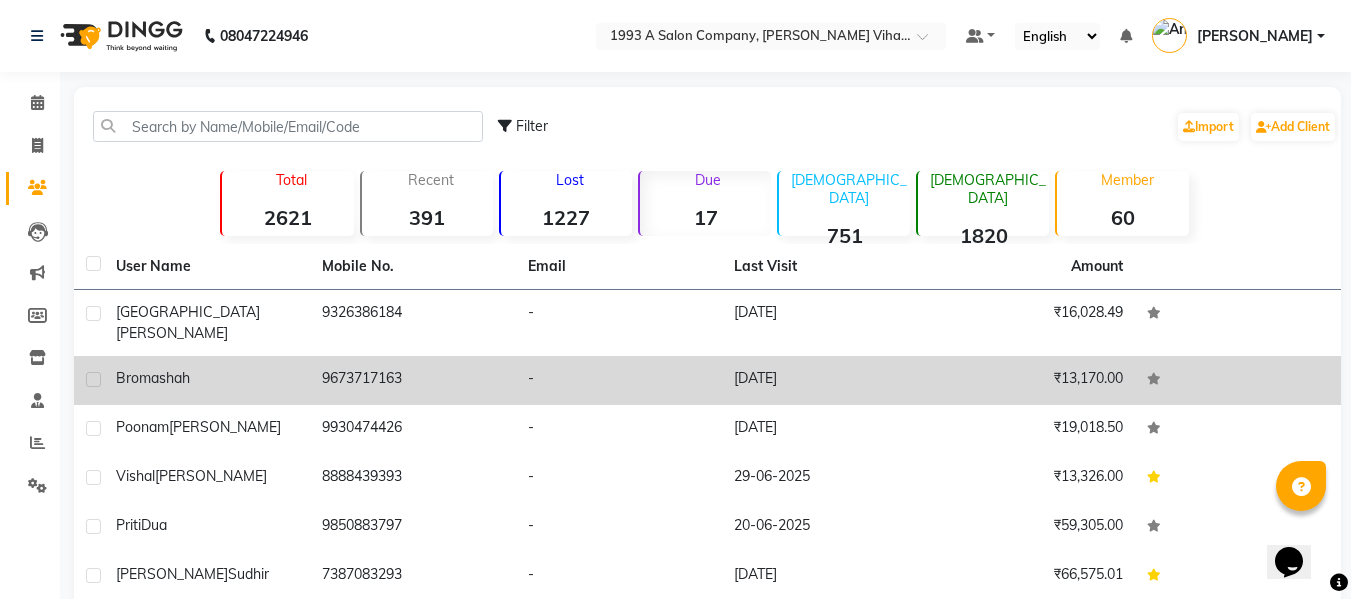 click on "shah" 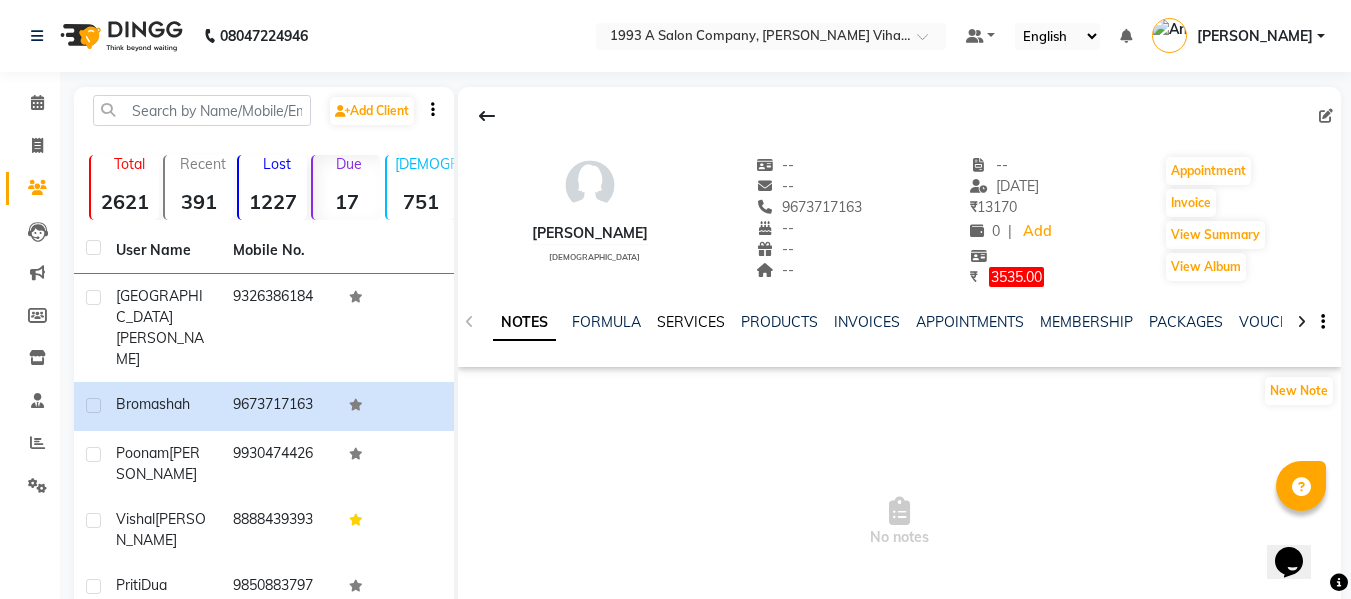 click on "SERVICES" 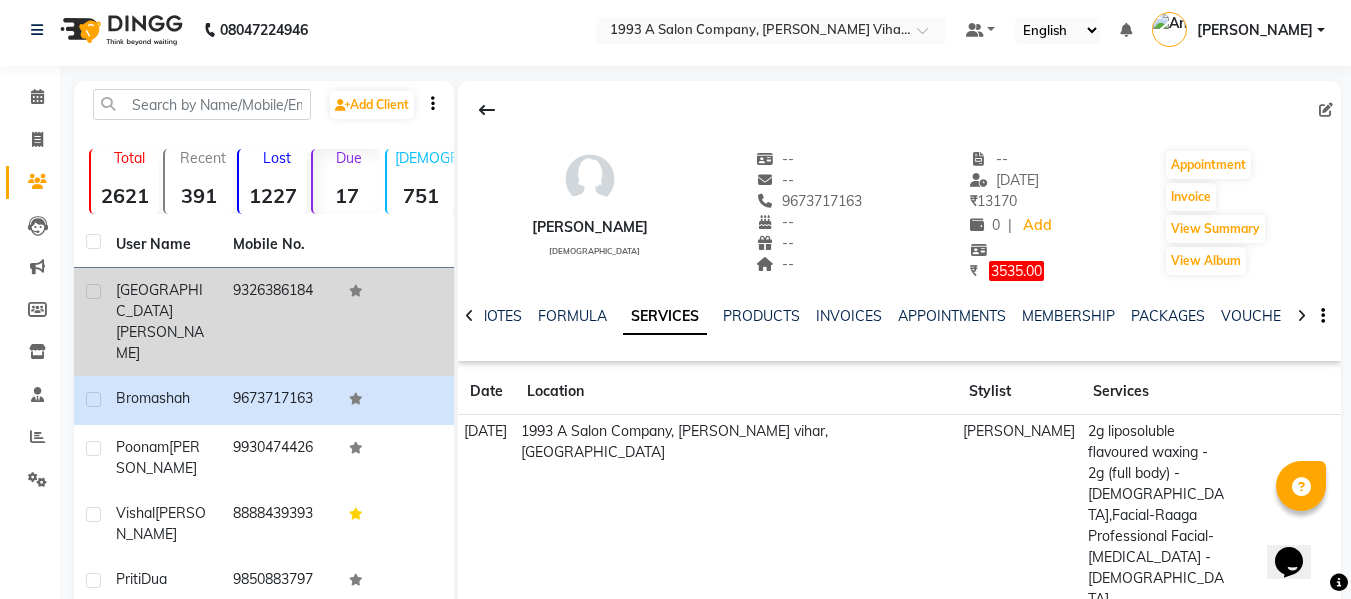 scroll, scrollTop: 0, scrollLeft: 0, axis: both 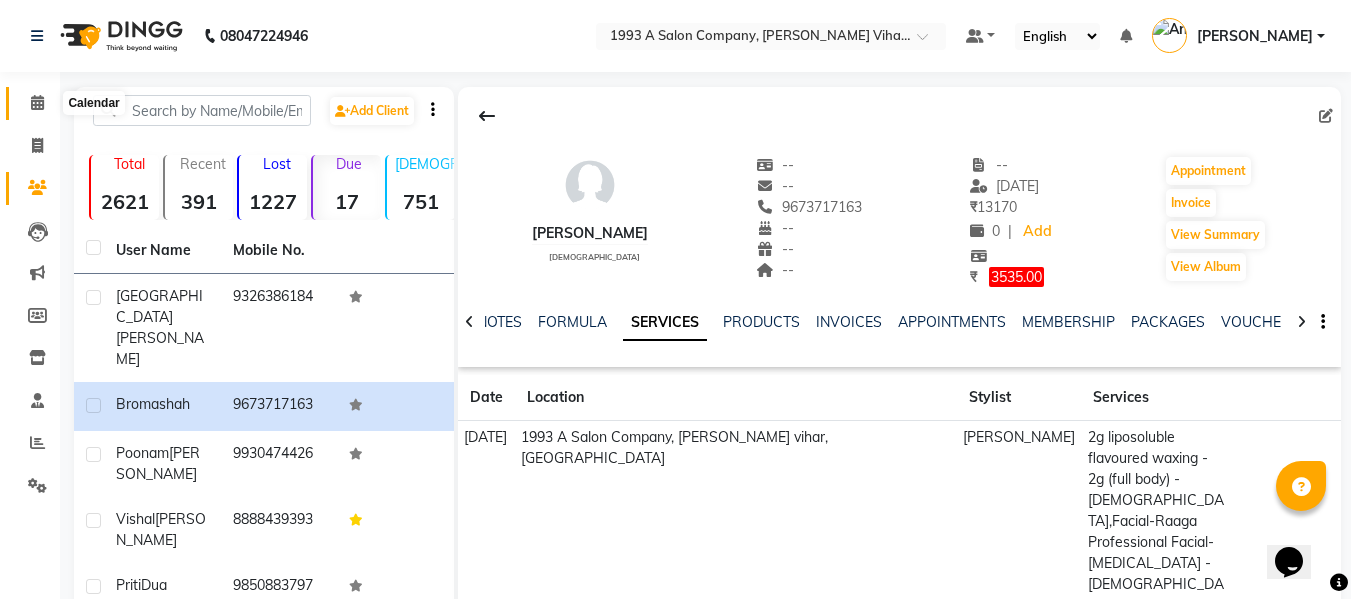 click 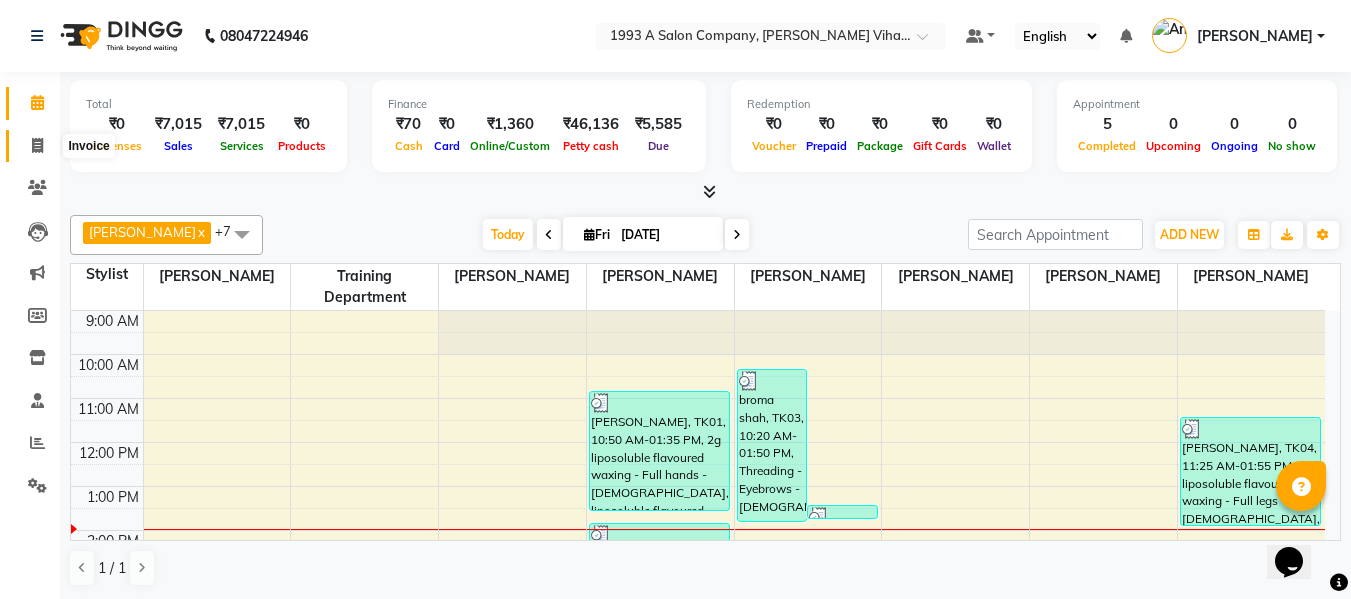 click 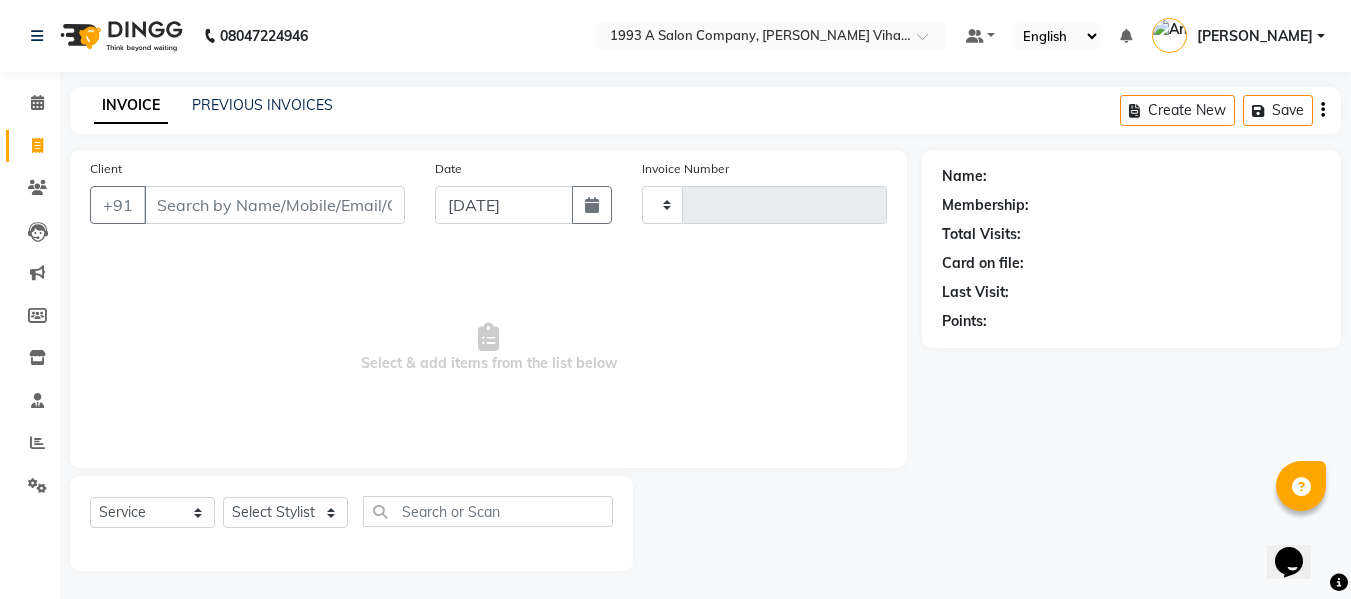 type on "0760" 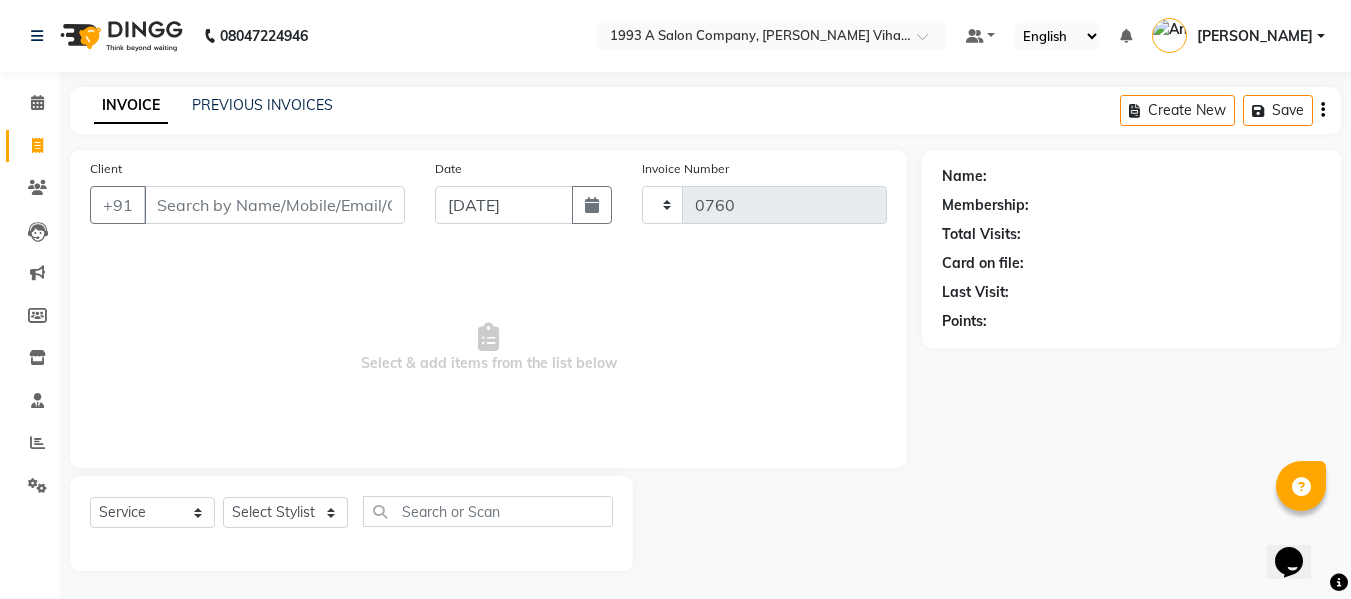 select on "4955" 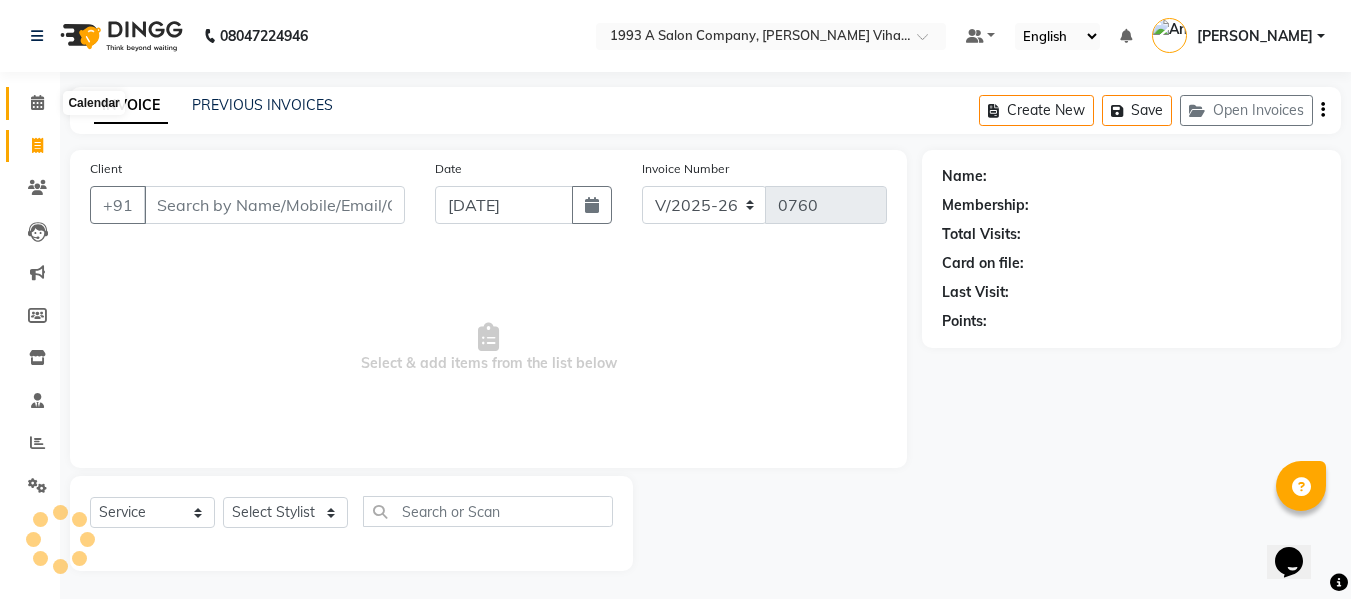 click 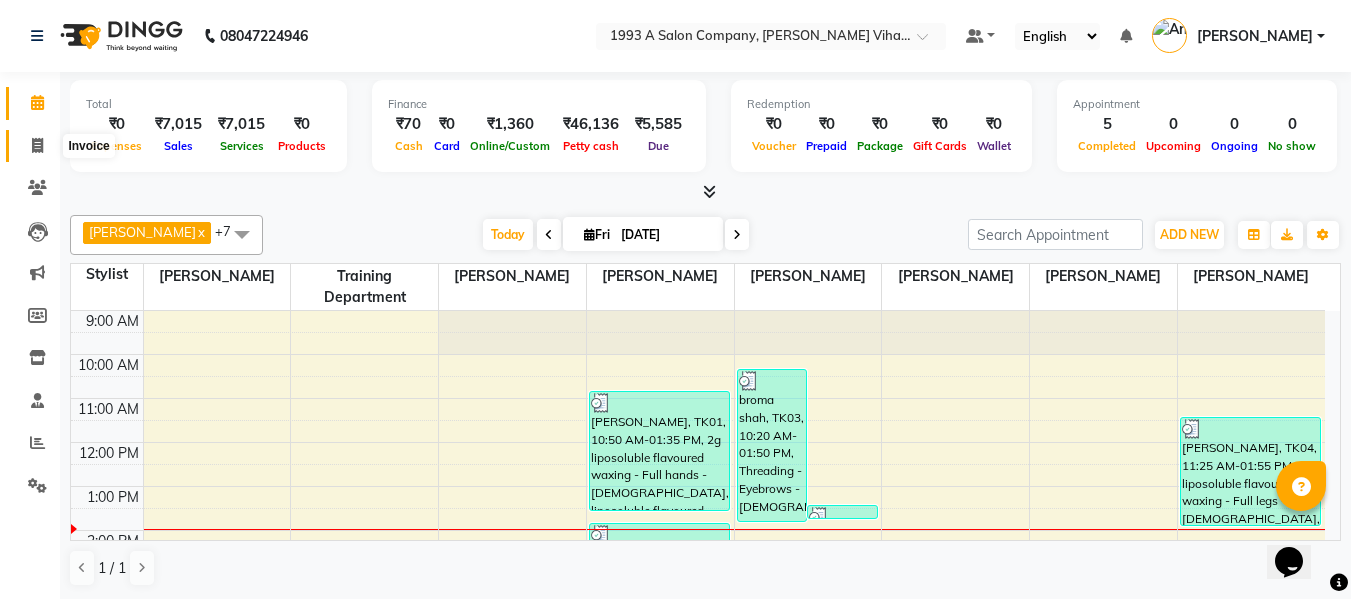 click 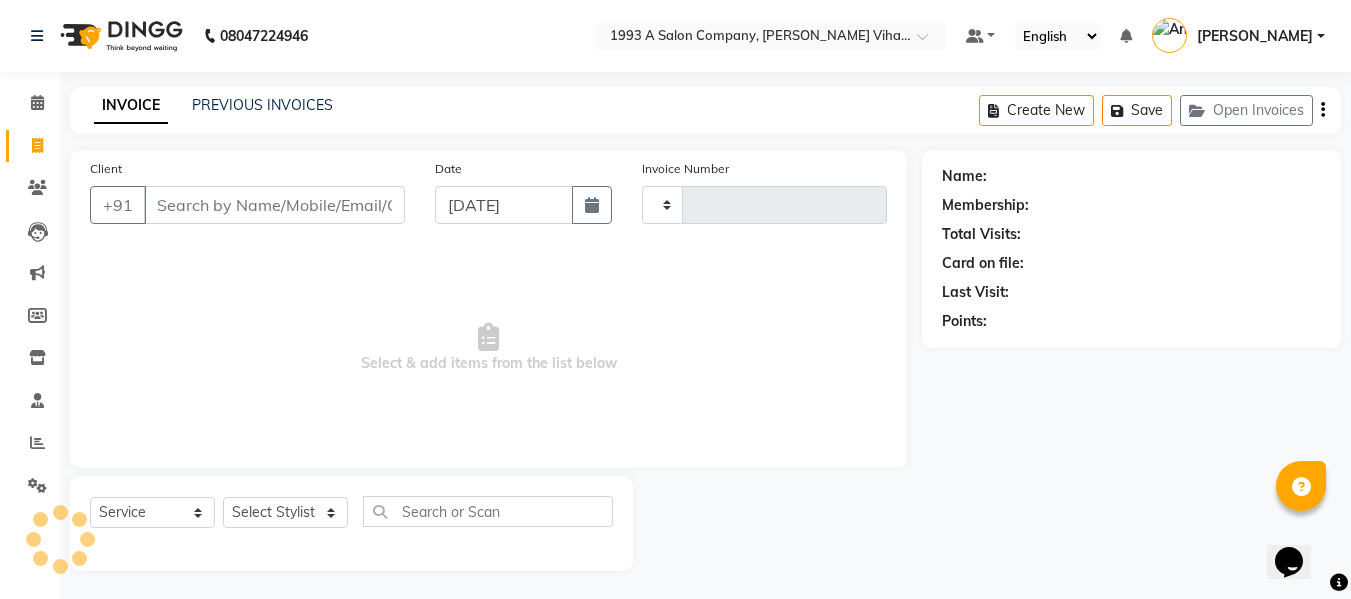 type on "0760" 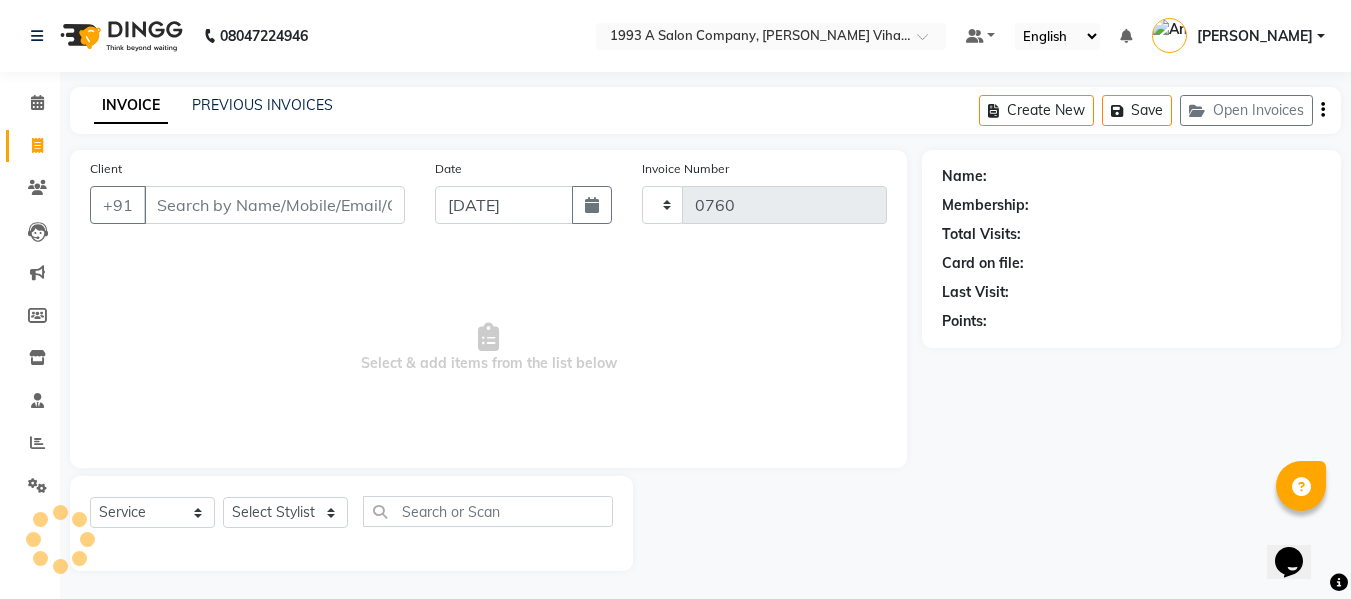 select on "4955" 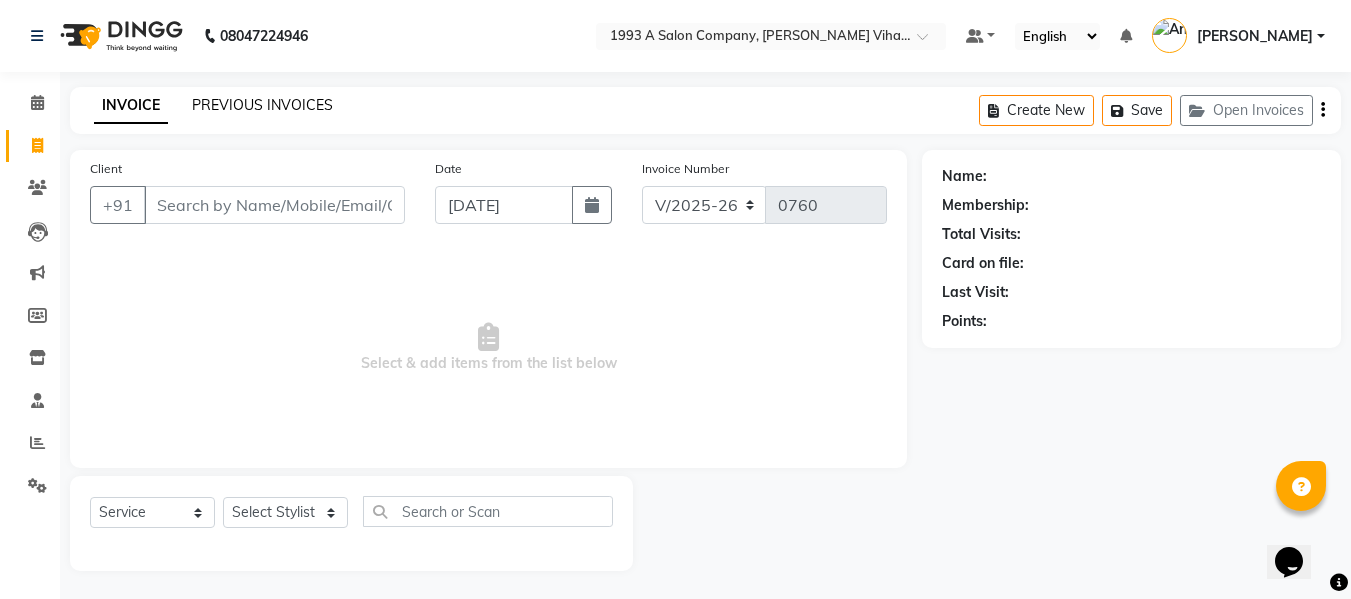 click on "PREVIOUS INVOICES" 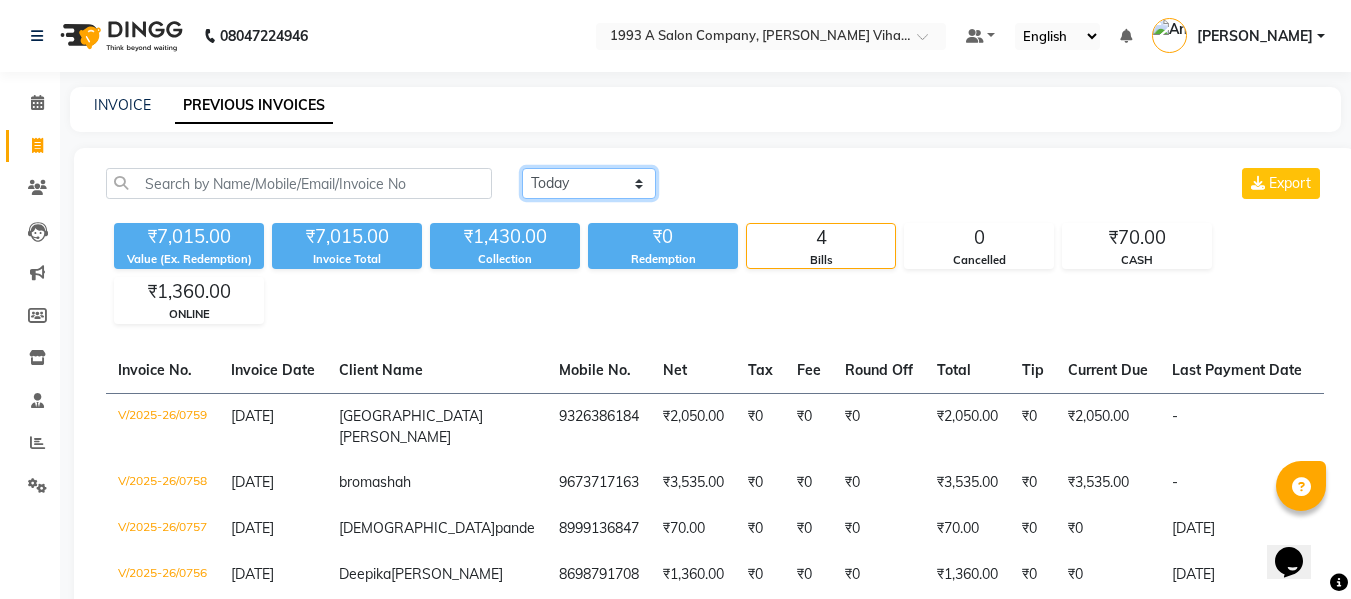 click on "Today Yesterday Custom Range" 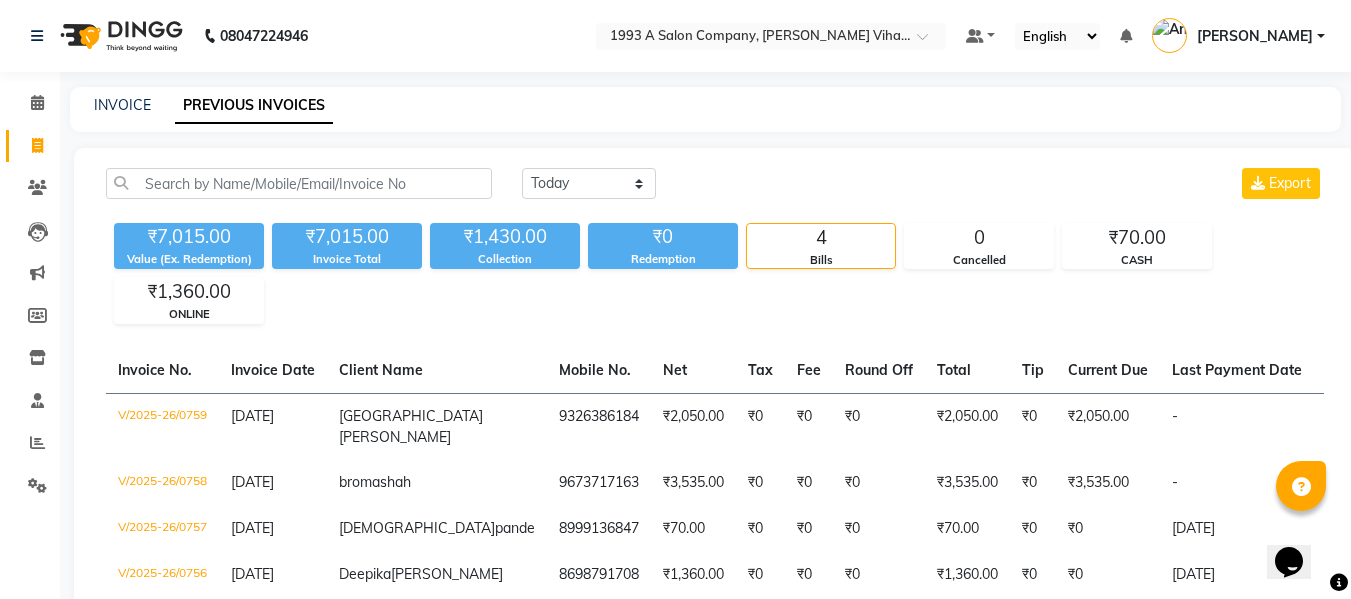 click on "Today Yesterday Custom Range Export" 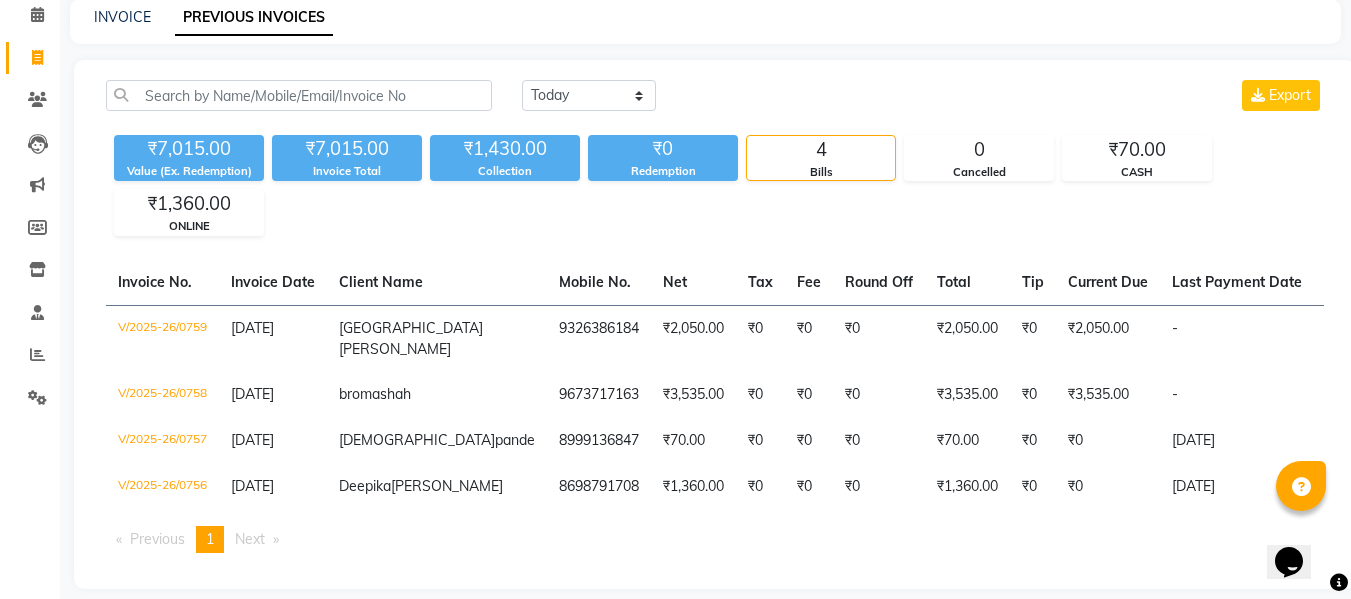 scroll, scrollTop: 100, scrollLeft: 0, axis: vertical 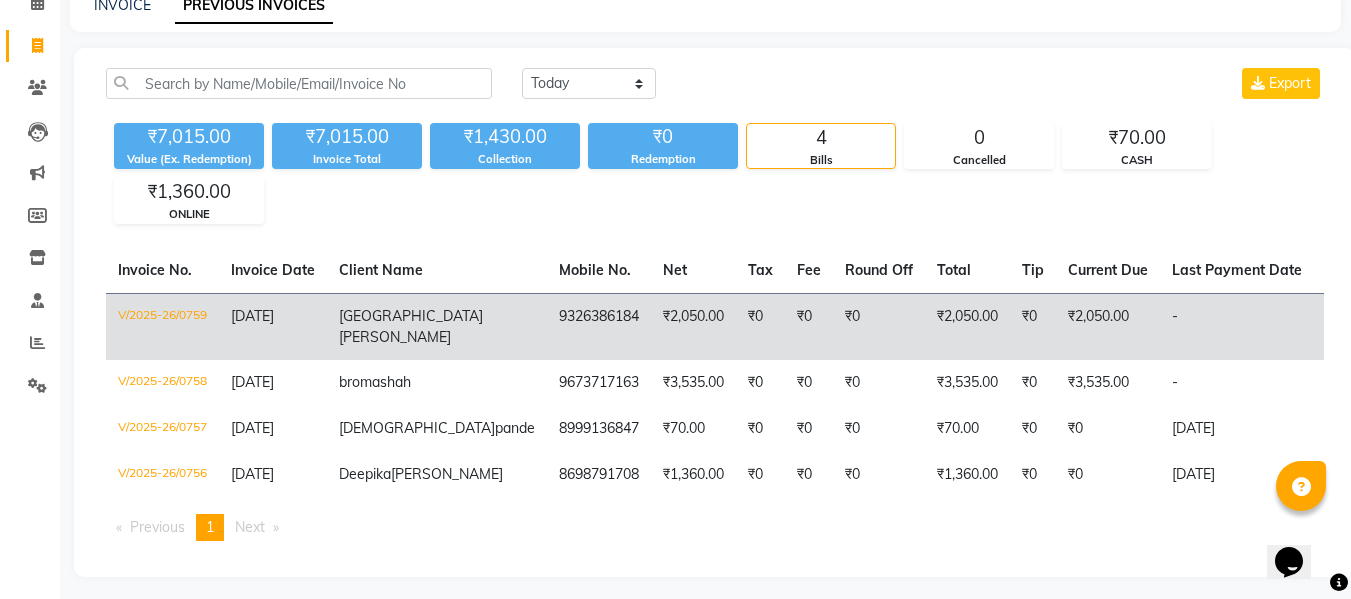 click on "V/2025-26/0759" 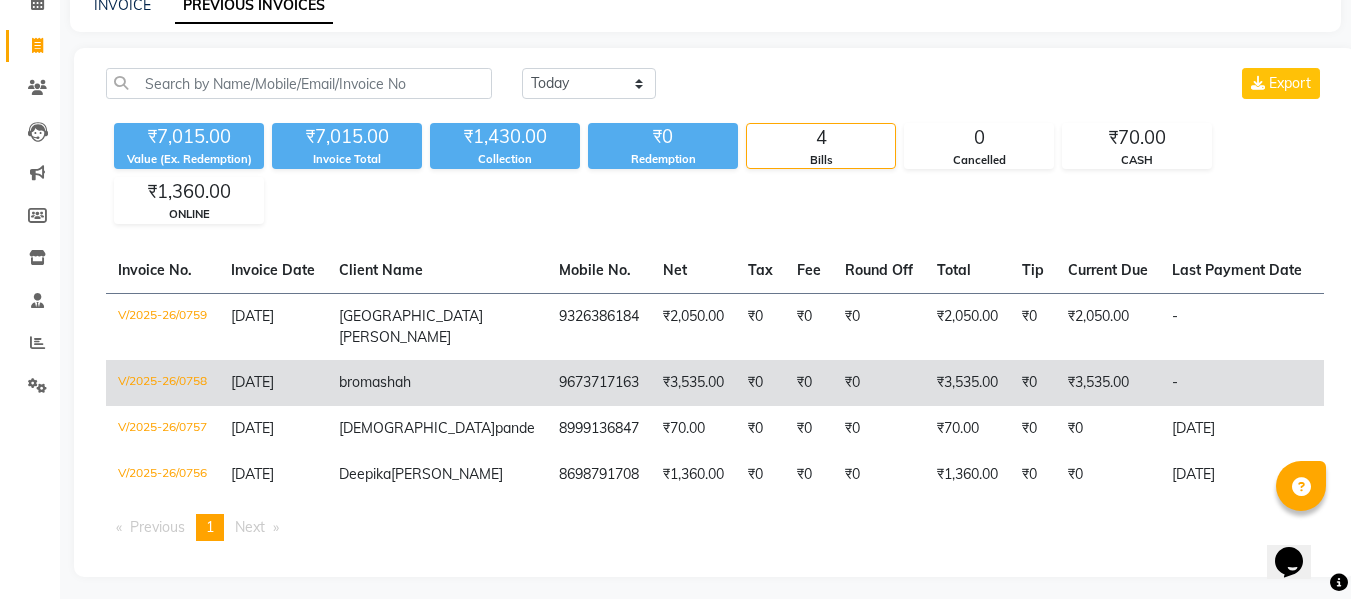 click on "broma  shah" 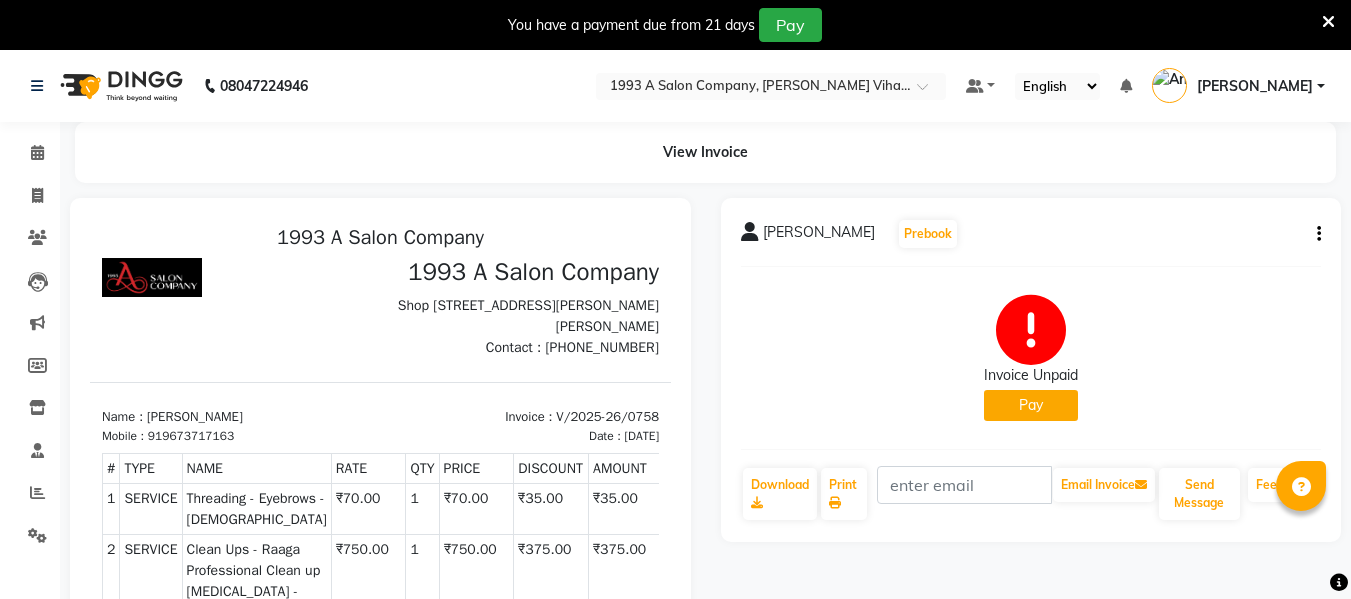 scroll, scrollTop: 16, scrollLeft: 0, axis: vertical 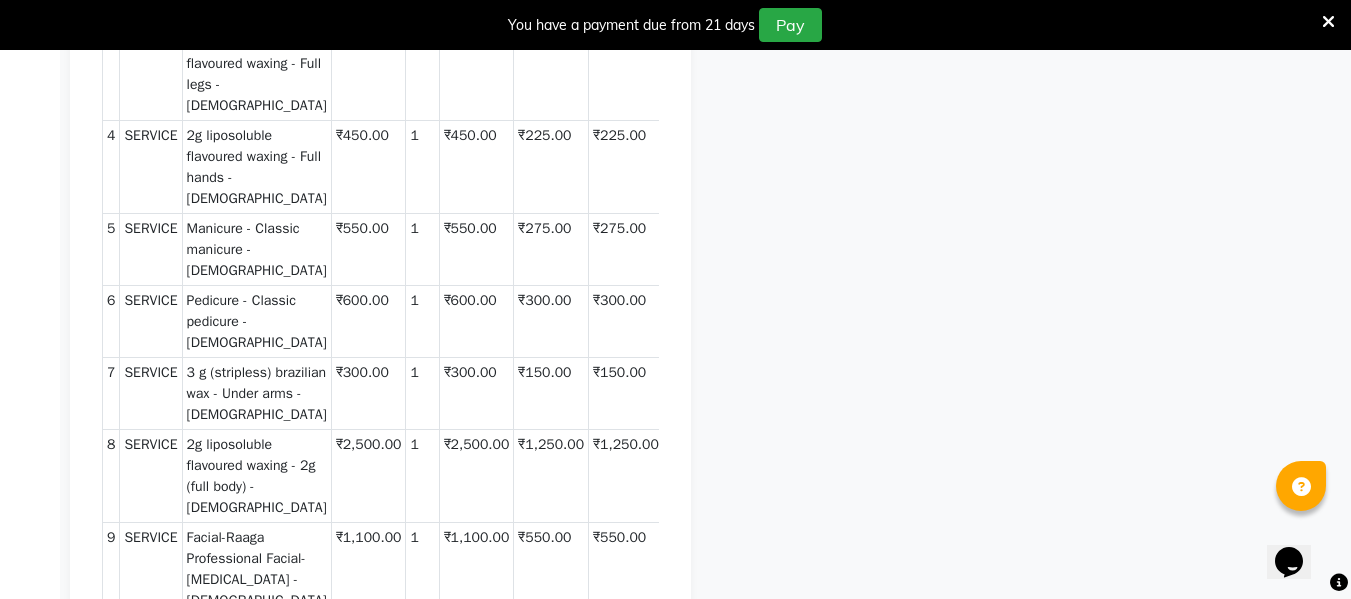click at bounding box center (1328, 22) 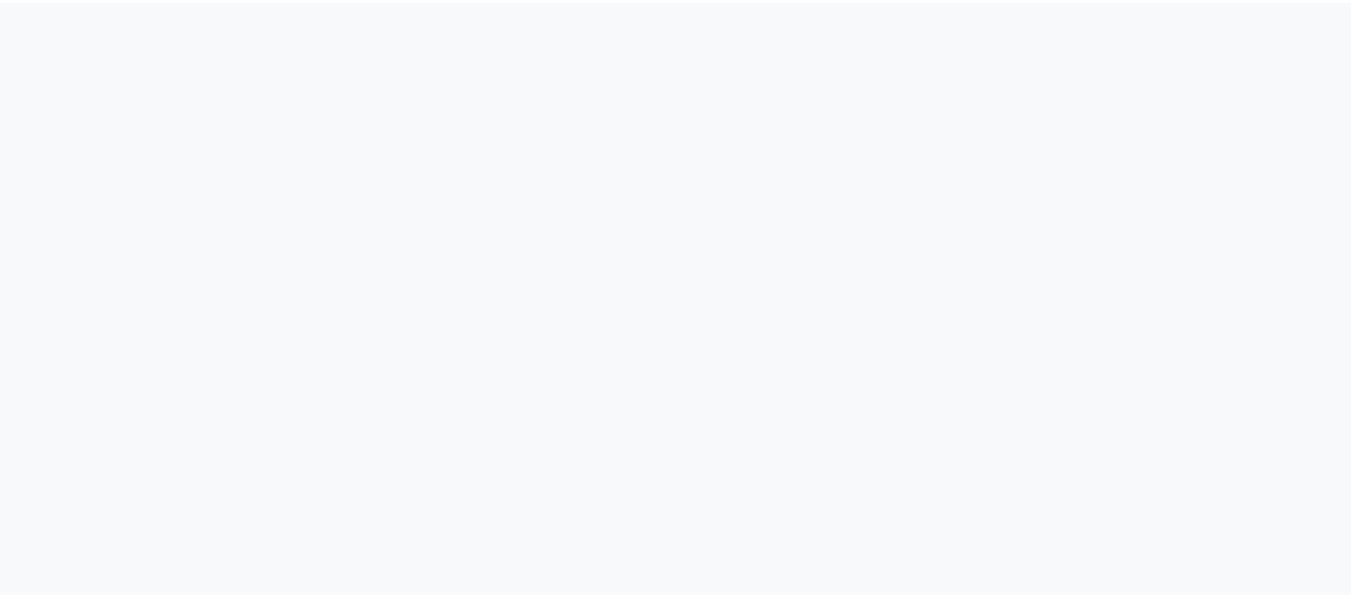scroll, scrollTop: 0, scrollLeft: 0, axis: both 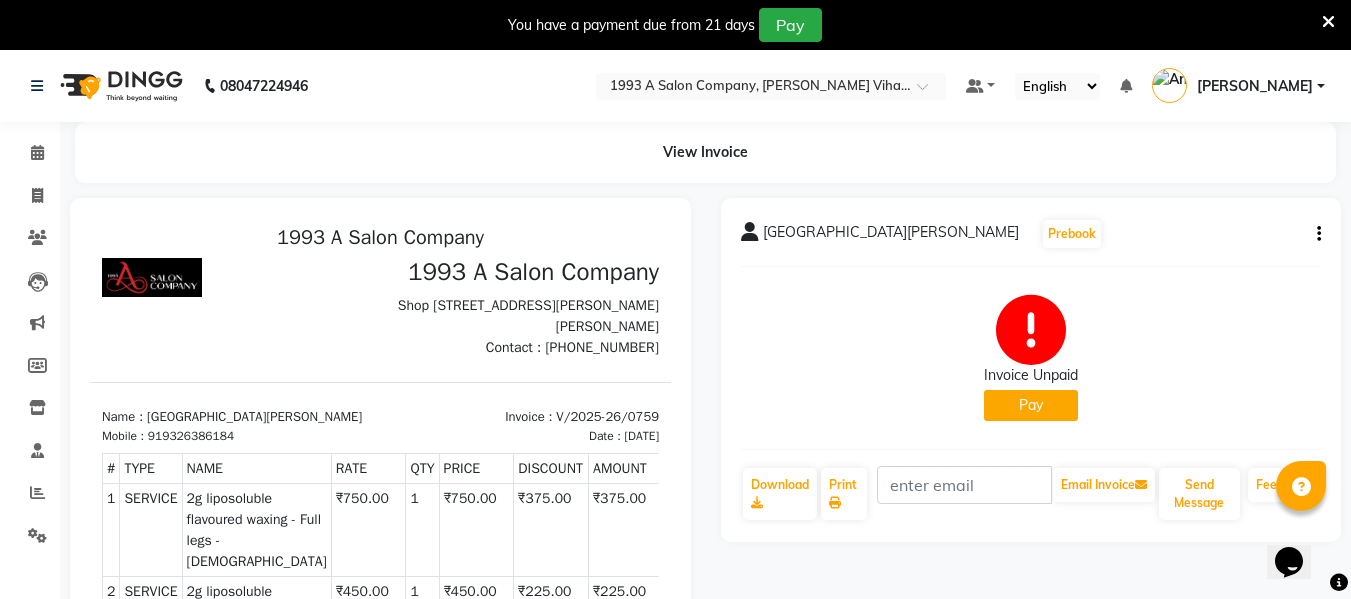 click at bounding box center [1328, 22] 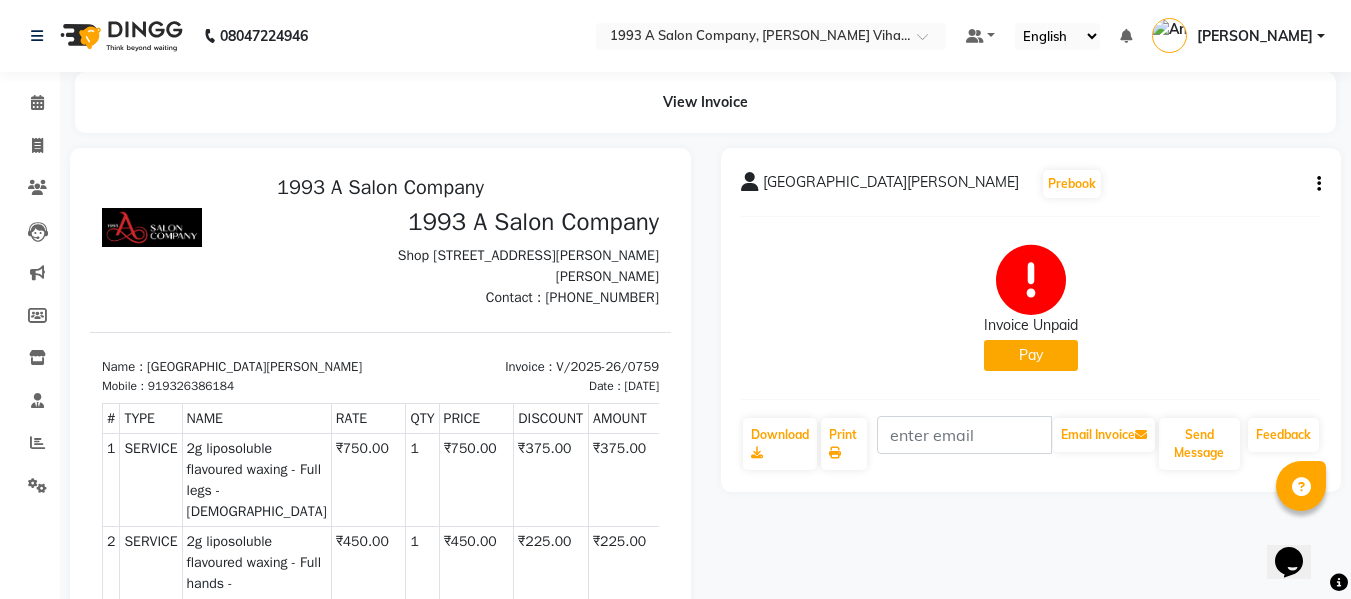 scroll, scrollTop: 0, scrollLeft: 0, axis: both 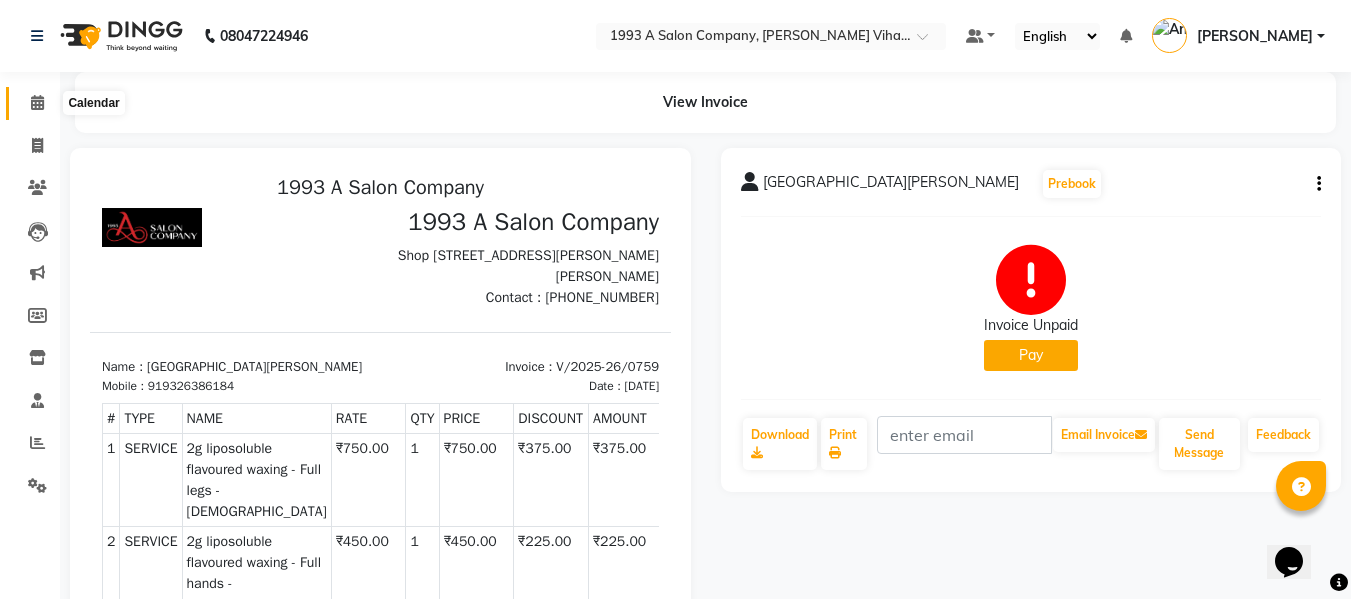 click 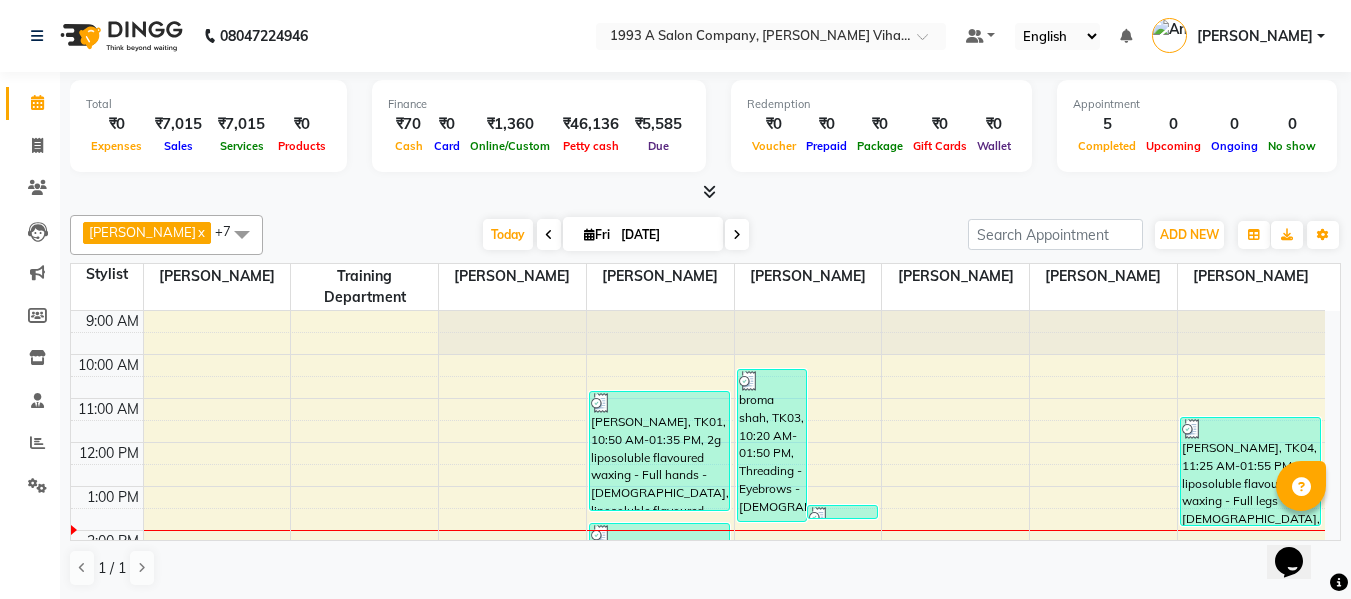click at bounding box center (705, 192) 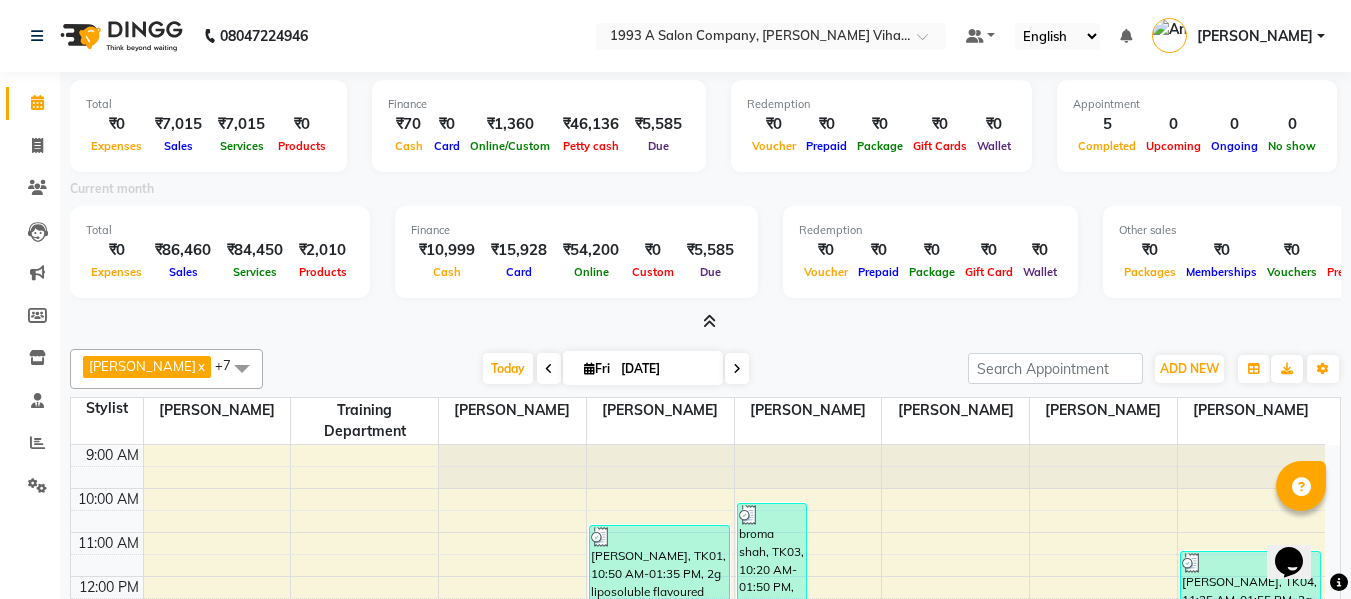 click at bounding box center [709, 321] 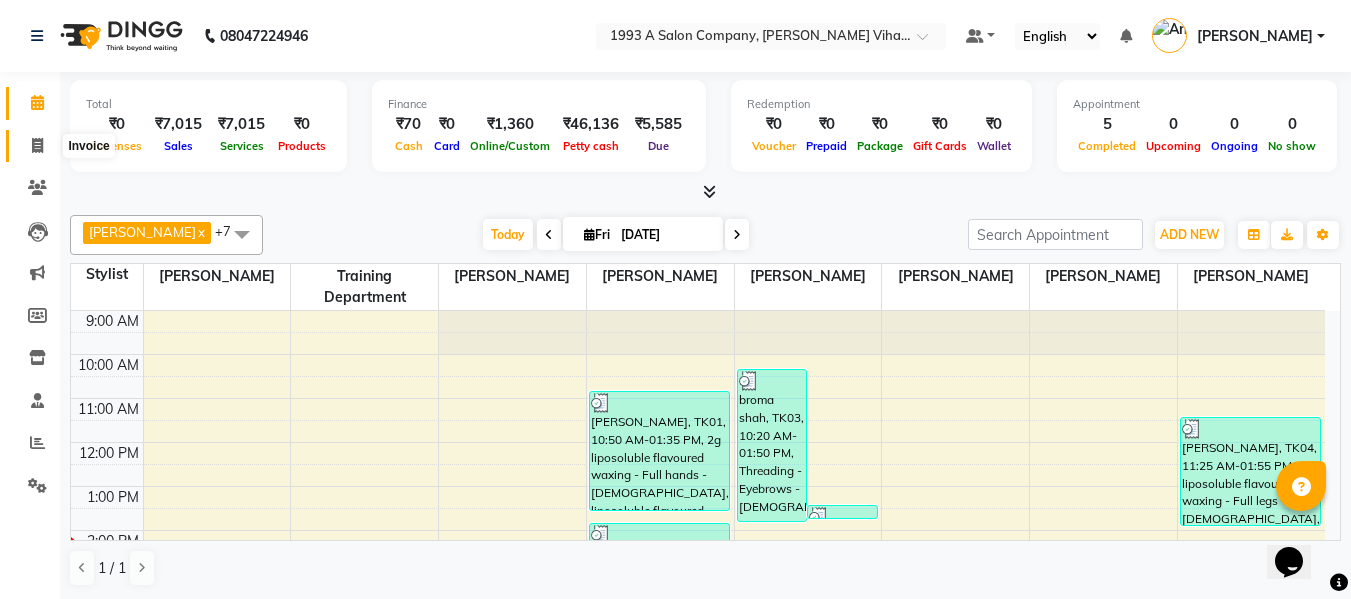 click 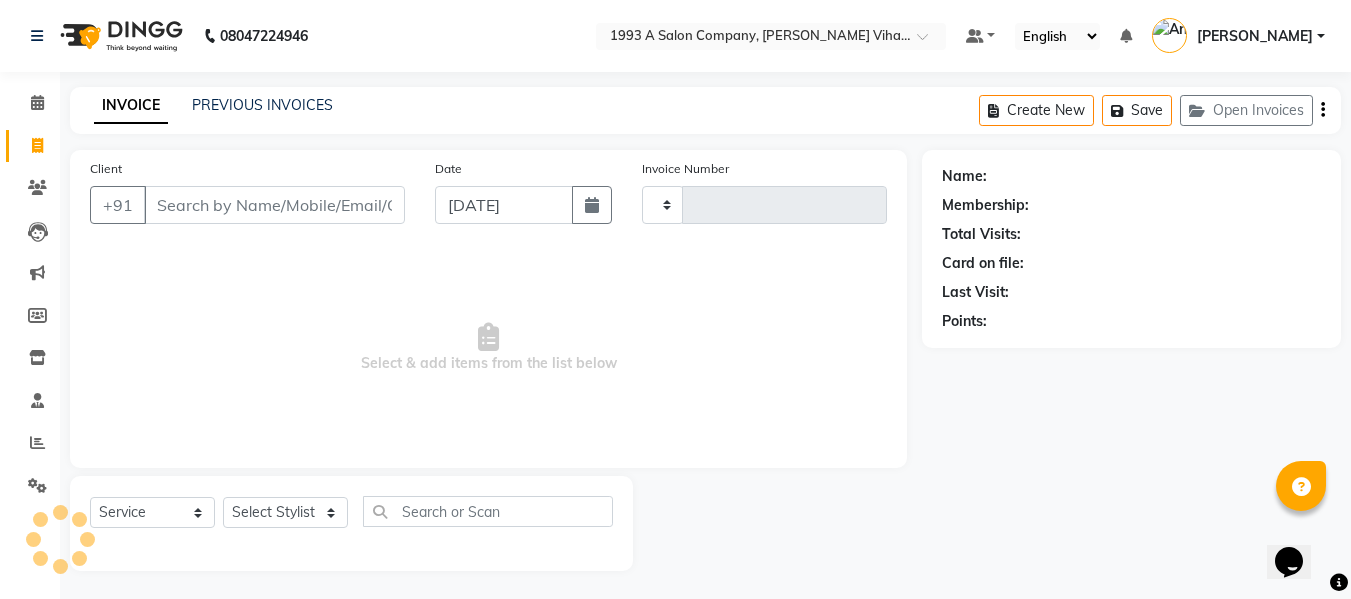 type on "0760" 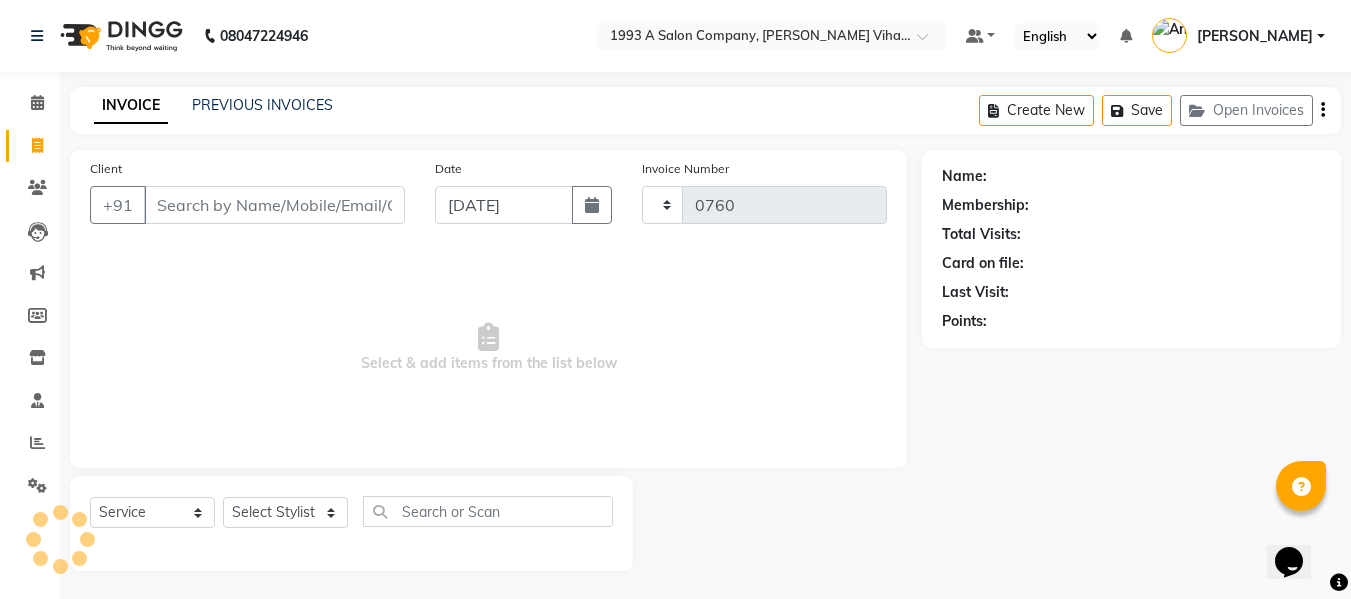 select on "4955" 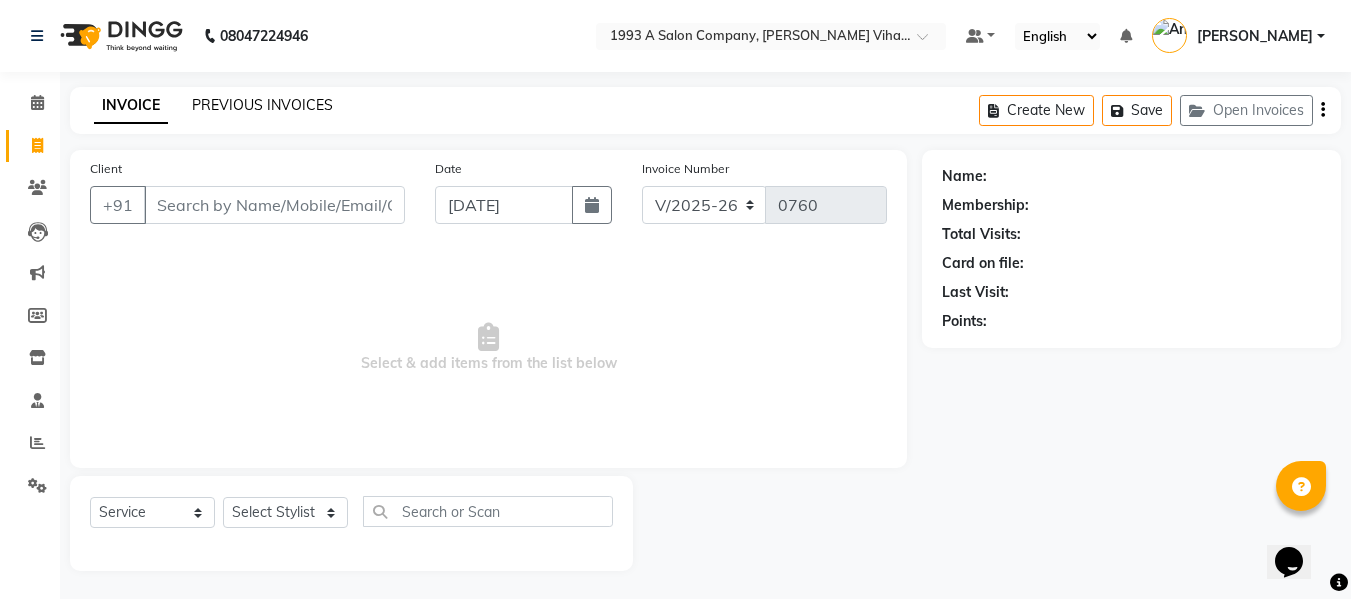 click on "PREVIOUS INVOICES" 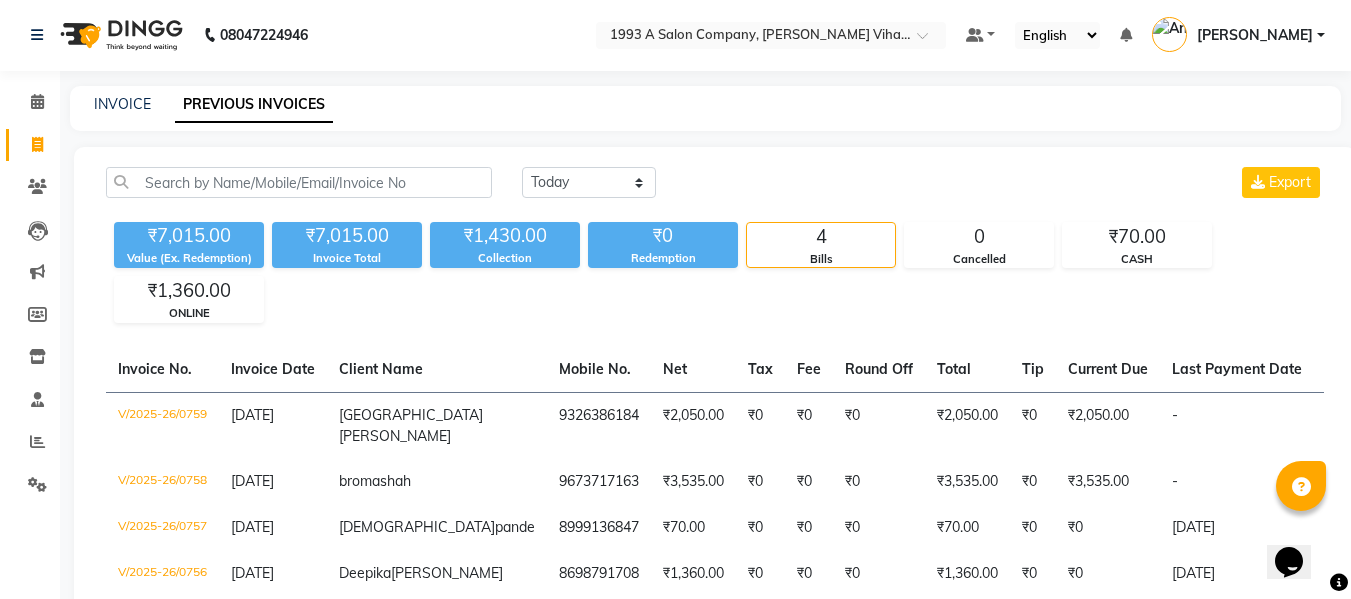 scroll, scrollTop: 0, scrollLeft: 0, axis: both 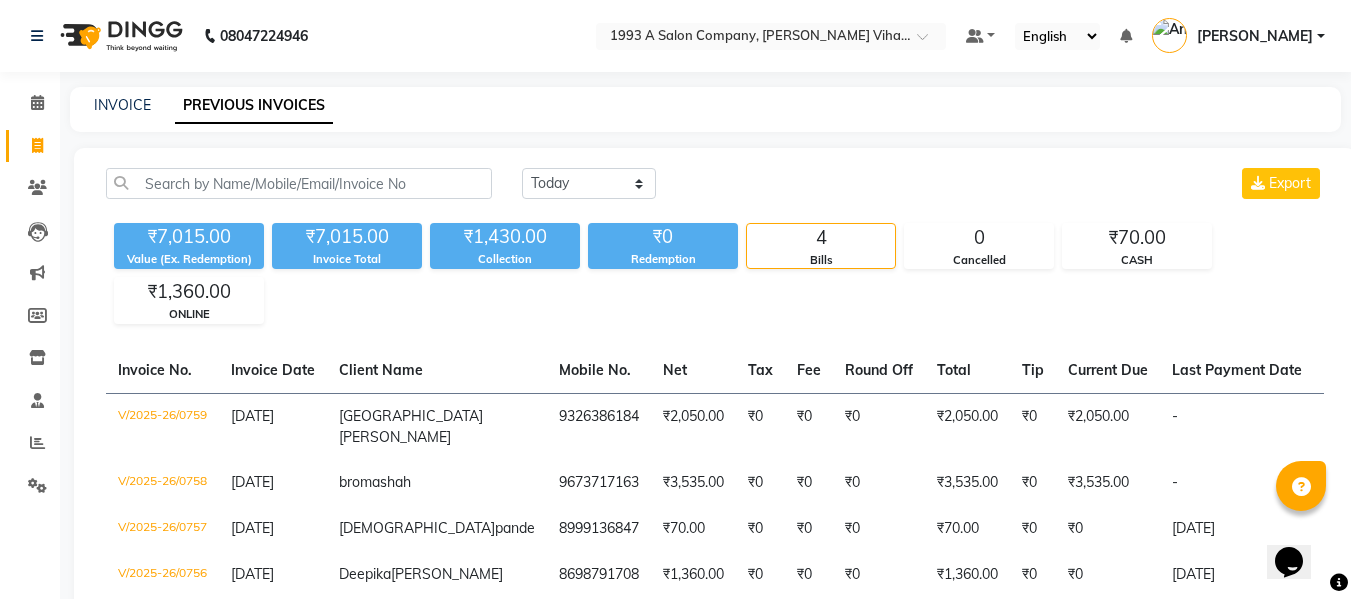 click on "Calendar  Invoice  Clients  Leads   Marketing  Members  Inventory  Staff  Reports  Settings Completed InProgress Upcoming Dropped Tentative Check-In Confirm Bookings Generate Report Segments Page Builder" 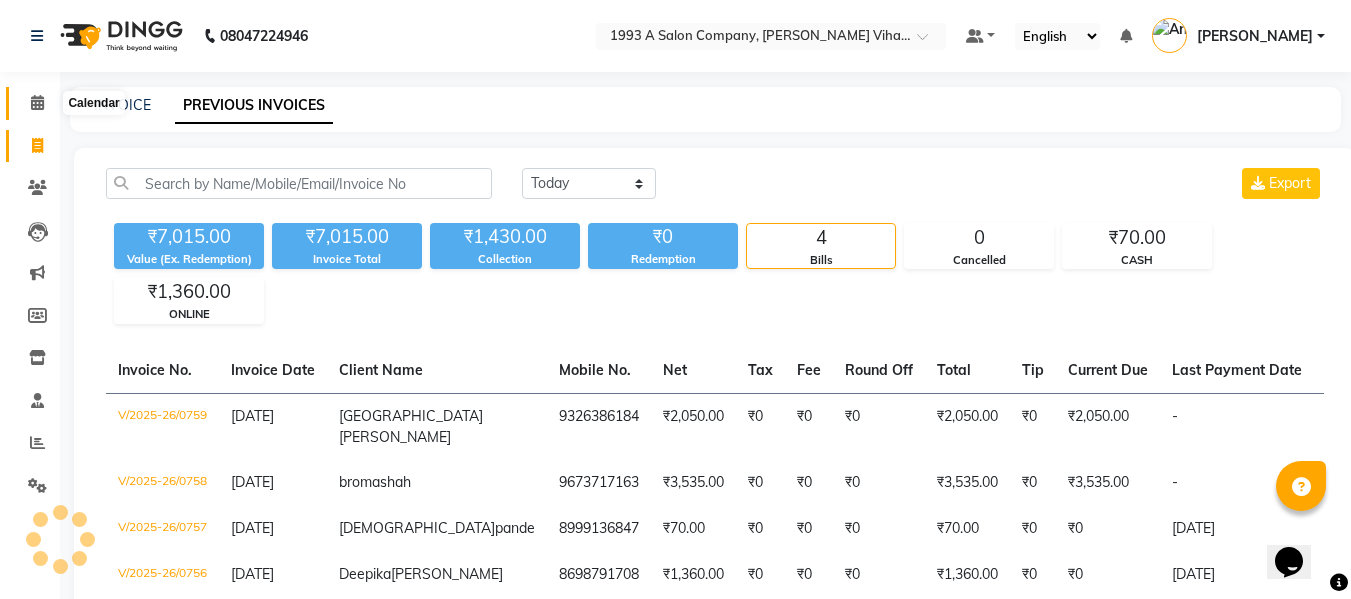 click 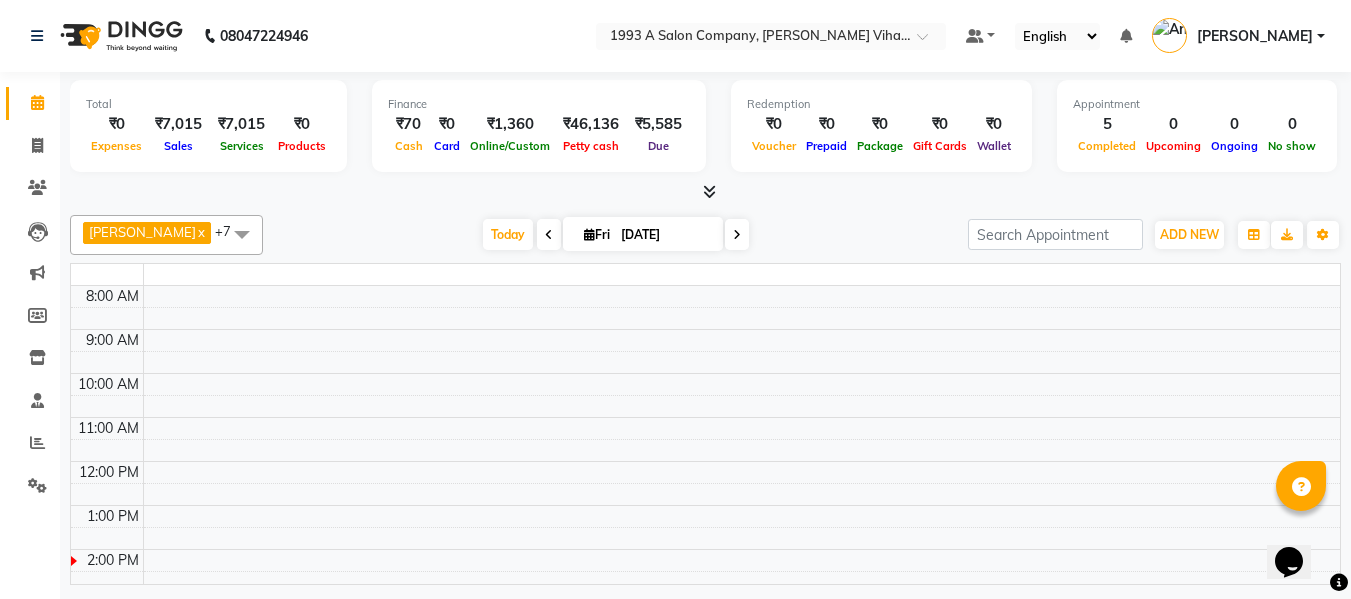 scroll, scrollTop: 0, scrollLeft: 0, axis: both 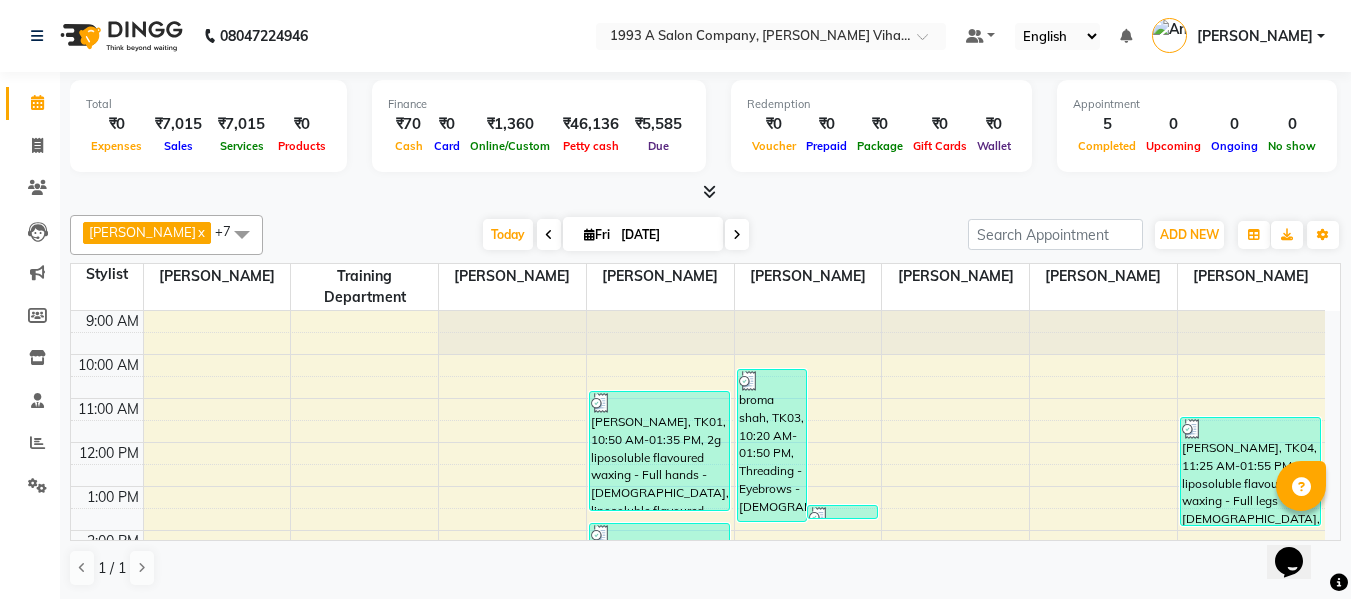 click at bounding box center [709, 191] 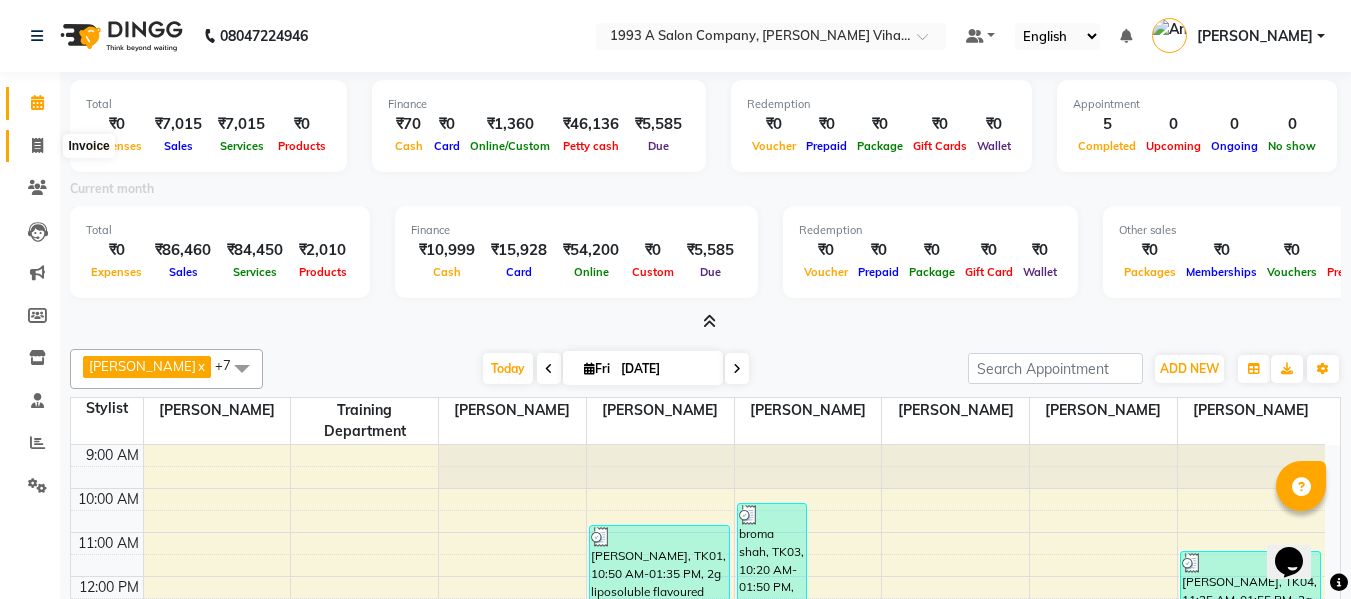 click 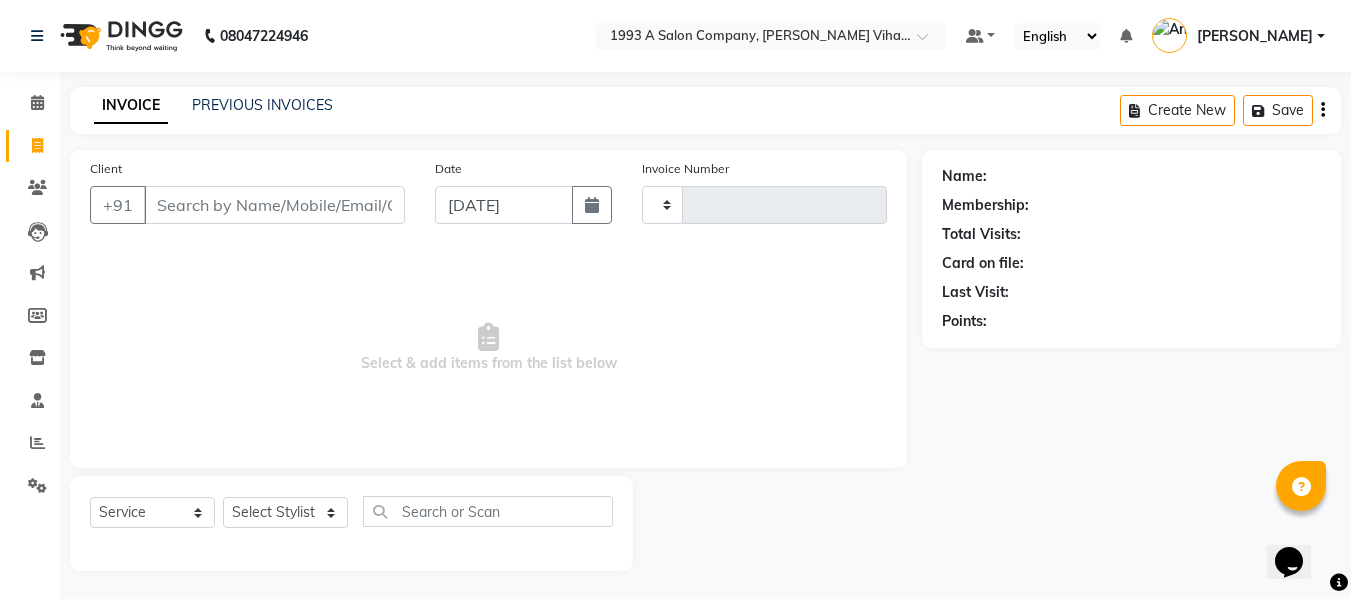 scroll, scrollTop: 2, scrollLeft: 0, axis: vertical 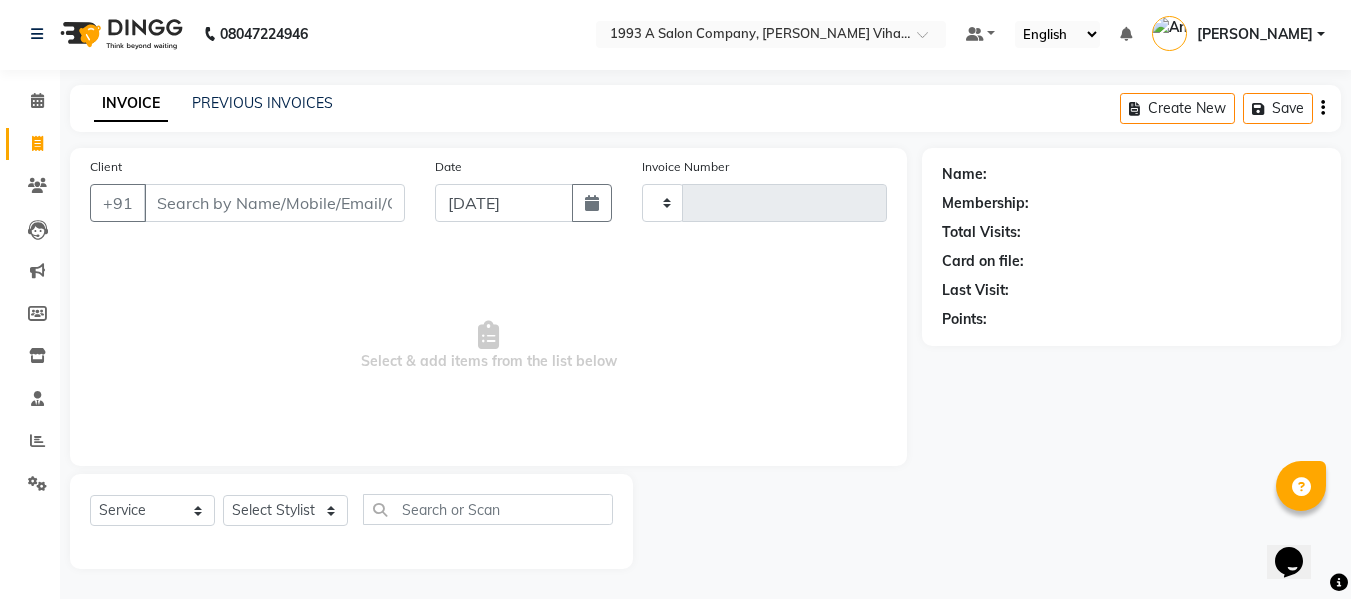 type on "0760" 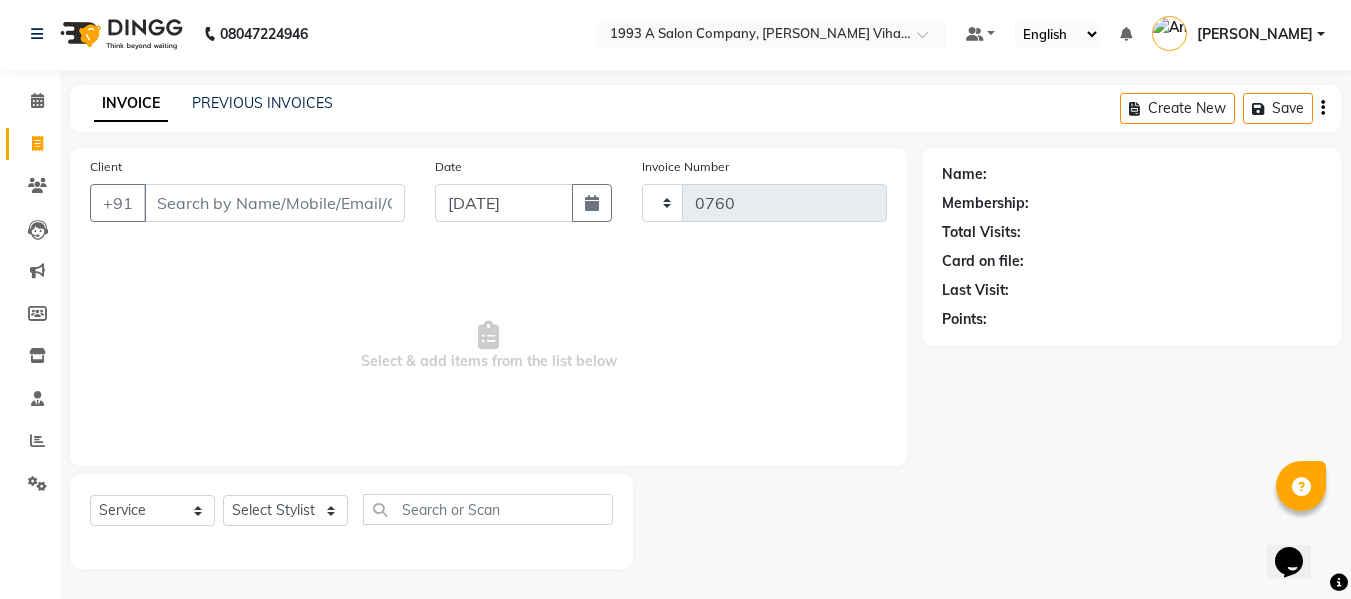 select on "4955" 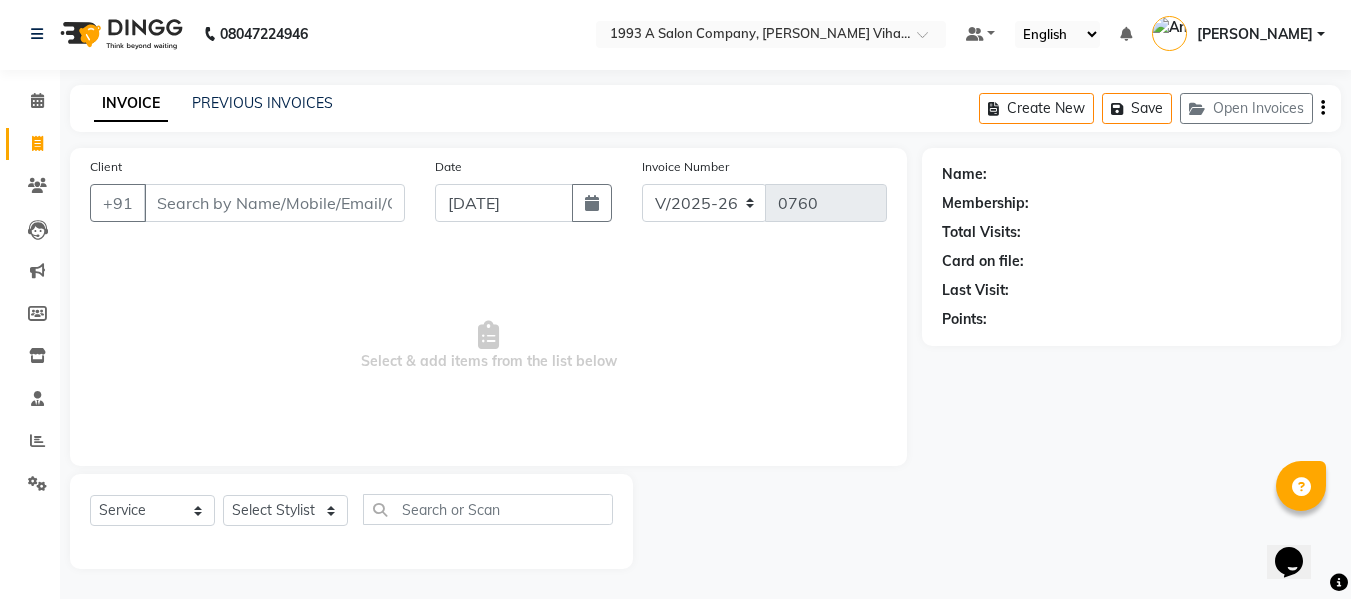 click on "INVOICE PREVIOUS INVOICES" 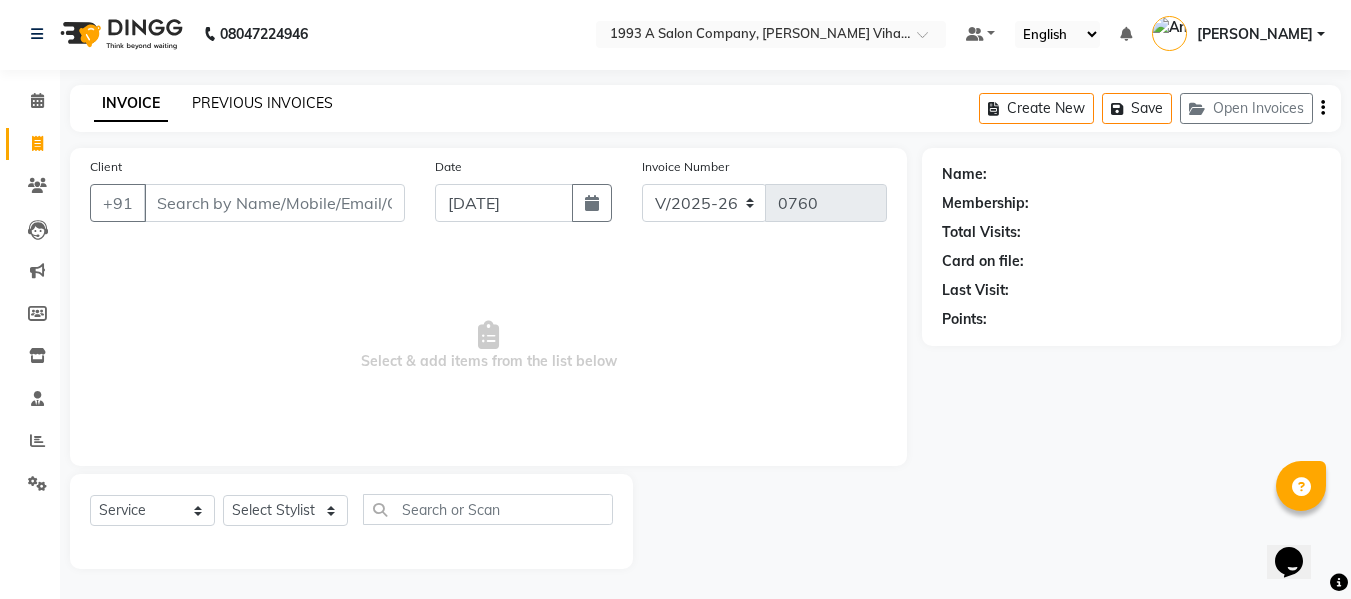 click on "PREVIOUS INVOICES" 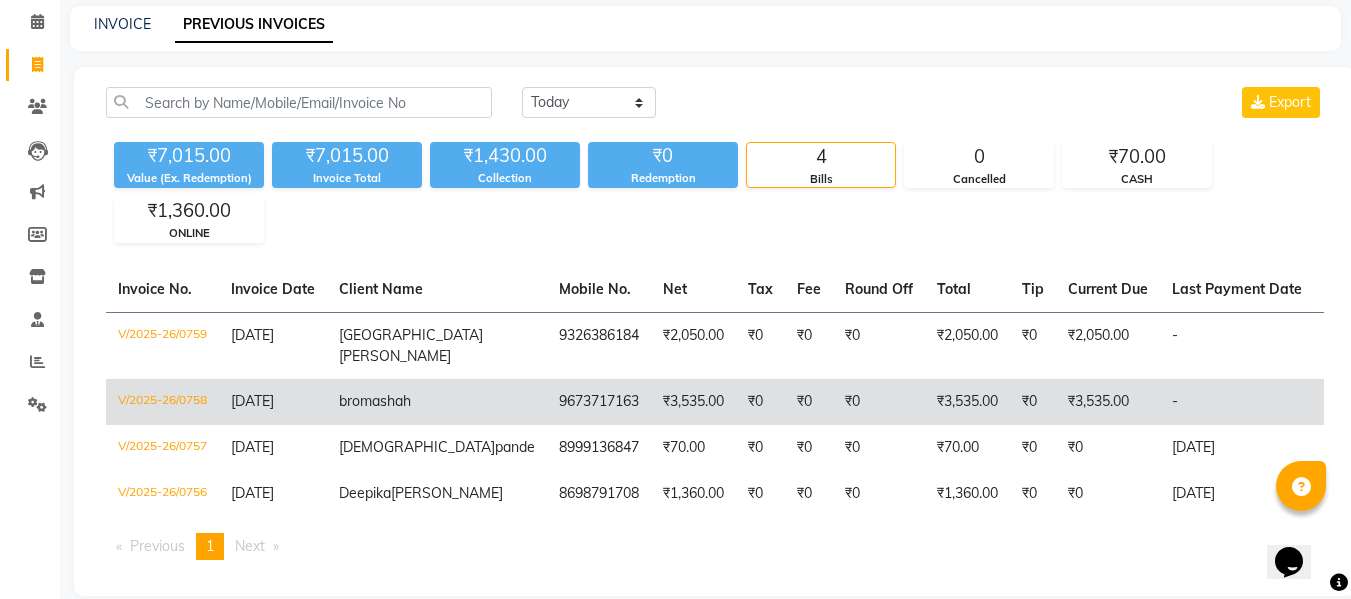 scroll, scrollTop: 163, scrollLeft: 0, axis: vertical 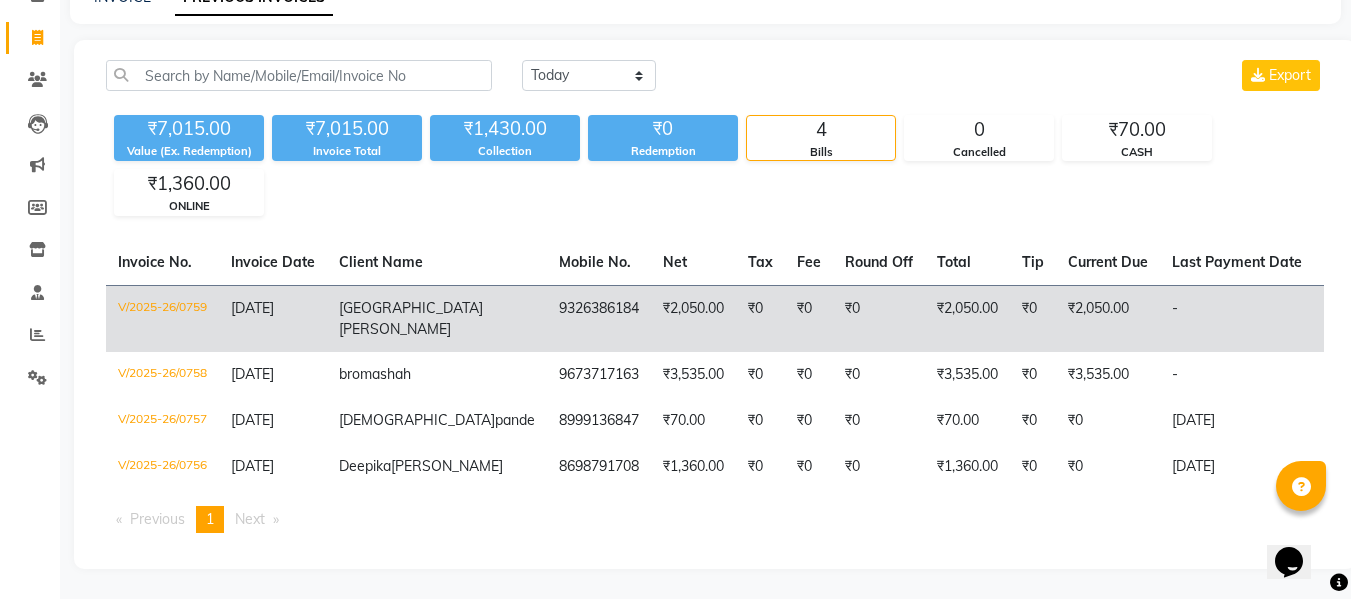 click on "V/2025-26/0759" 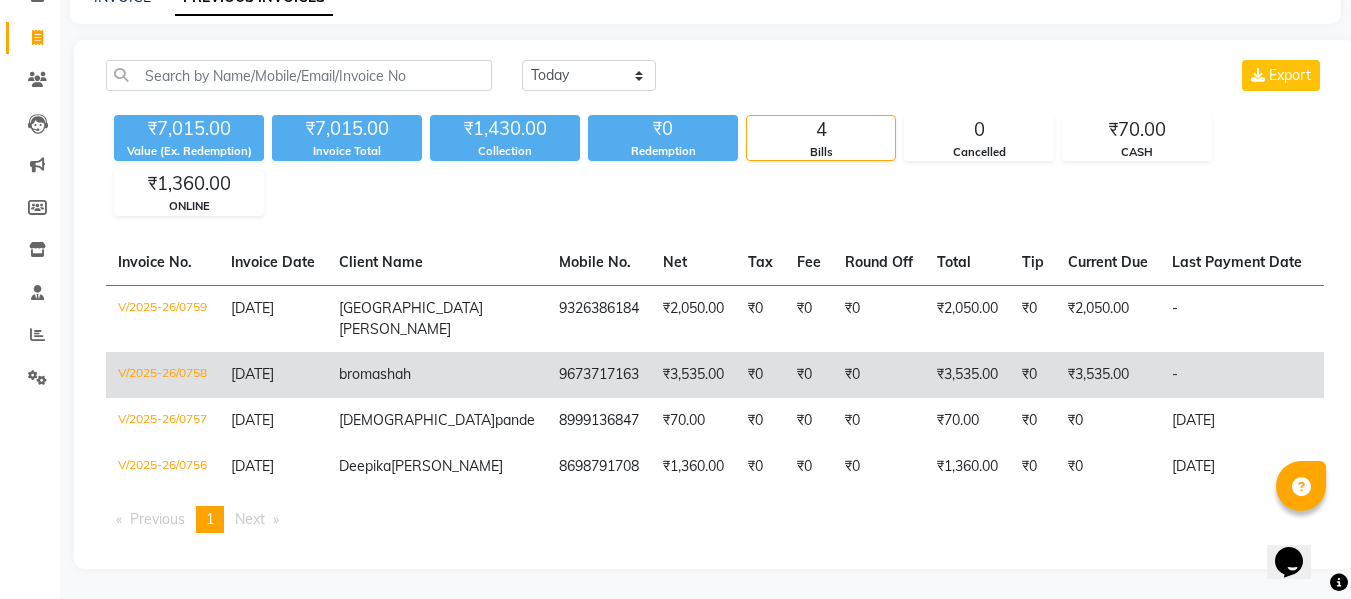 click on "V/2025-26/0758" 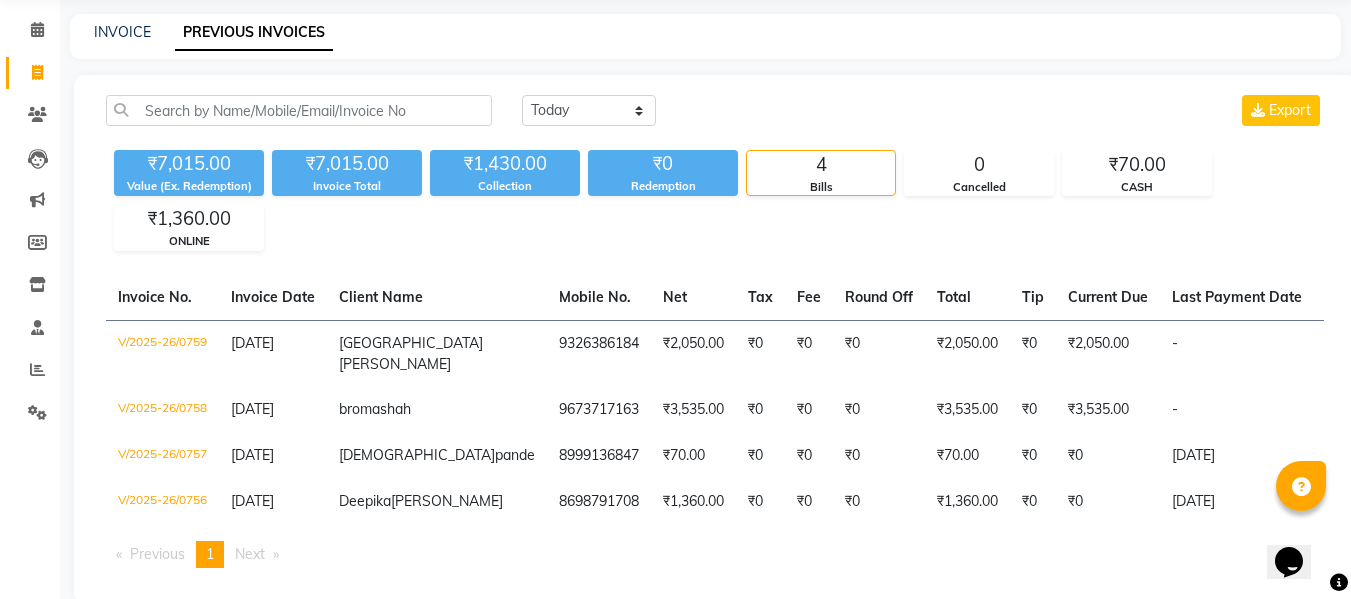 scroll, scrollTop: 0, scrollLeft: 0, axis: both 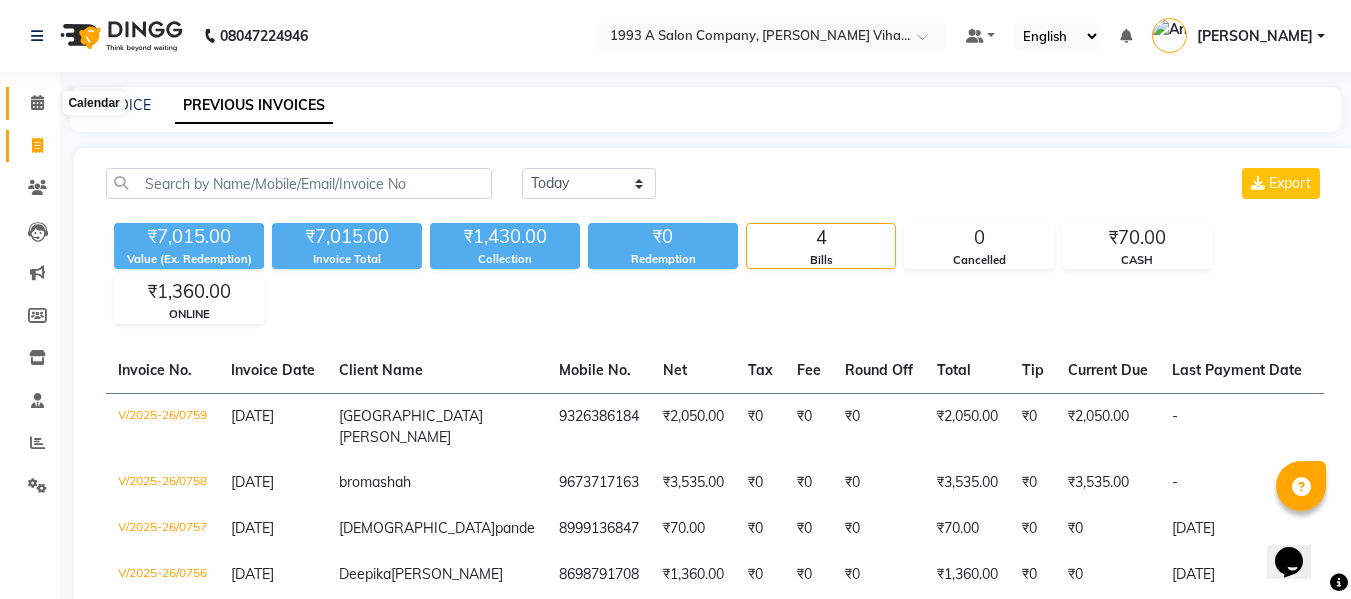 click 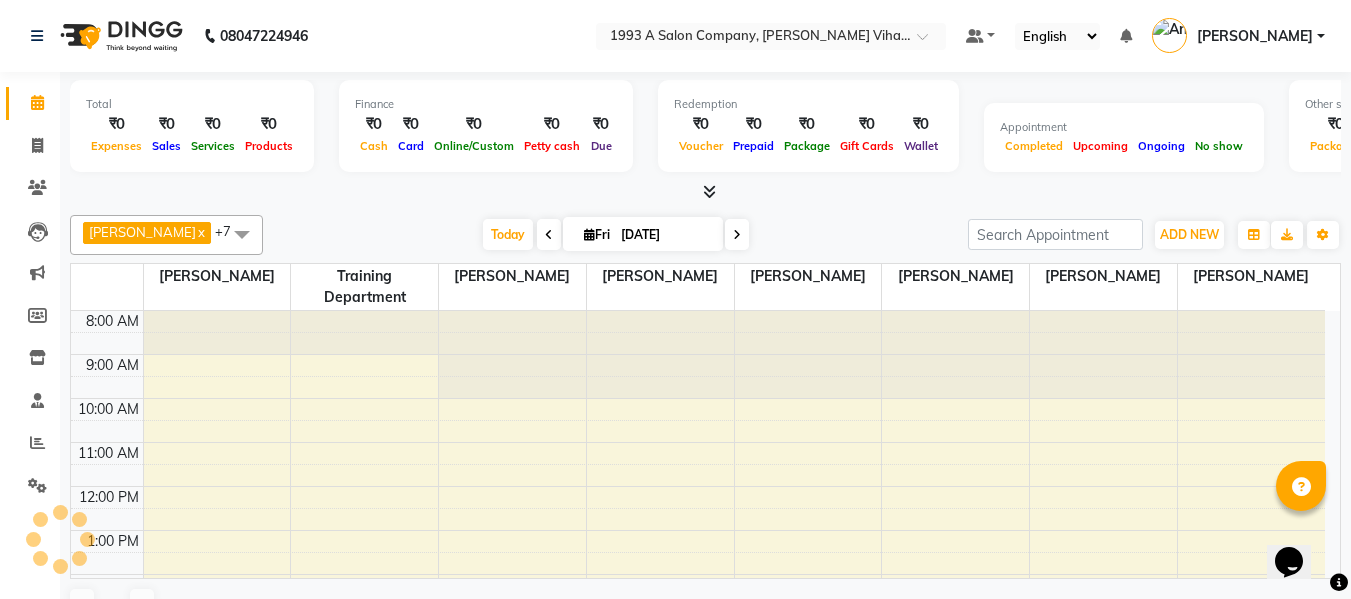 scroll, scrollTop: 0, scrollLeft: 0, axis: both 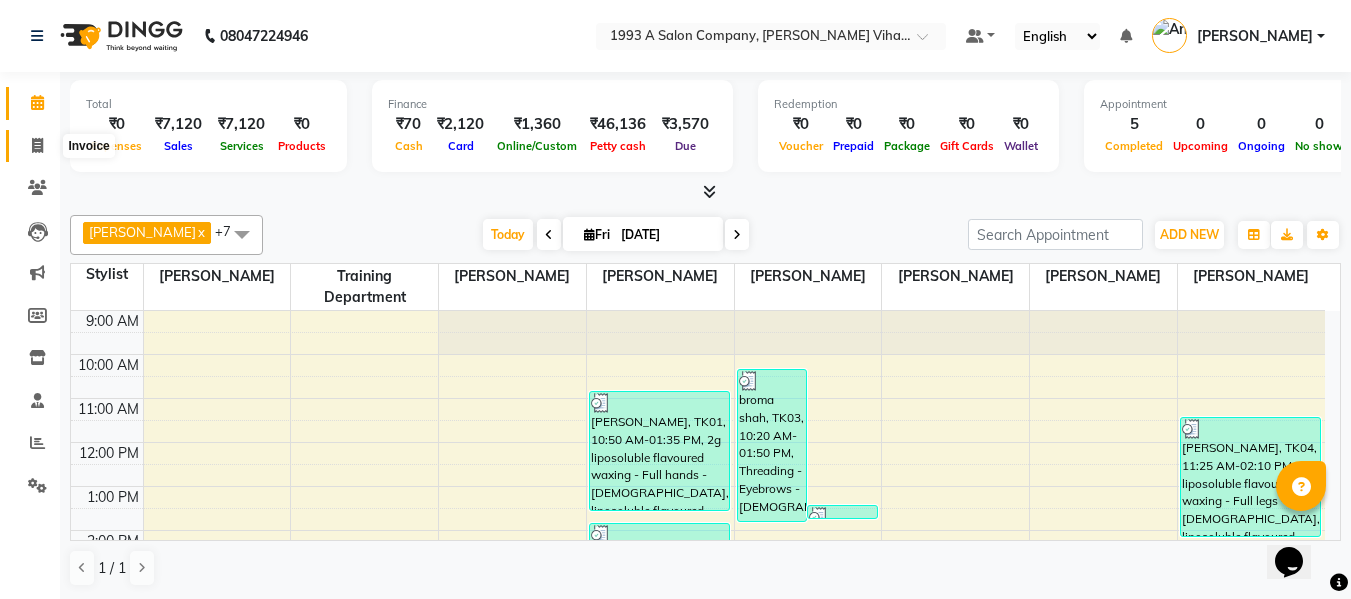click 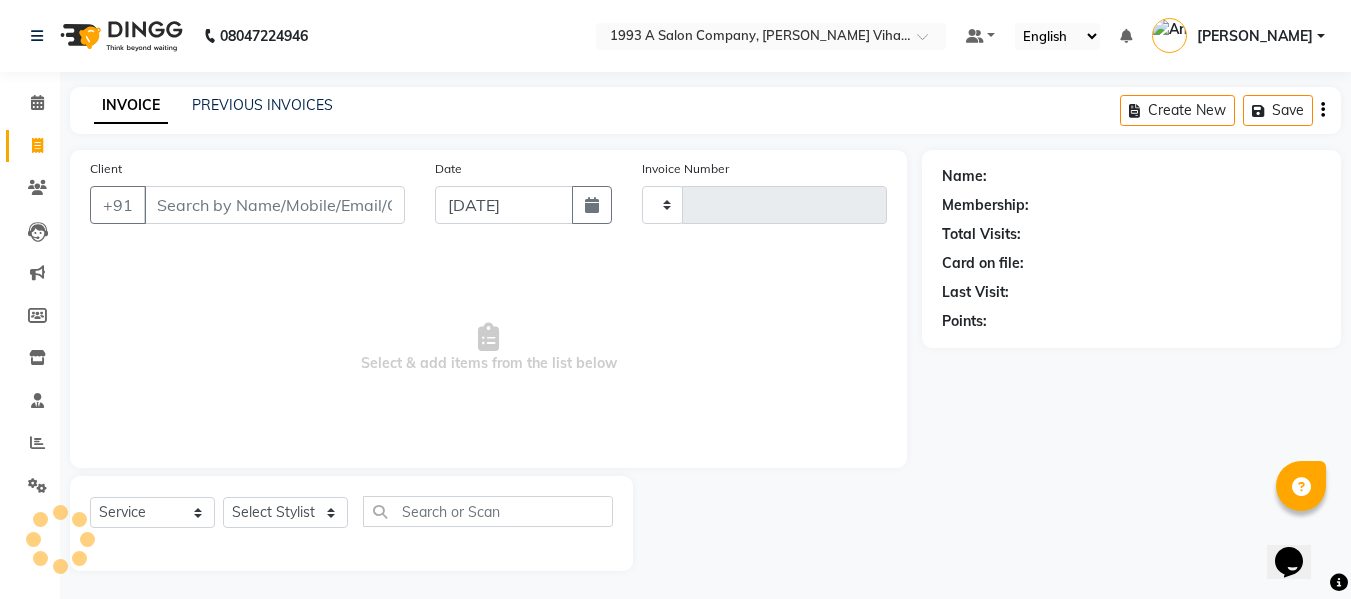 type on "0760" 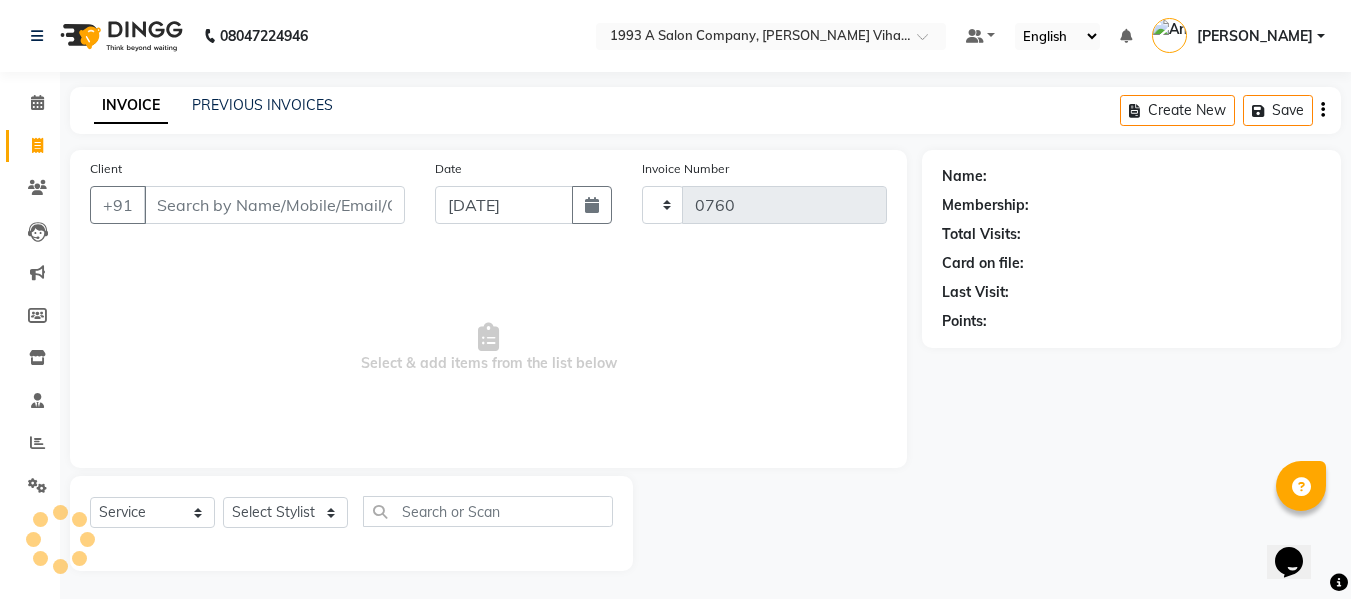 select on "4955" 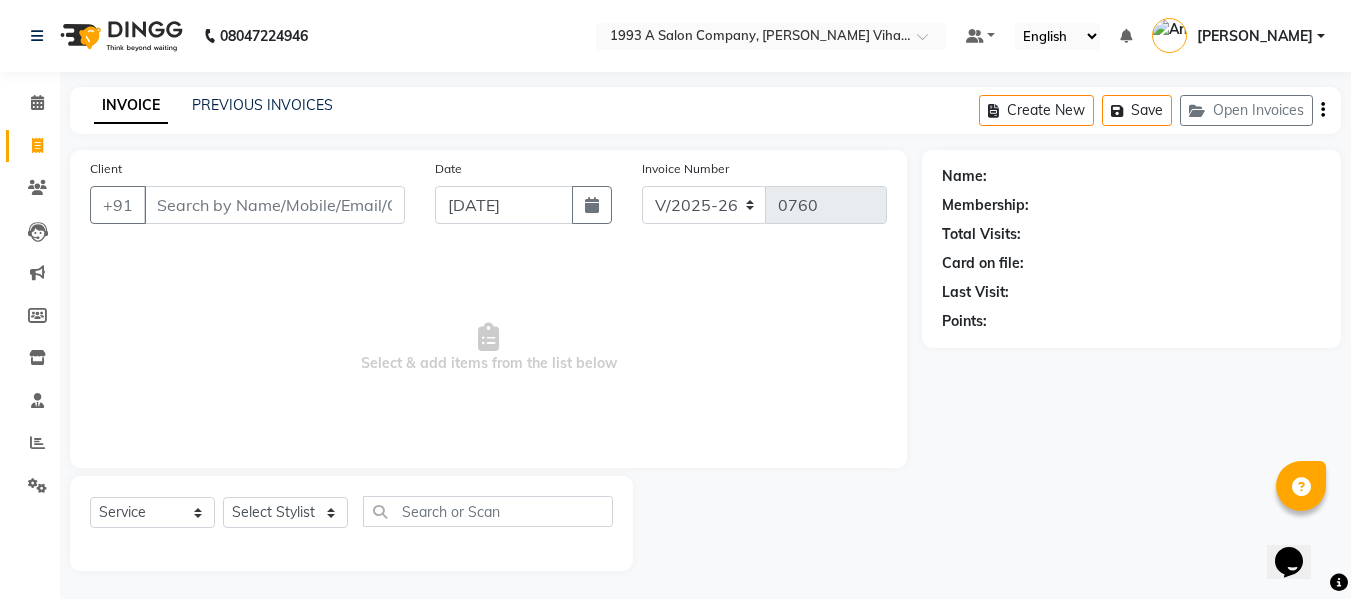 click on "Client" at bounding box center [274, 205] 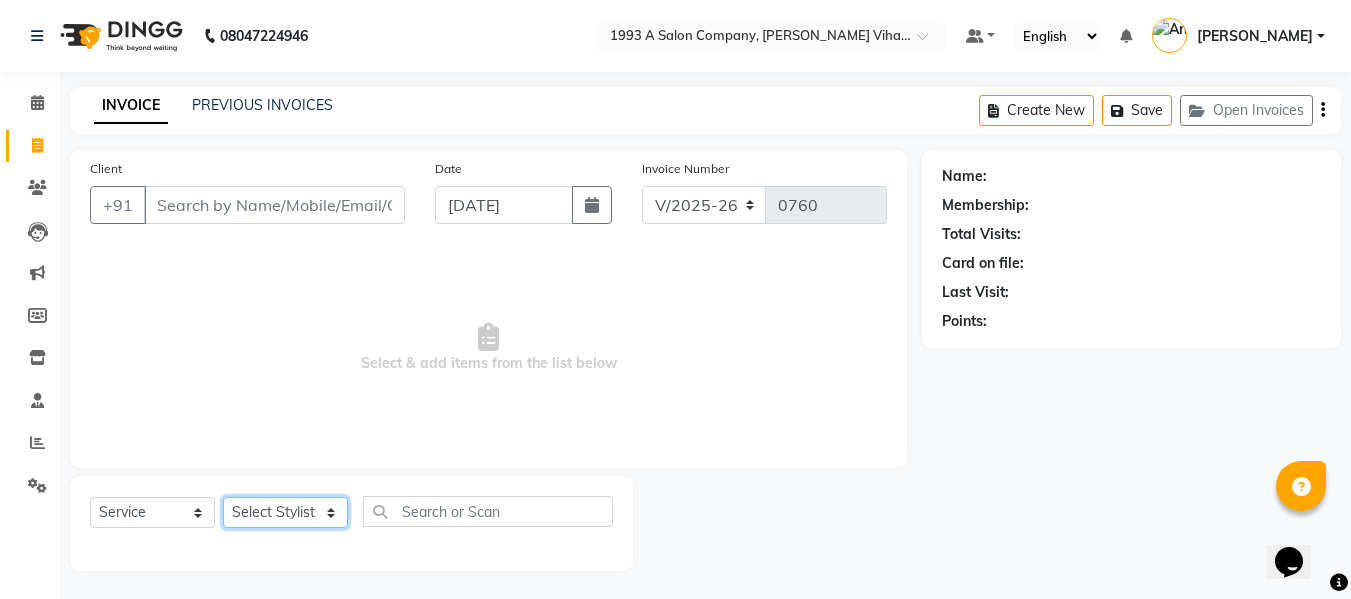 click on "Select Stylist [PERSON_NAME] [PERSON_NAME] [PERSON_NAME]  [PERSON_NAME] Rakhi Mandal  Shanti Palkonda Training Department" 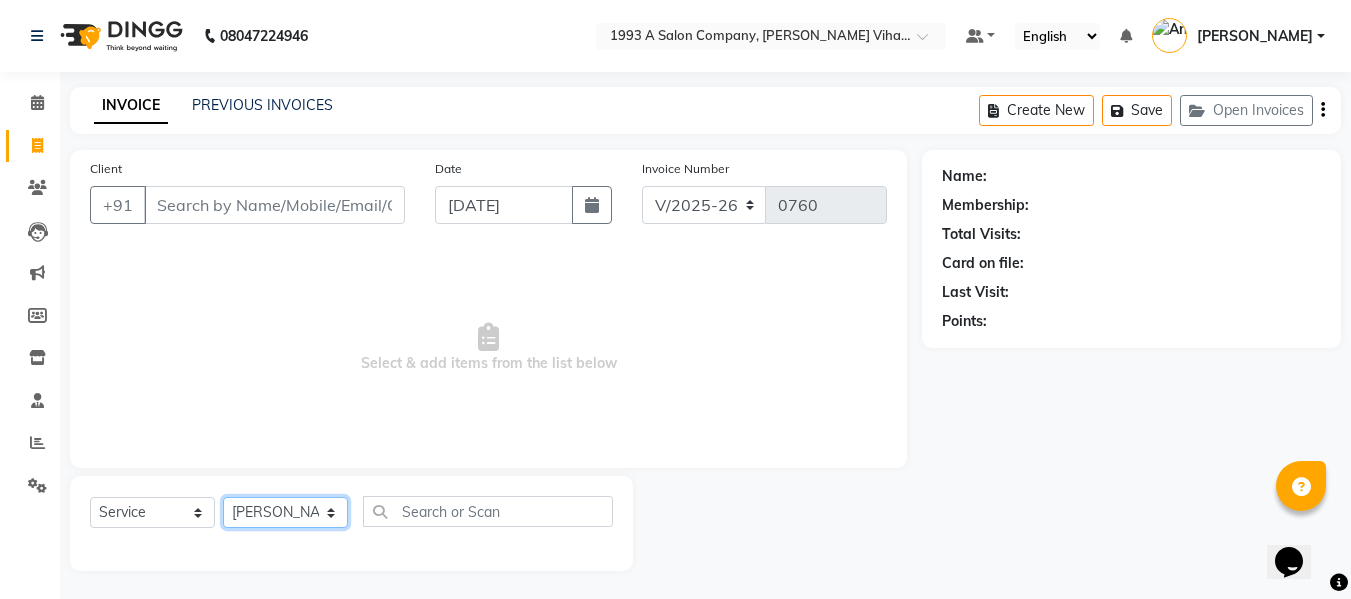 click on "Select Stylist [PERSON_NAME] [PERSON_NAME] [PERSON_NAME]  [PERSON_NAME] Rakhi Mandal  Shanti Palkonda Training Department" 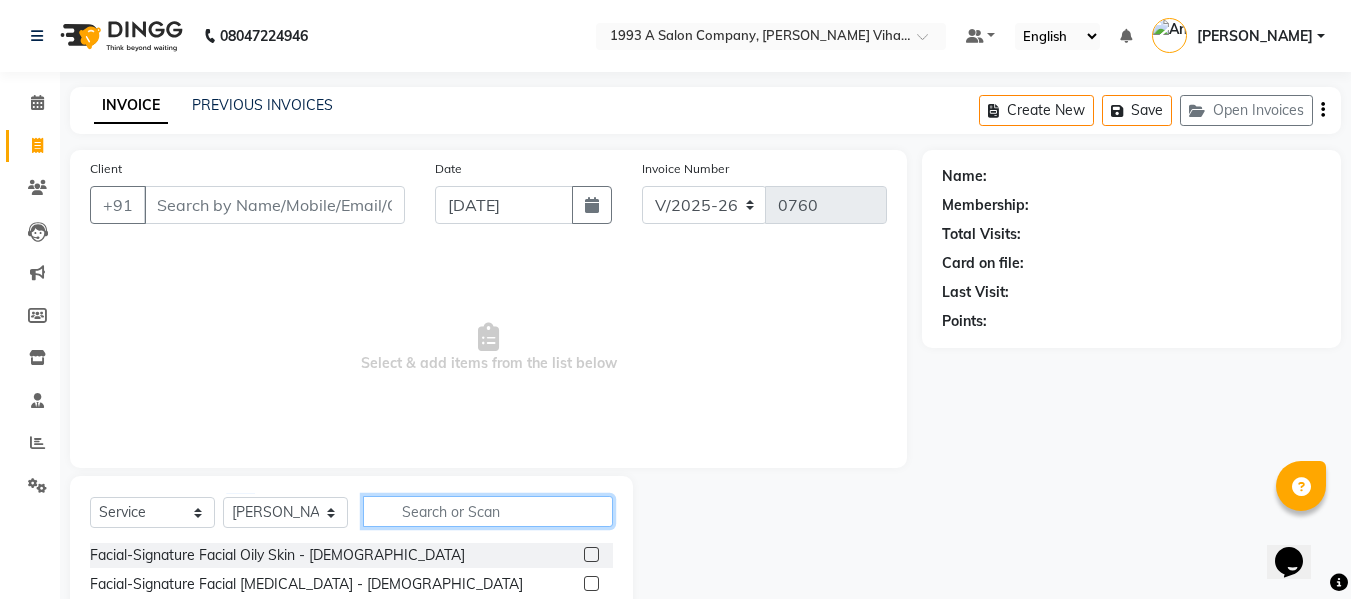 click 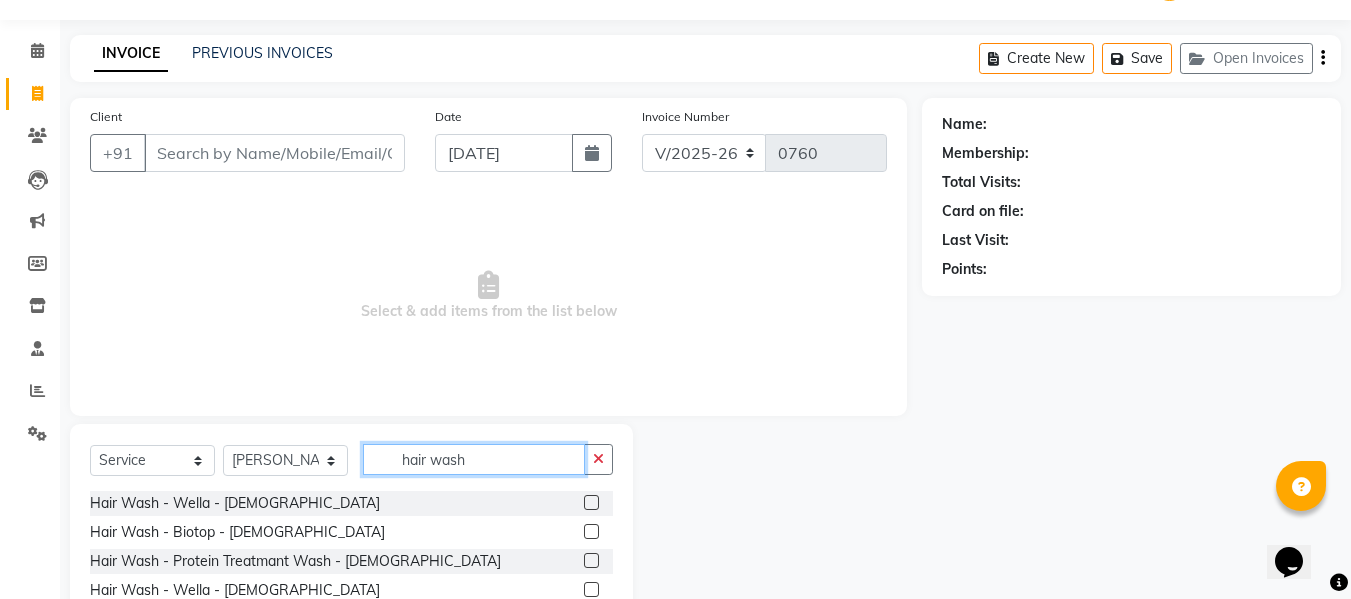 scroll, scrollTop: 100, scrollLeft: 0, axis: vertical 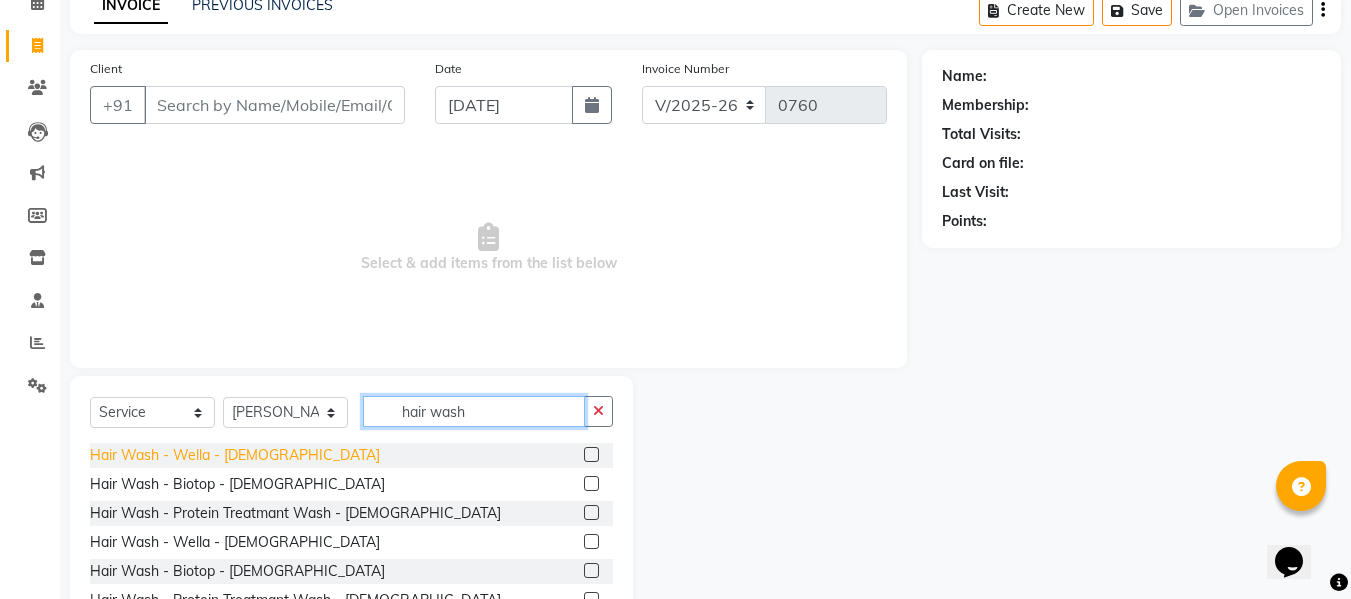 type on "hair wash" 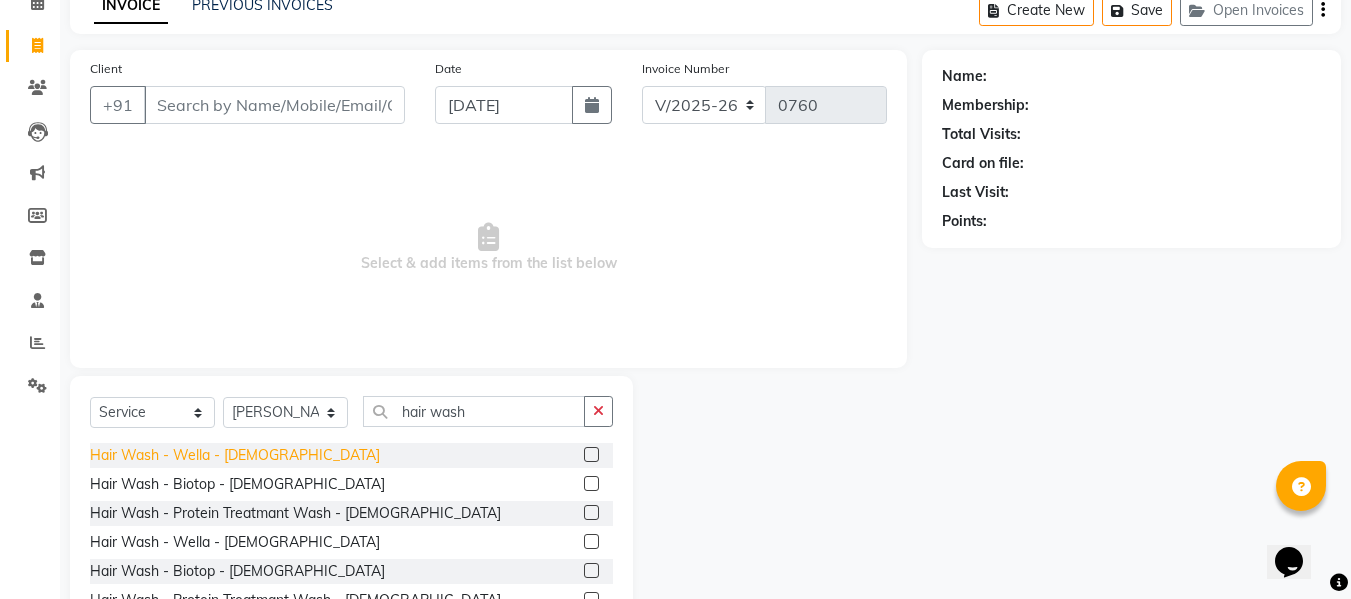 click on "Hair Wash - Wella - Female" 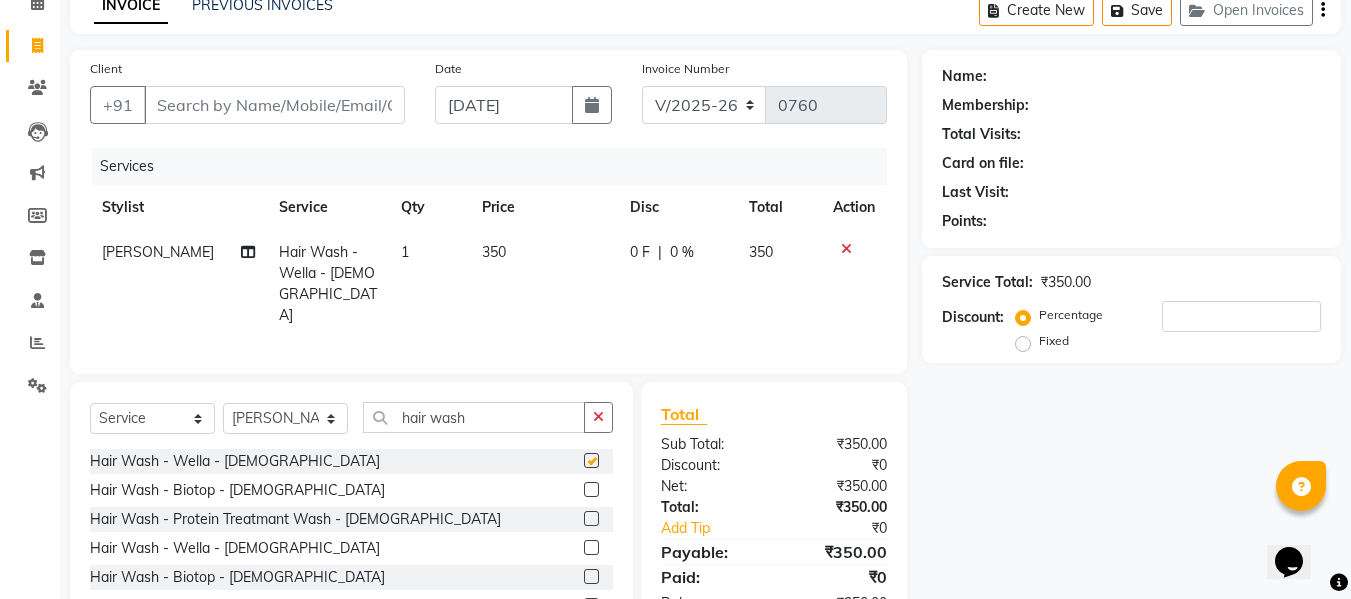 checkbox on "false" 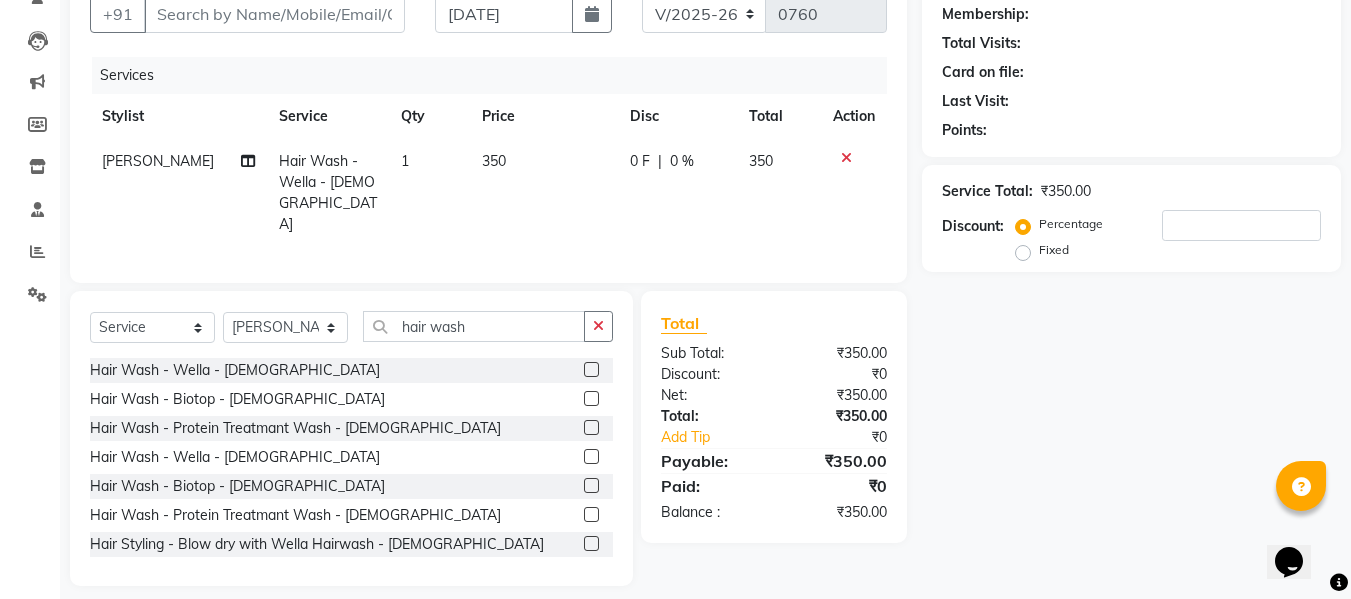 scroll, scrollTop: 202, scrollLeft: 0, axis: vertical 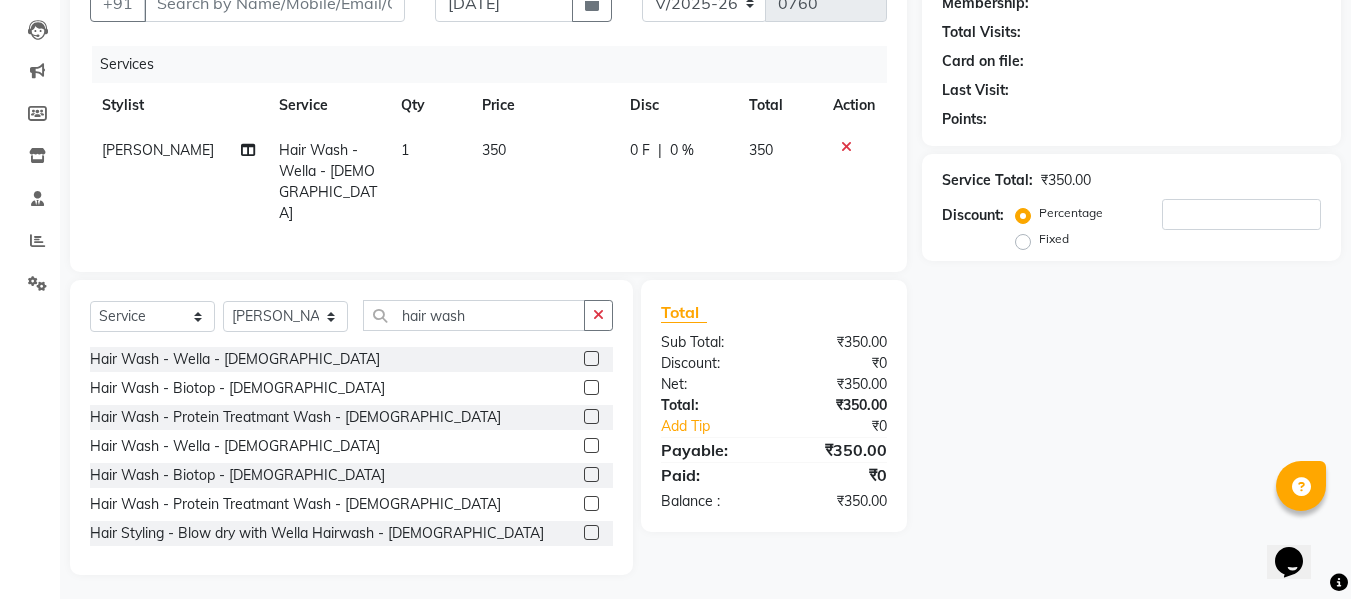 click on "Name: Membership: Total Visits: Card on file: Last Visit:  Points:  Service Total:  ₹350.00  Discount:  Percentage   Fixed" 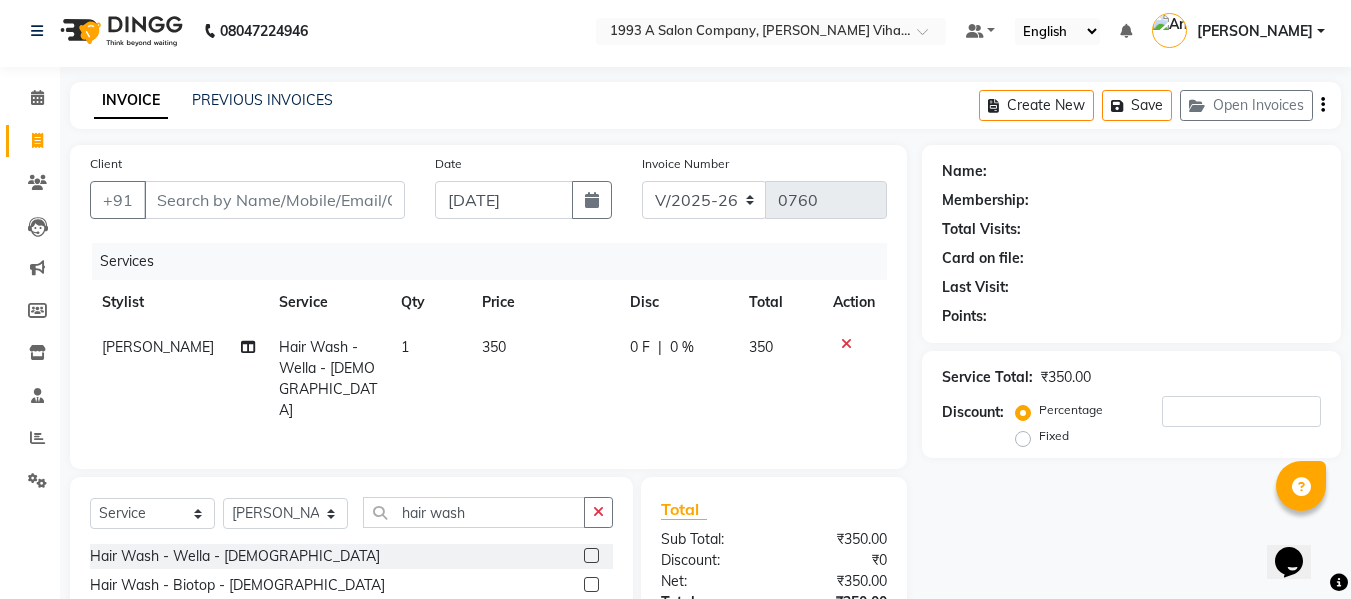 scroll, scrollTop: 0, scrollLeft: 0, axis: both 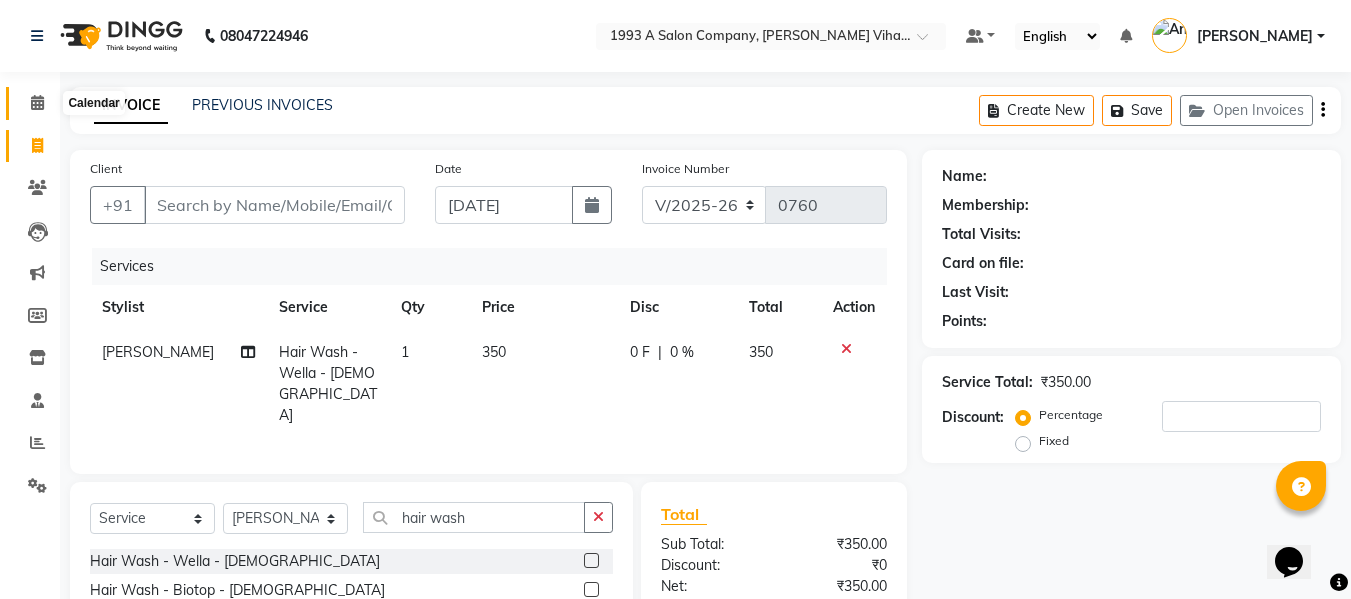 click 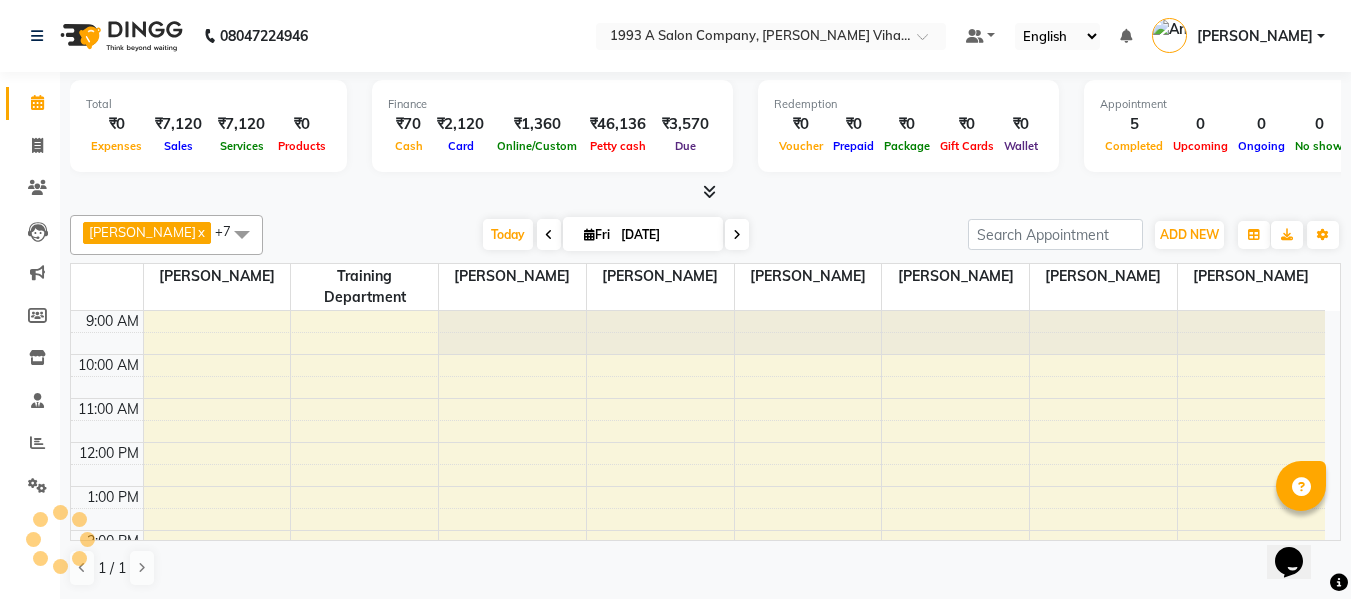 scroll, scrollTop: 0, scrollLeft: 0, axis: both 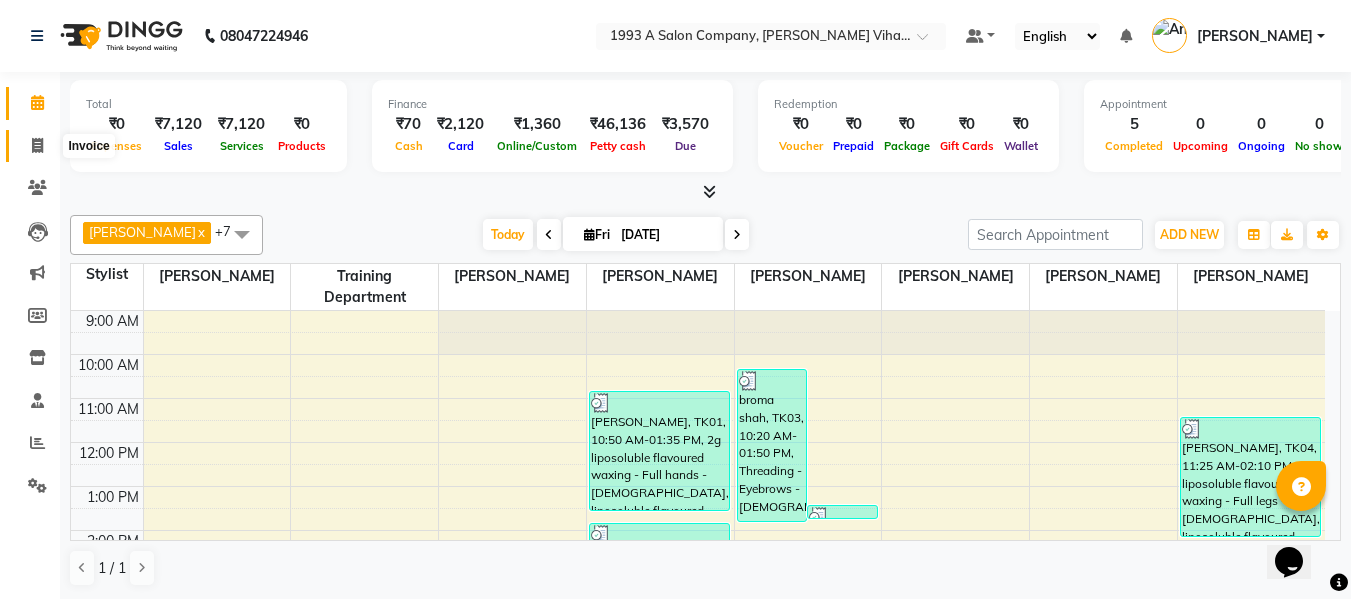 click 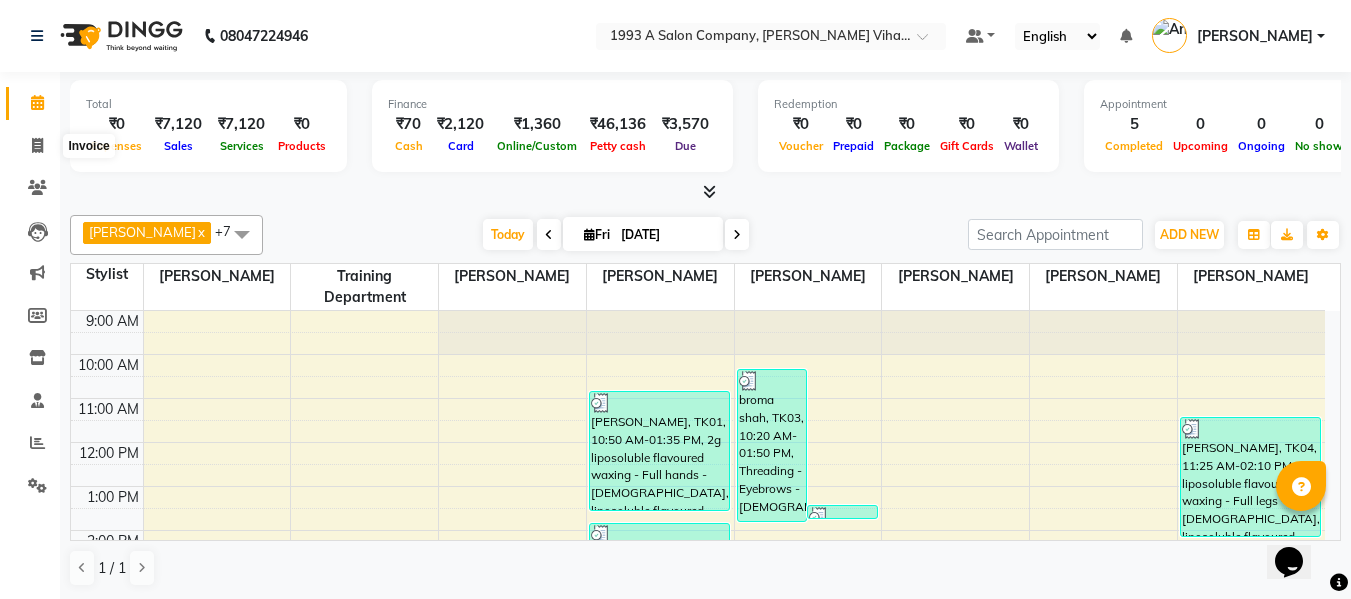 select on "4955" 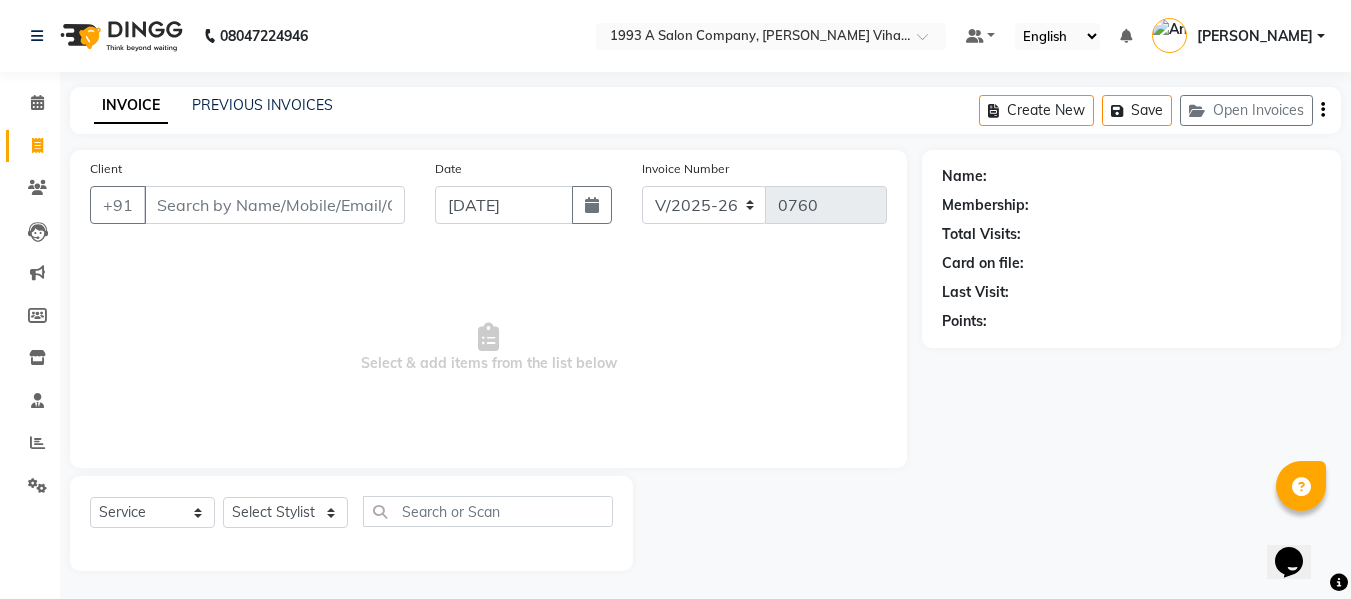 click on "Client" at bounding box center (274, 205) 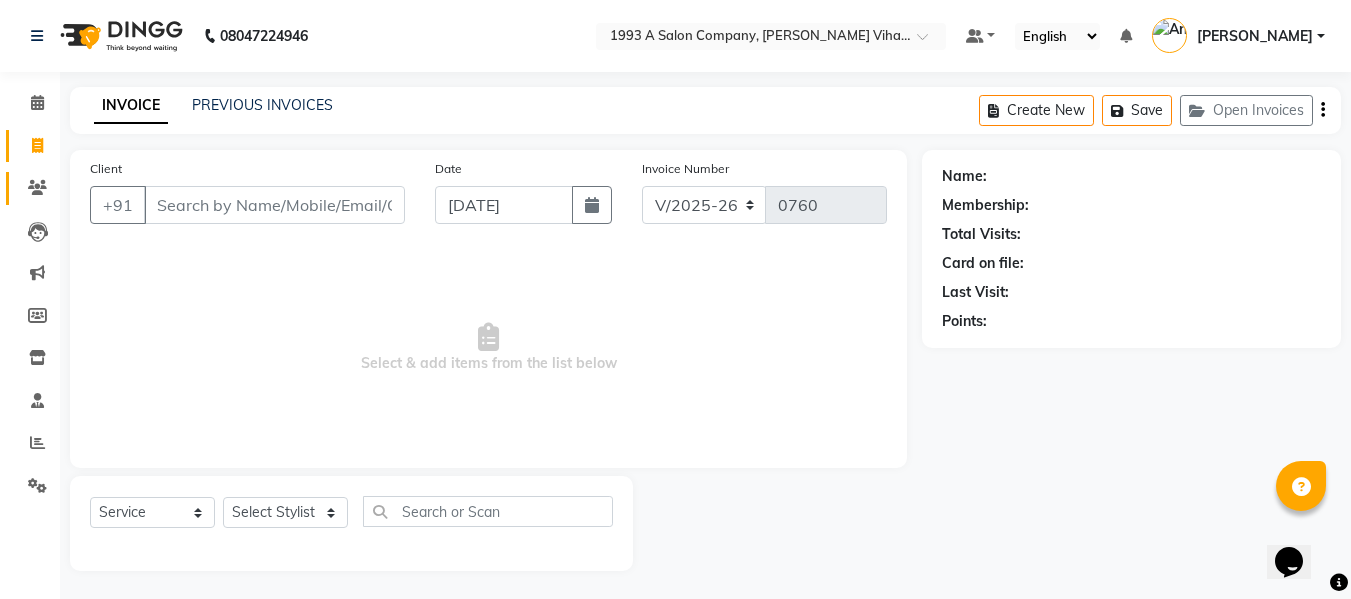 click 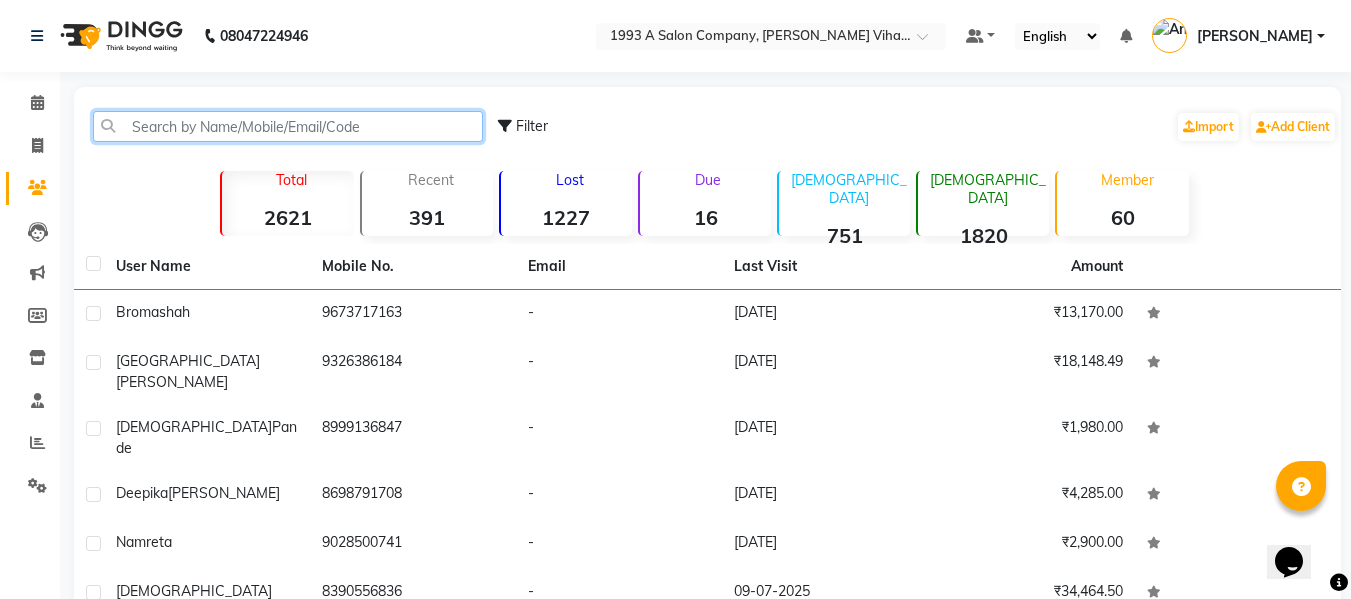 click 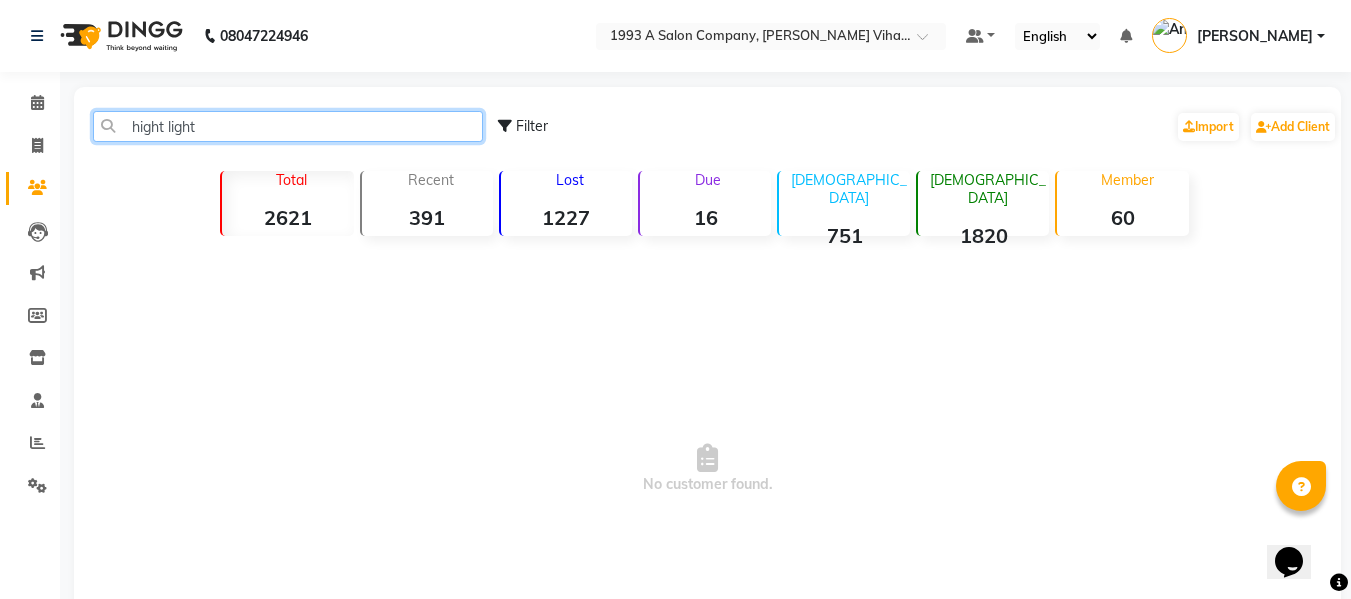 drag, startPoint x: 220, startPoint y: 127, endPoint x: 110, endPoint y: 148, distance: 111.9866 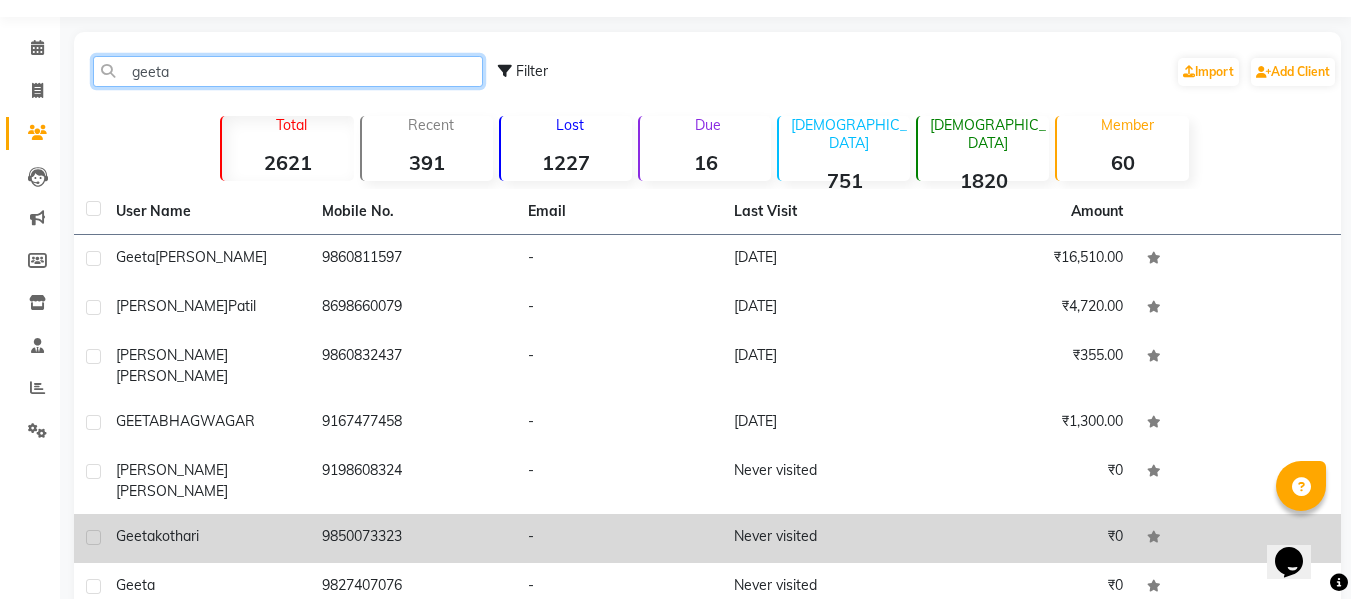 scroll, scrollTop: 20, scrollLeft: 0, axis: vertical 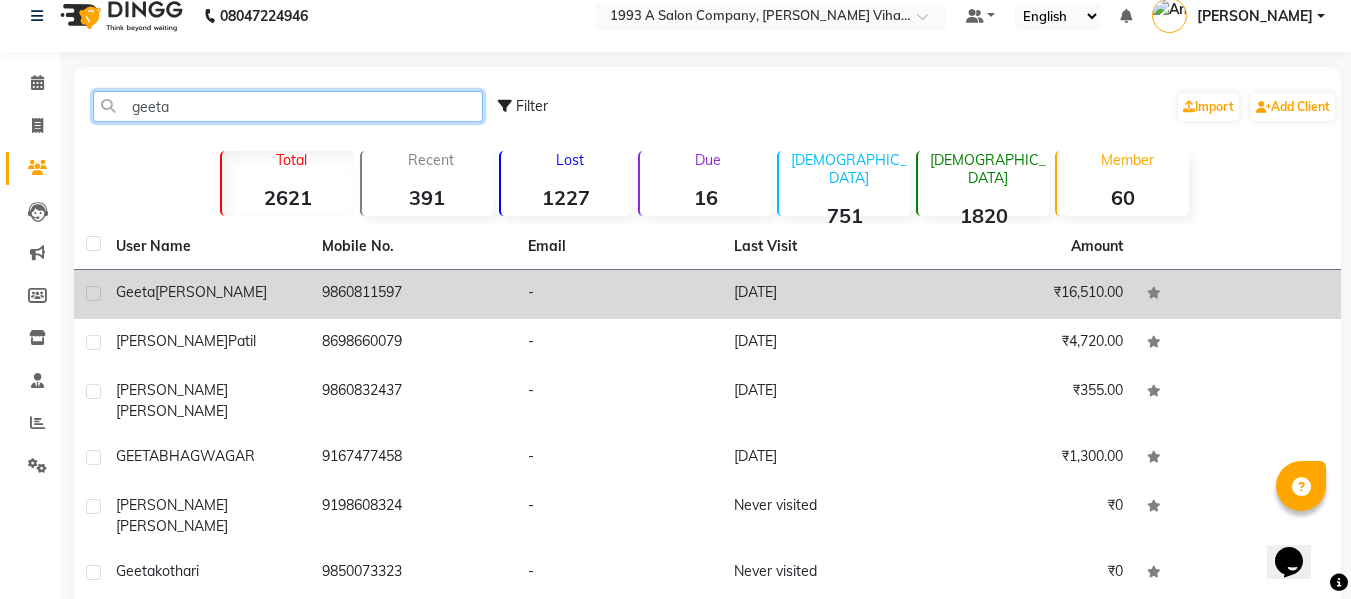 type on "geeta" 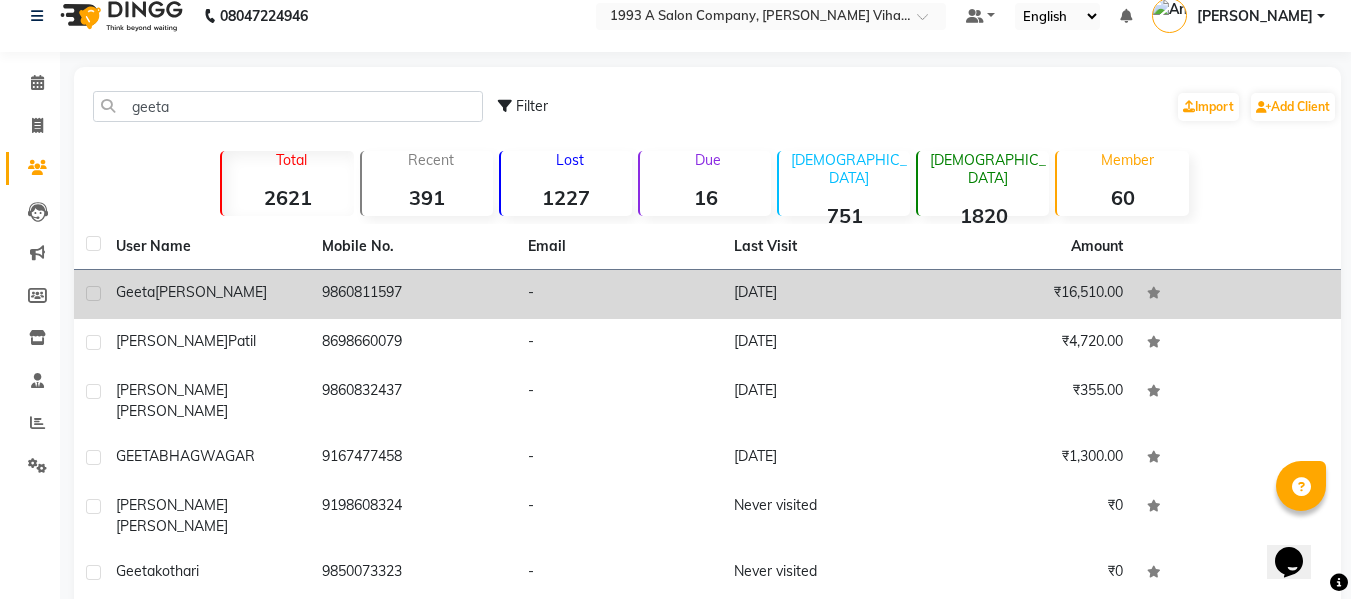 click on "Geeta  Bhosle" 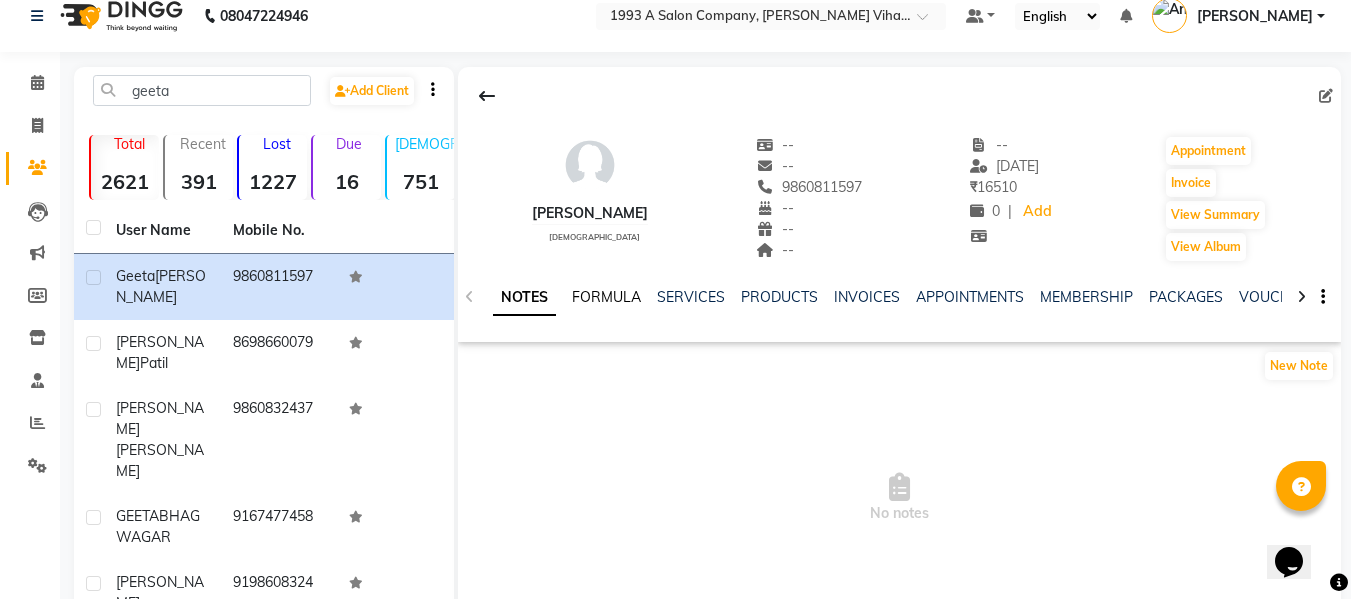 click on "FORMULA" 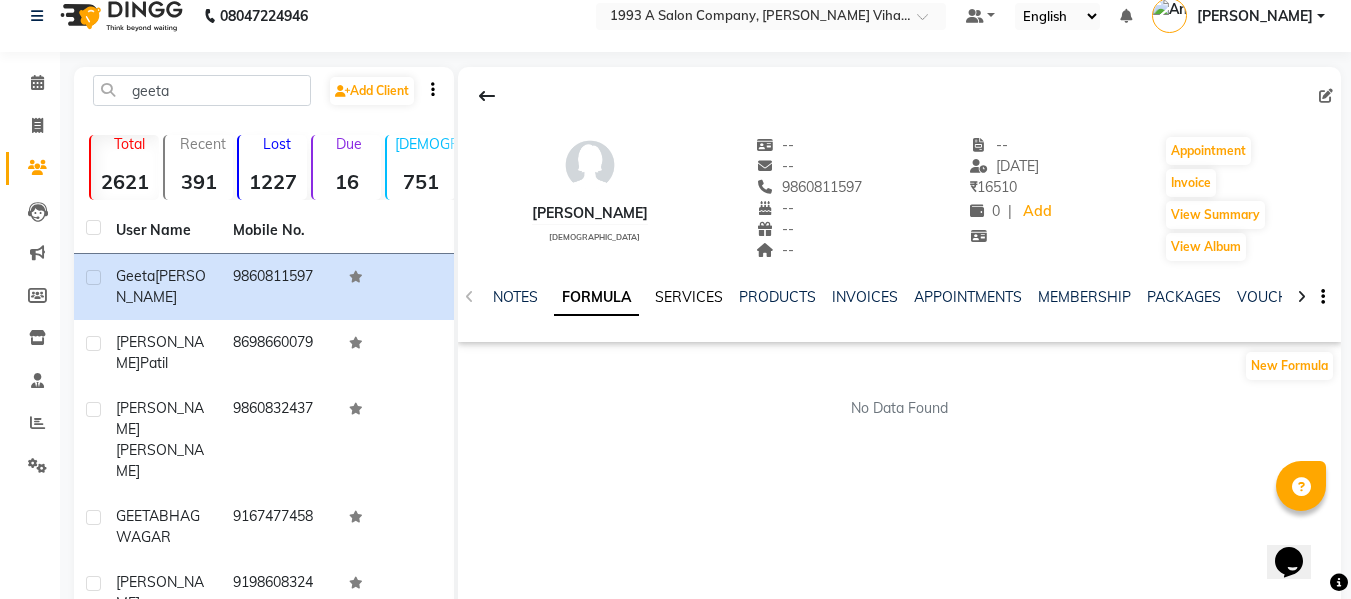click on "SERVICES" 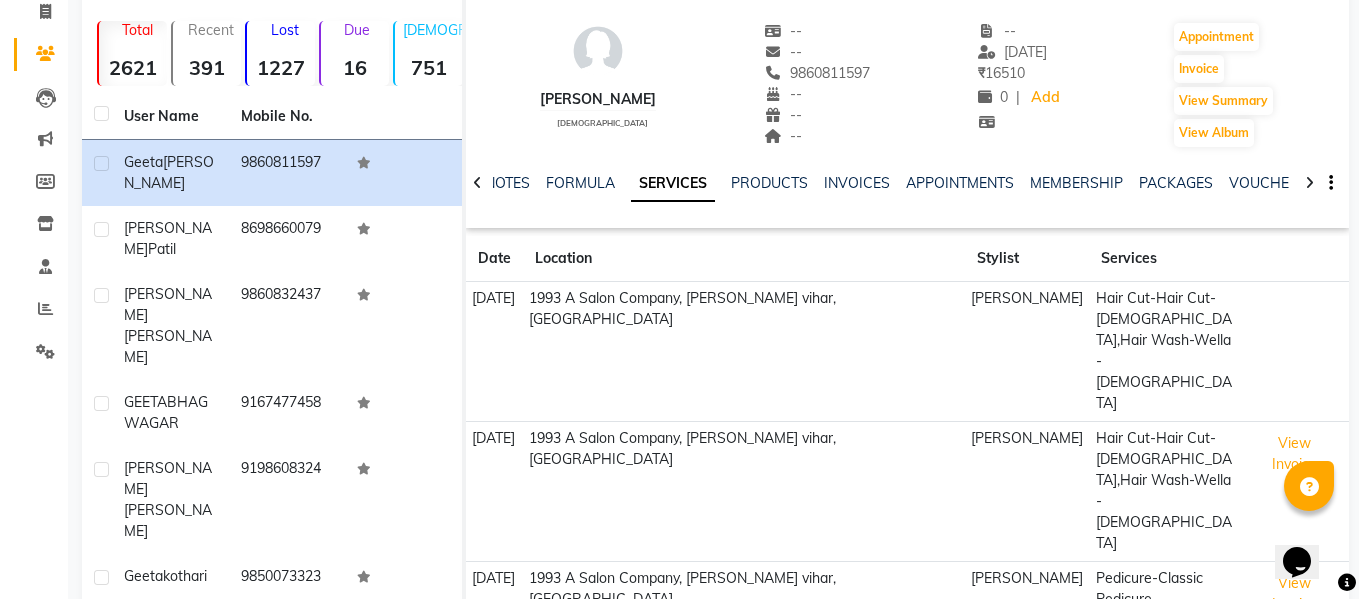 scroll, scrollTop: 320, scrollLeft: 0, axis: vertical 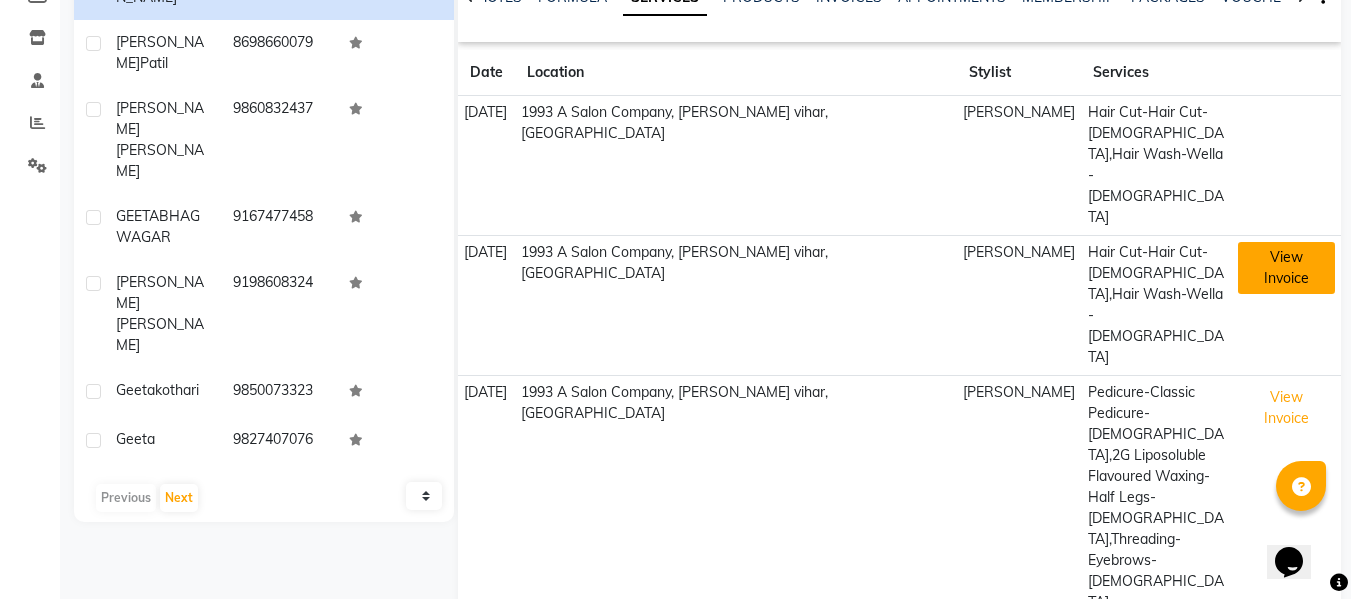 click on "View Invoice" 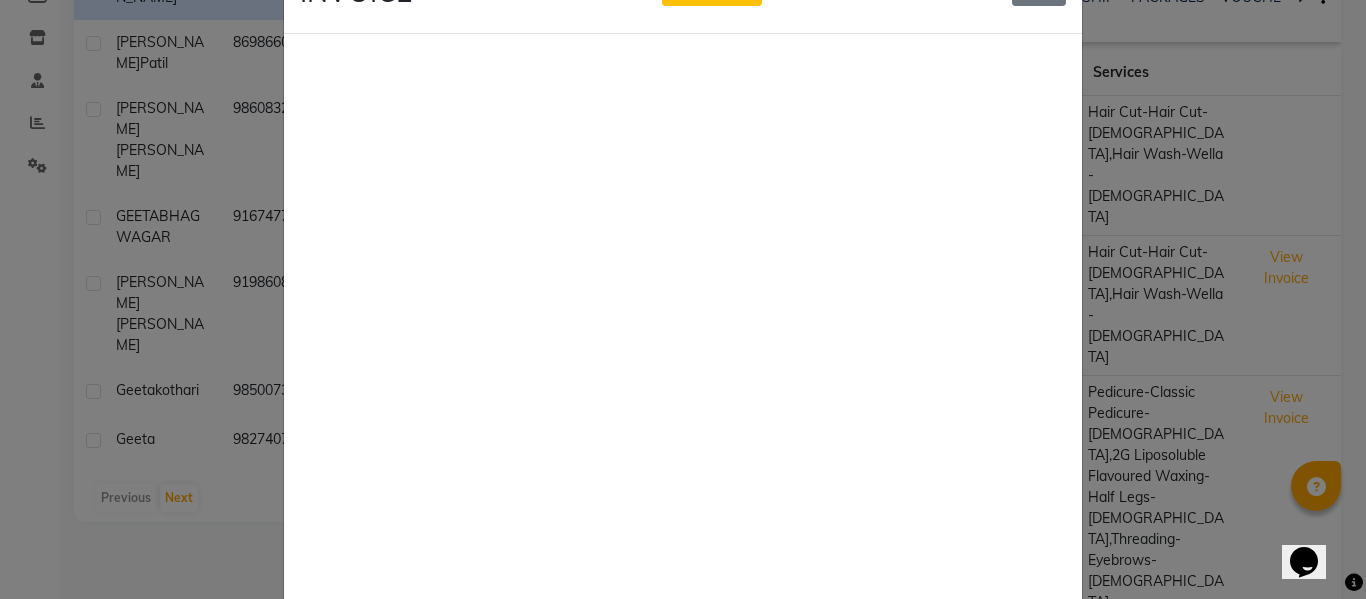 scroll, scrollTop: 0, scrollLeft: 0, axis: both 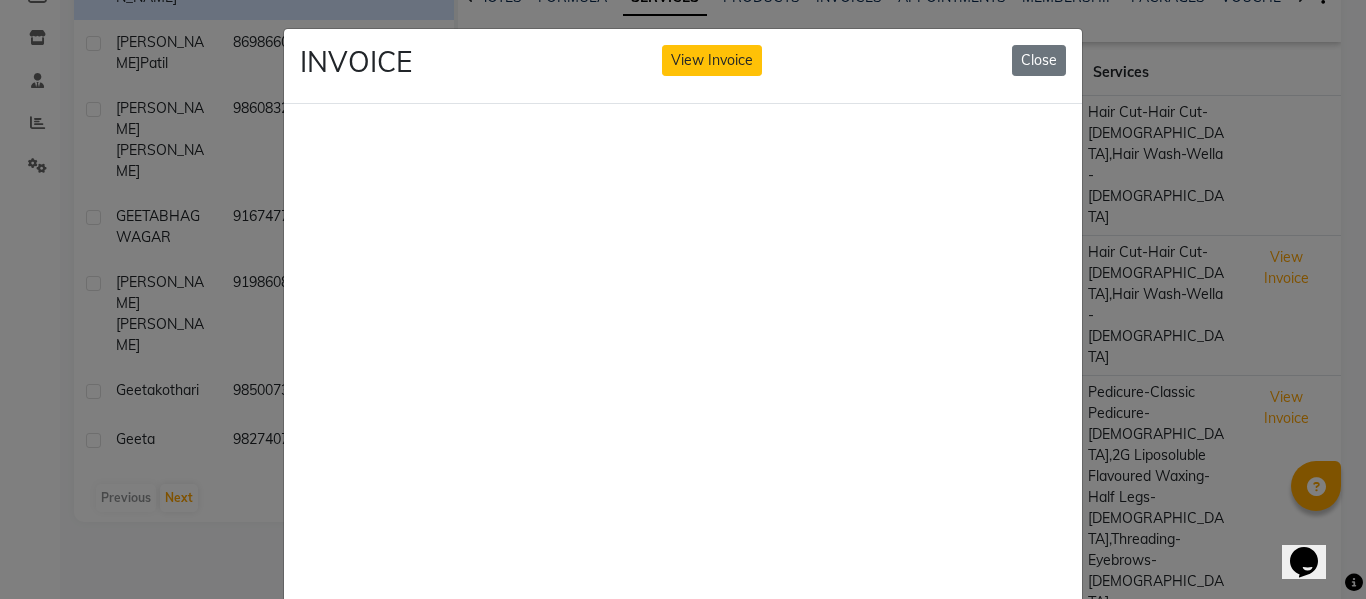 click on "INVOICE View Invoice Close" 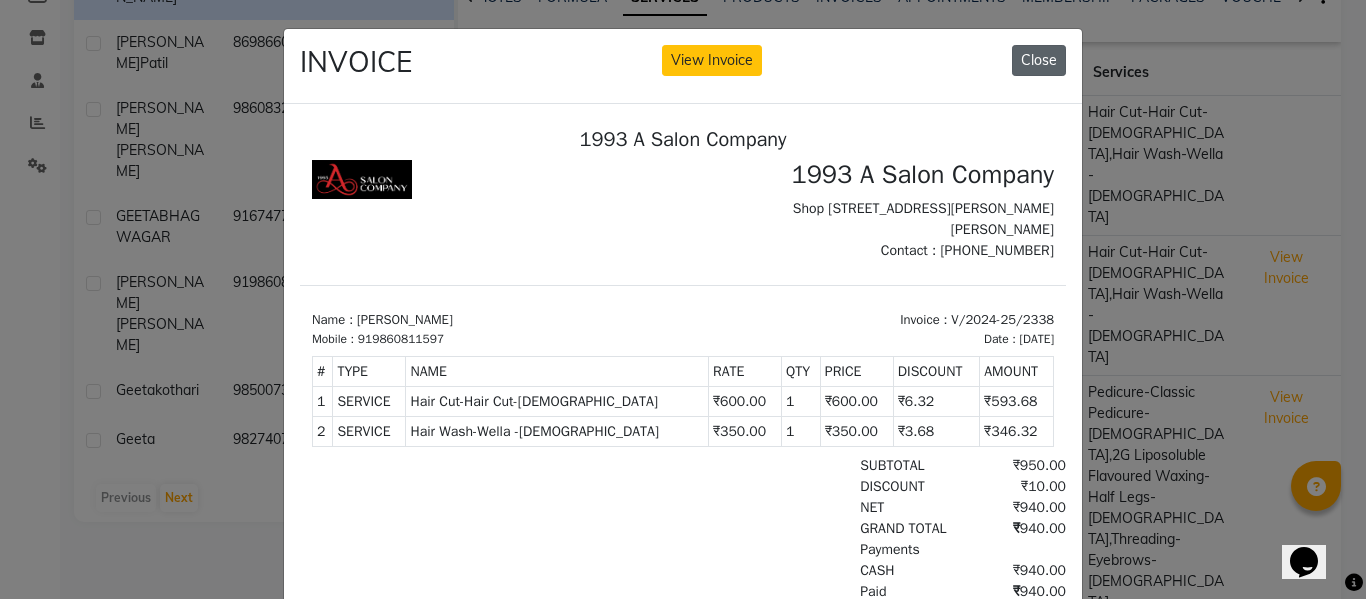 click on "Close" 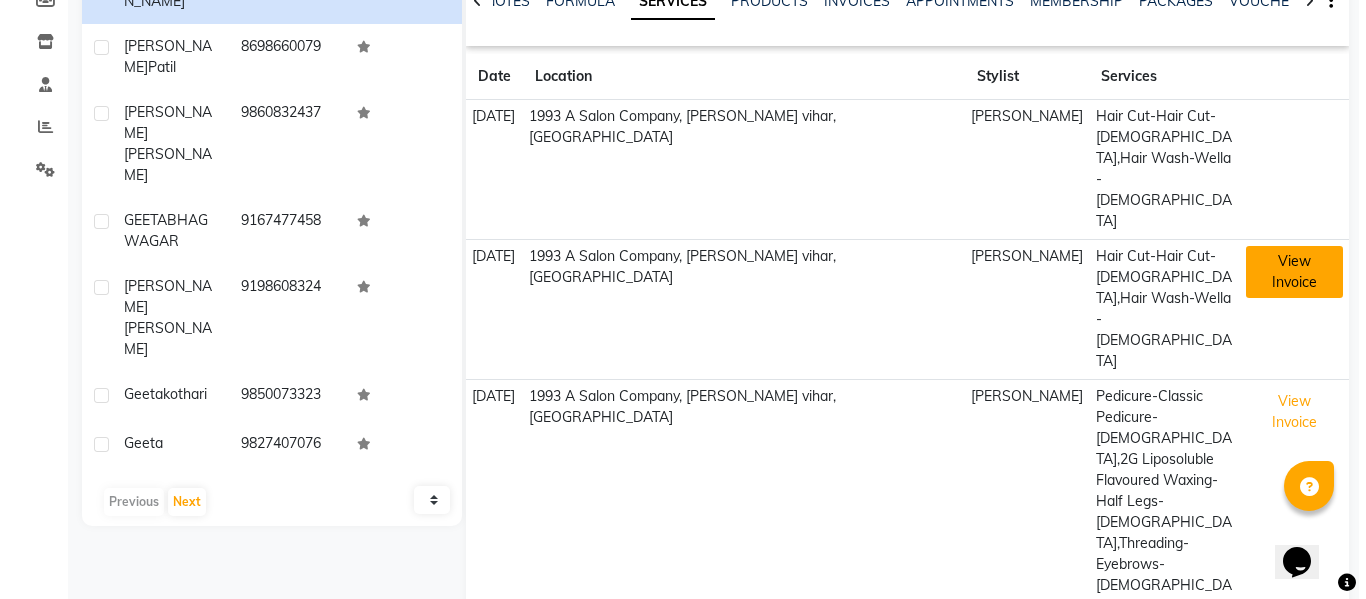 scroll, scrollTop: 297, scrollLeft: 0, axis: vertical 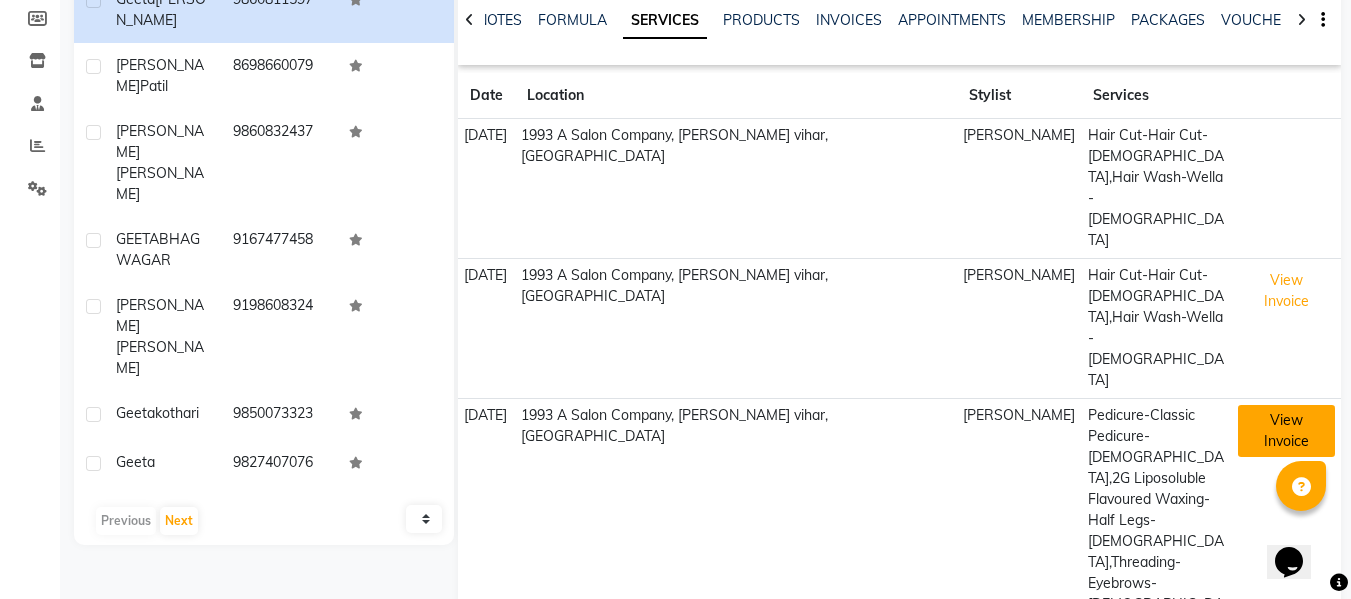 click on "View Invoice" 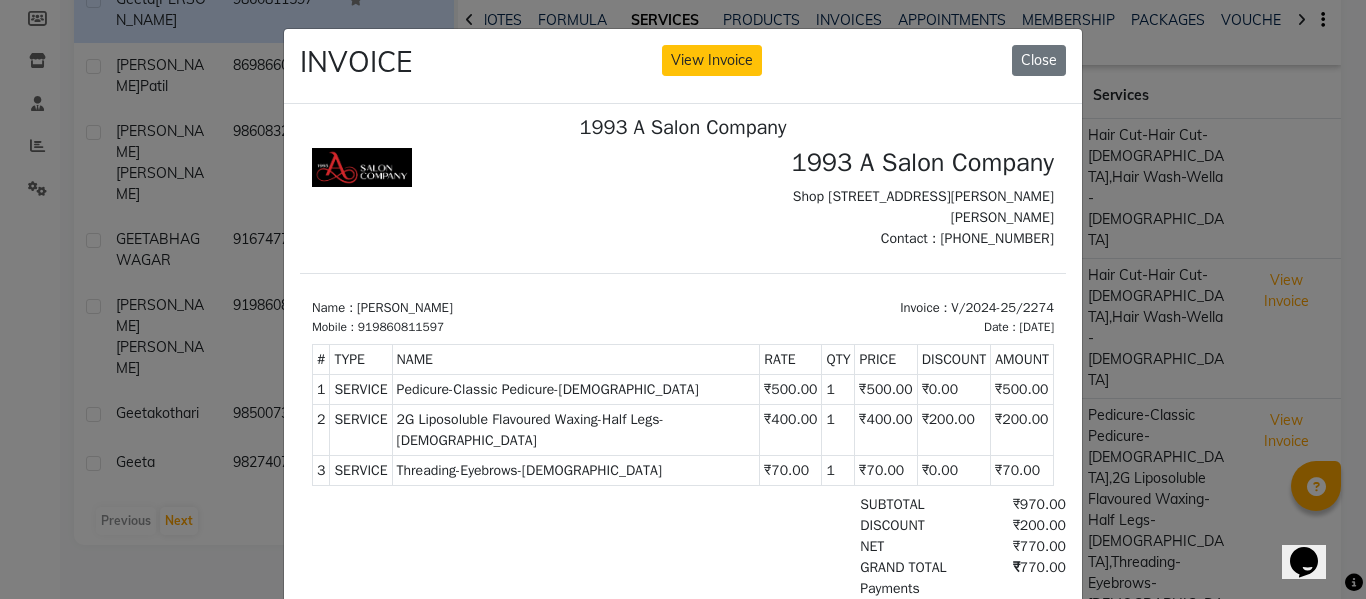 scroll, scrollTop: 16, scrollLeft: 0, axis: vertical 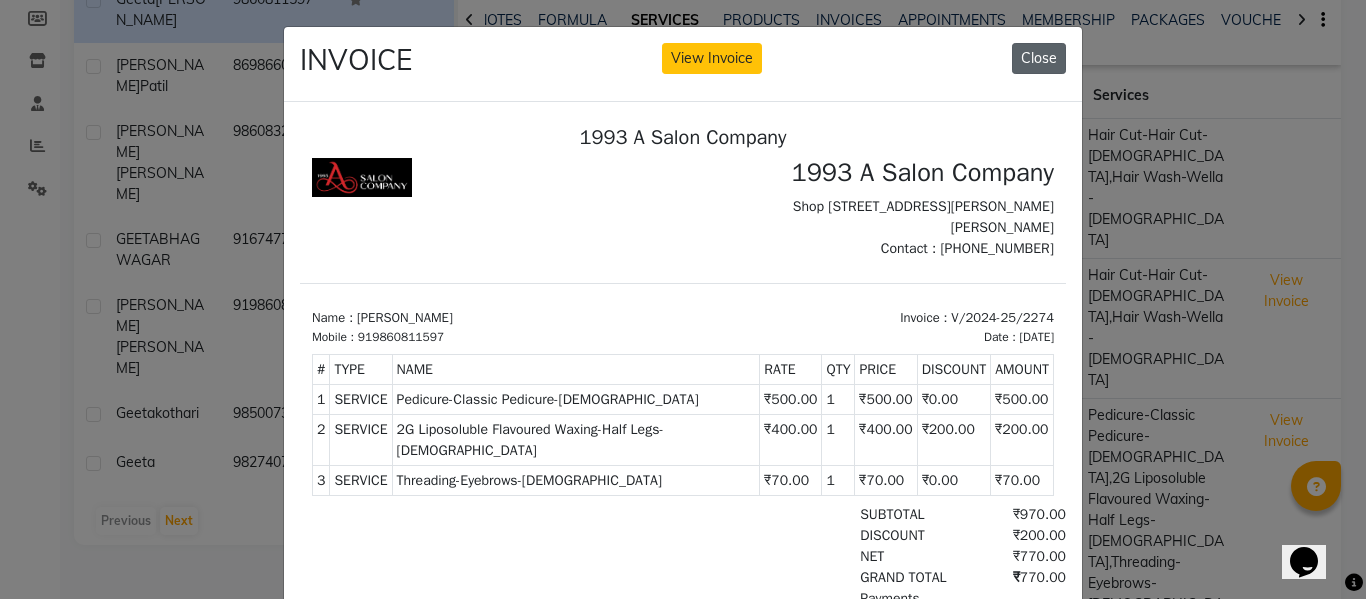 click on "Close" 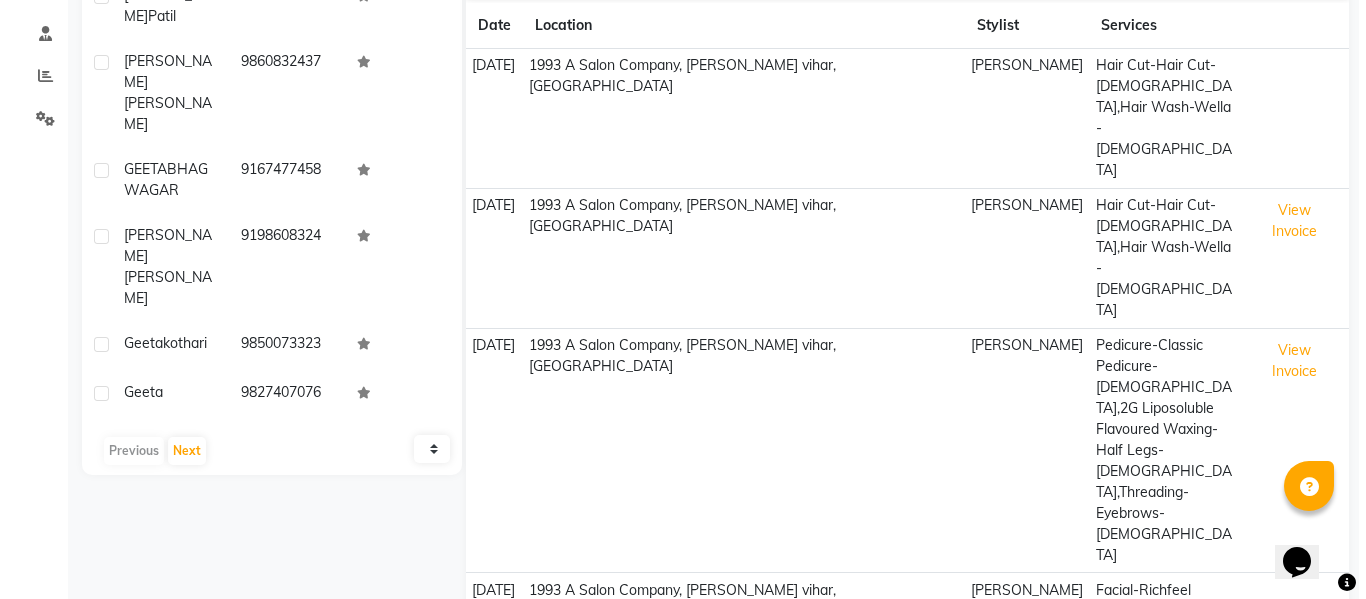 scroll, scrollTop: 497, scrollLeft: 0, axis: vertical 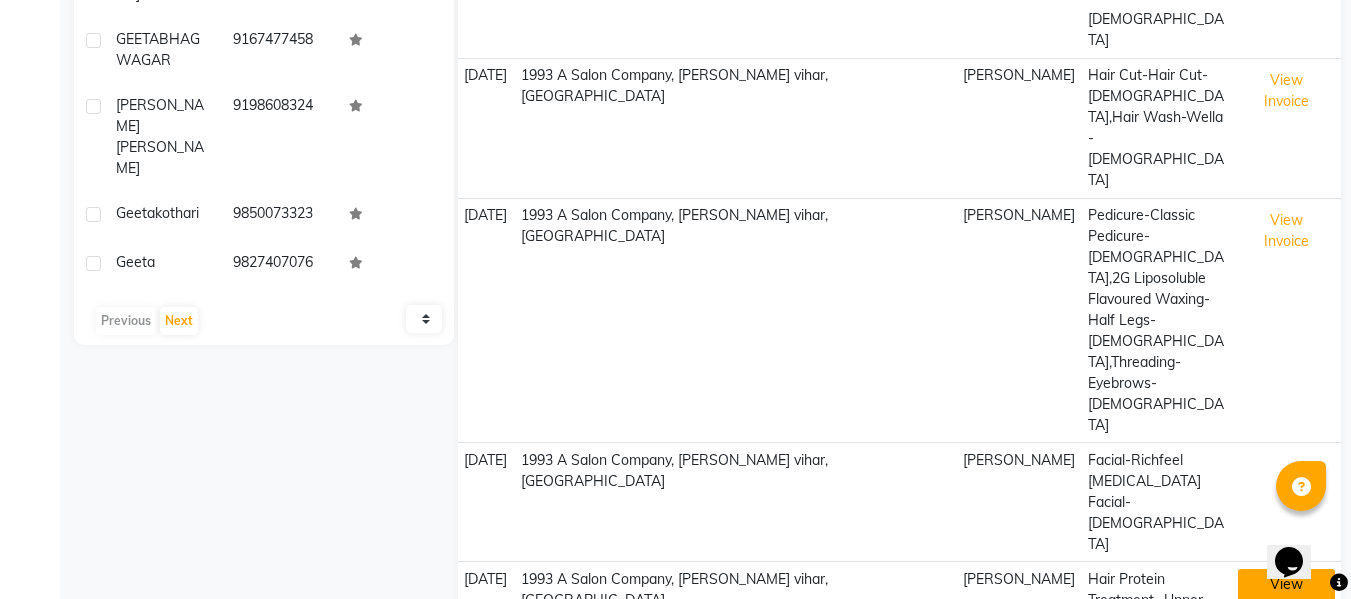 click on "View Invoice" 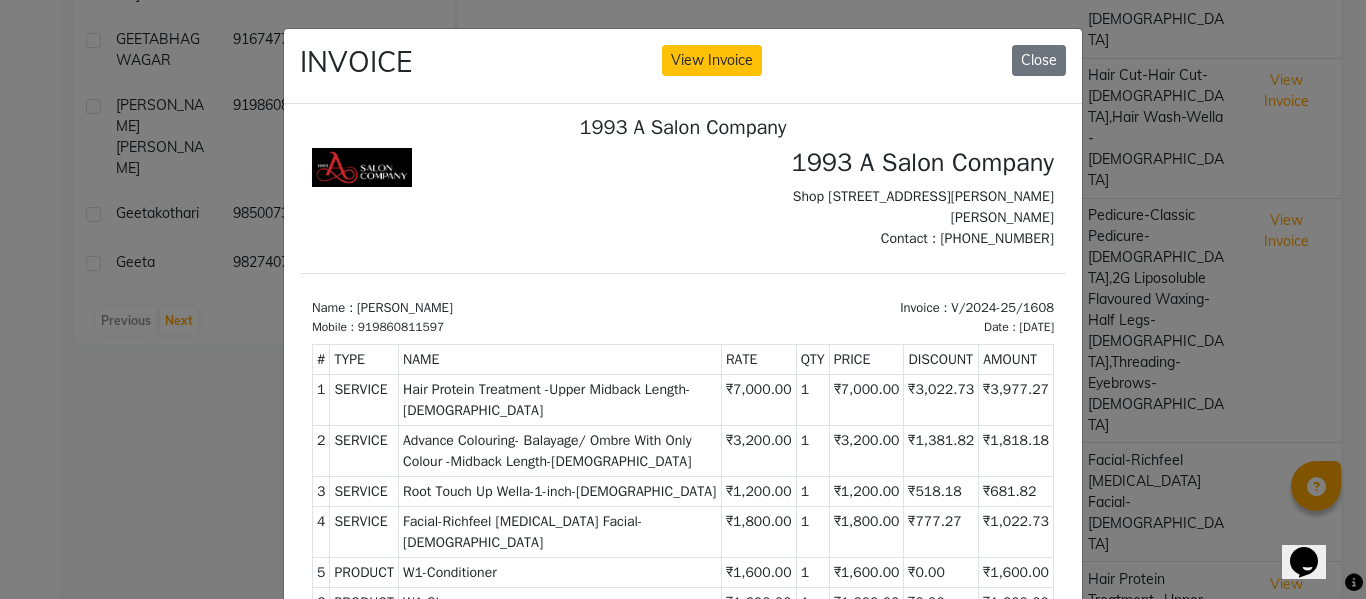 scroll, scrollTop: 16, scrollLeft: 0, axis: vertical 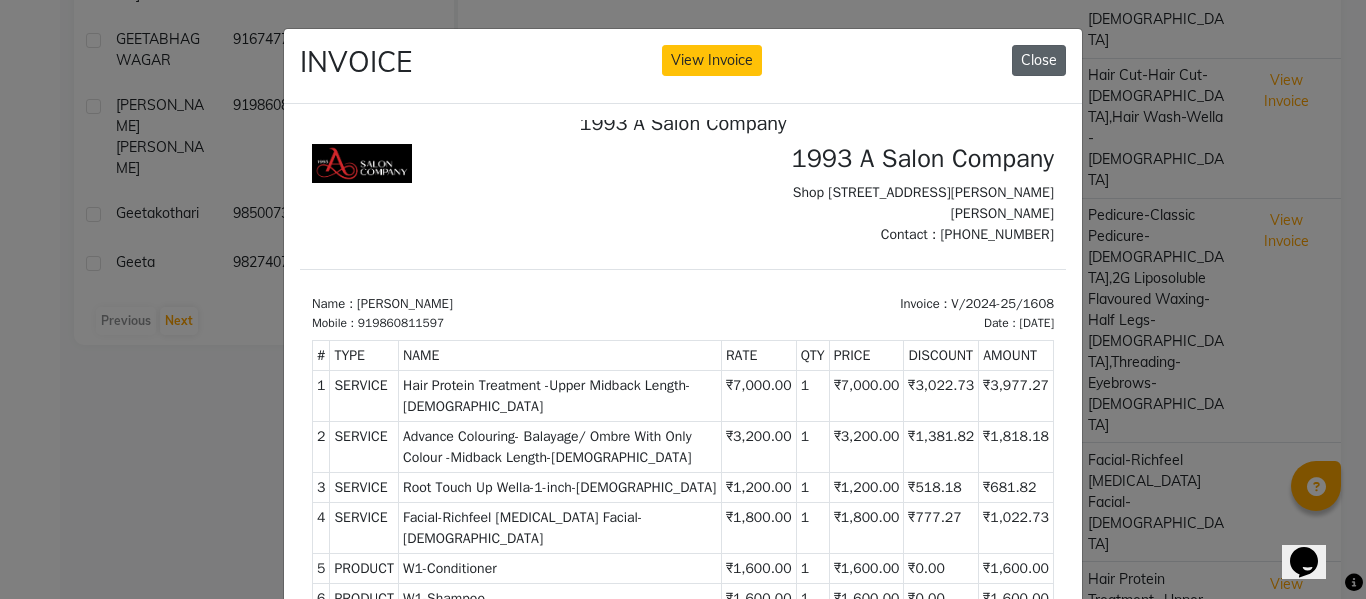 click on "Close" 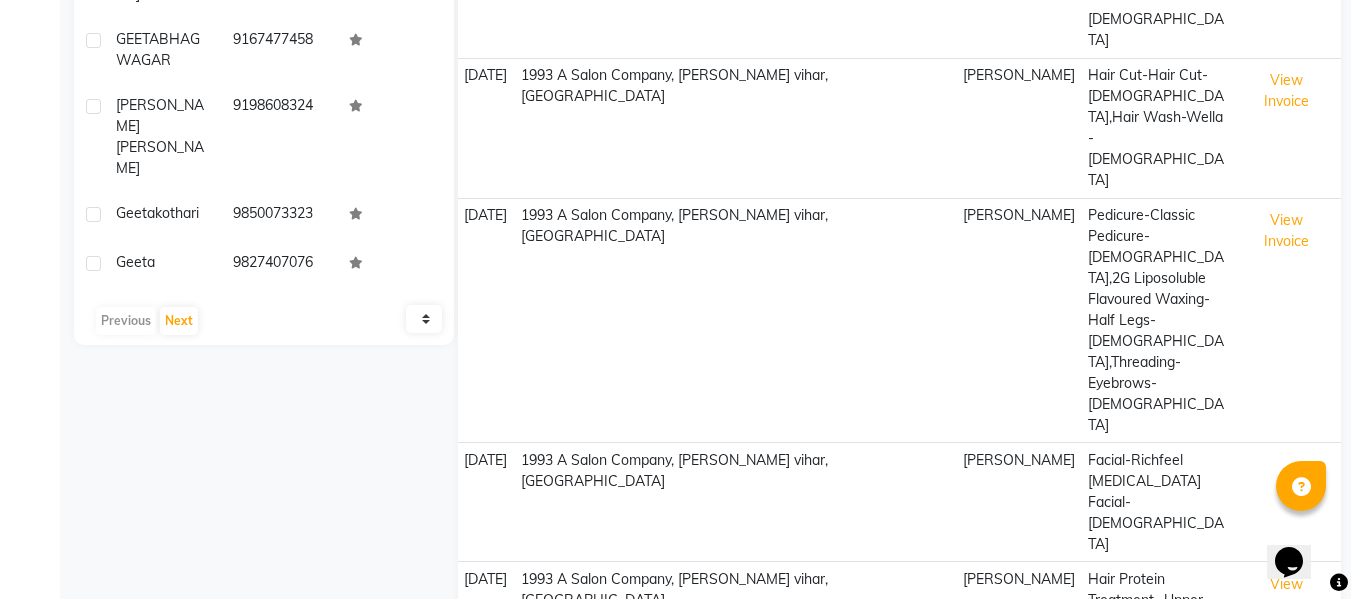 scroll, scrollTop: 0, scrollLeft: 0, axis: both 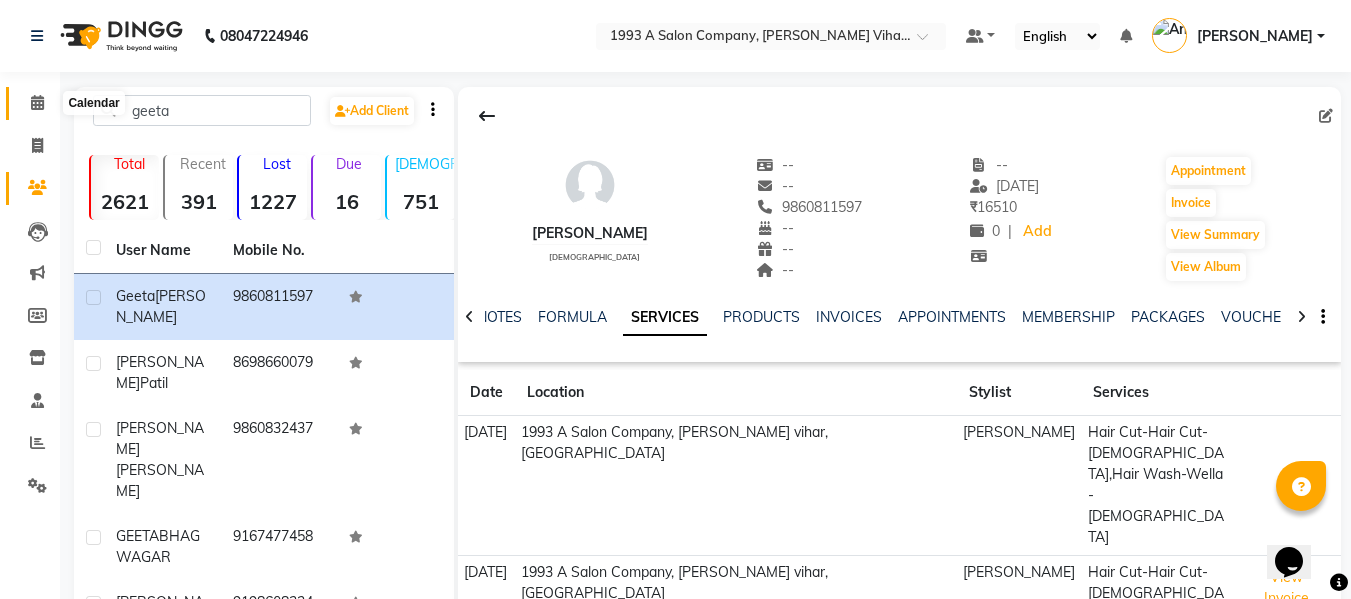click 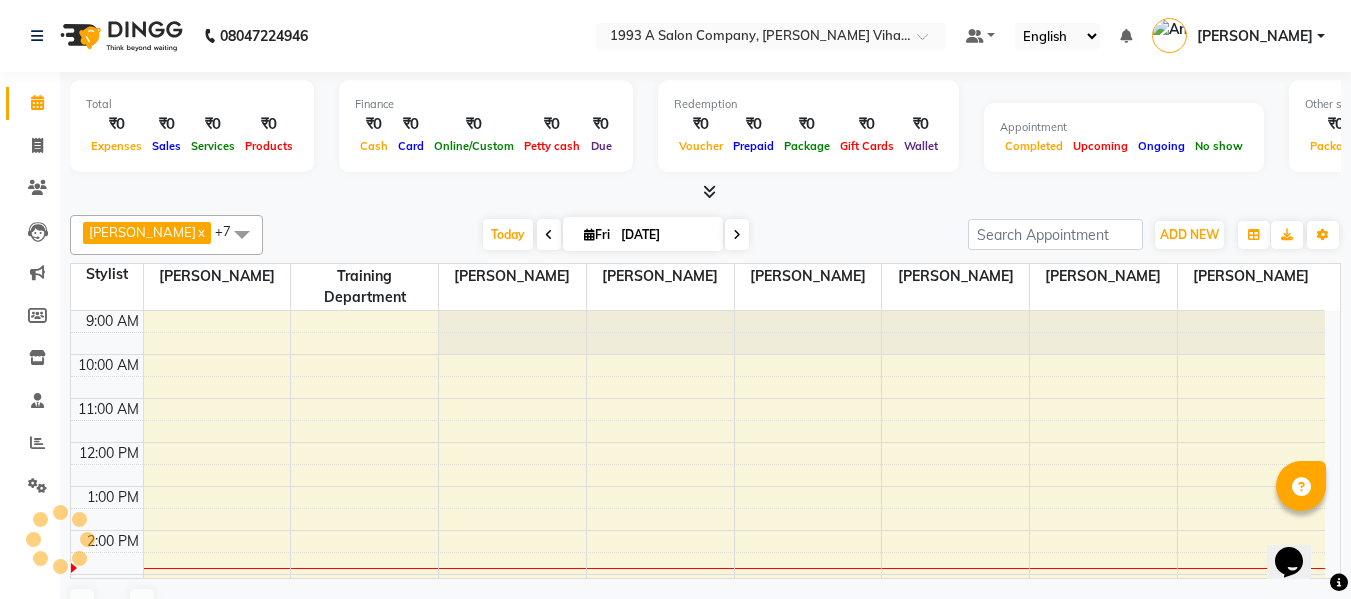 scroll, scrollTop: 221, scrollLeft: 0, axis: vertical 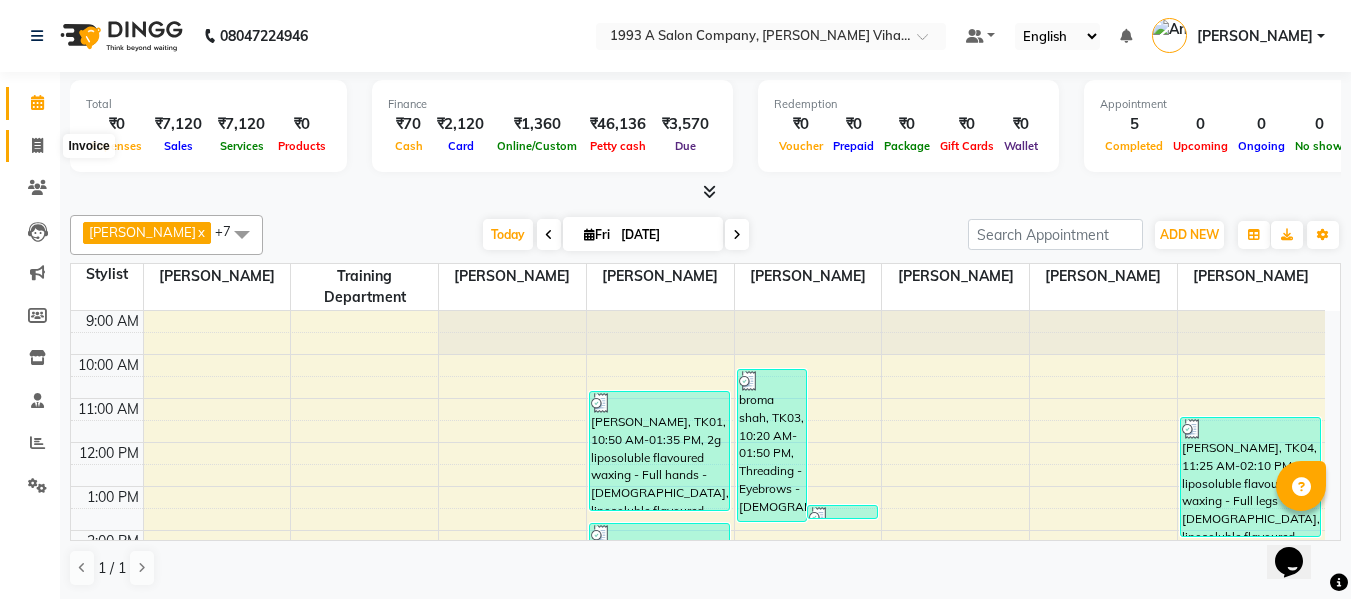 click 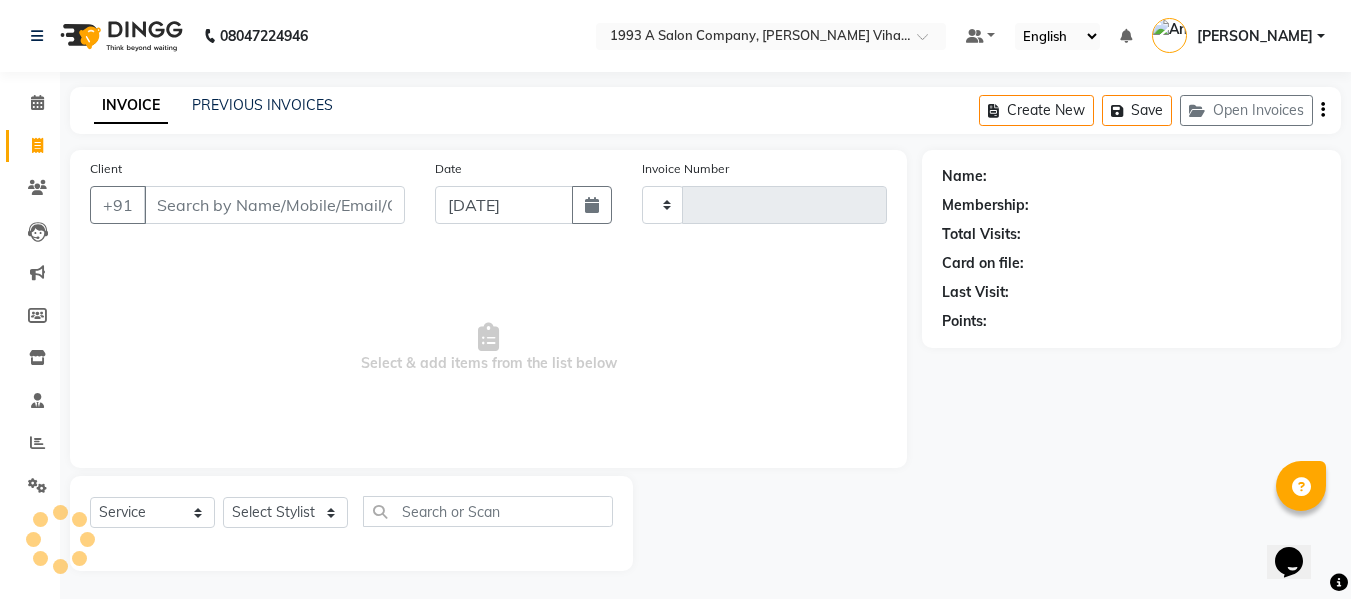type on "0760" 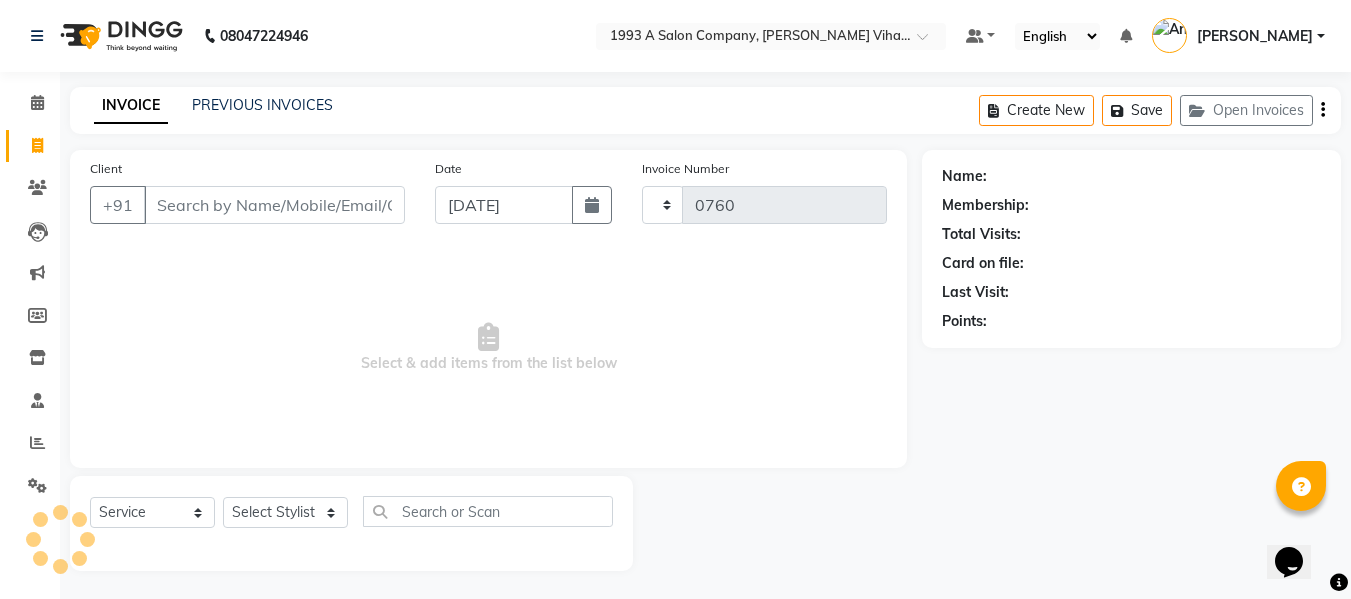 select on "4955" 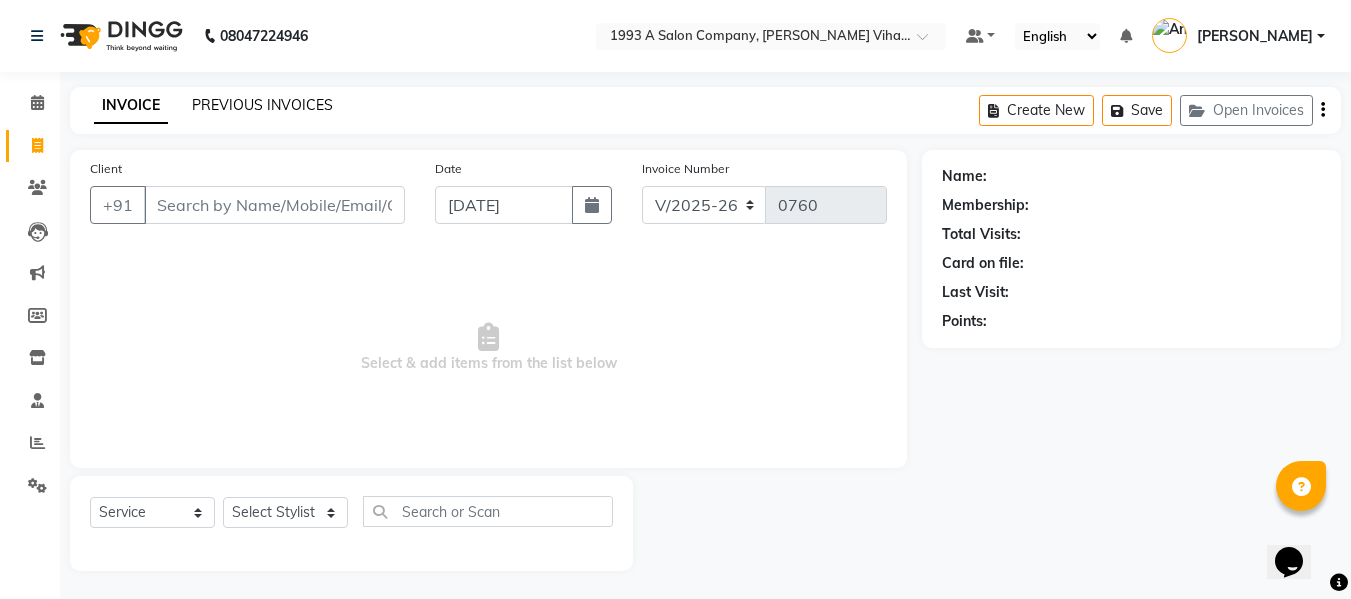click on "PREVIOUS INVOICES" 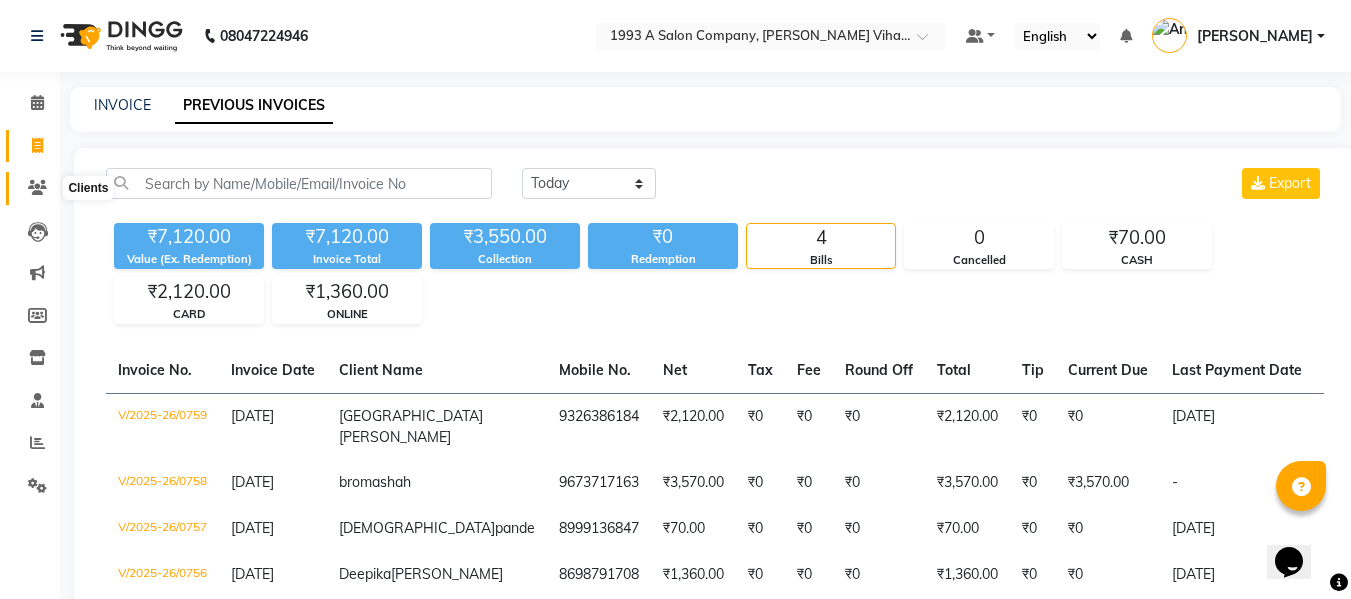 click 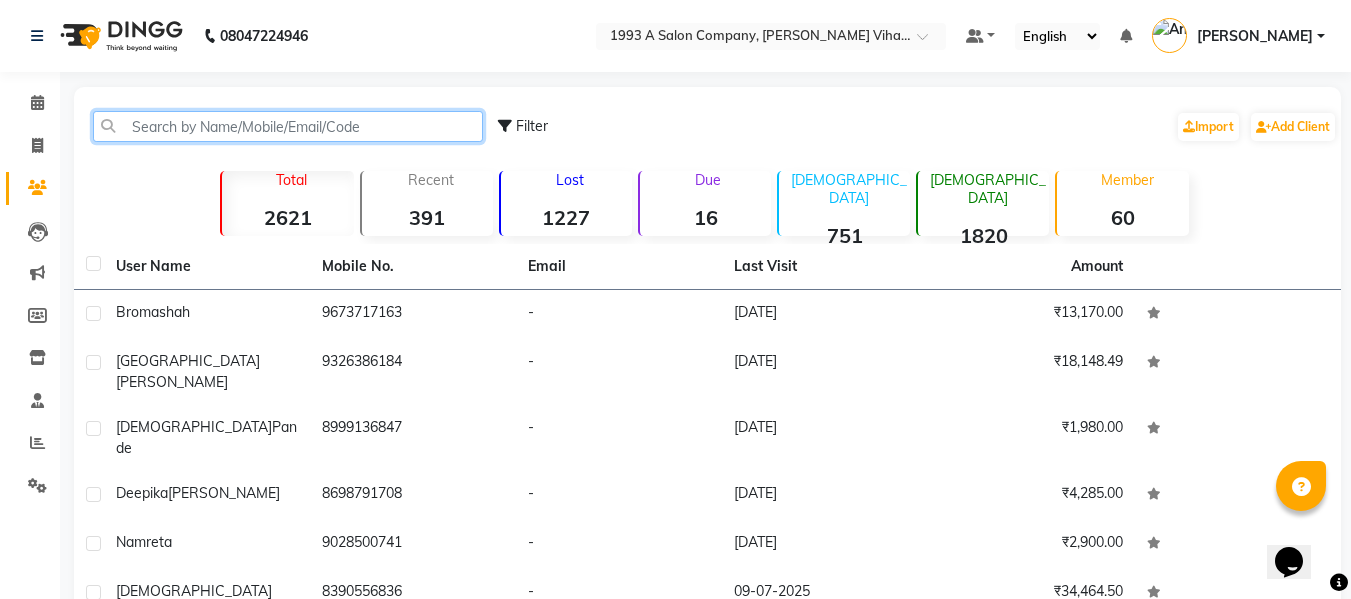 click 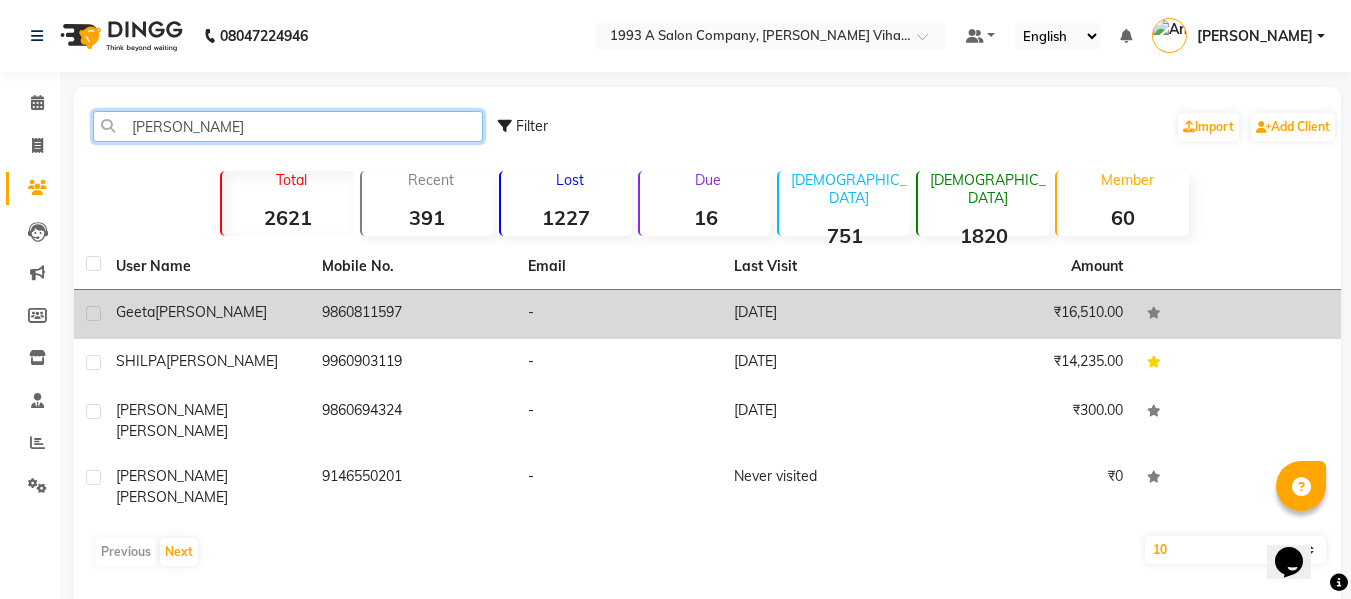 type on "bhosle" 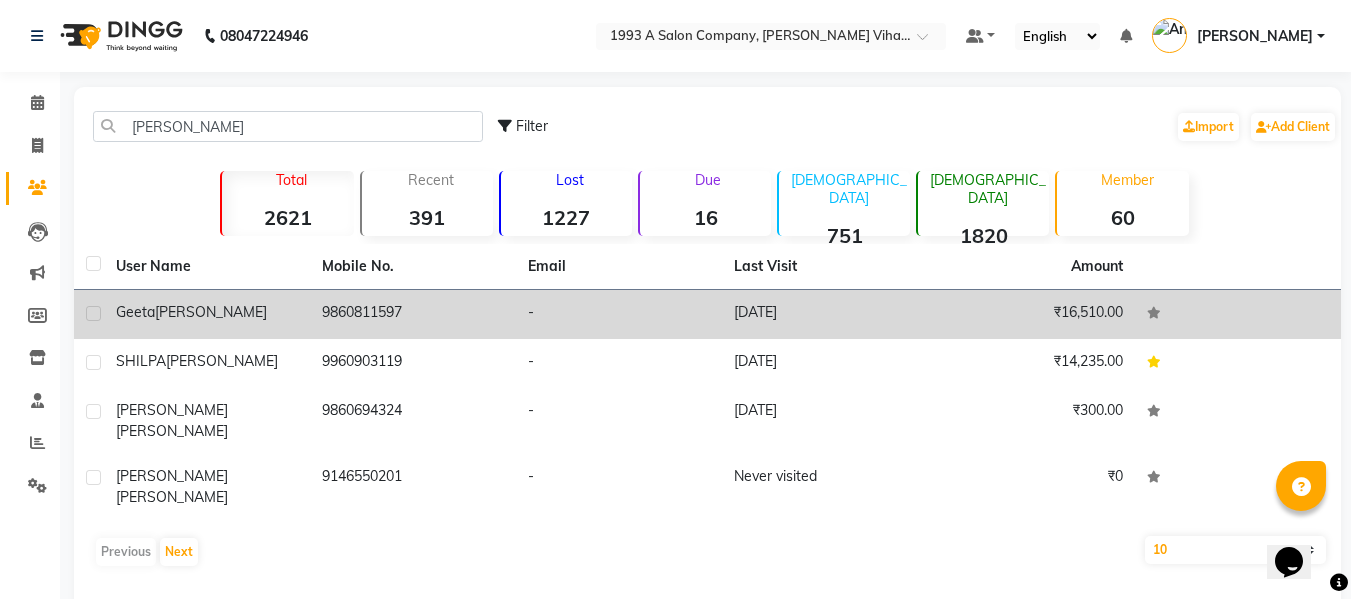 click on "9860811597" 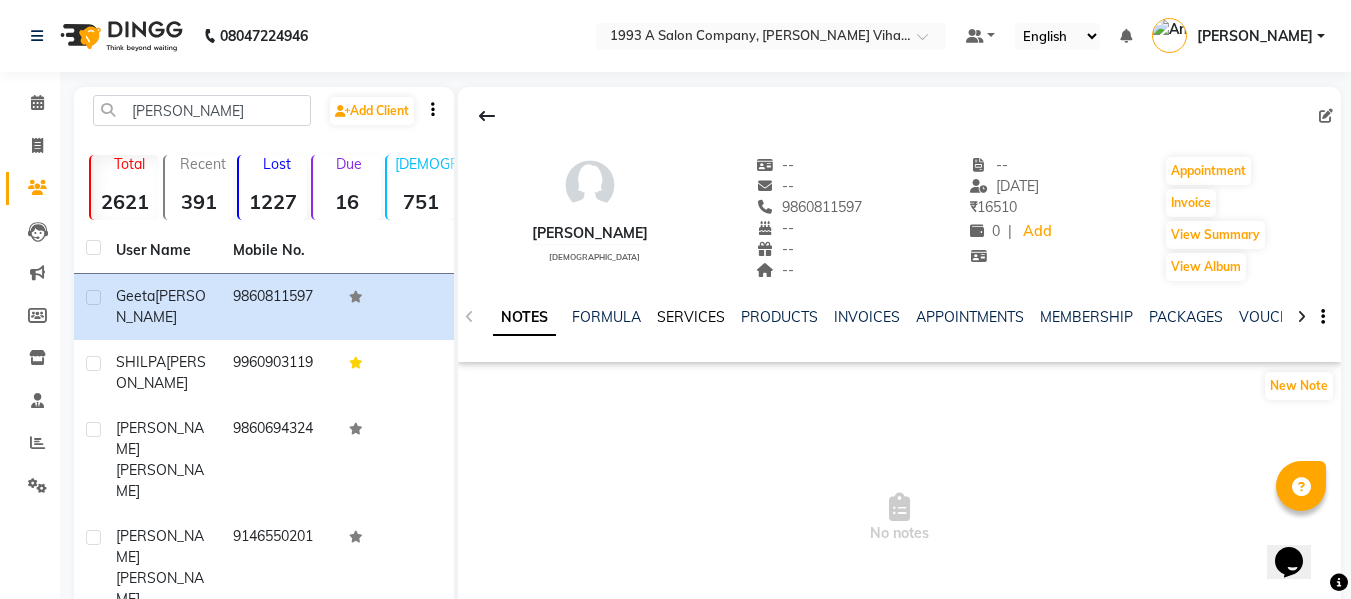 click on "SERVICES" 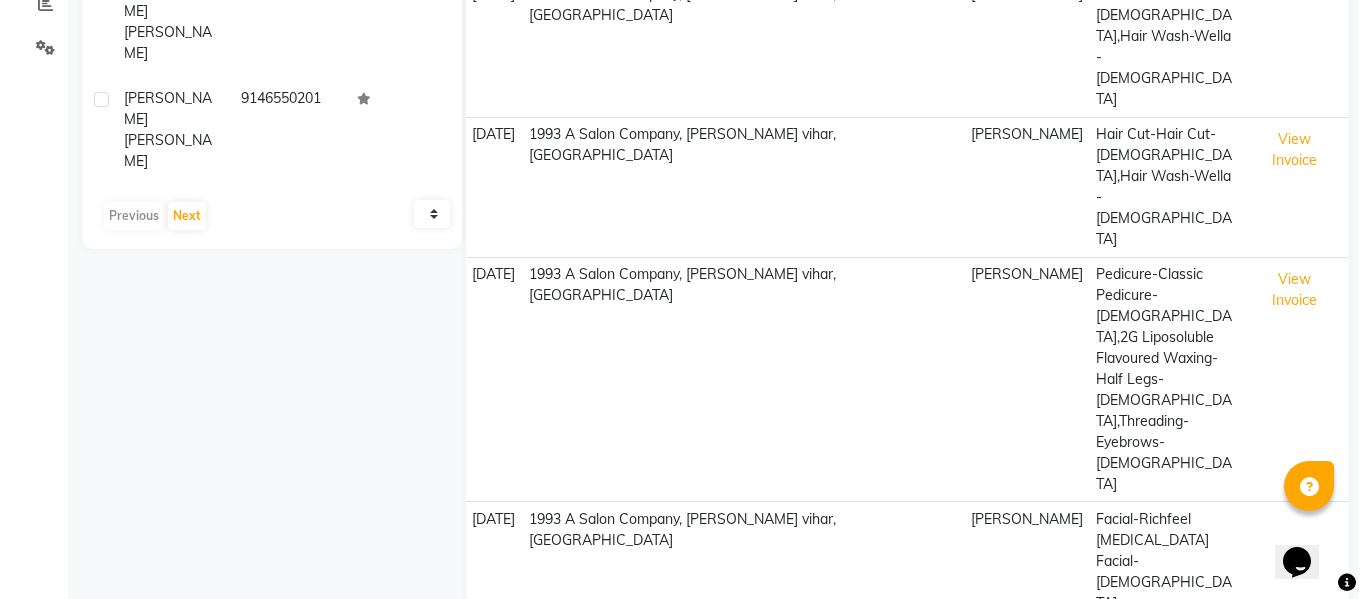 scroll, scrollTop: 497, scrollLeft: 0, axis: vertical 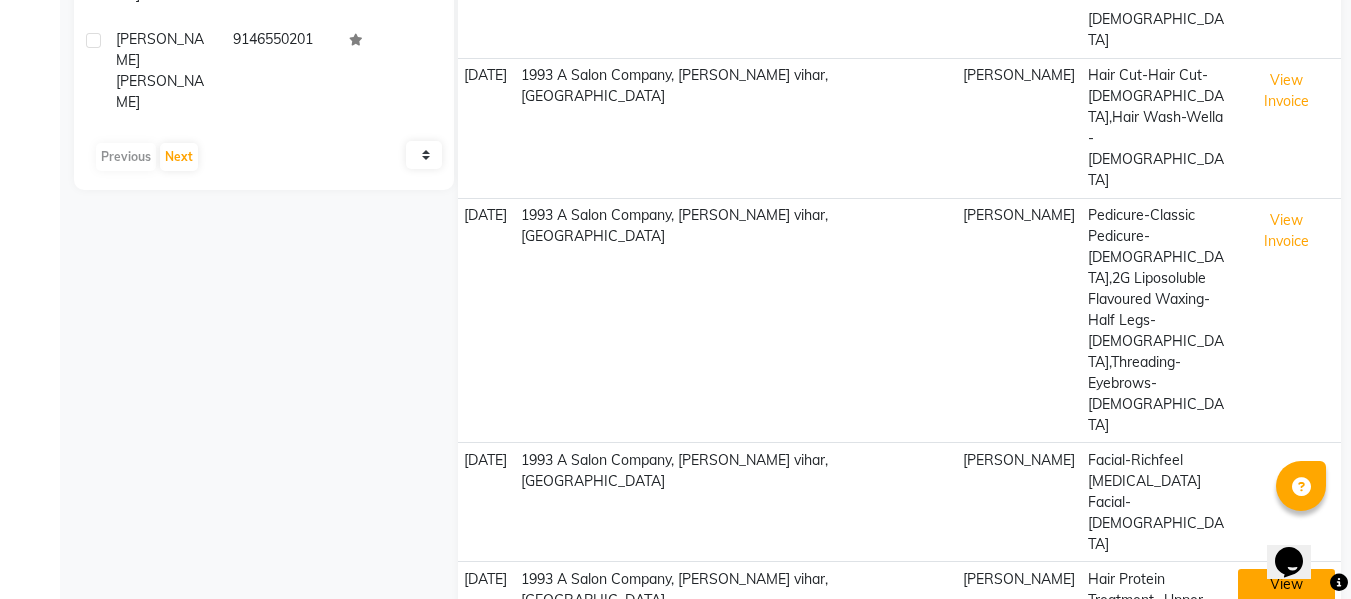 click on "View Invoice" 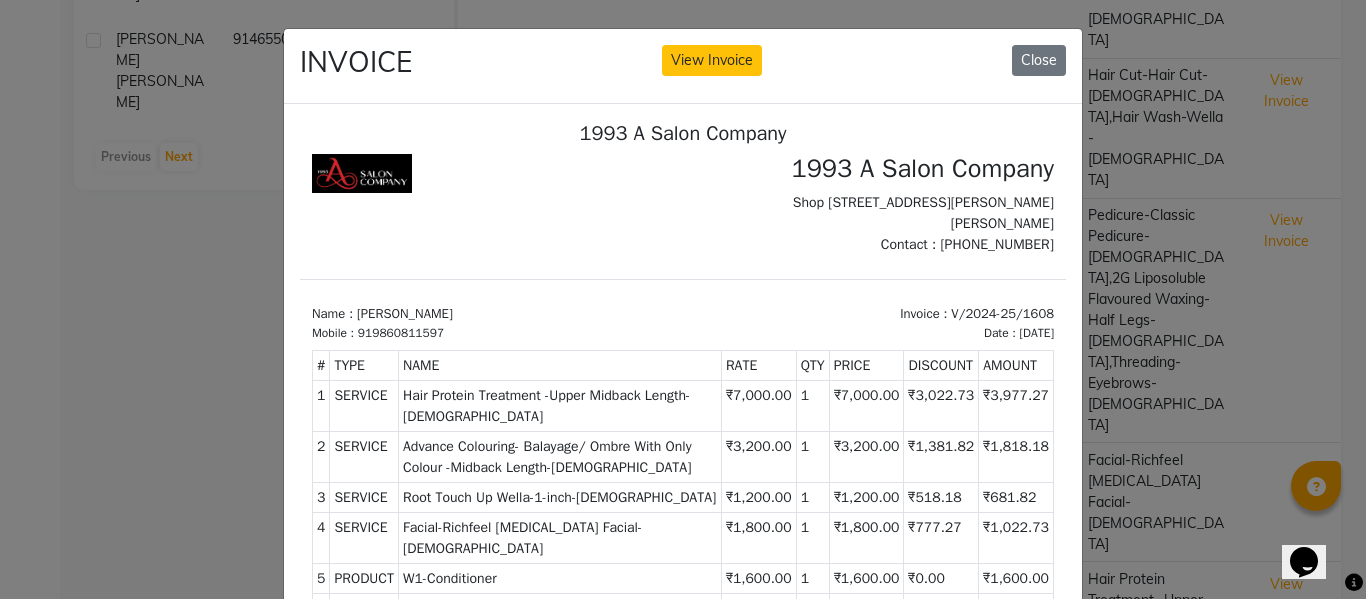 scroll, scrollTop: 16, scrollLeft: 0, axis: vertical 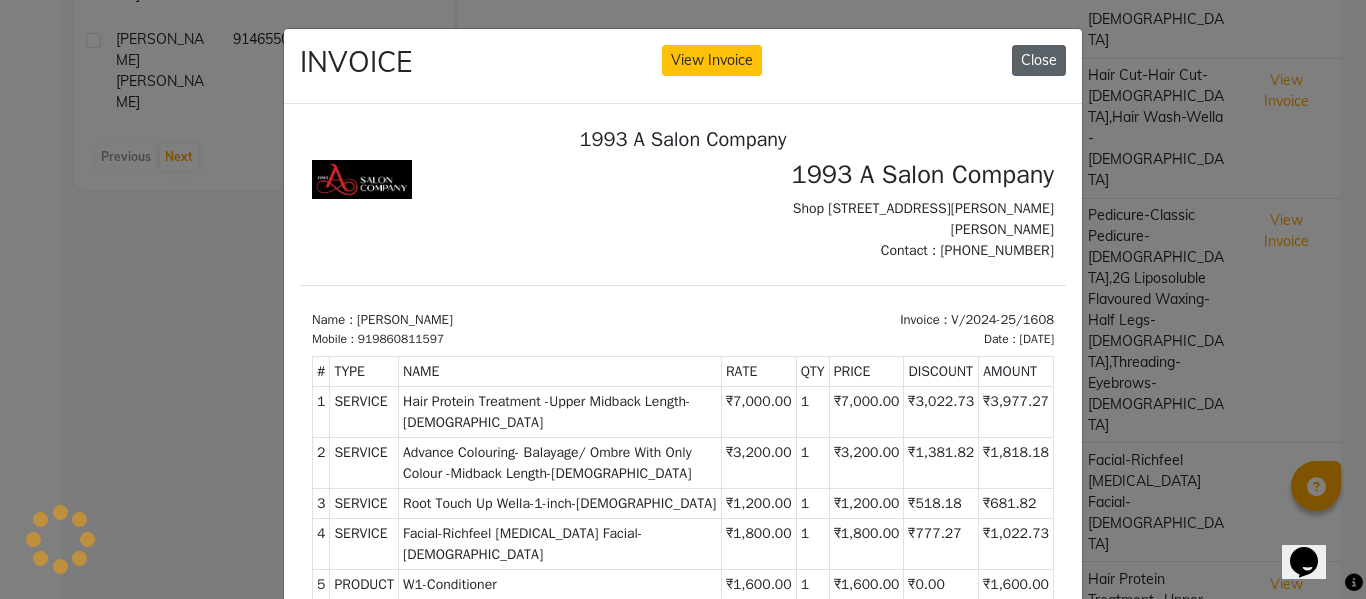 click on "Close" 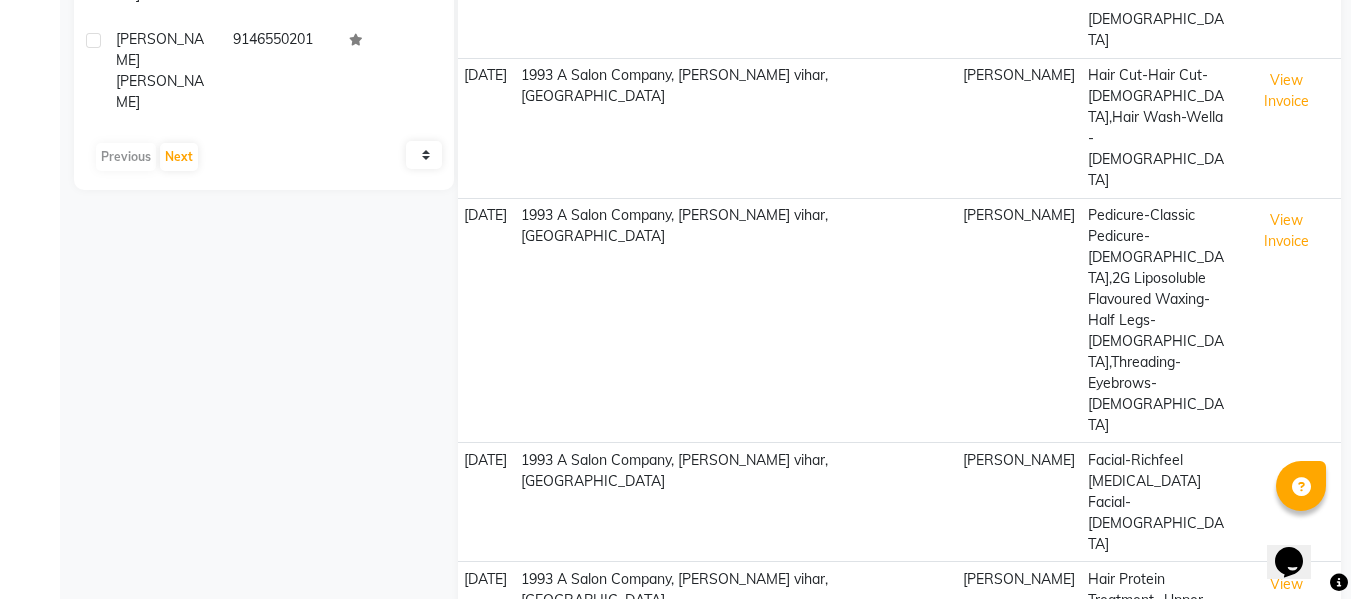 click on "Next" 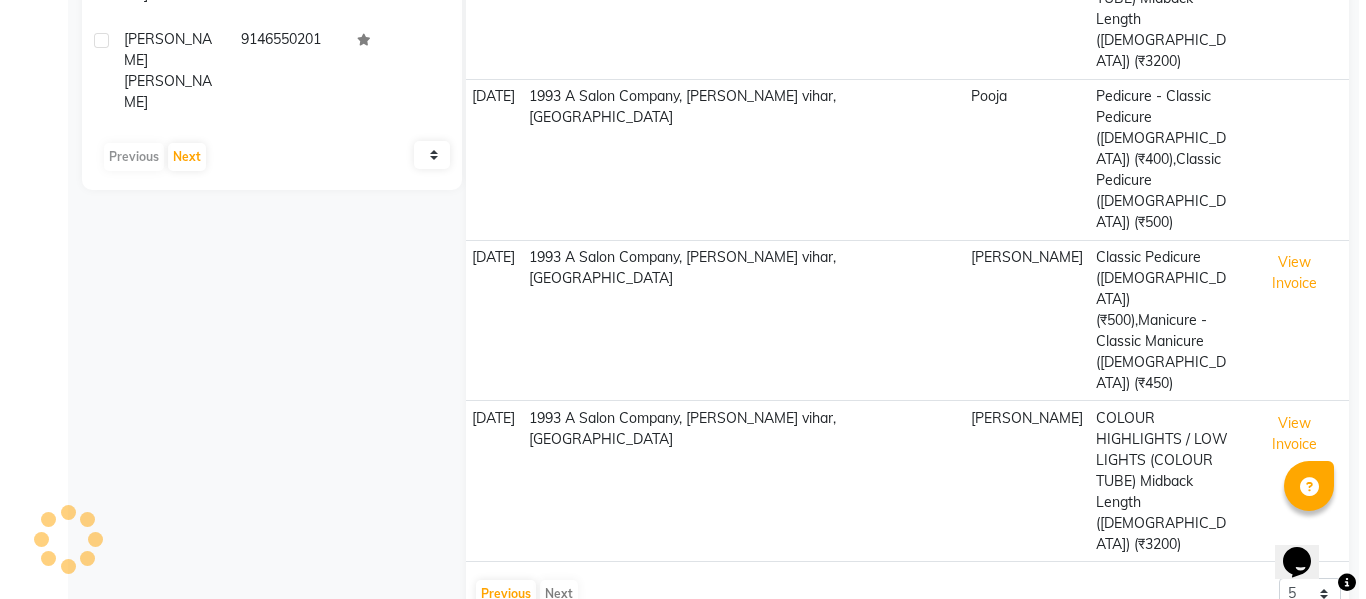 scroll, scrollTop: 315, scrollLeft: 0, axis: vertical 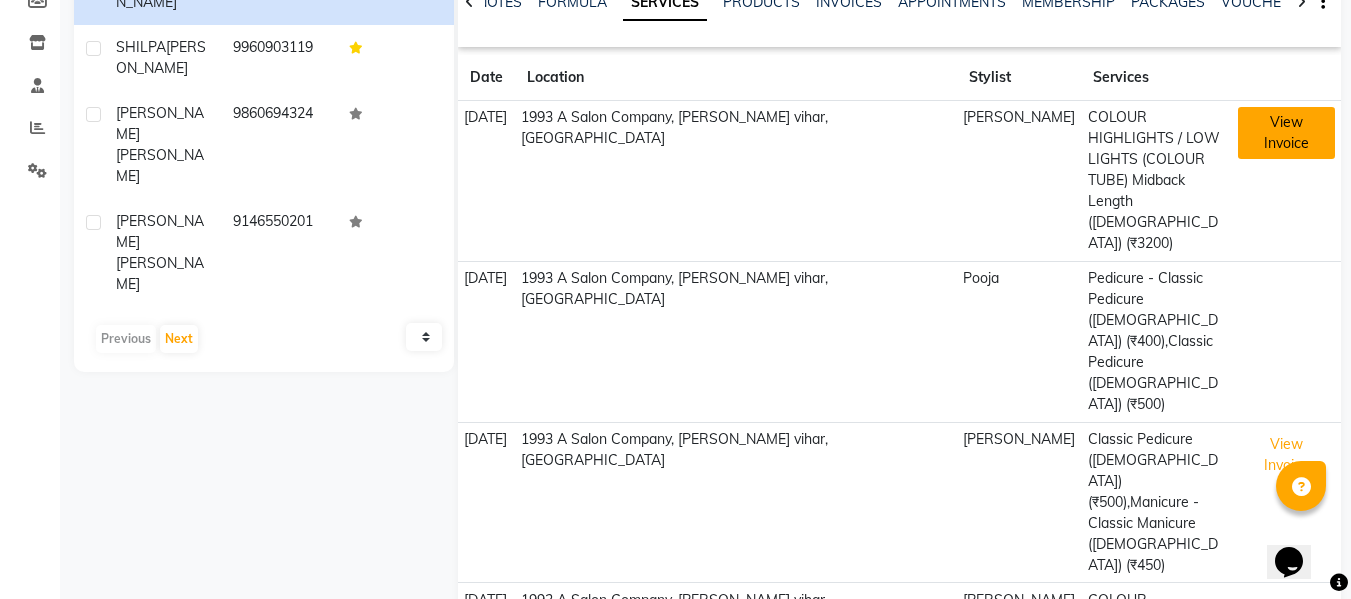 click on "View Invoice" 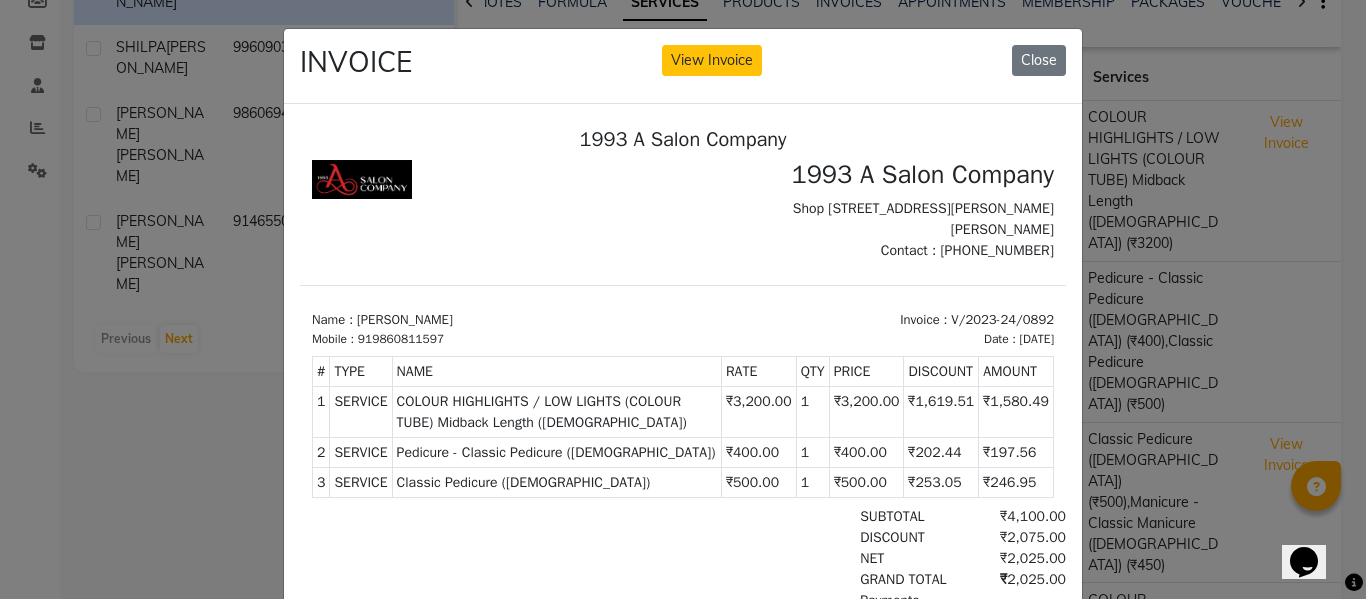 scroll, scrollTop: 16, scrollLeft: 0, axis: vertical 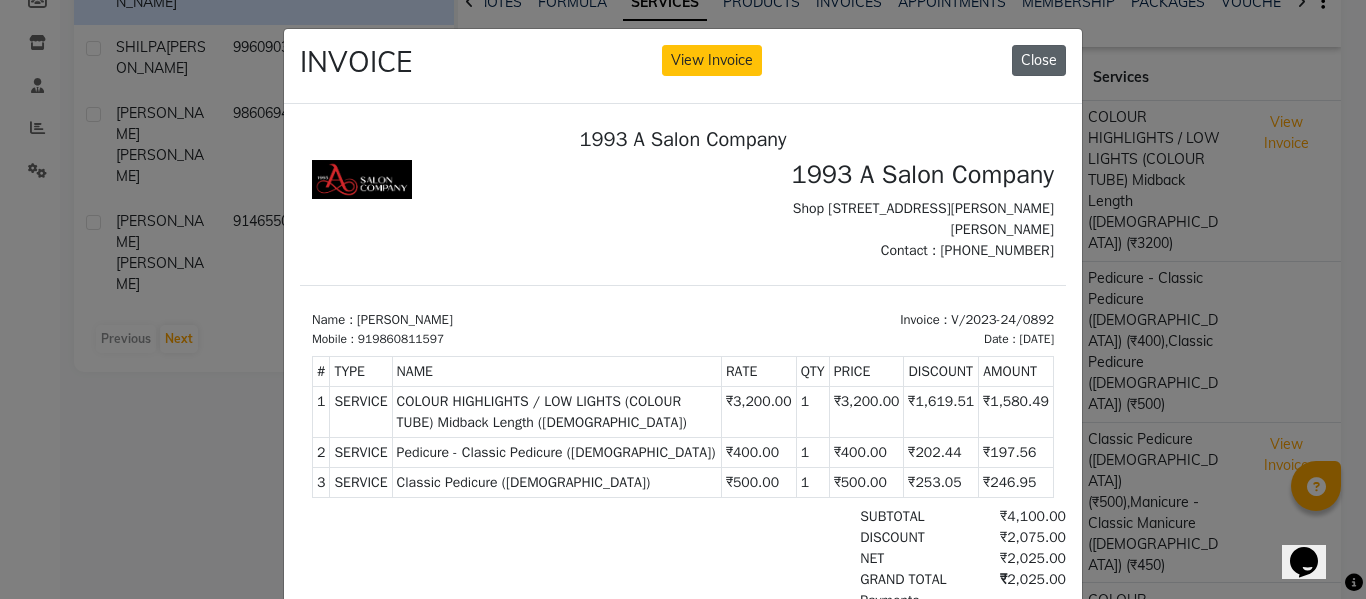 click on "Close" 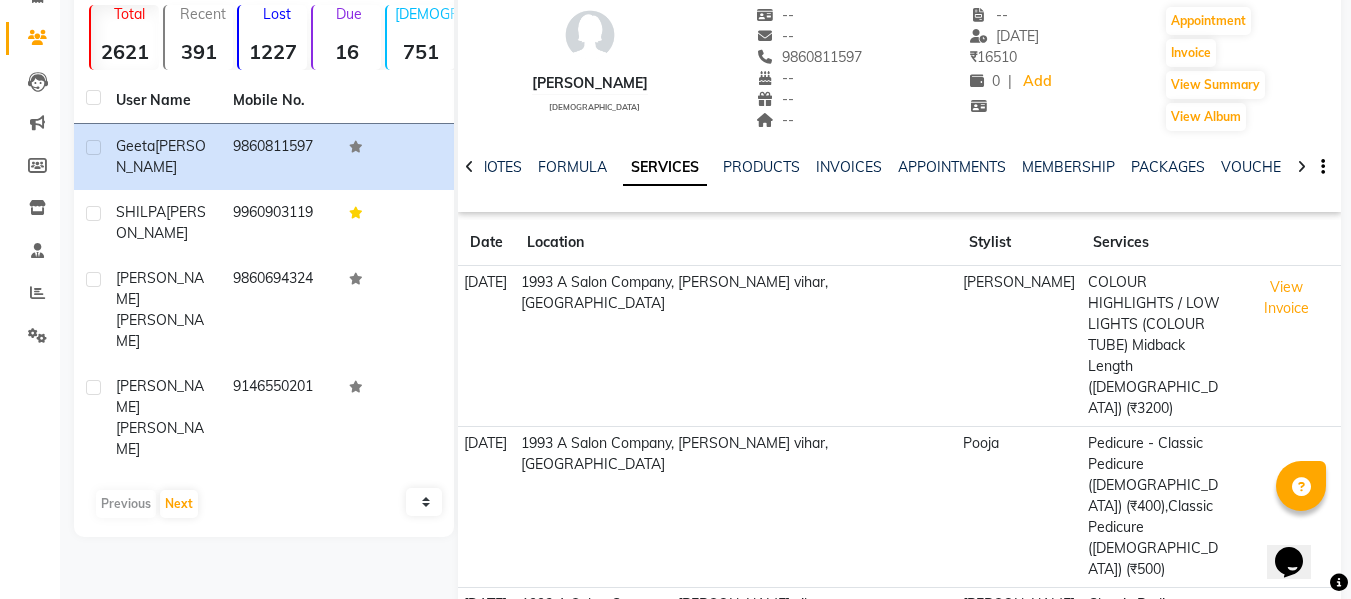 scroll, scrollTop: 0, scrollLeft: 0, axis: both 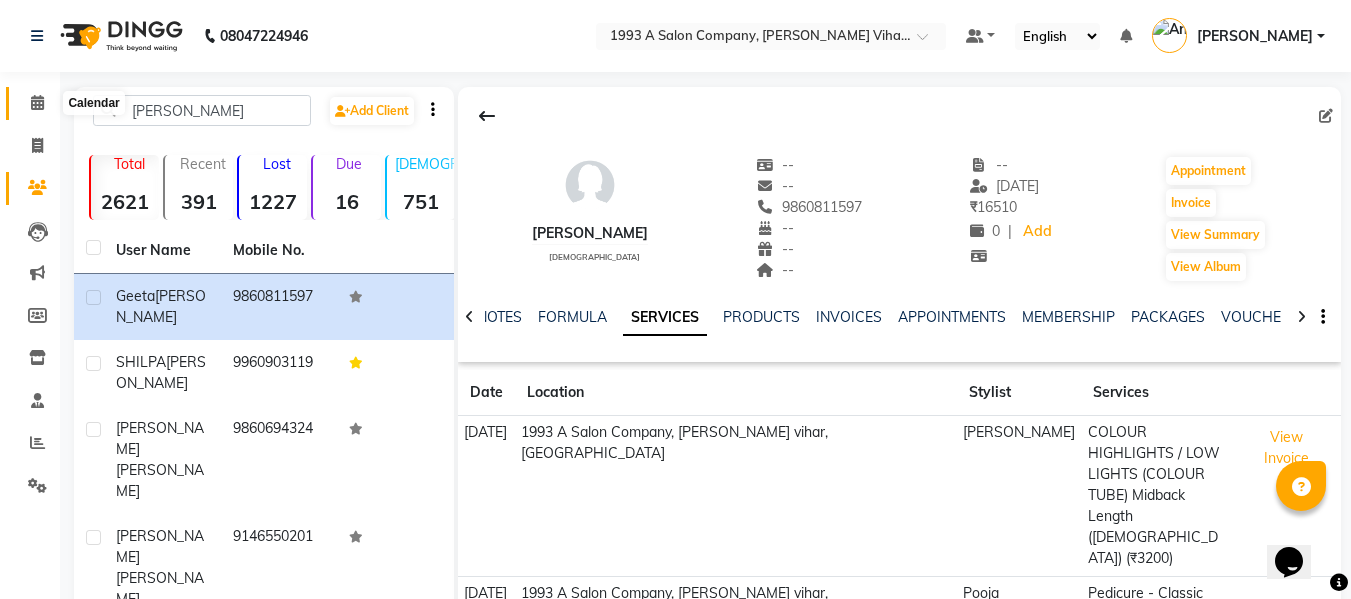 click 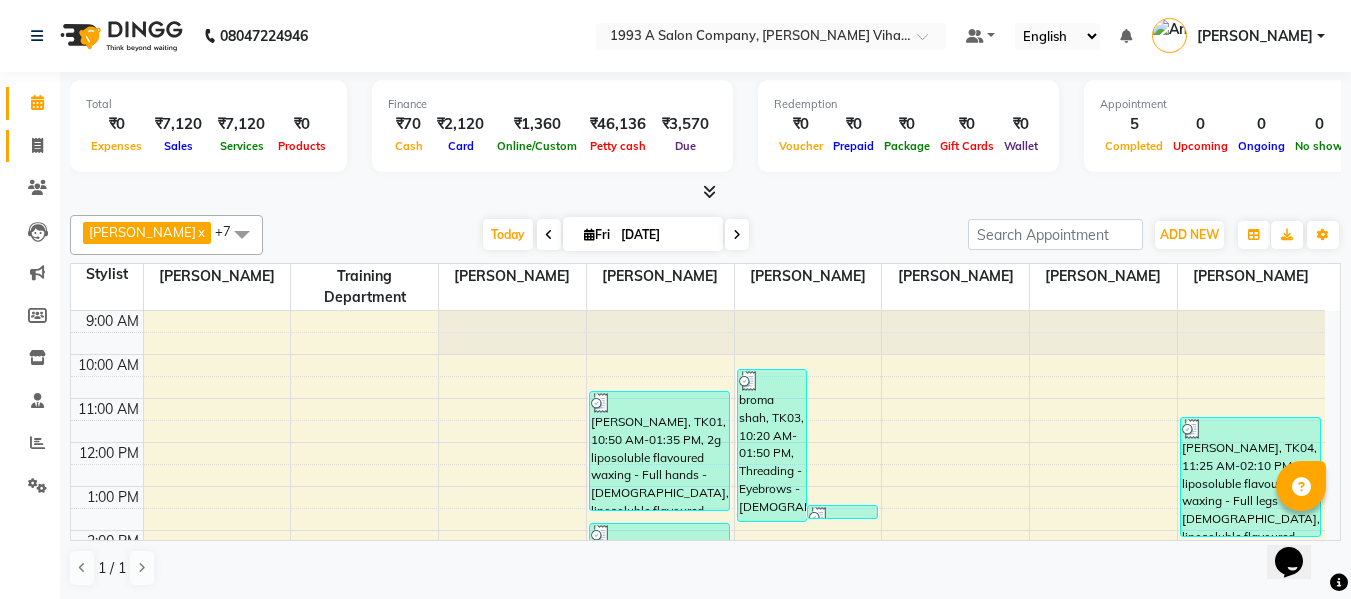 click on "Invoice" 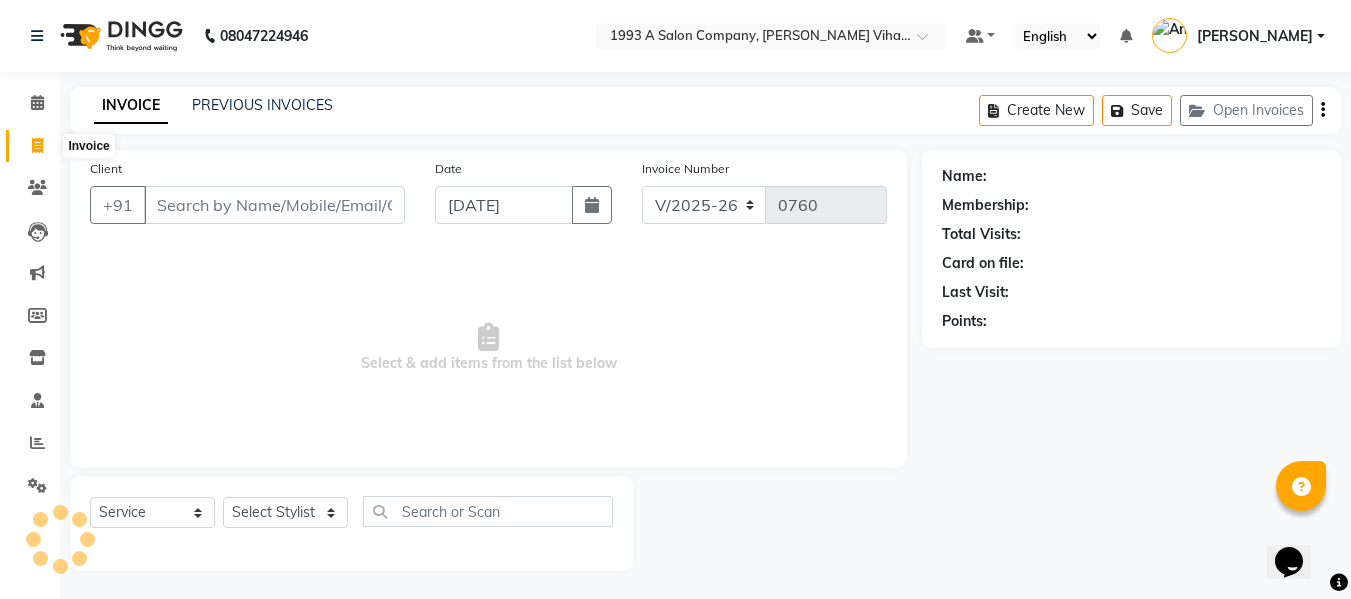 click 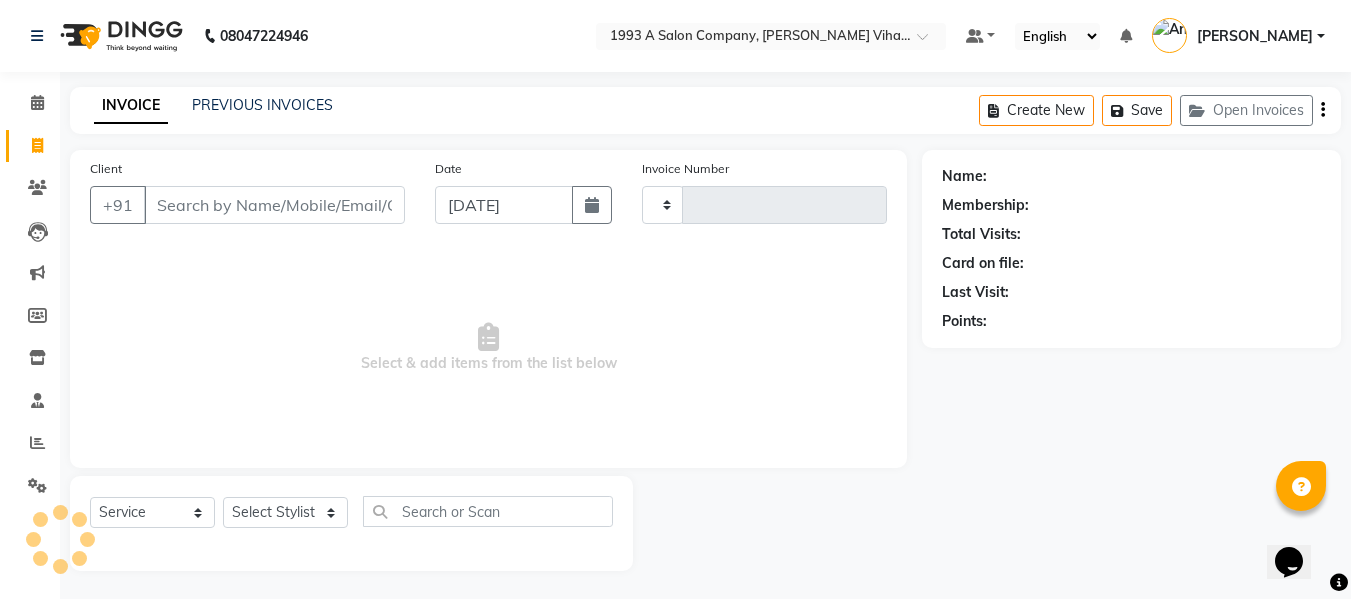 scroll, scrollTop: 2, scrollLeft: 0, axis: vertical 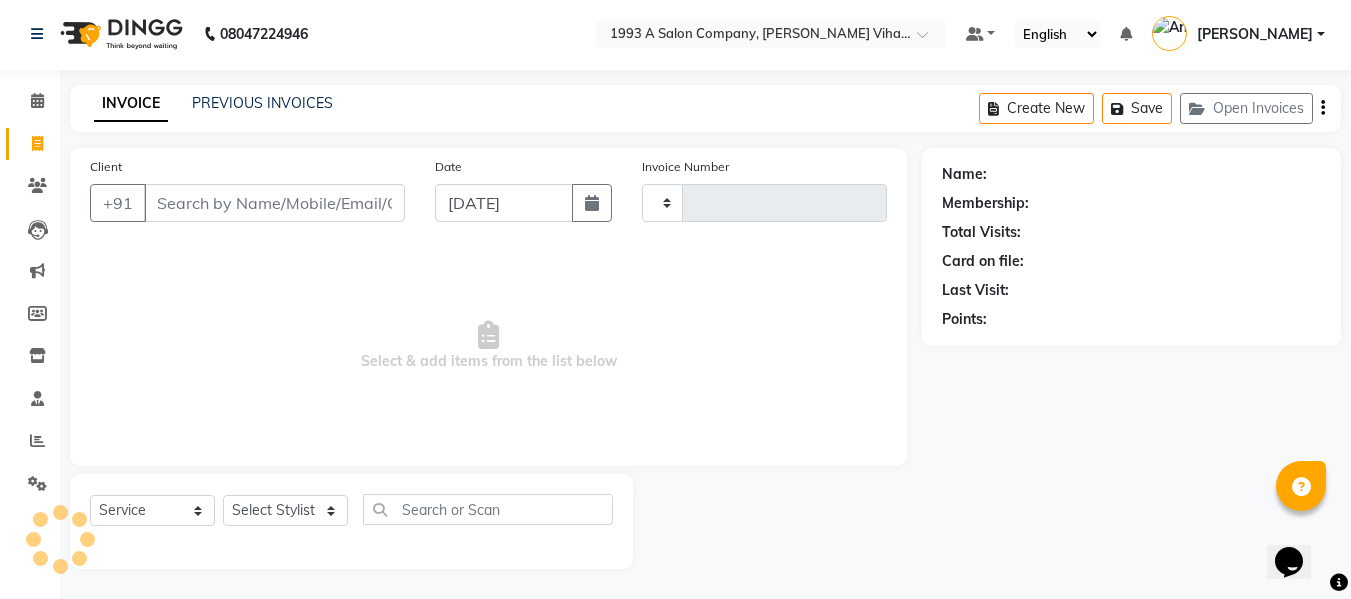 type on "0760" 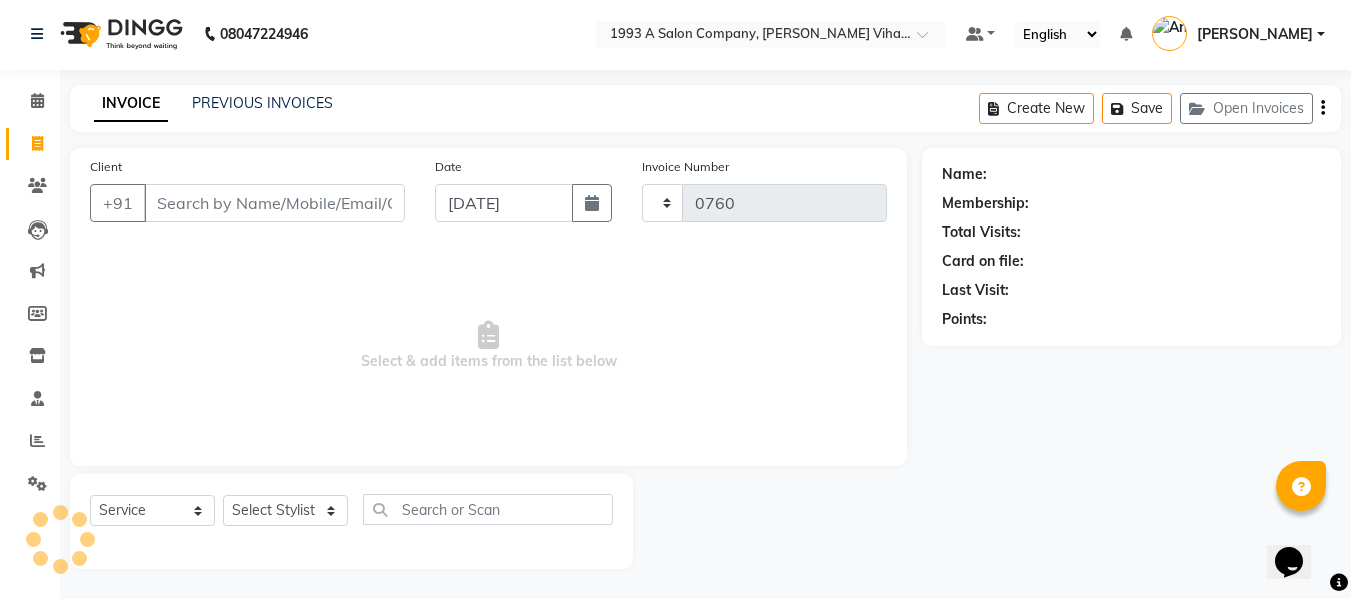 select on "4955" 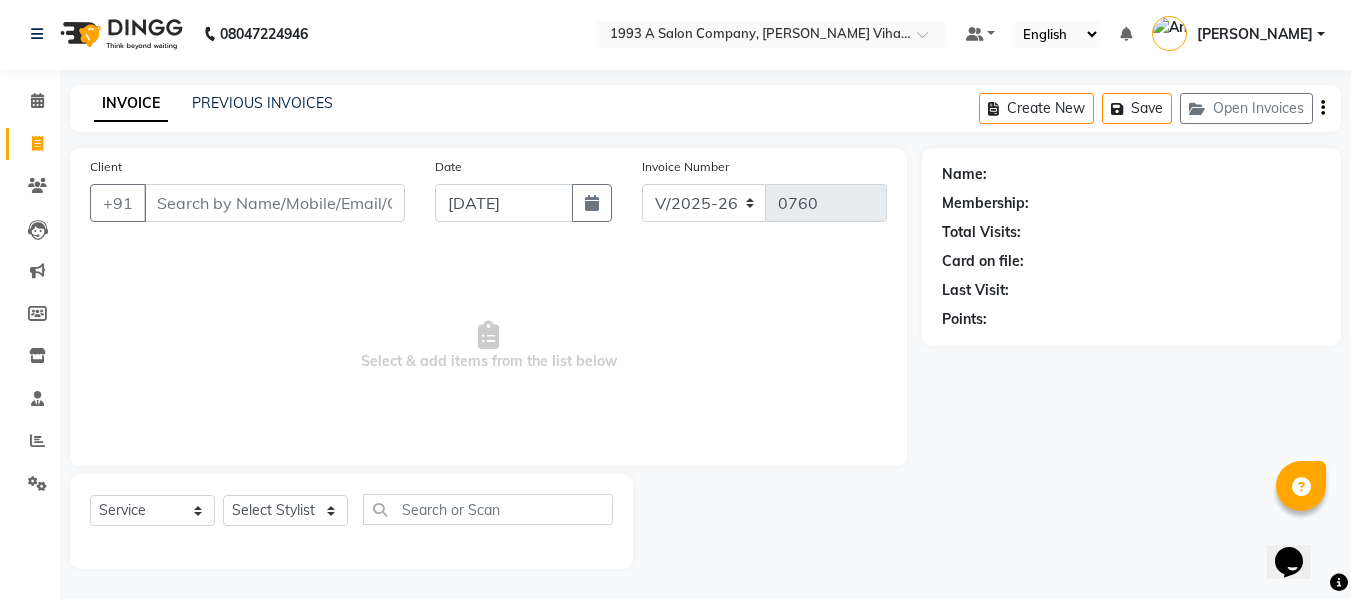 click on "Client" at bounding box center (274, 203) 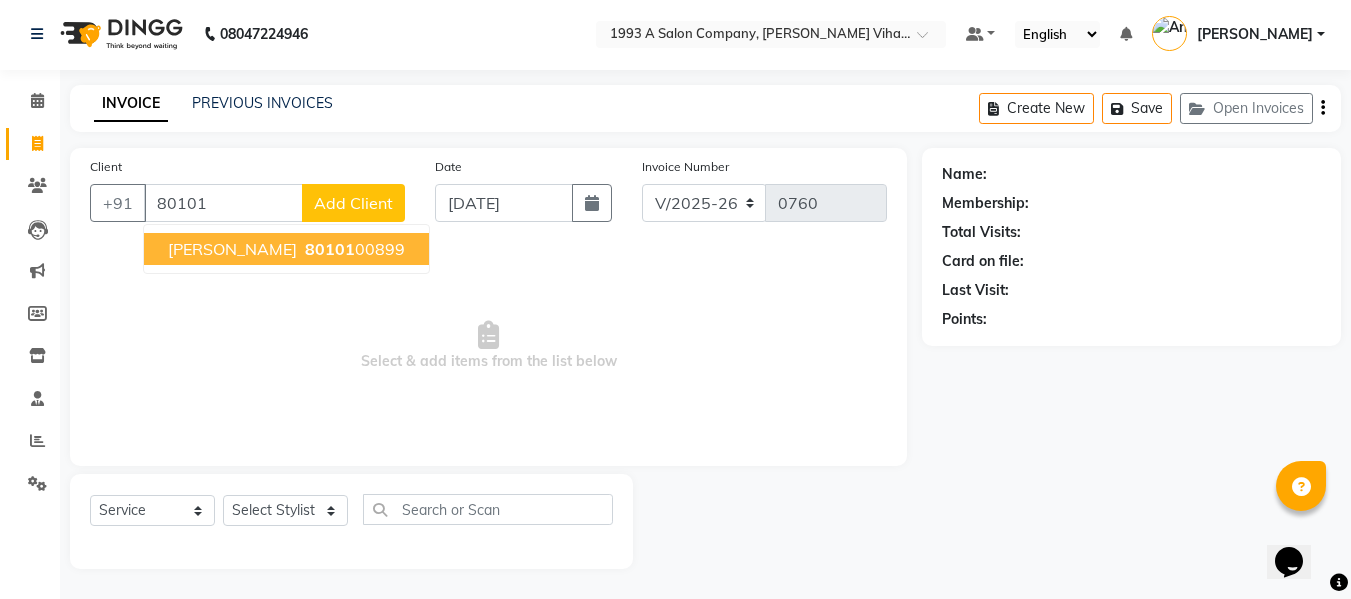 click on "80101 00899" at bounding box center (353, 249) 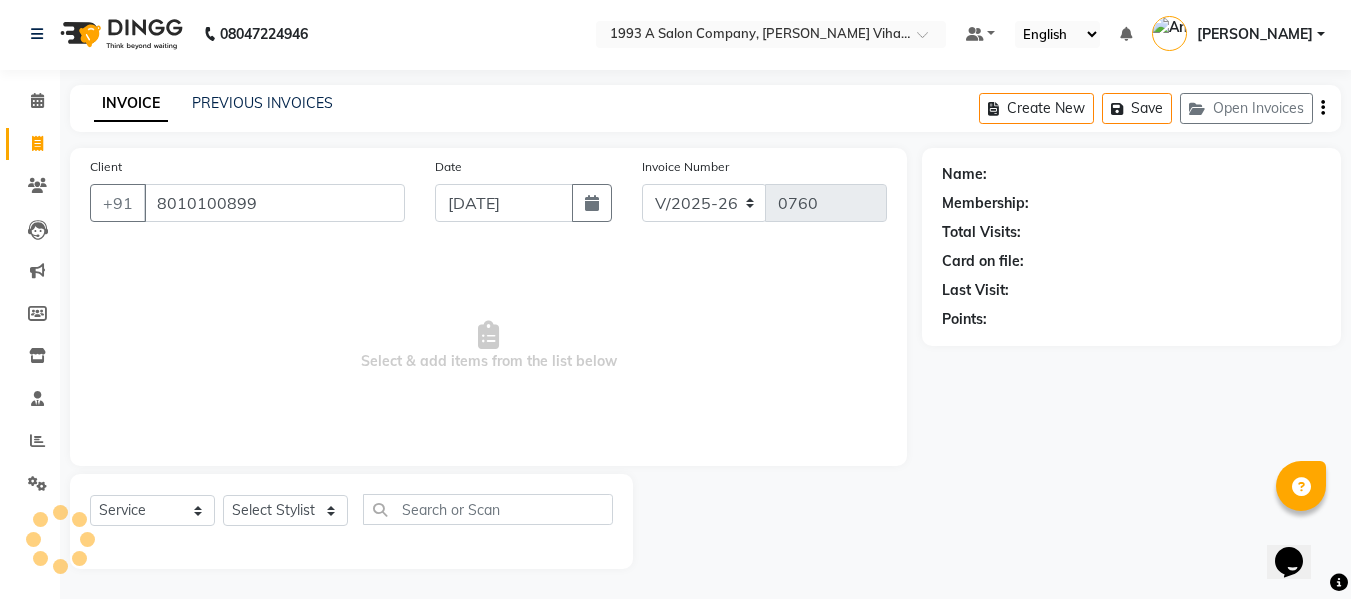 type on "8010100899" 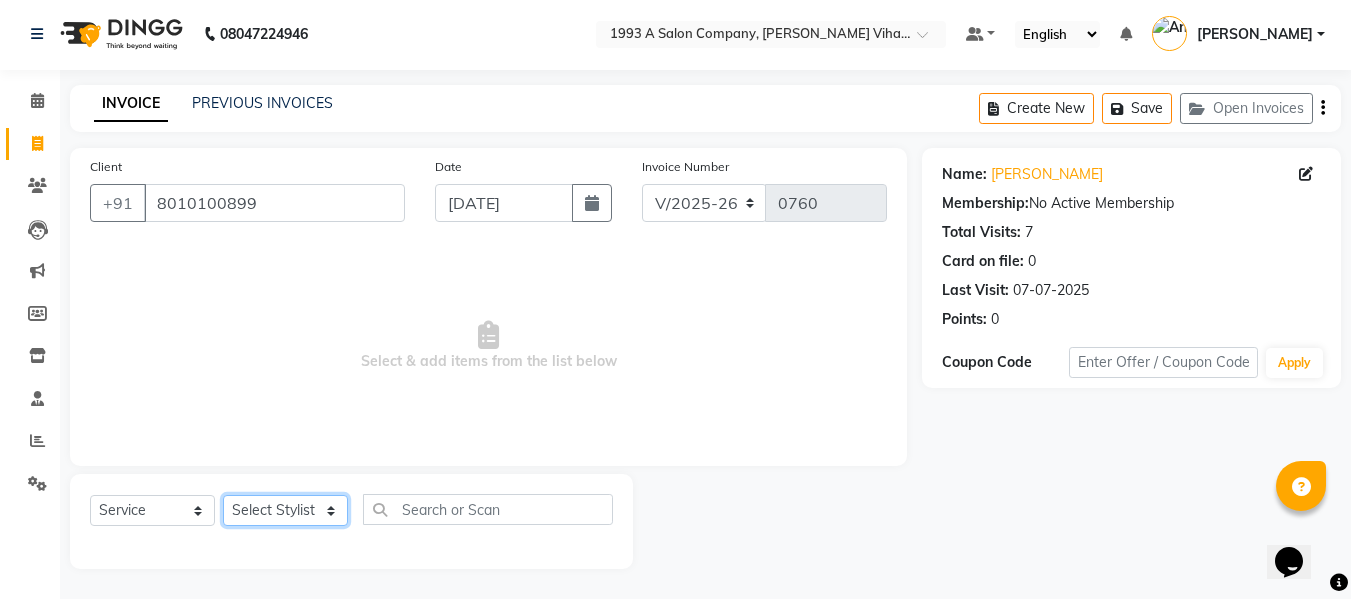 click on "Select Stylist Anuja Chetan Ambekar Mayur omkar  Pallavi Wali Rakhi Mandal  Shanti Palkonda Training Department" 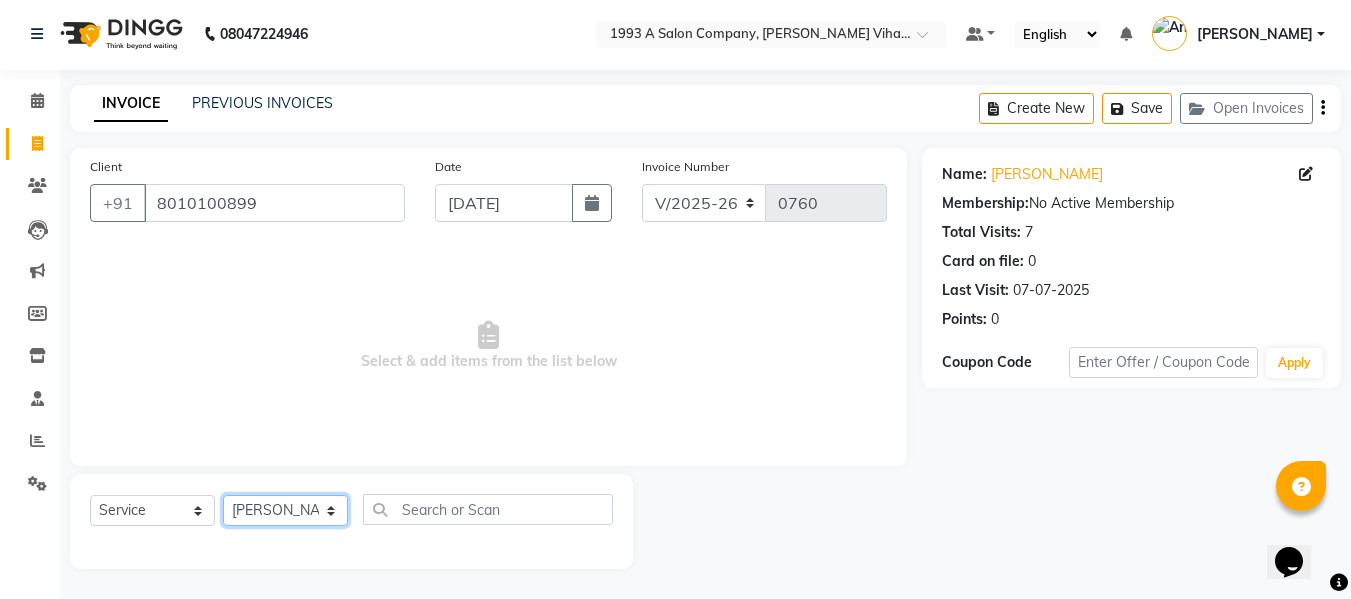 click on "Select Stylist Anuja Chetan Ambekar Mayur omkar  Pallavi Wali Rakhi Mandal  Shanti Palkonda Training Department" 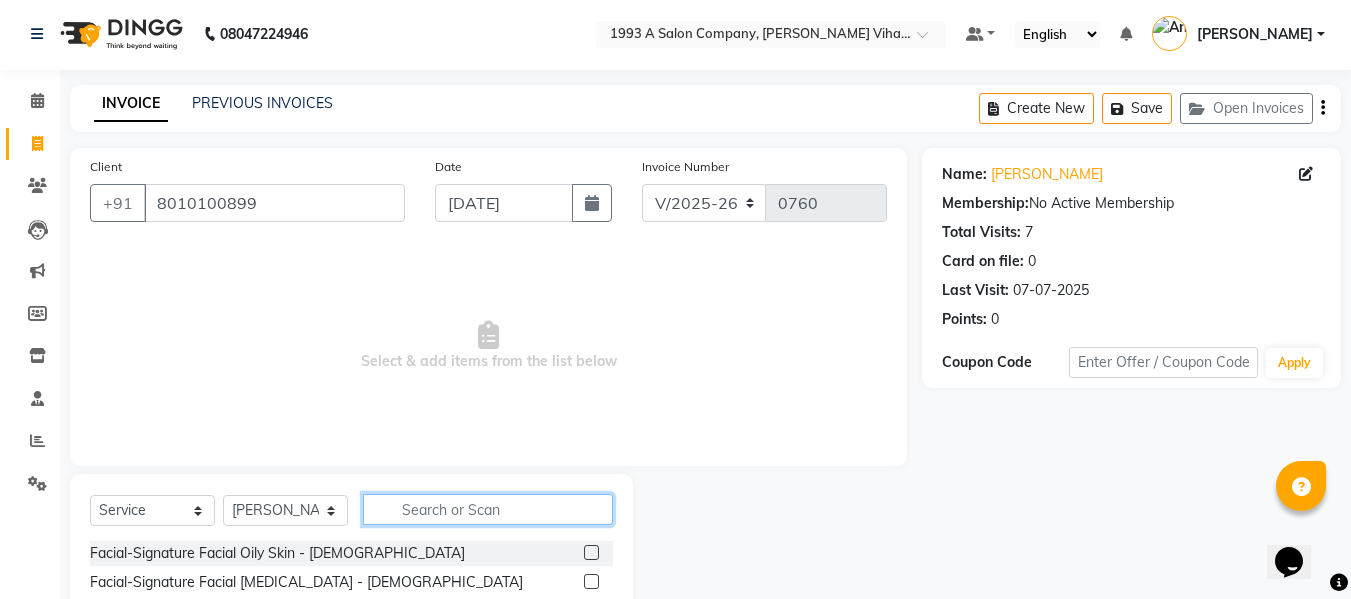 click 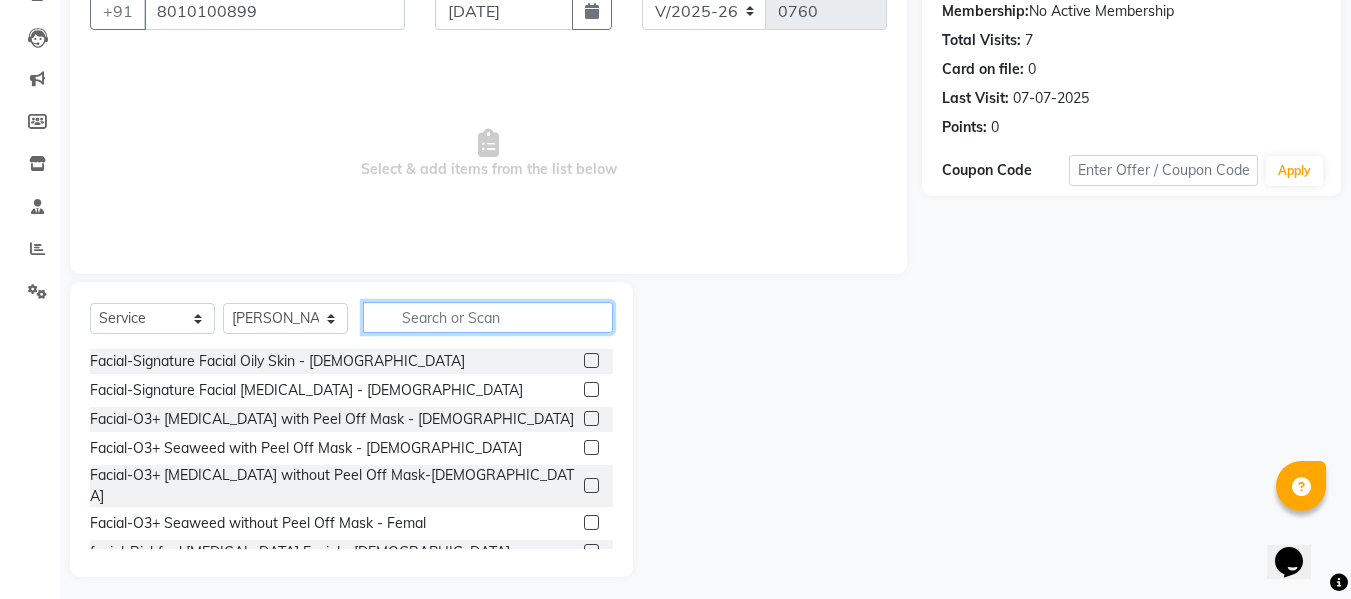 scroll, scrollTop: 202, scrollLeft: 0, axis: vertical 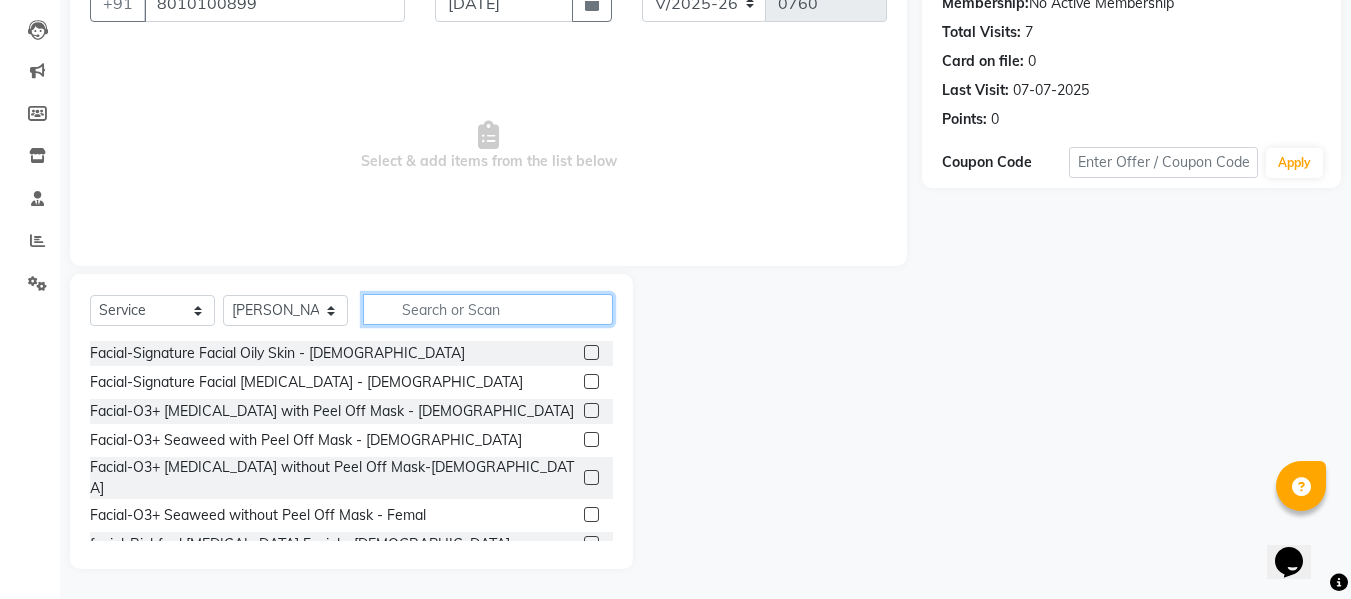 click 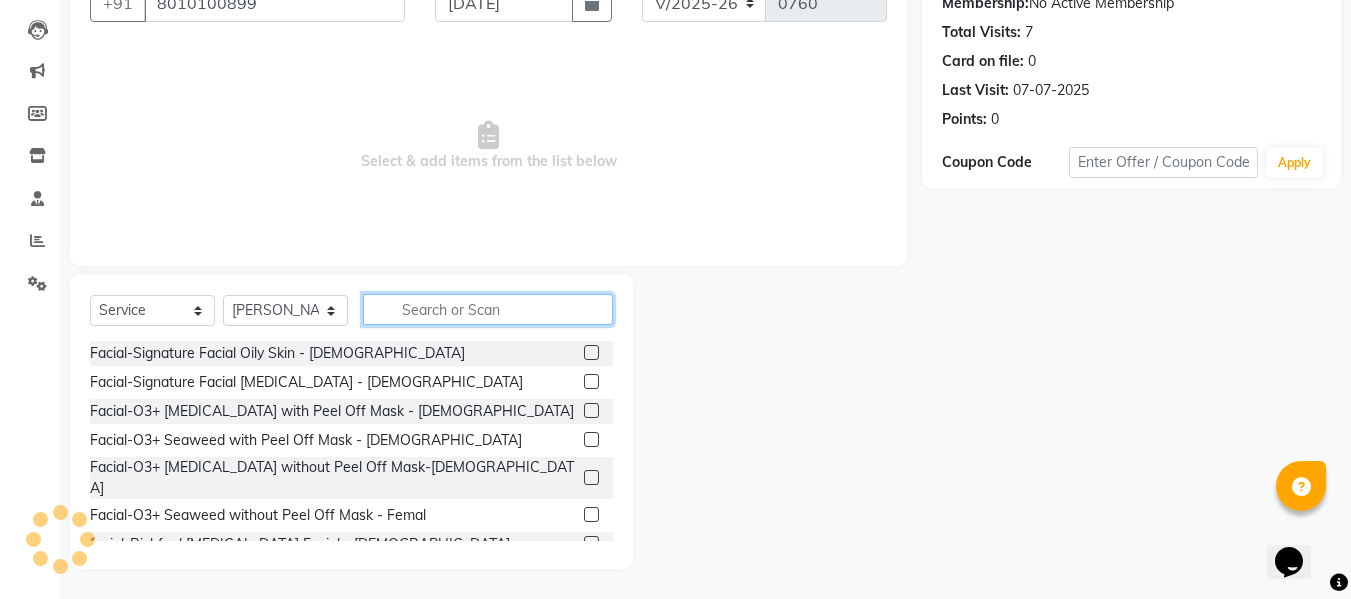 click 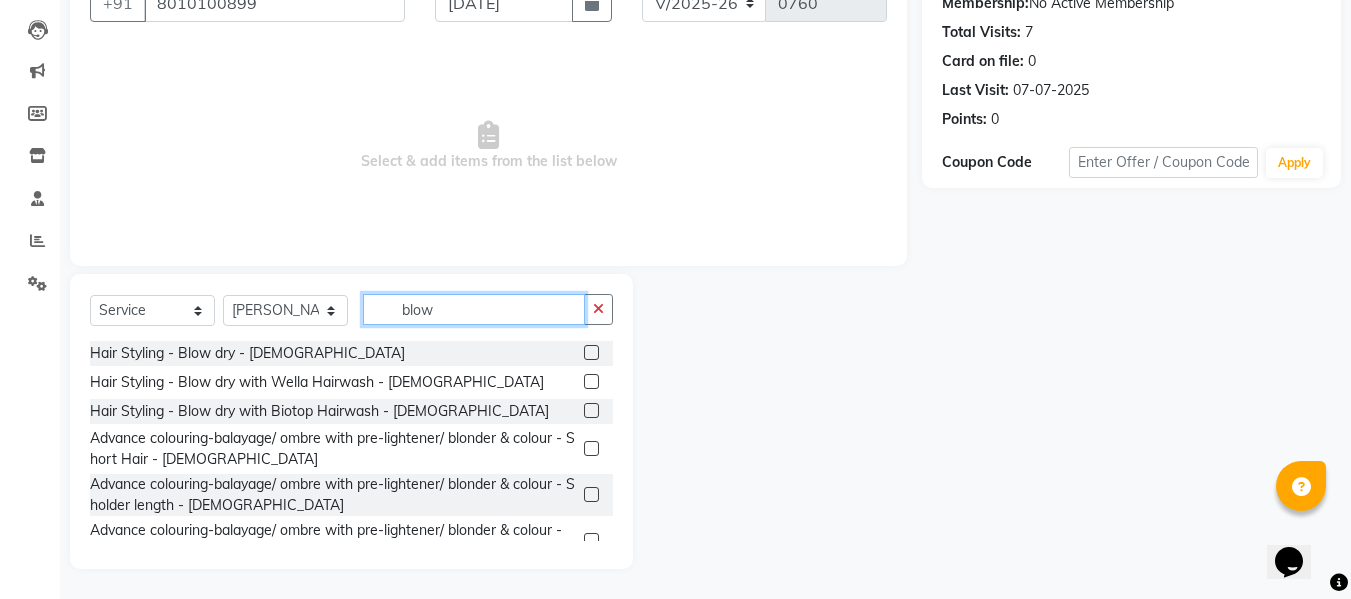 scroll, scrollTop: 135, scrollLeft: 0, axis: vertical 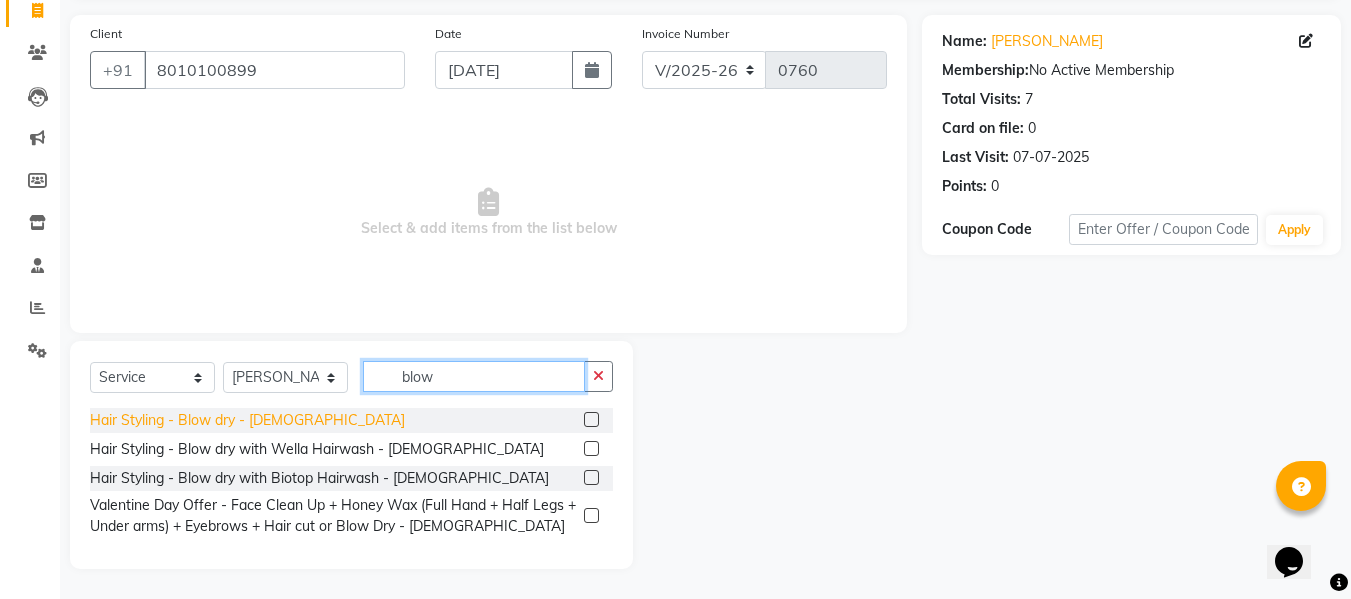 type on "blow" 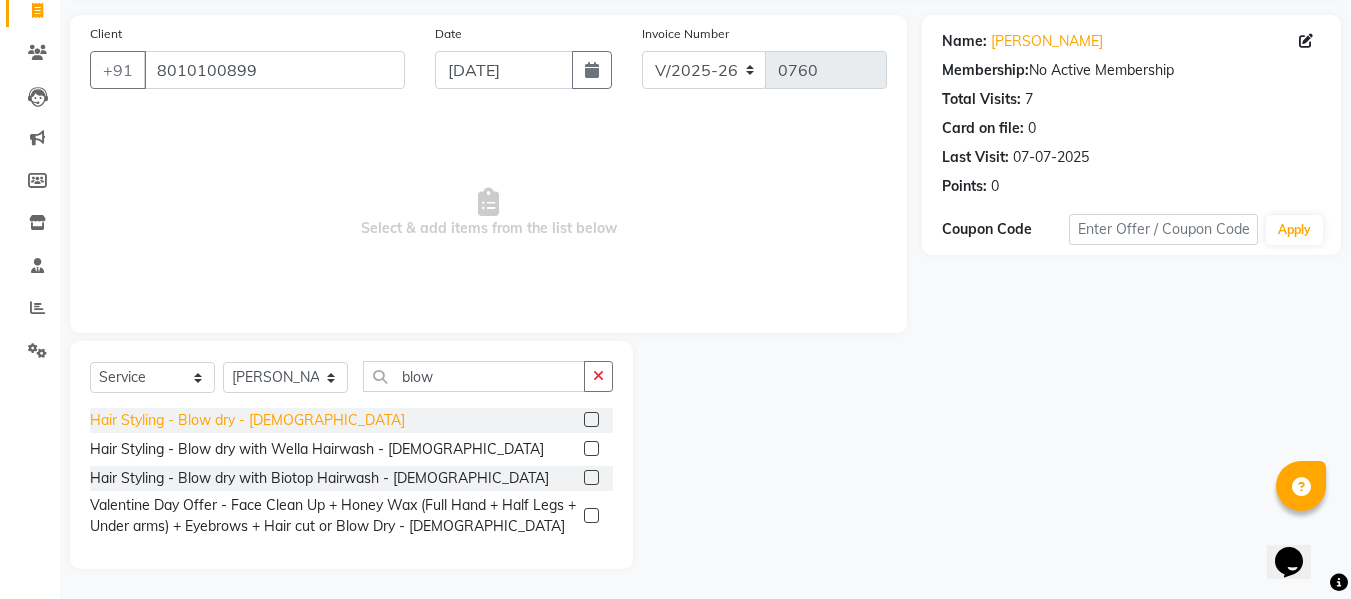 click on "Hair Styling - Blow dry - Female" 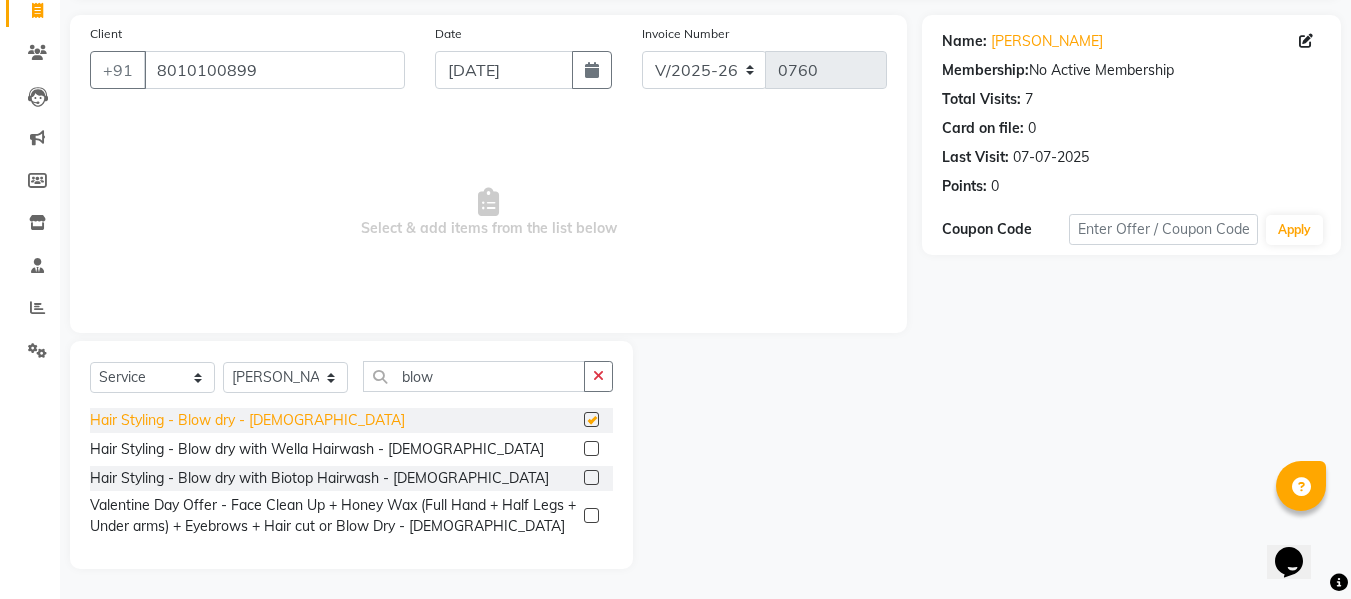 checkbox on "false" 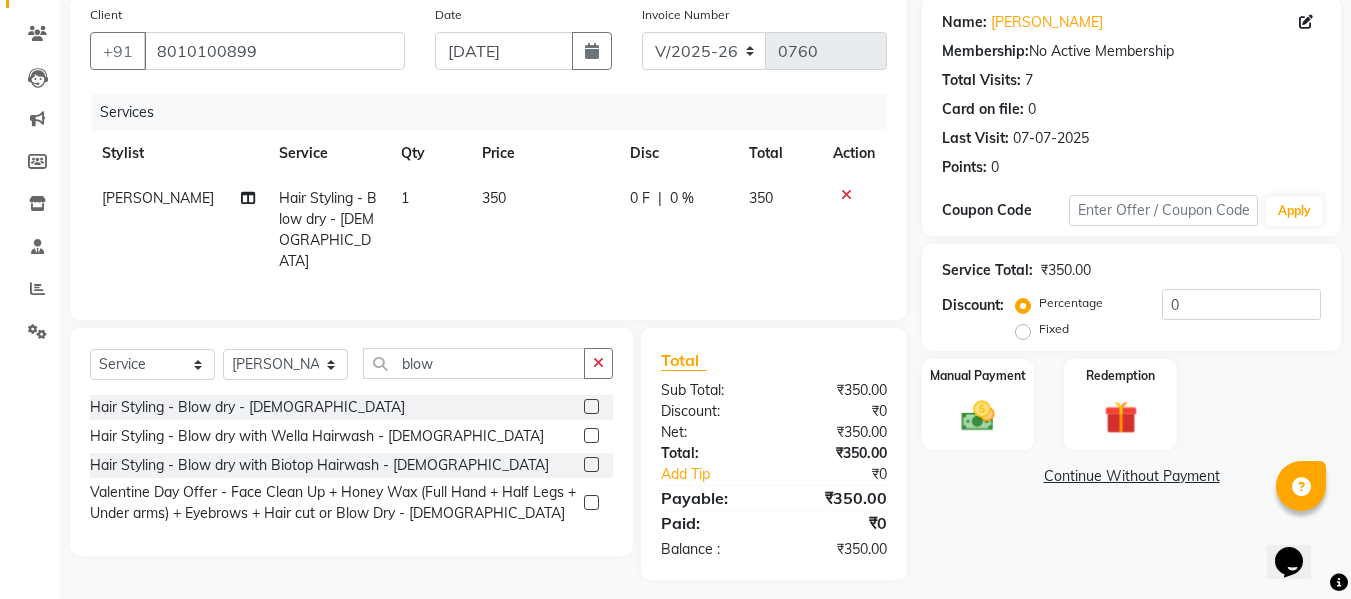 scroll, scrollTop: 159, scrollLeft: 0, axis: vertical 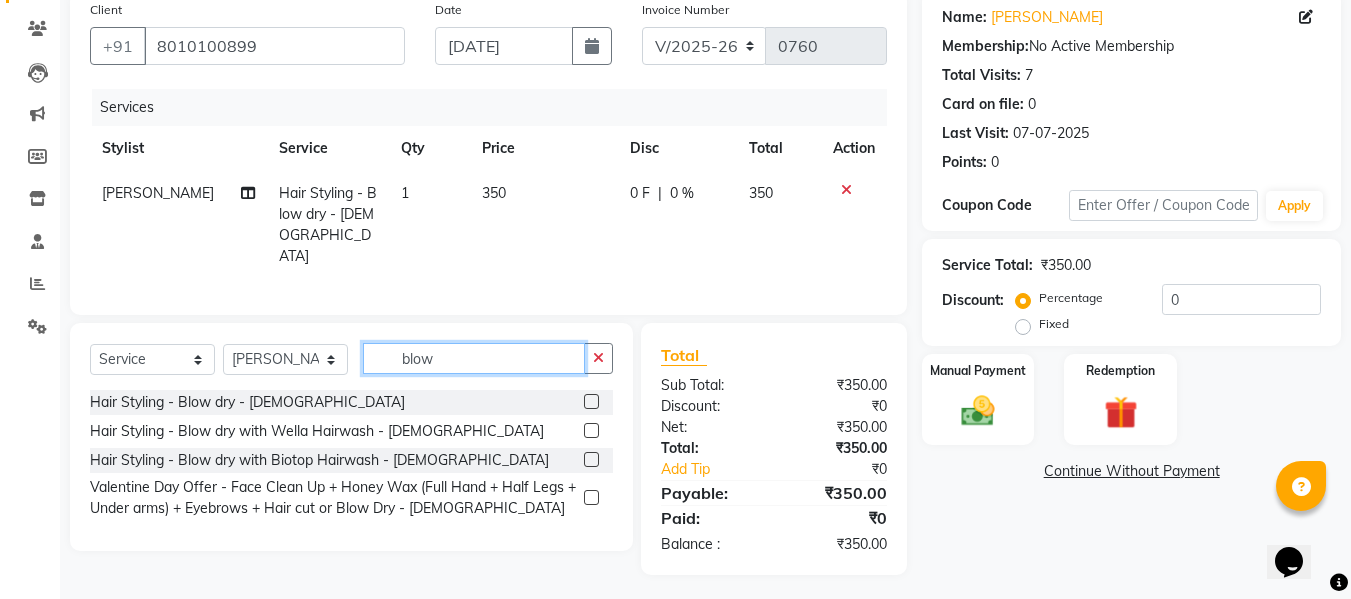 drag, startPoint x: 437, startPoint y: 346, endPoint x: 354, endPoint y: 345, distance: 83.00603 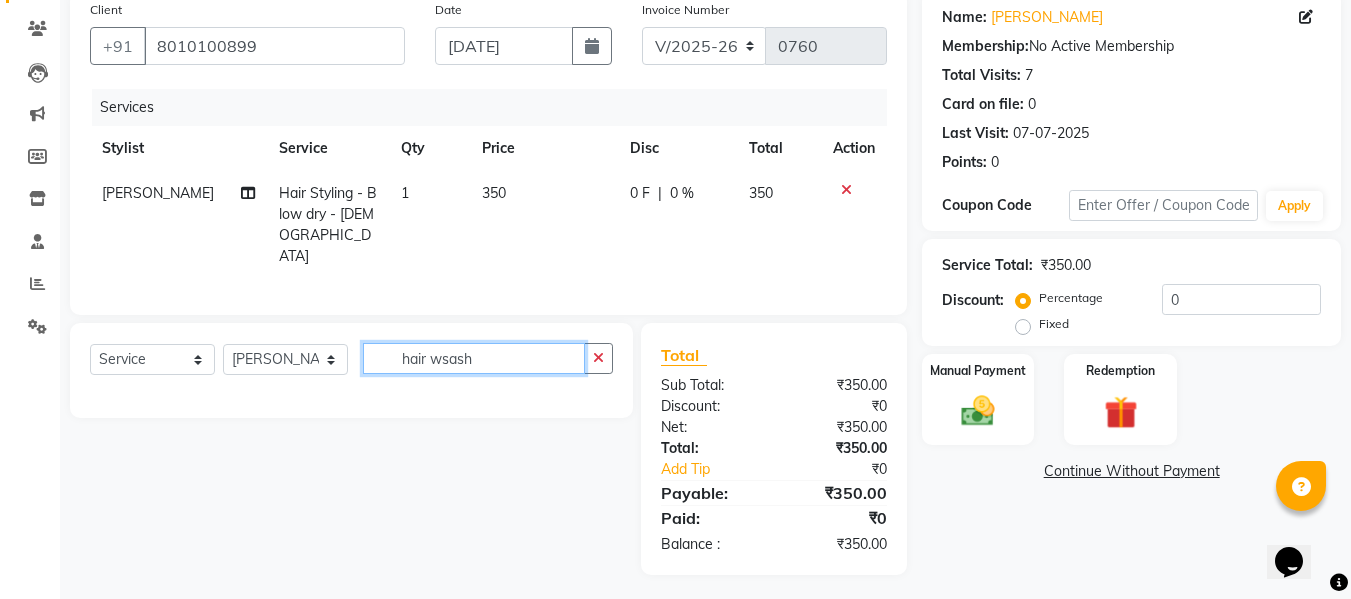 drag, startPoint x: 495, startPoint y: 358, endPoint x: 361, endPoint y: 361, distance: 134.03358 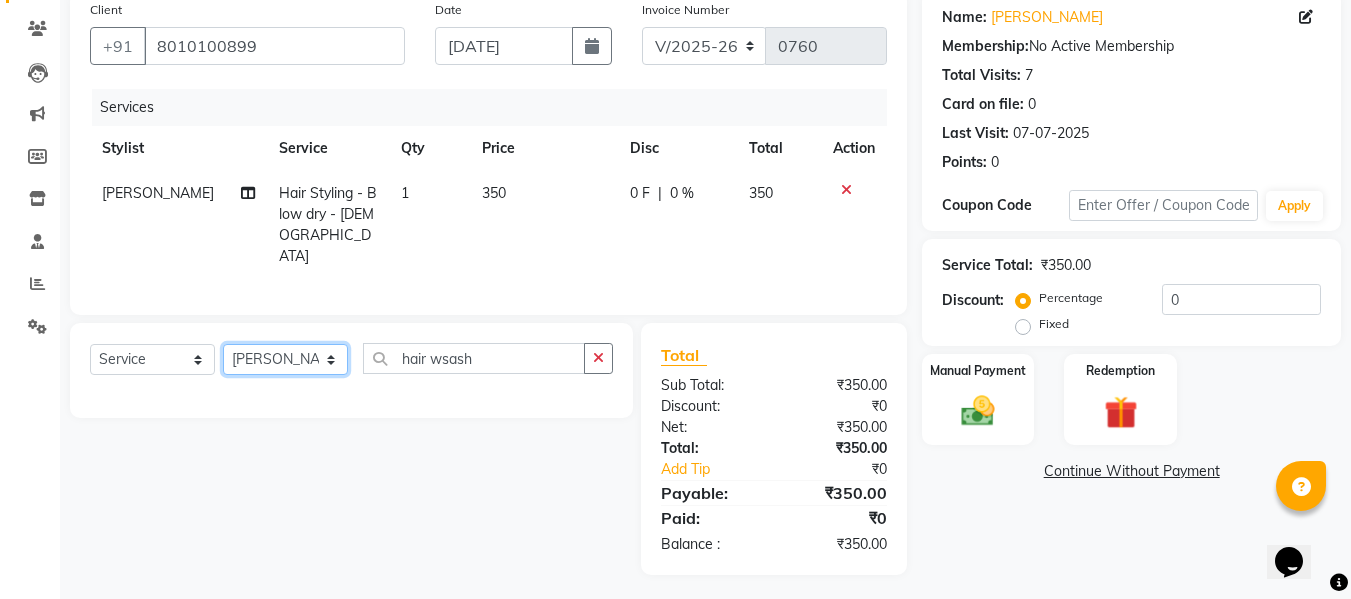 click on "Select Stylist Anuja Chetan Ambekar Mayur omkar  Pallavi Wali Rakhi Mandal  Shanti Palkonda Training Department" 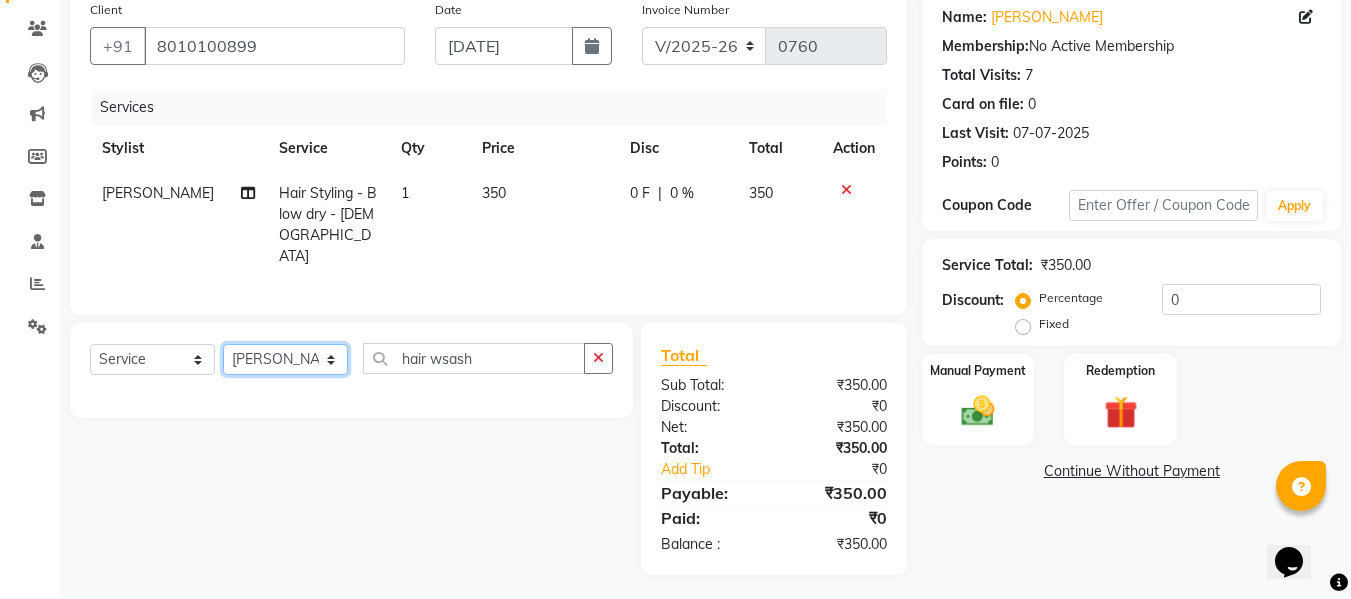 select on "71068" 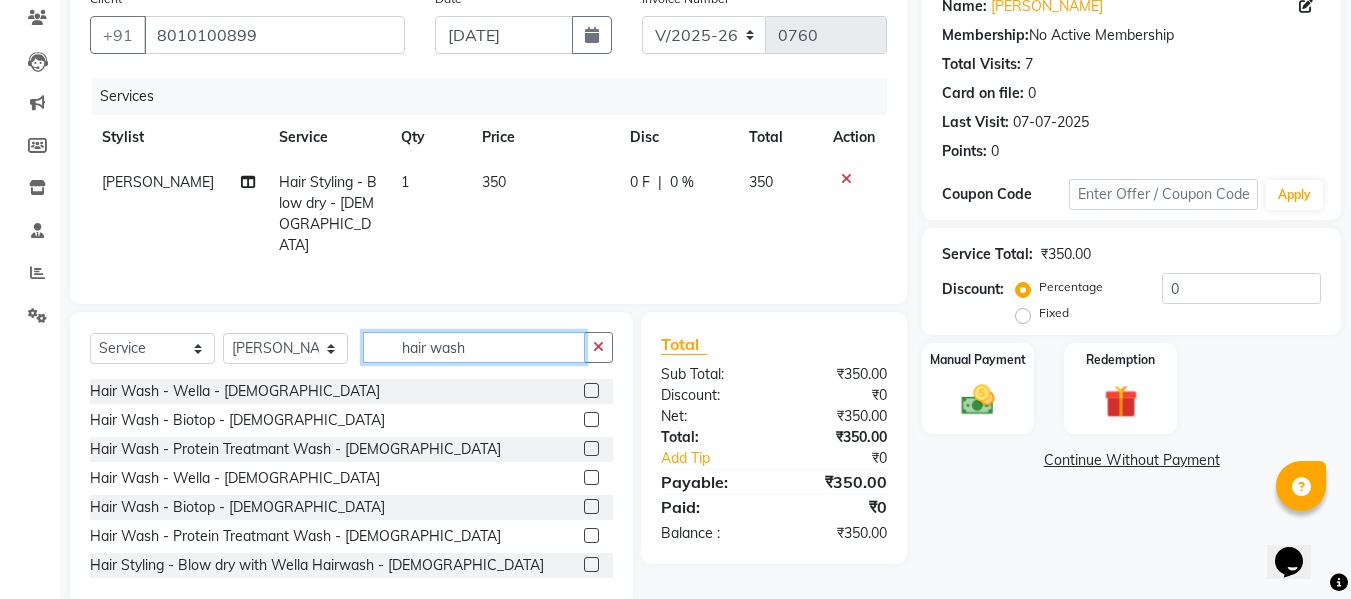 scroll, scrollTop: 202, scrollLeft: 0, axis: vertical 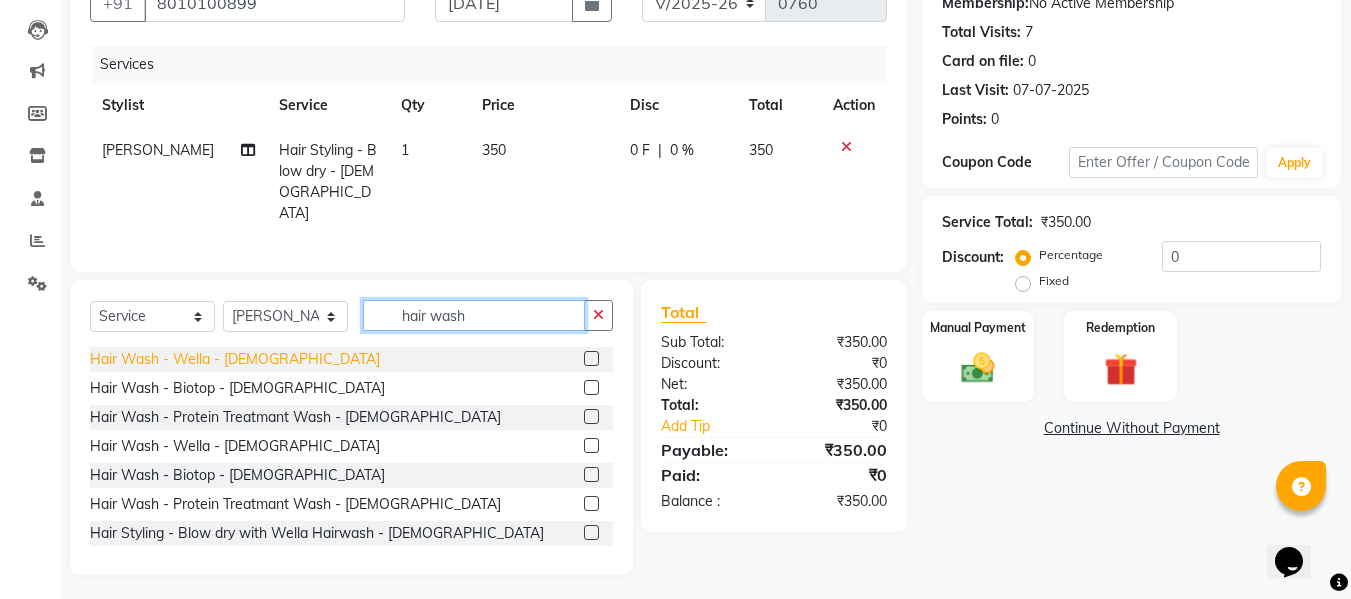 type on "hair wash" 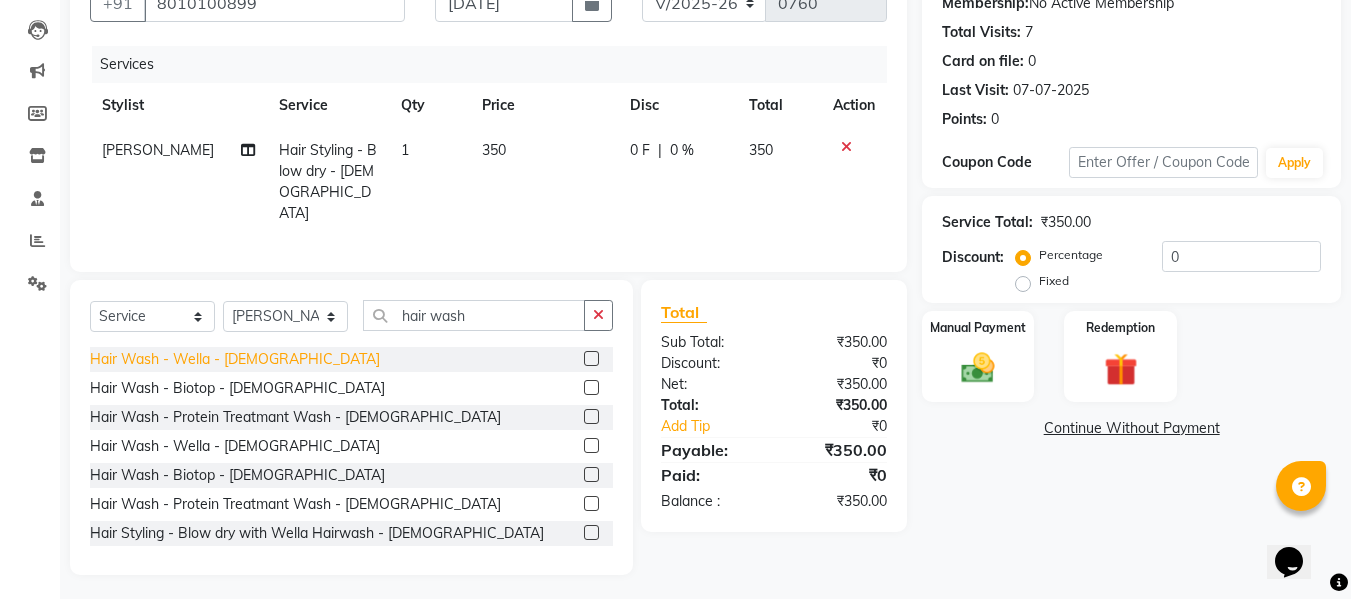 click on "Hair Wash - Wella - Female" 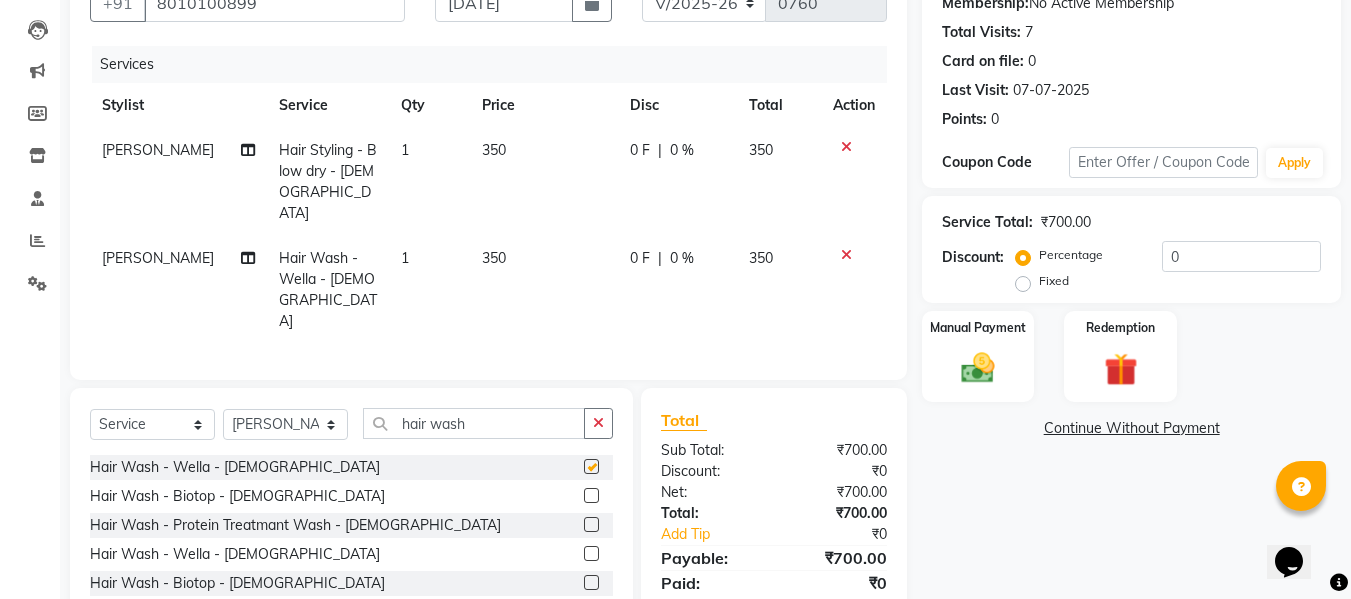 checkbox on "false" 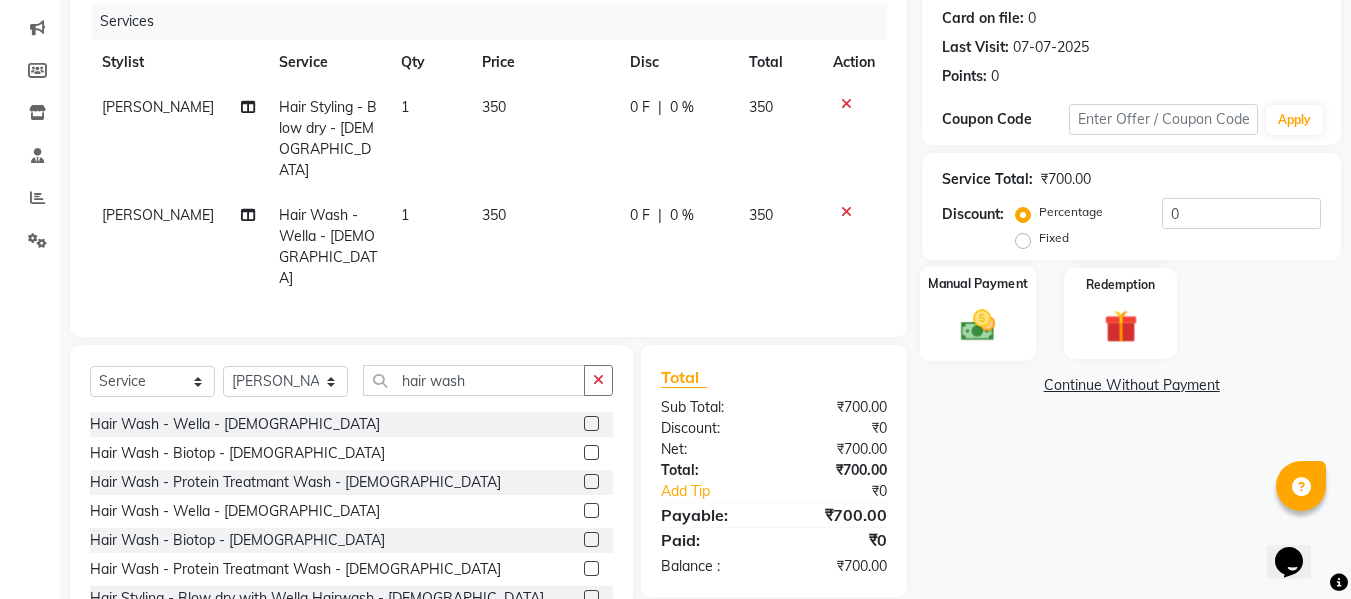 scroll, scrollTop: 268, scrollLeft: 0, axis: vertical 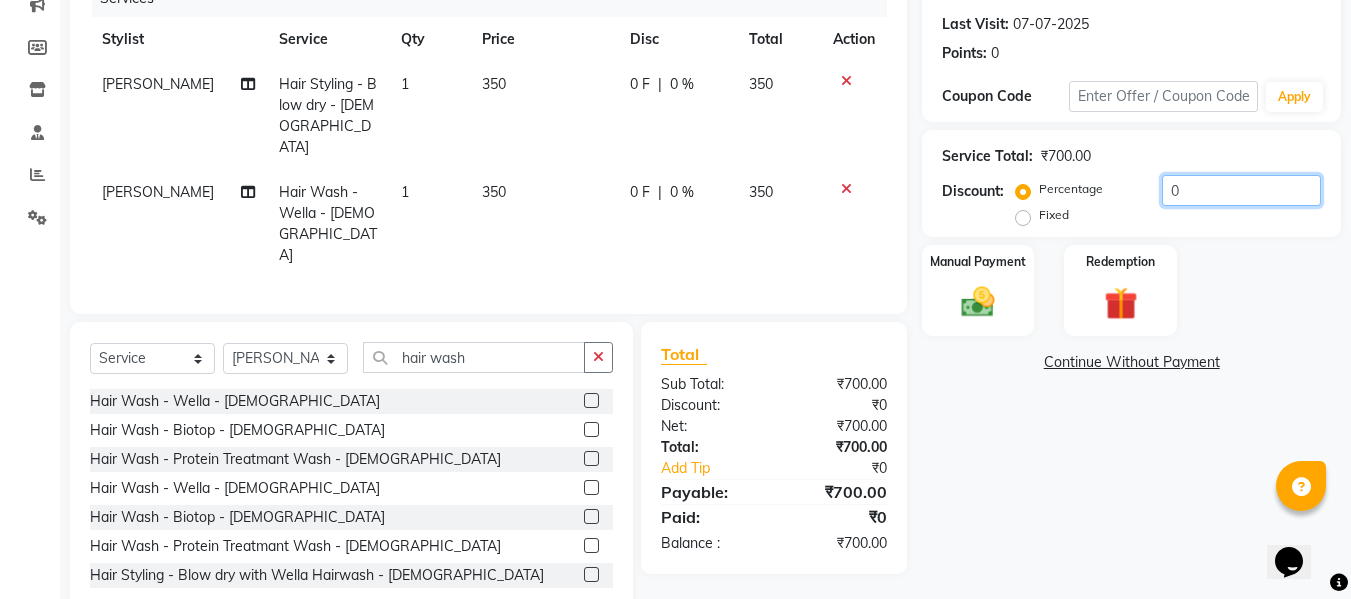 drag, startPoint x: 1178, startPoint y: 194, endPoint x: 1117, endPoint y: 193, distance: 61.008198 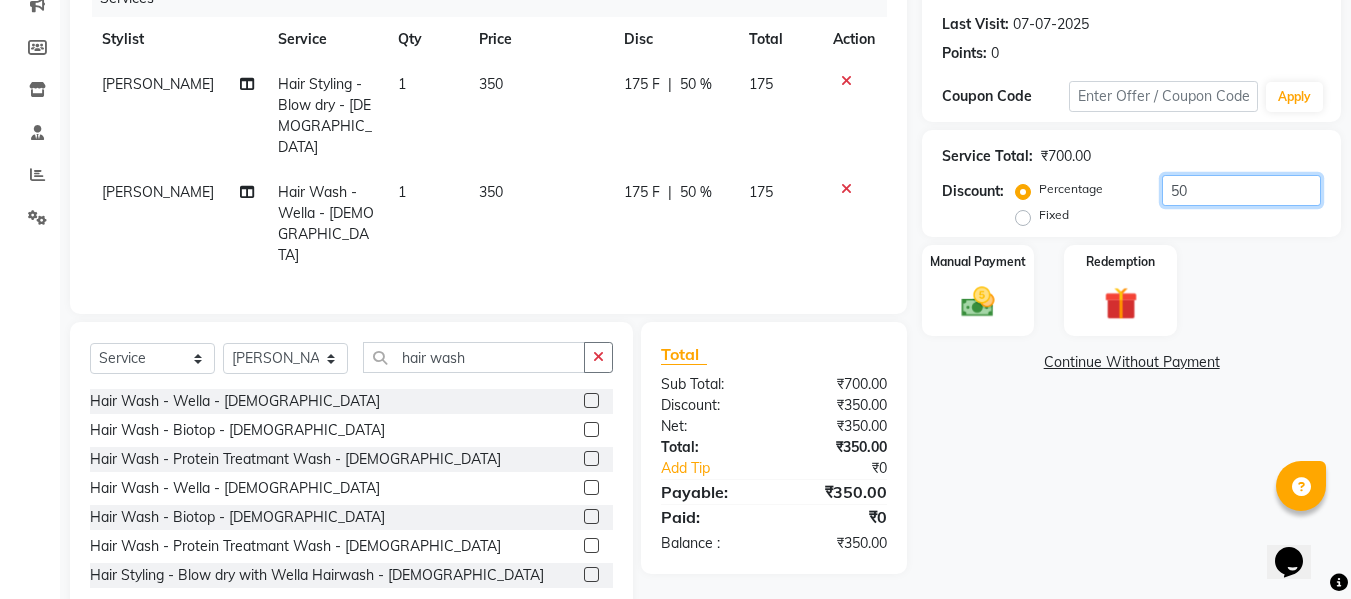 type on "50" 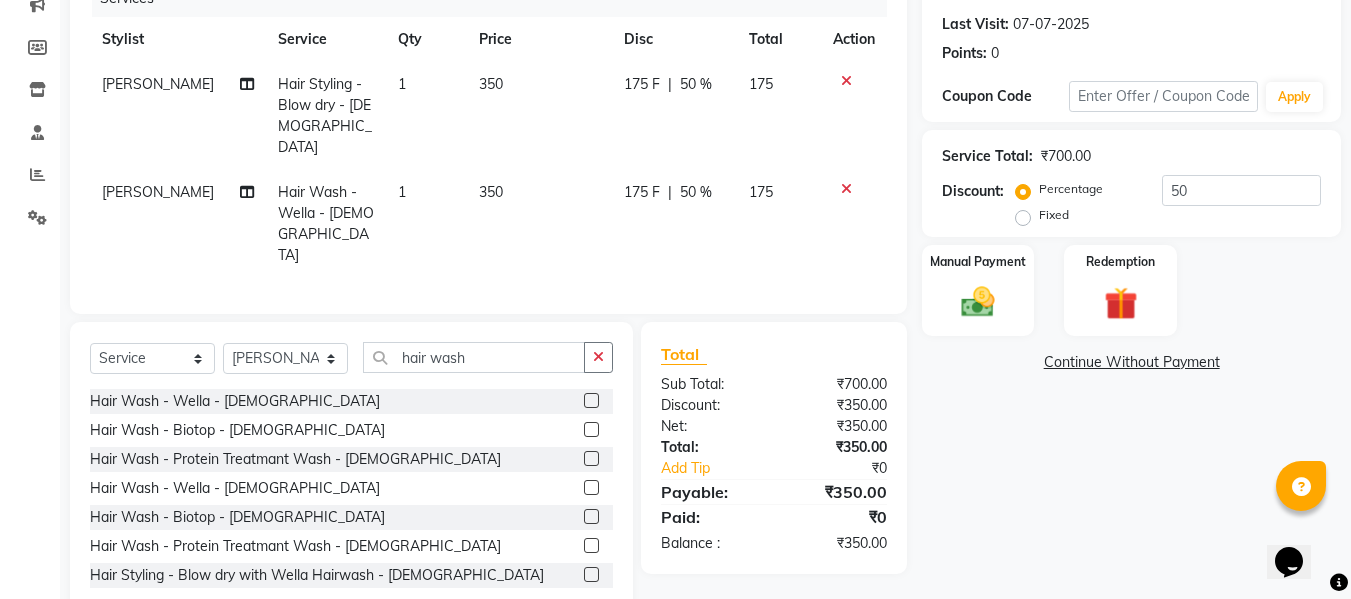 click on "Name: Fiza Moloo Membership:  No Active Membership  Total Visits:  7 Card on file:  0 Last Visit:   07-07-2025 Points:   0  Coupon Code Apply Service Total:  ₹700.00  Discount:  Percentage   Fixed  50 Manual Payment Redemption  Continue Without Payment" 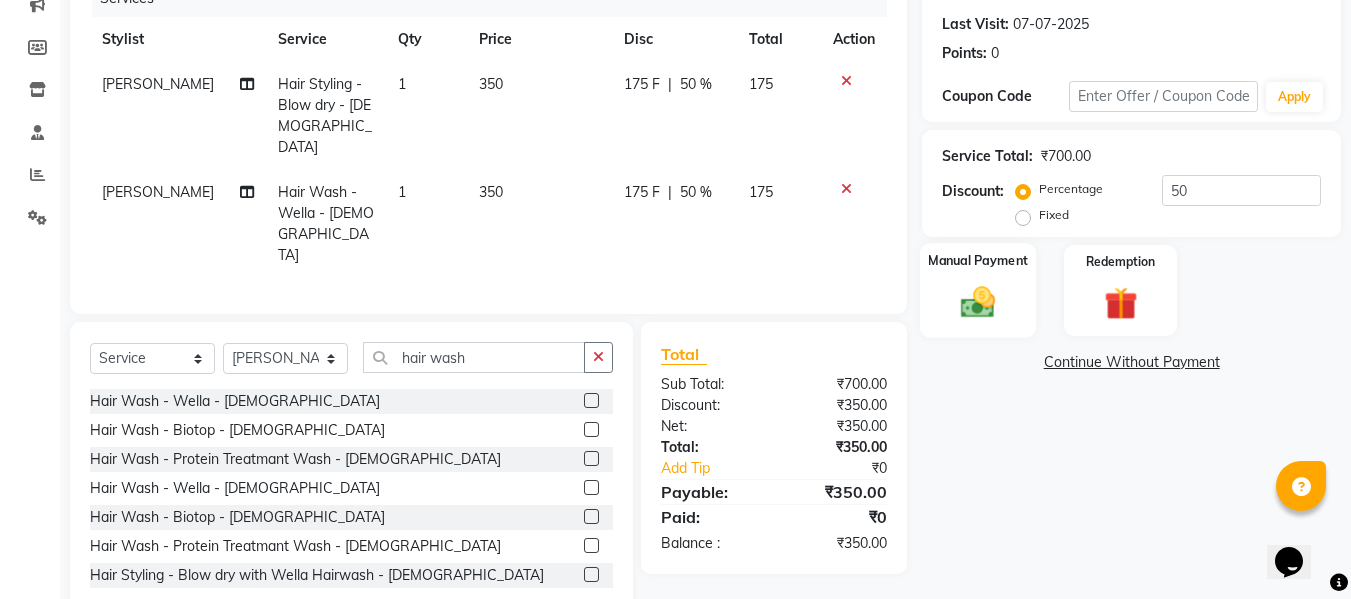 click on "Manual Payment" 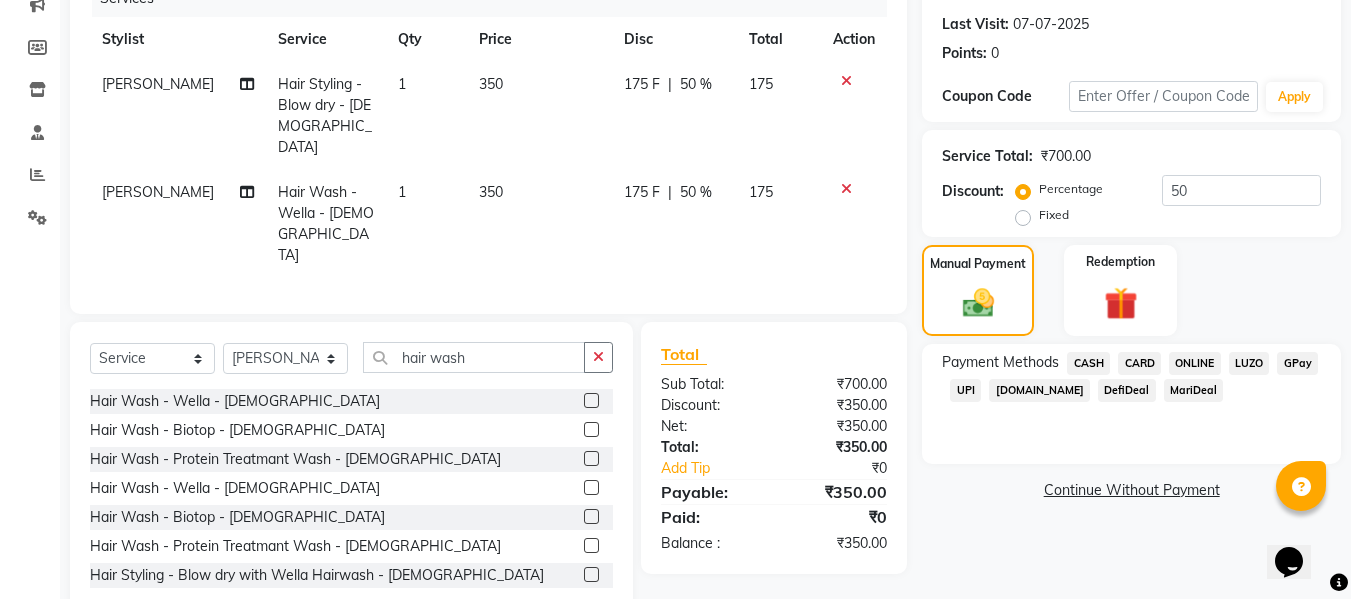 click on "CASH" 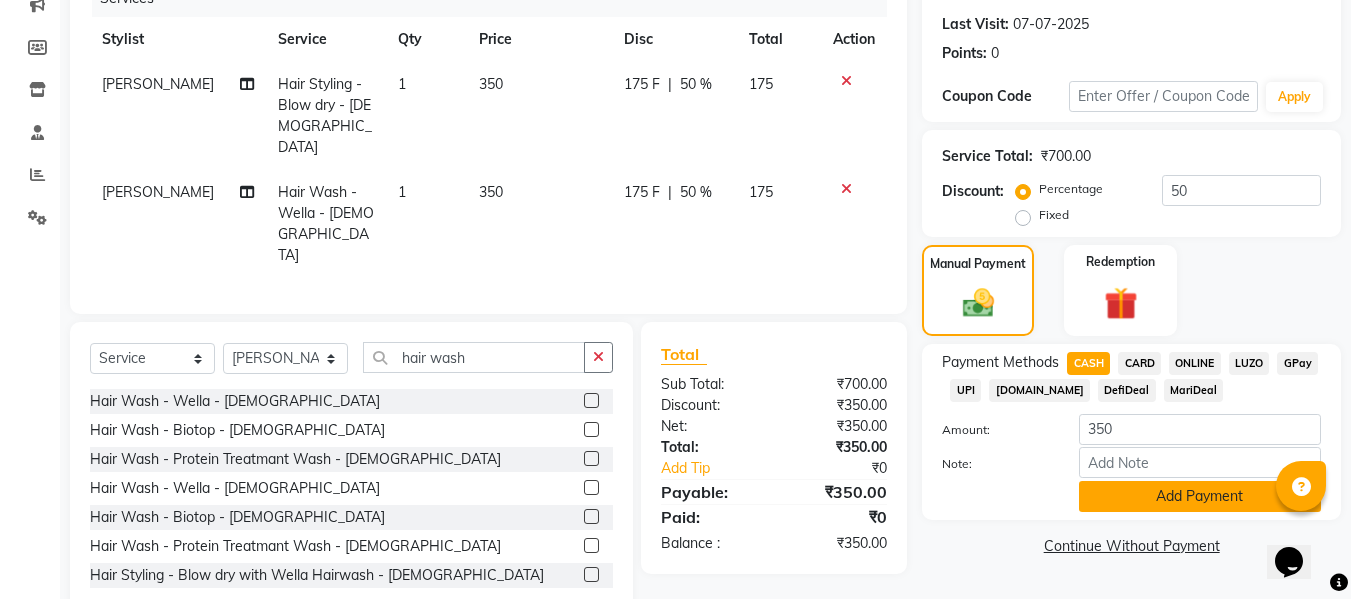 click on "Add Payment" 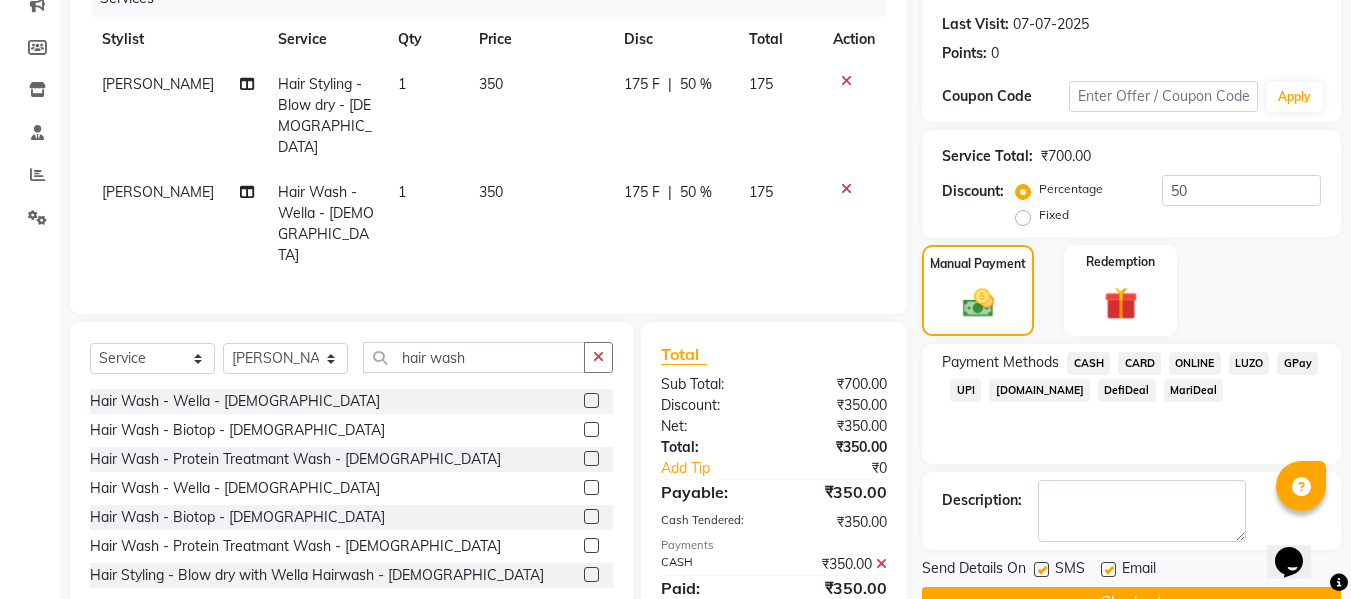 scroll, scrollTop: 317, scrollLeft: 0, axis: vertical 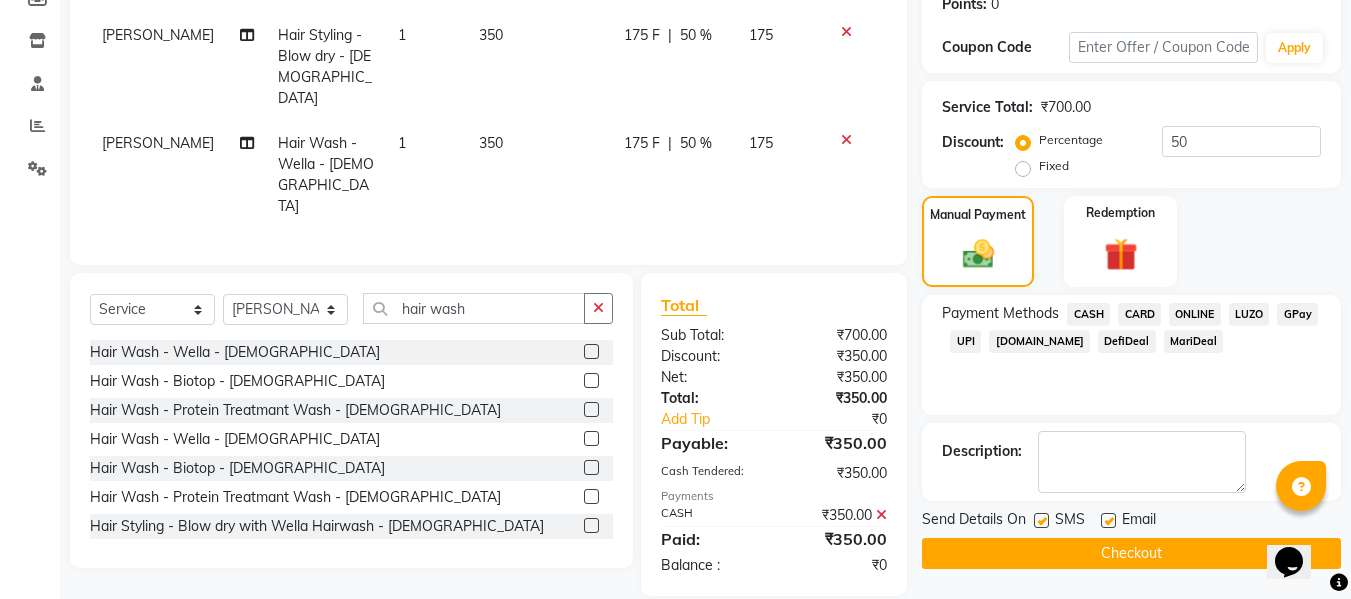 click on "Checkout" 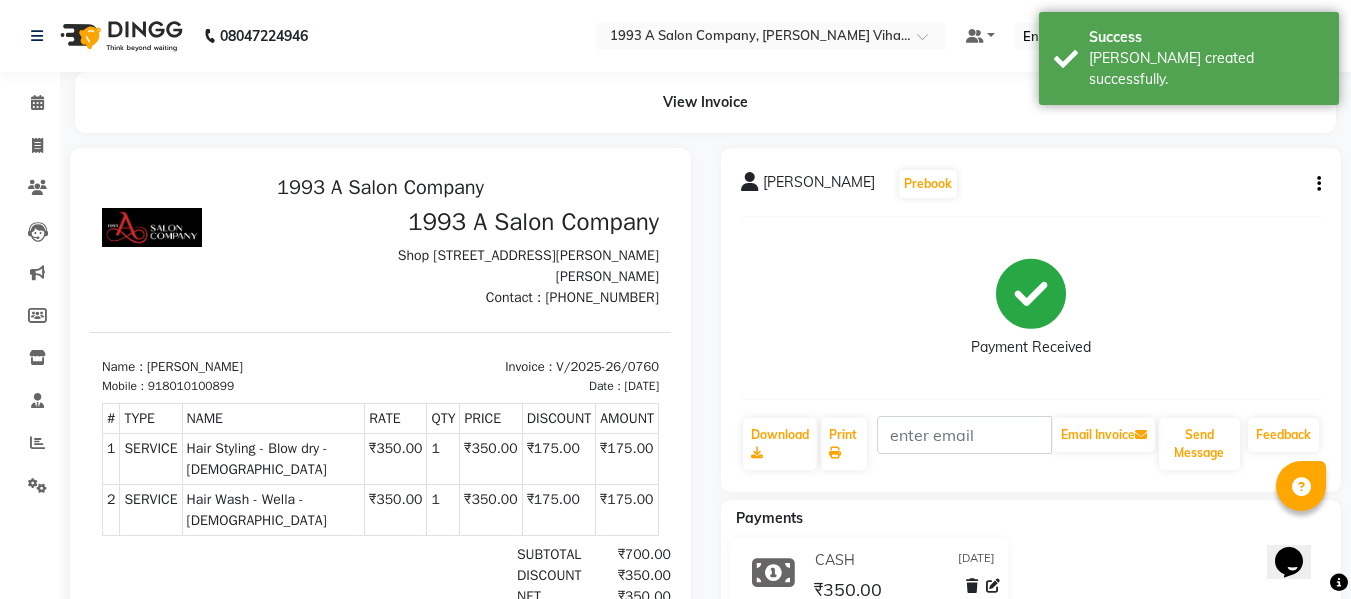 scroll, scrollTop: 0, scrollLeft: 0, axis: both 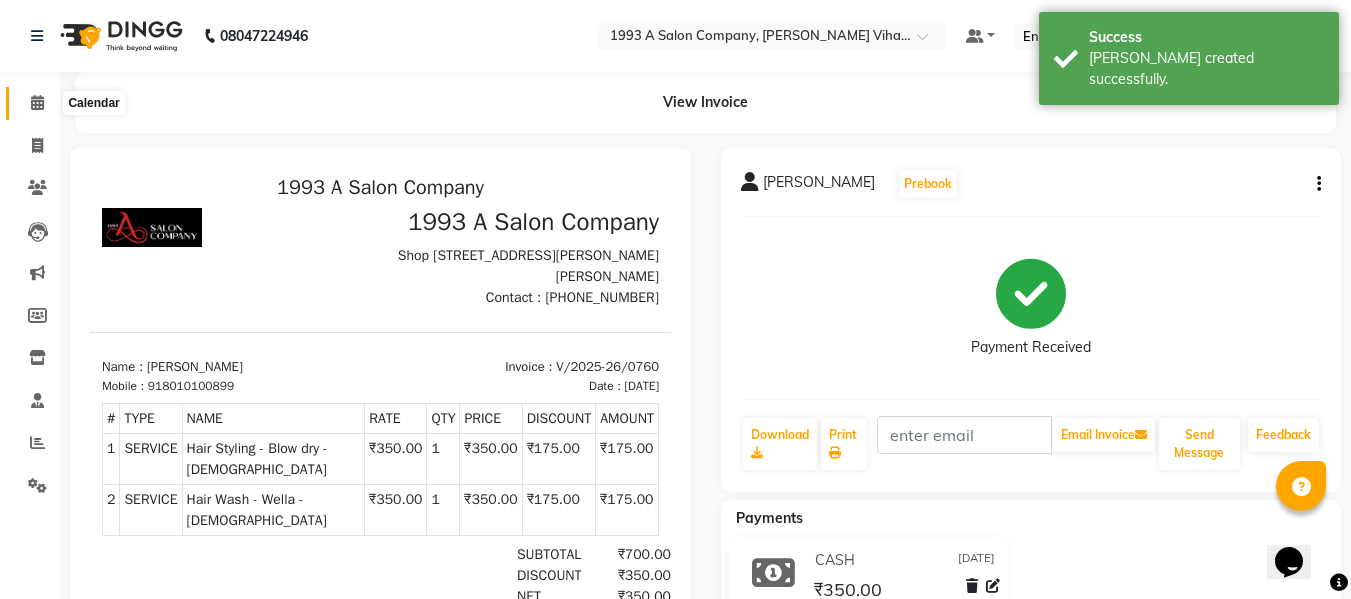 click 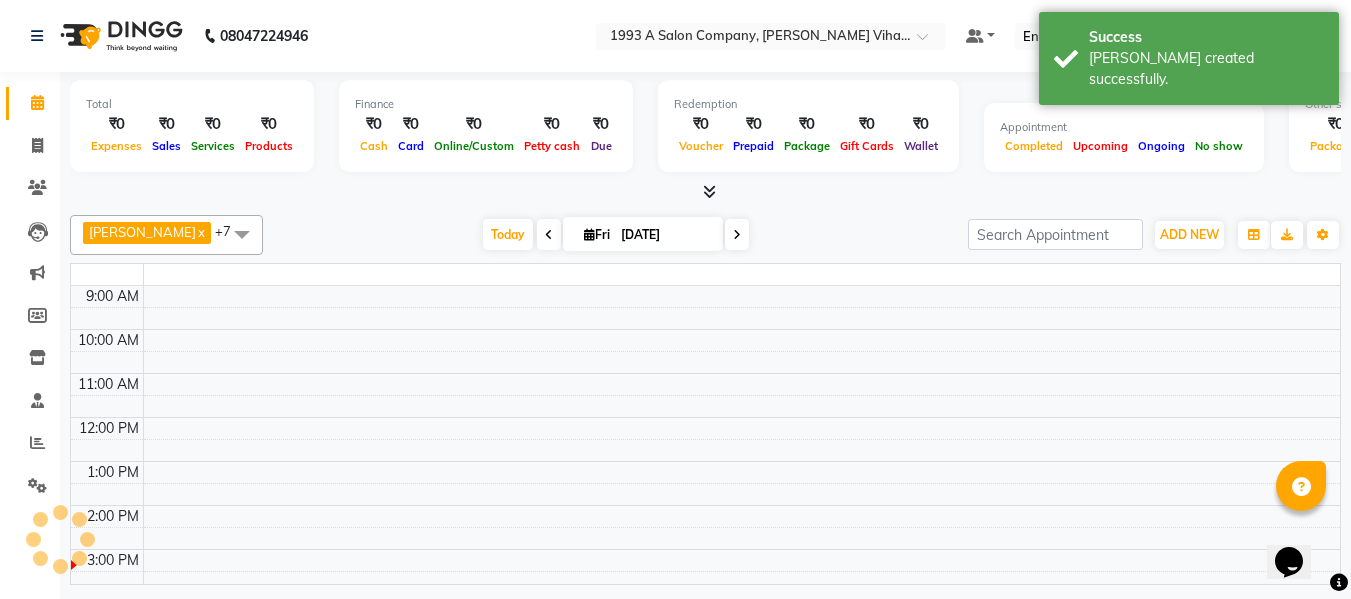scroll, scrollTop: 265, scrollLeft: 0, axis: vertical 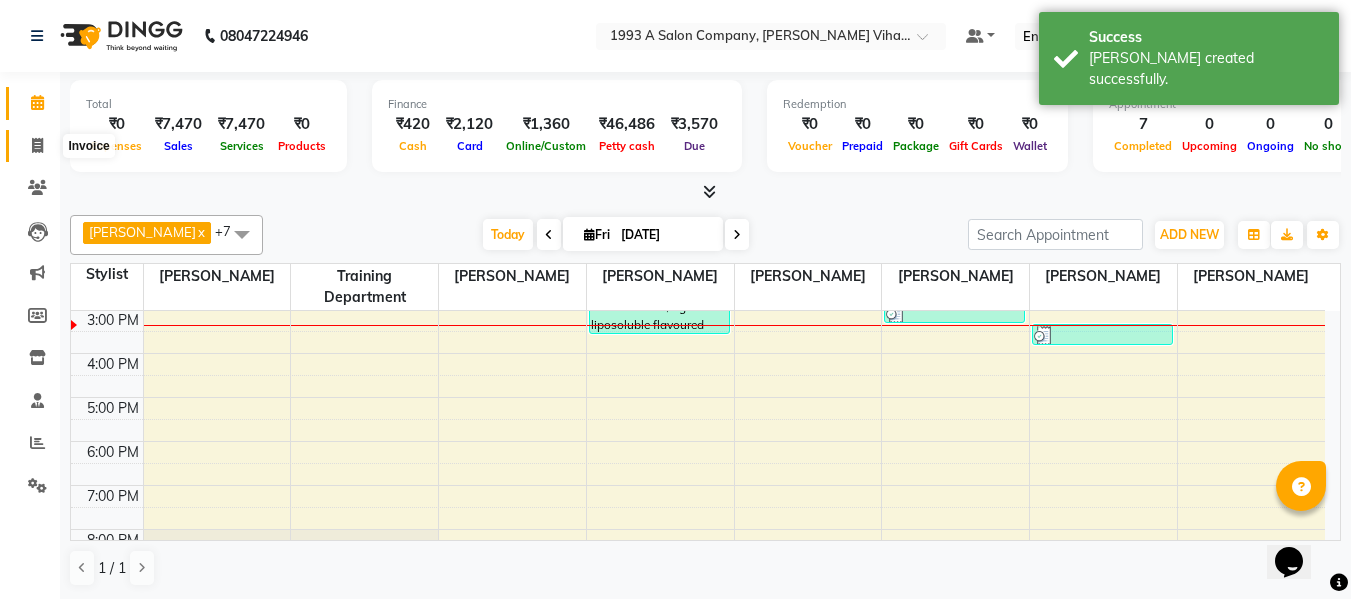 click 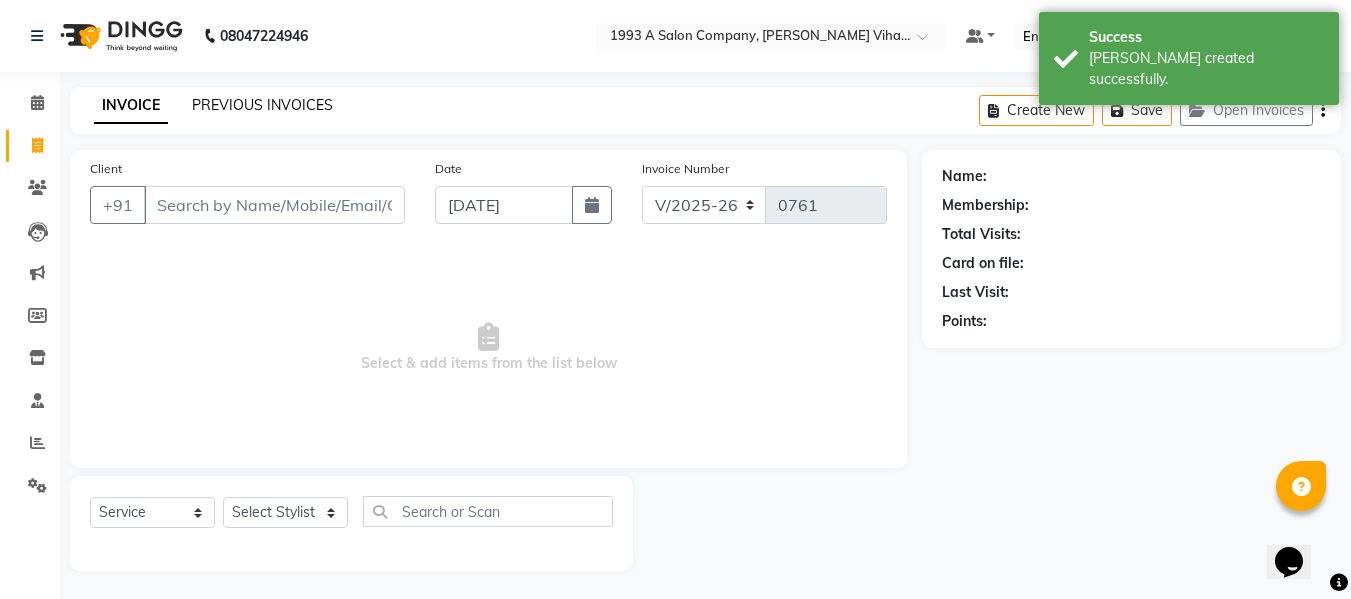 click on "PREVIOUS INVOICES" 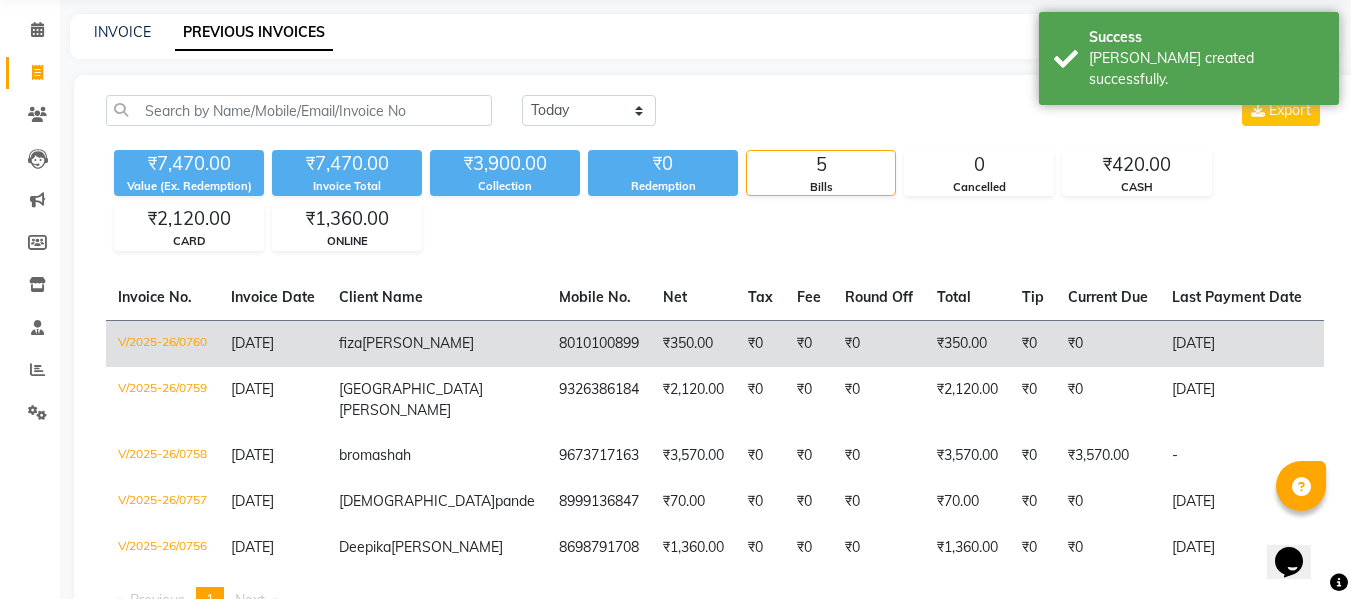 scroll, scrollTop: 209, scrollLeft: 0, axis: vertical 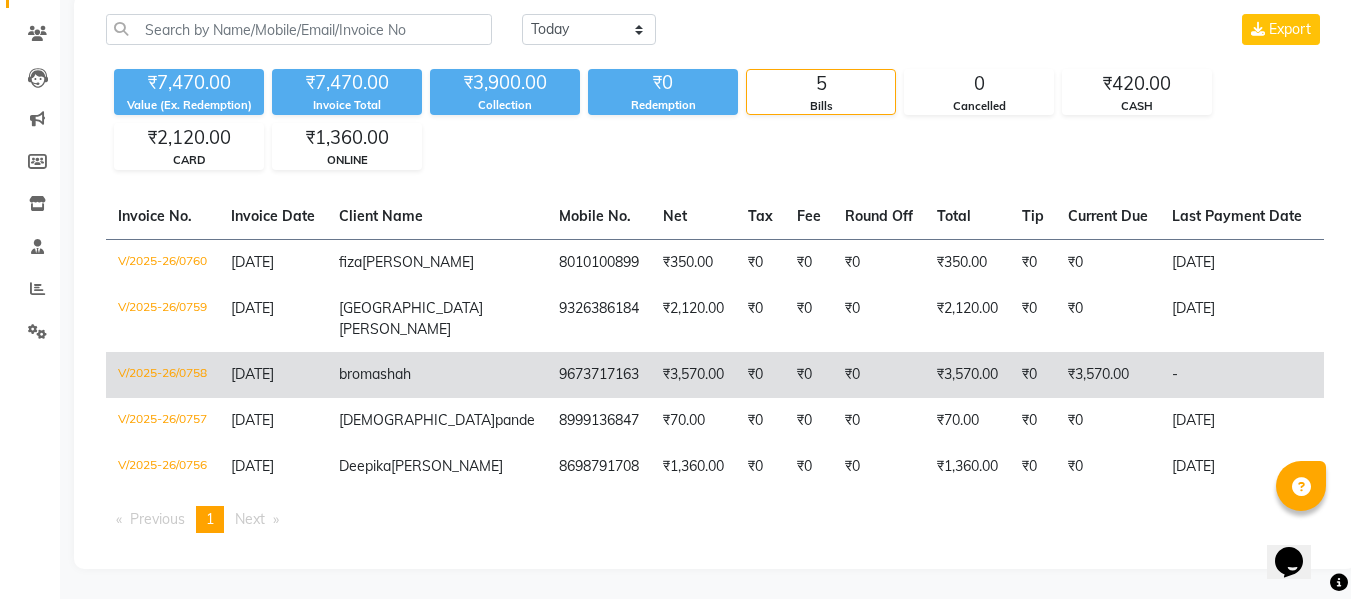 click on "V/2025-26/0758" 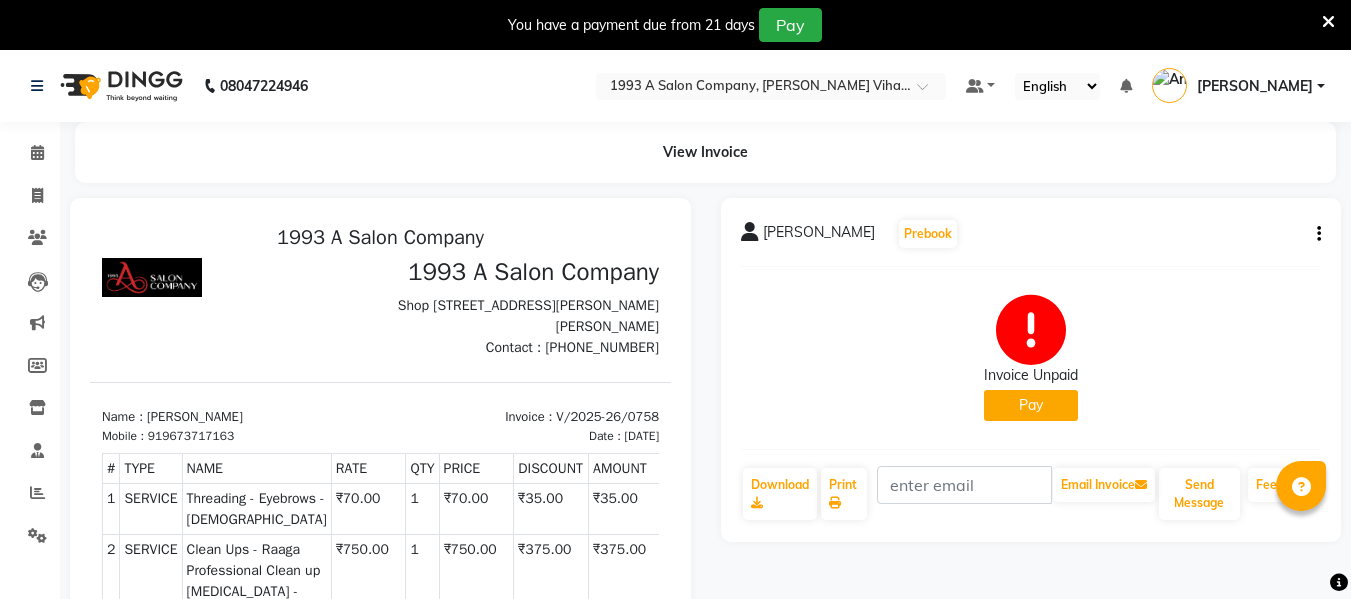 scroll, scrollTop: 0, scrollLeft: 0, axis: both 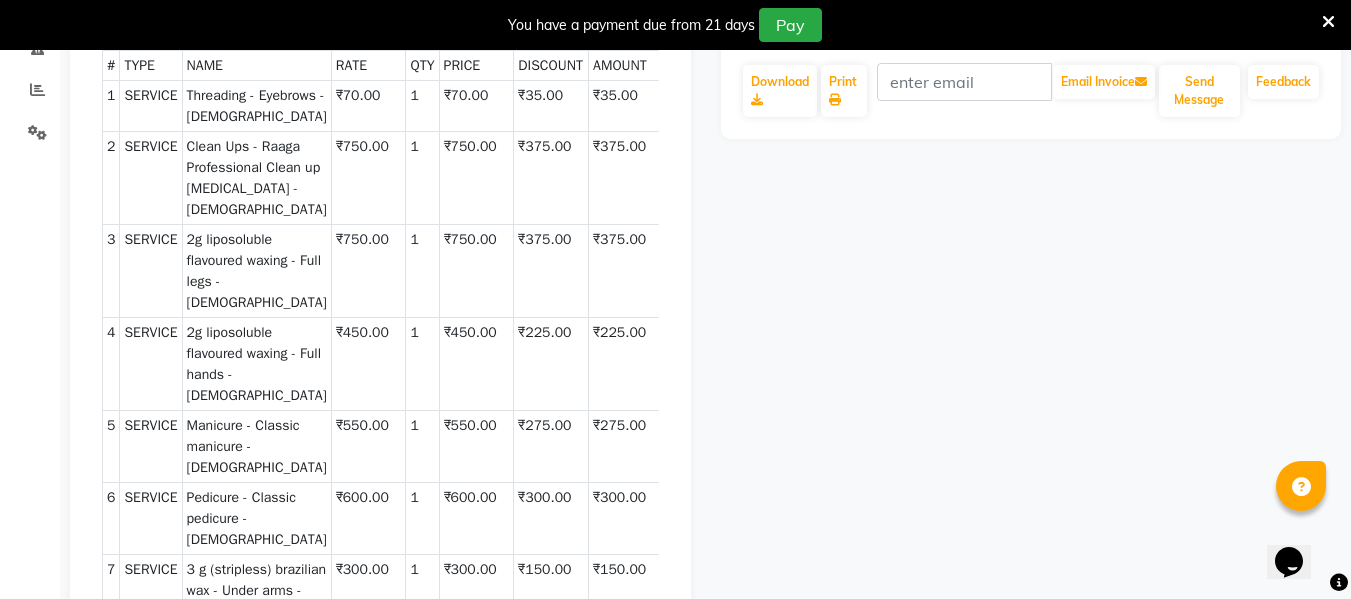 click at bounding box center (1328, 22) 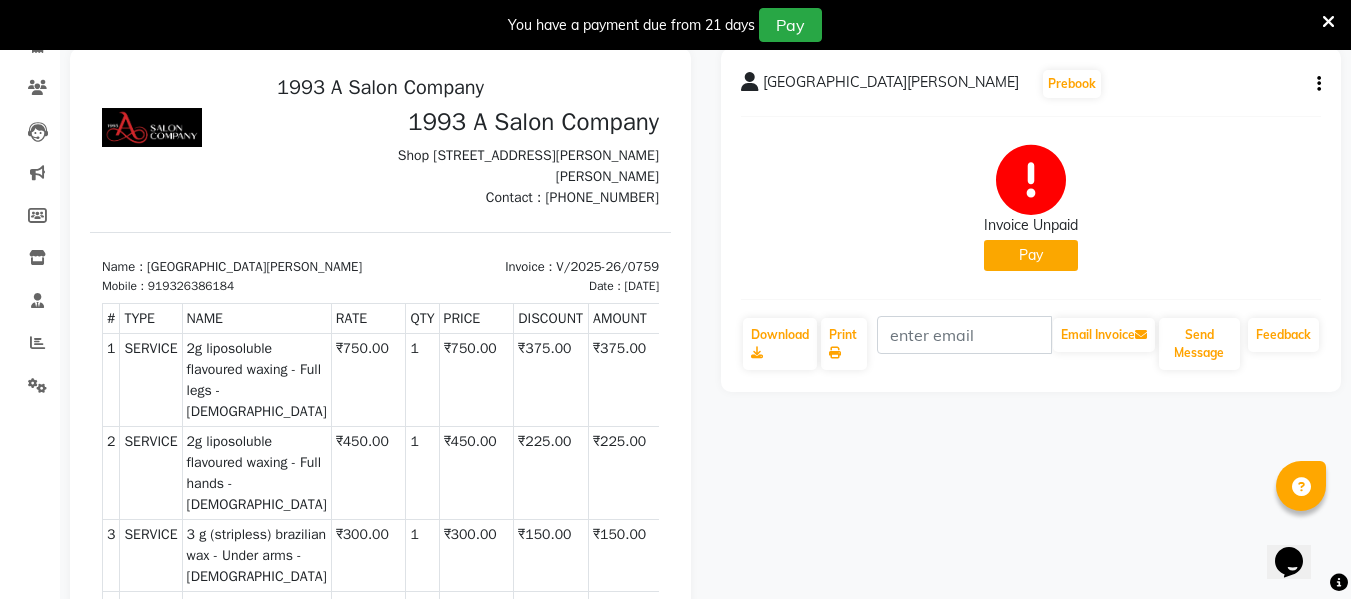 scroll, scrollTop: 16, scrollLeft: 0, axis: vertical 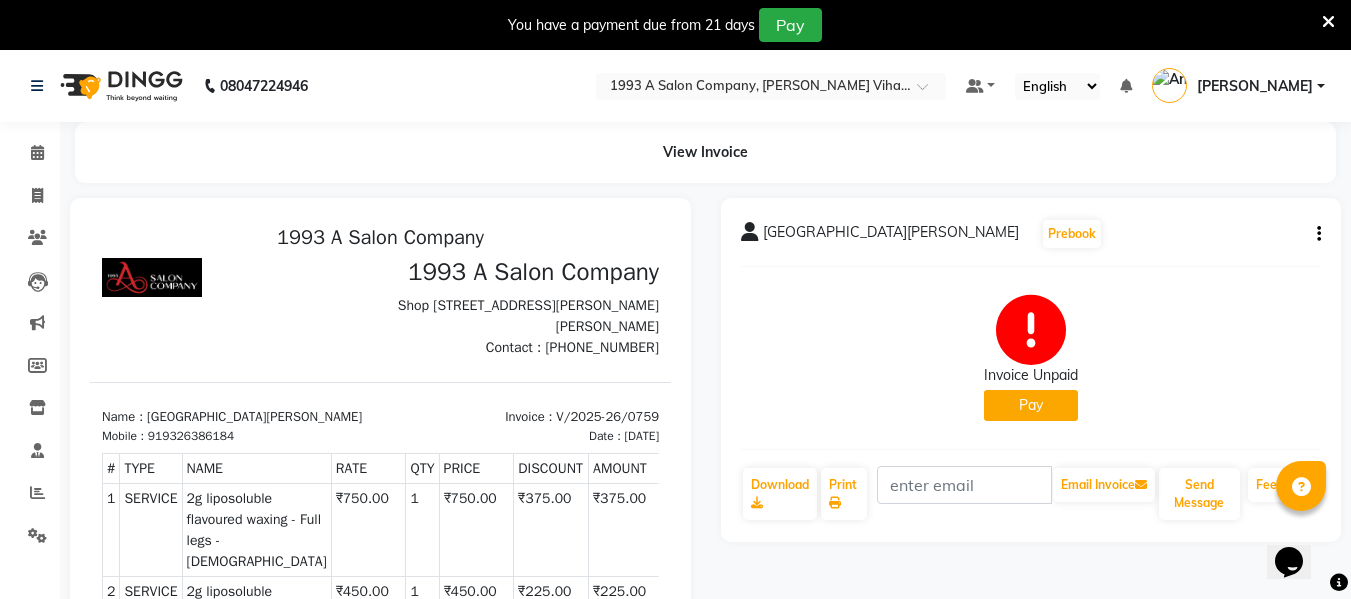 click 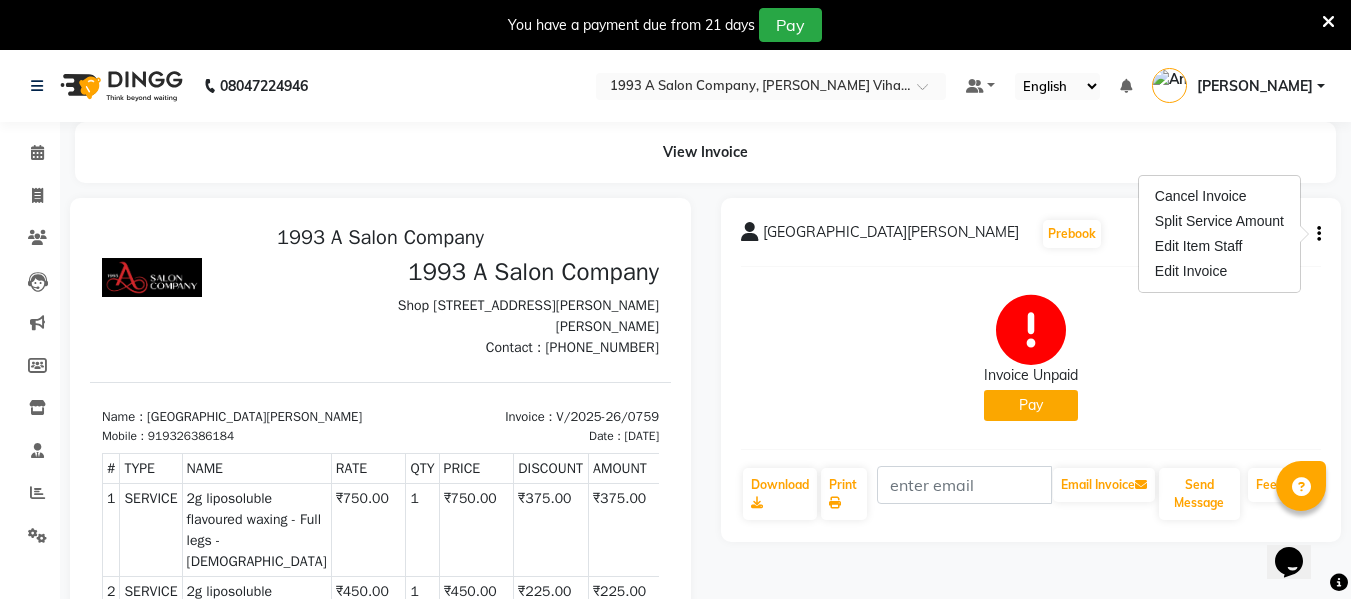 drag, startPoint x: 1241, startPoint y: 251, endPoint x: 1216, endPoint y: 302, distance: 56.797886 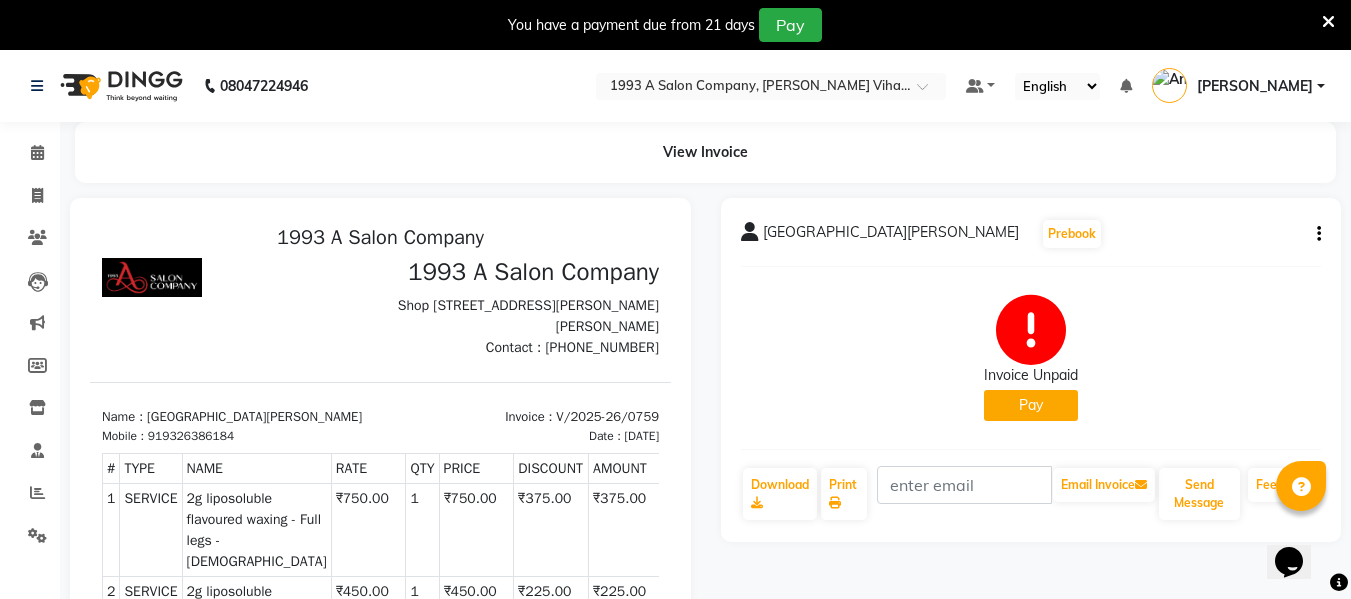 click on "Invoice Unpaid   Pay" 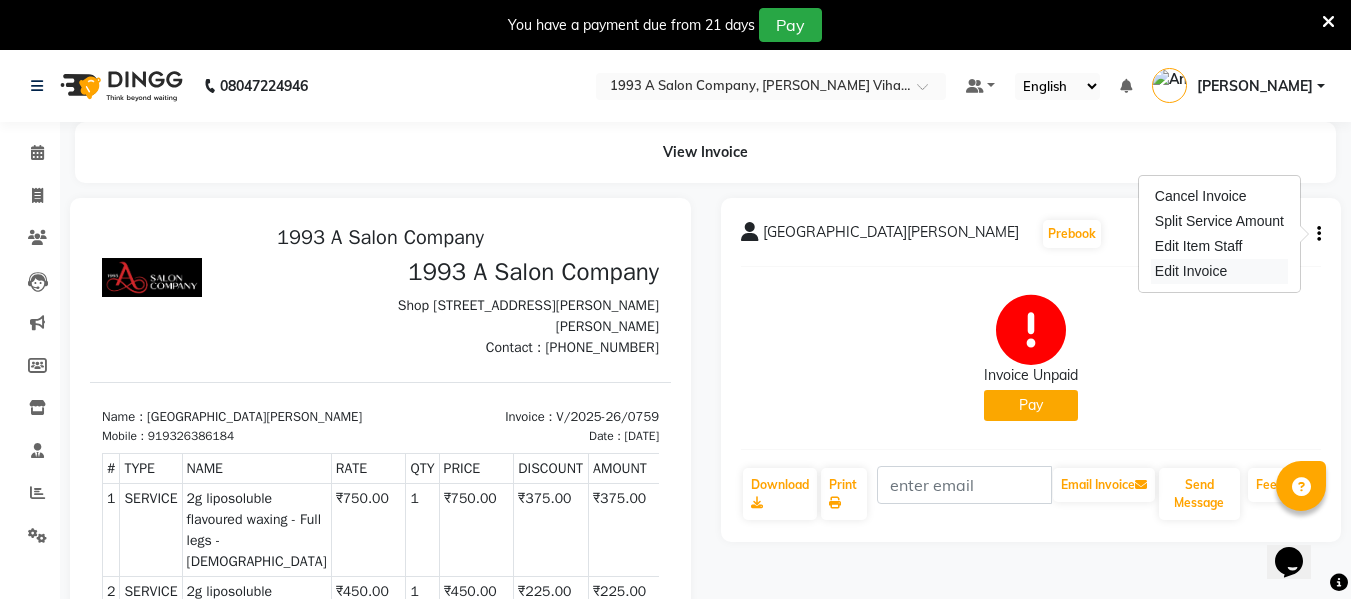 click on "Edit Invoice" at bounding box center [1219, 271] 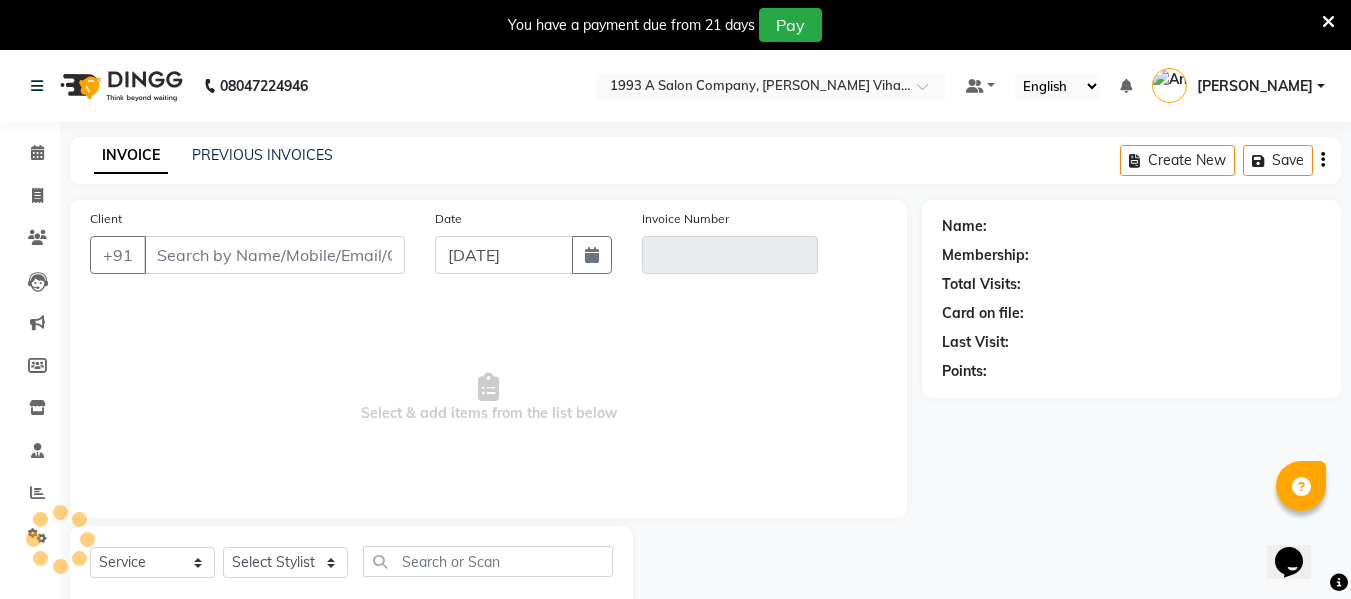 scroll, scrollTop: 52, scrollLeft: 0, axis: vertical 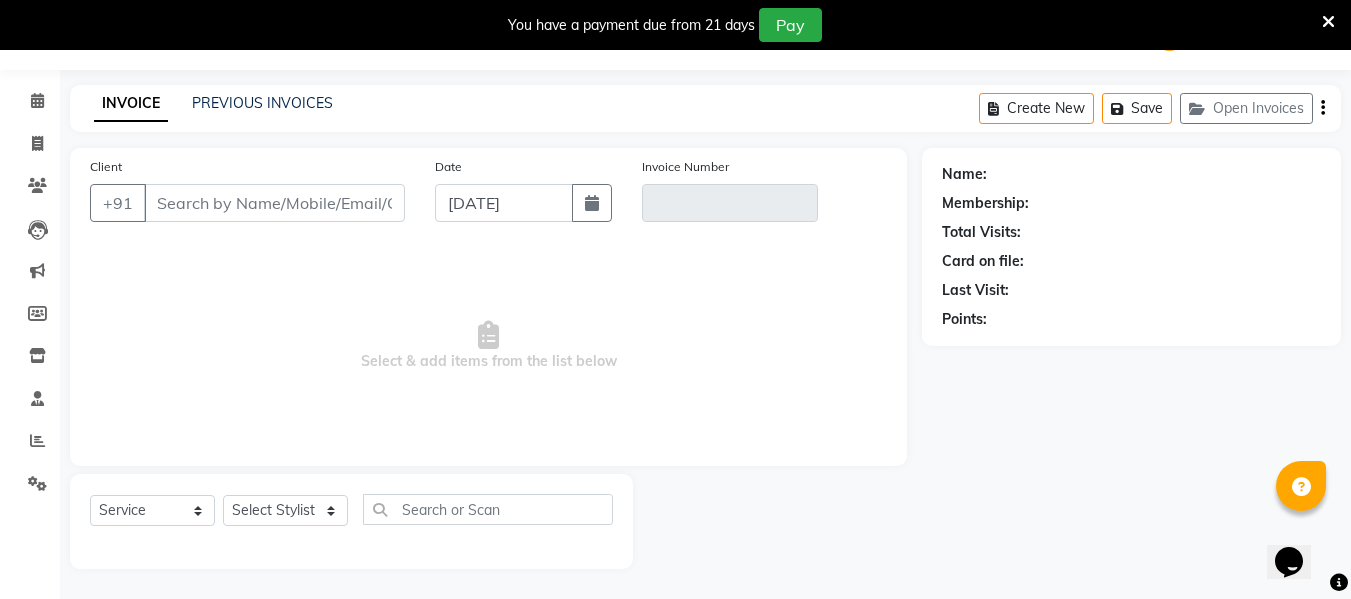 type on "9326386184" 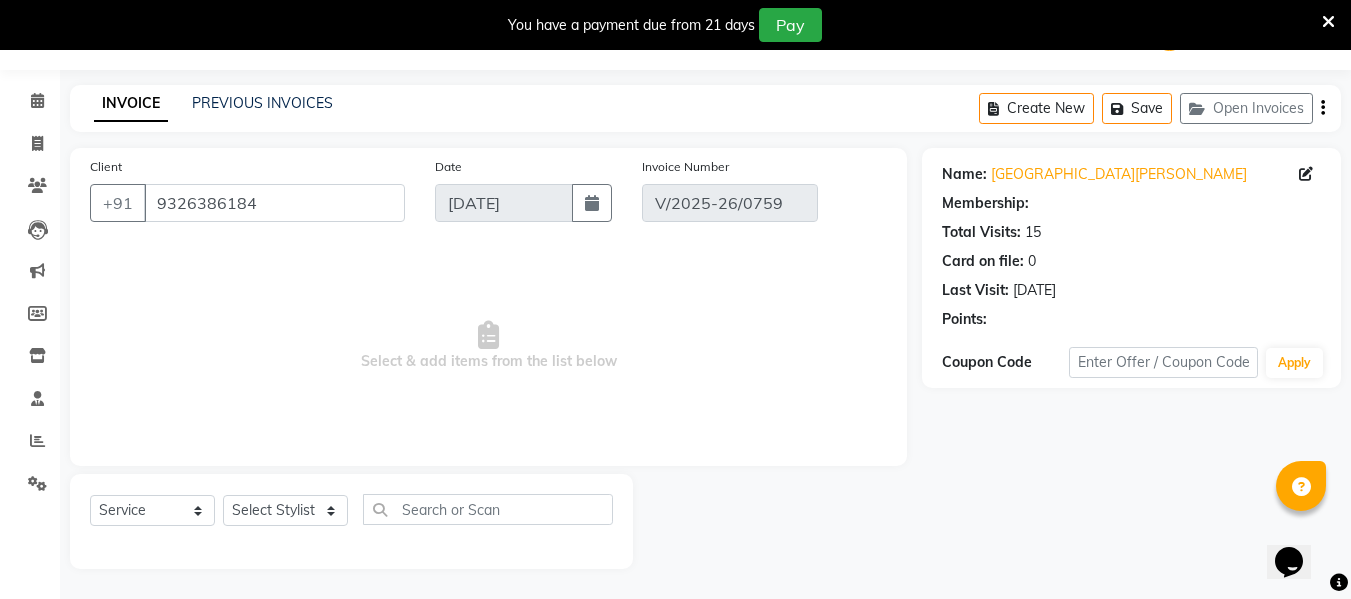 select on "select" 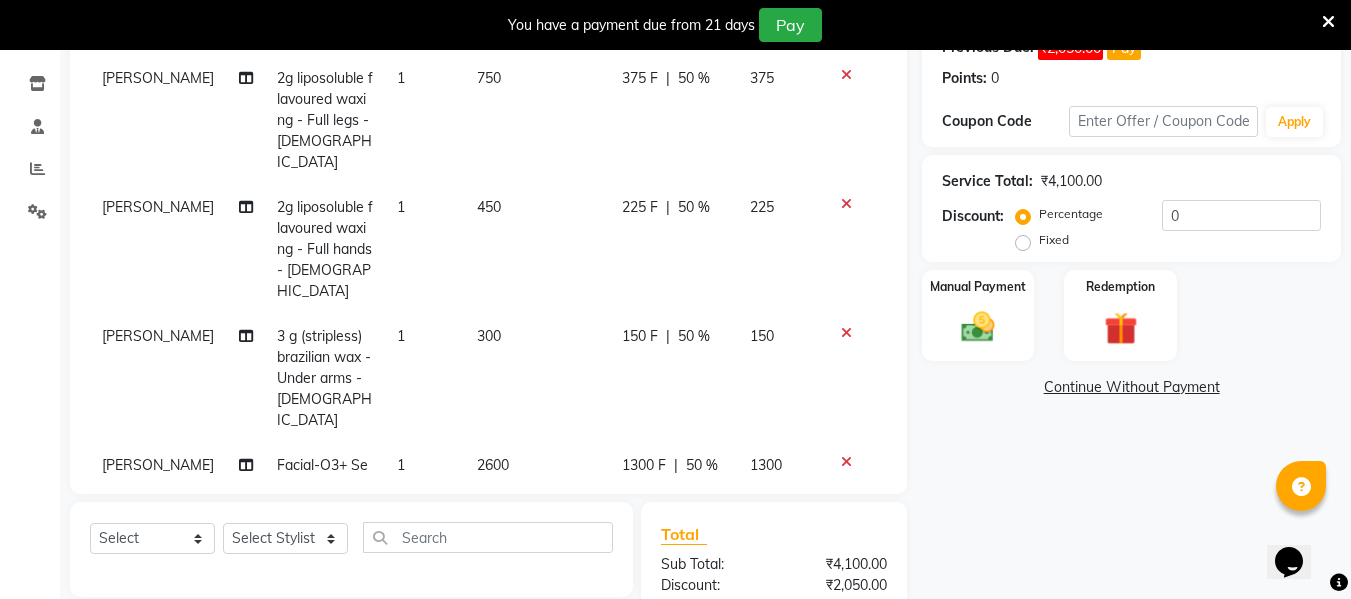 scroll, scrollTop: 352, scrollLeft: 0, axis: vertical 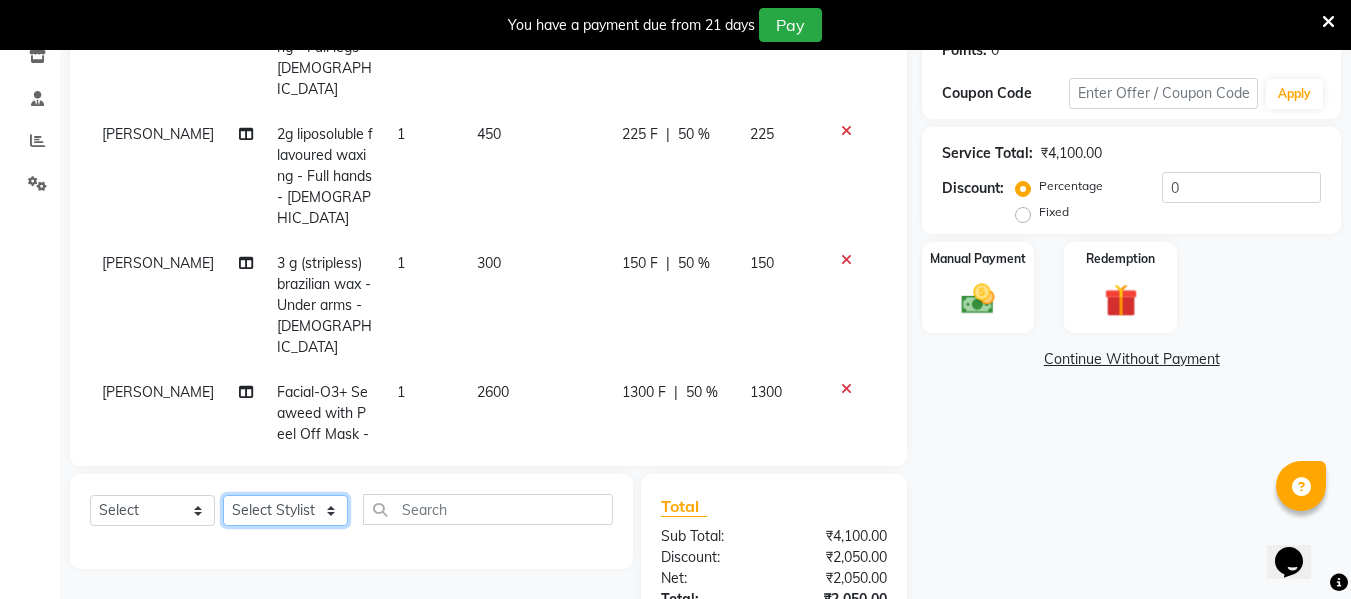 click on "Select Stylist [PERSON_NAME] [PERSON_NAME] [PERSON_NAME]  [PERSON_NAME] Rakhi Mandal  Shanti Palkonda Training Department" 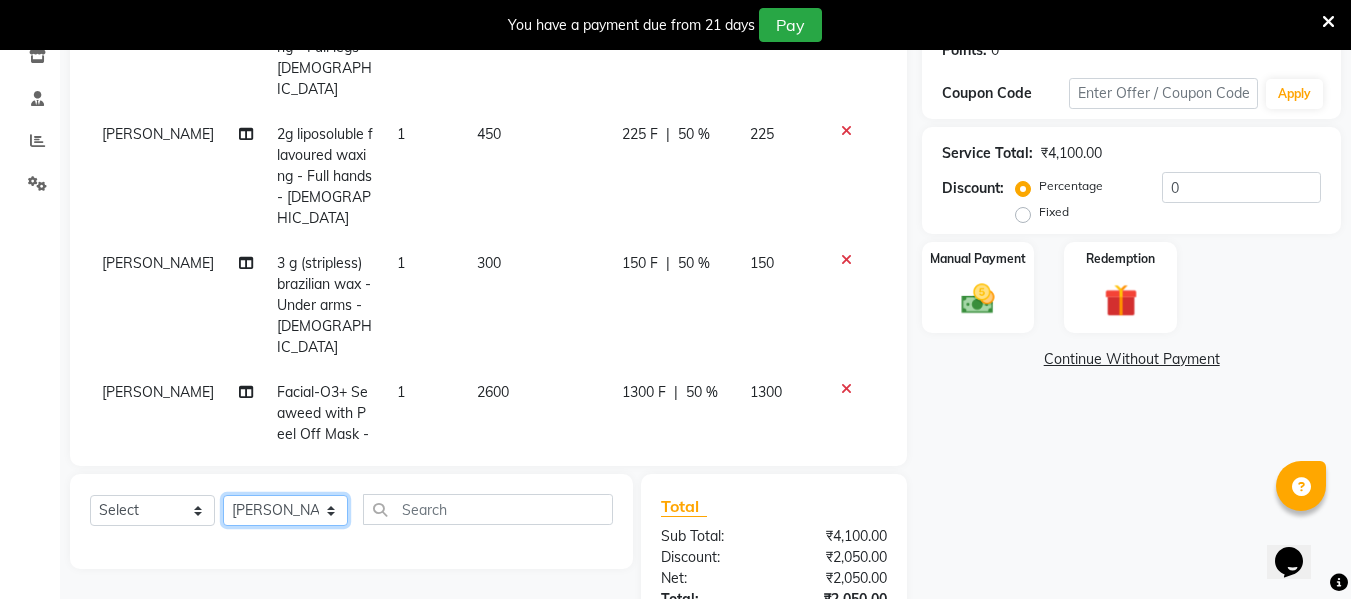 click on "Select Stylist [PERSON_NAME] [PERSON_NAME] [PERSON_NAME]  [PERSON_NAME] Rakhi Mandal  Shanti Palkonda Training Department" 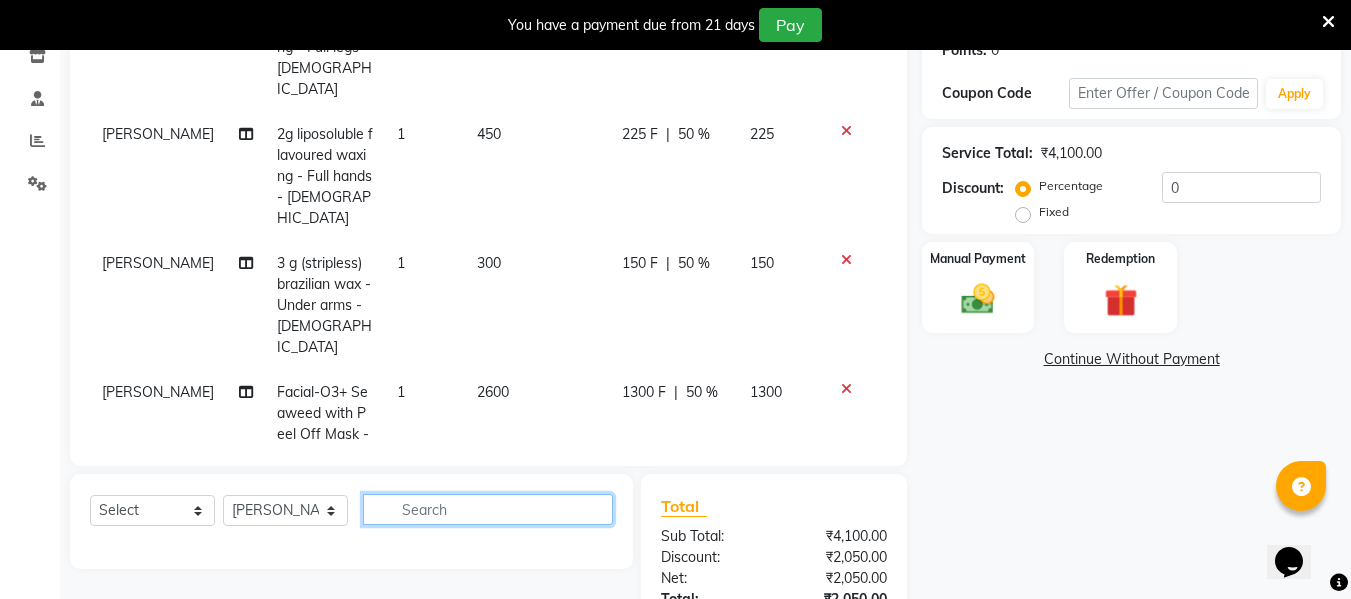 click 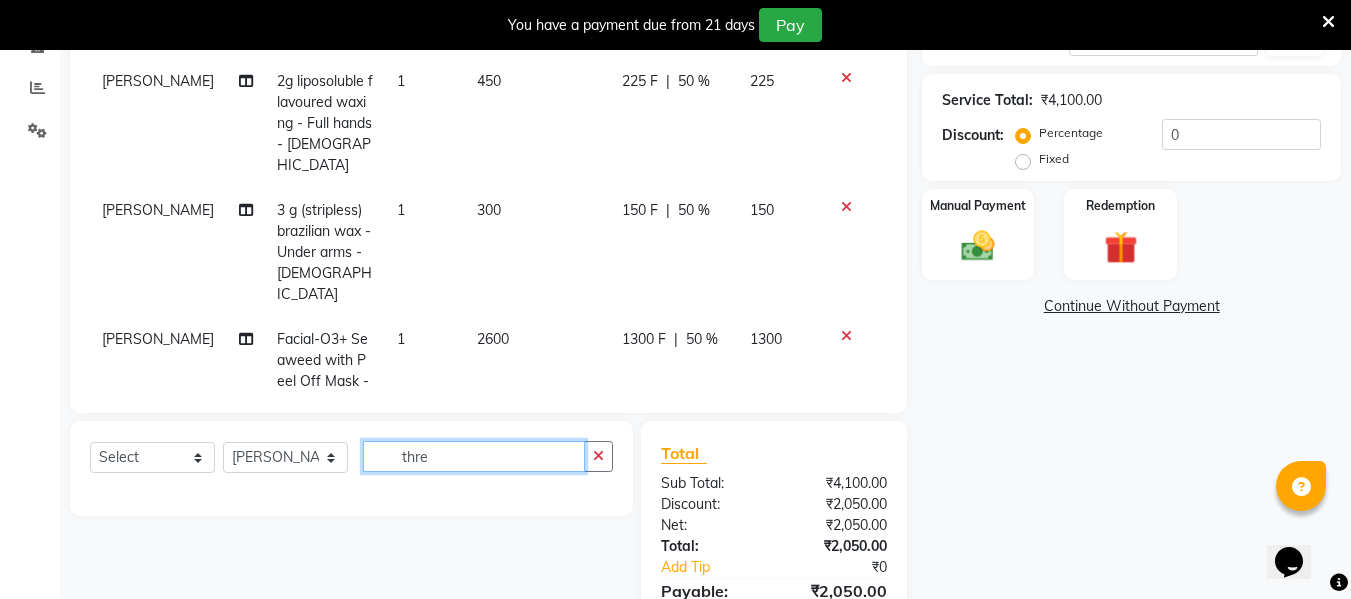 scroll, scrollTop: 509, scrollLeft: 0, axis: vertical 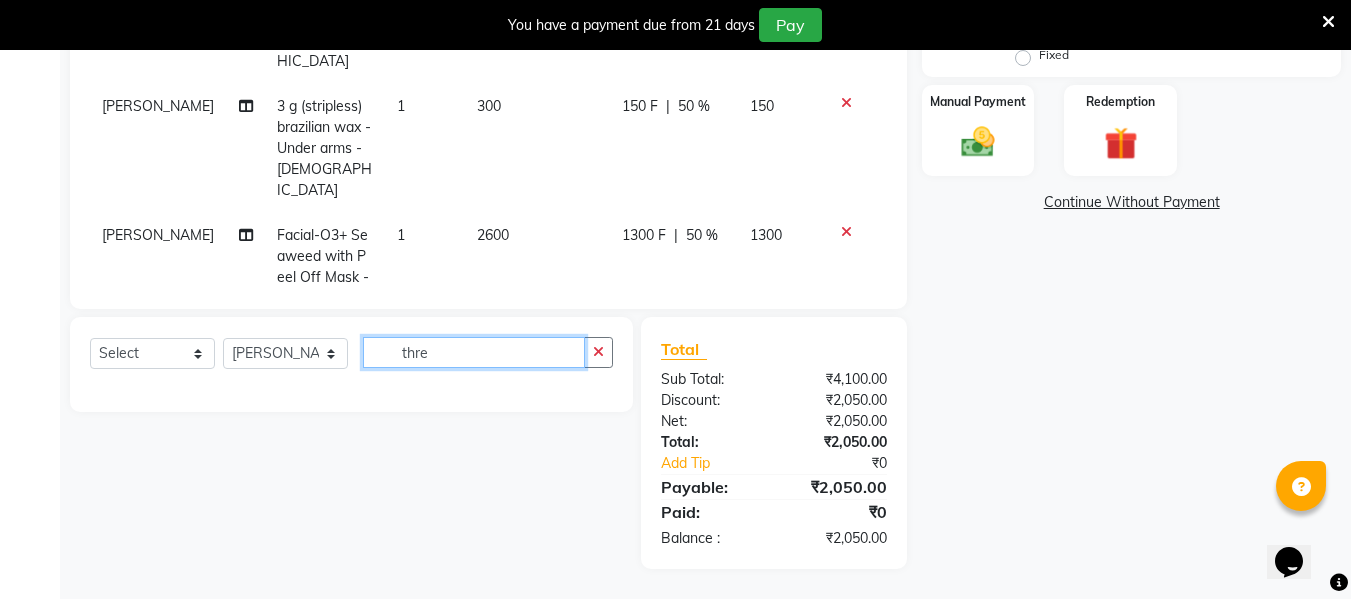 drag, startPoint x: 479, startPoint y: 340, endPoint x: 357, endPoint y: 347, distance: 122.20065 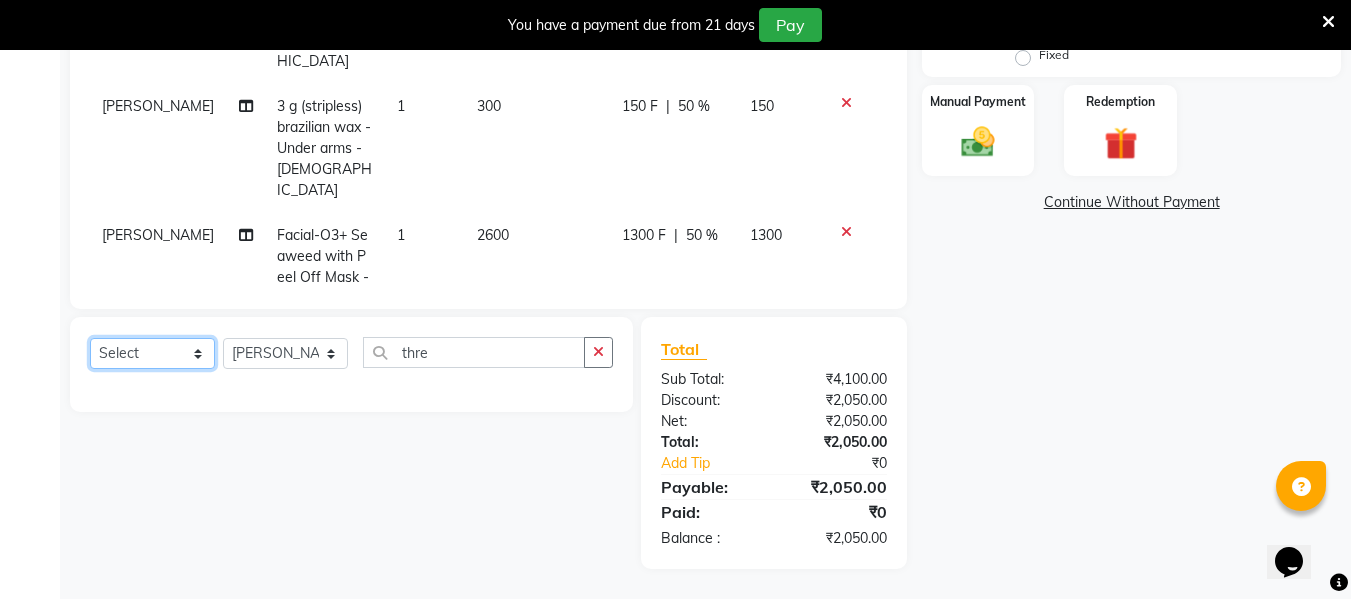 click on "Select  Service  Product  Membership  Package Voucher Prepaid Gift Card" 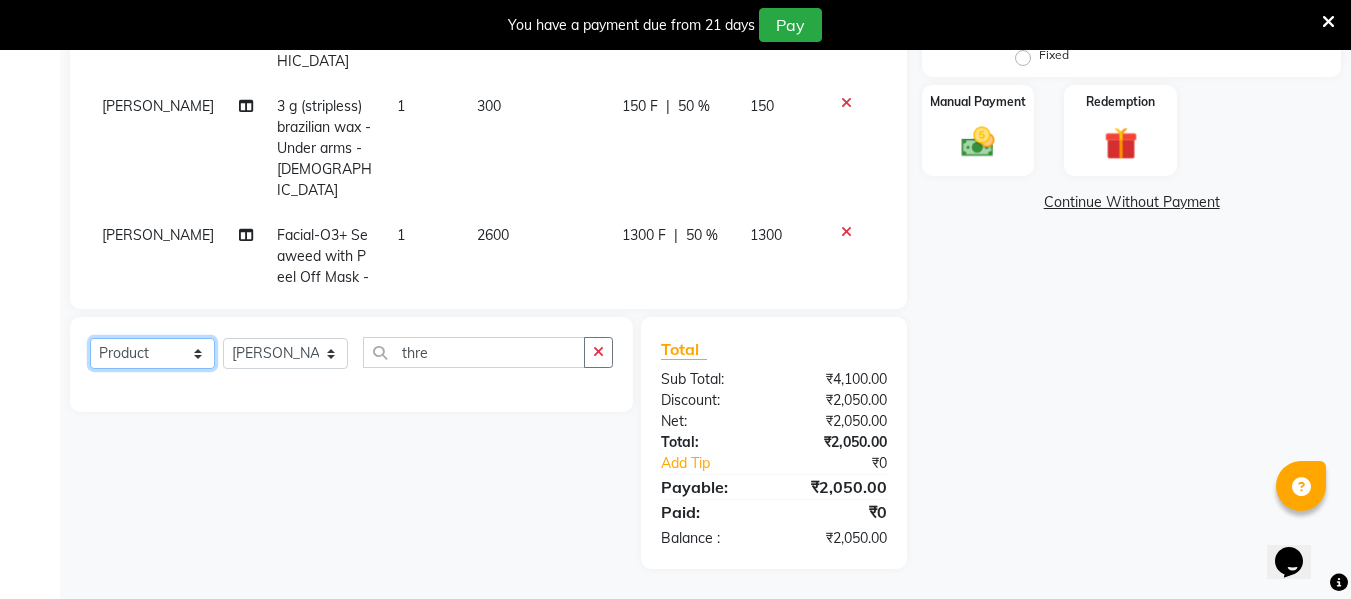 click on "Select  Service  Product  Membership  Package Voucher Prepaid Gift Card" 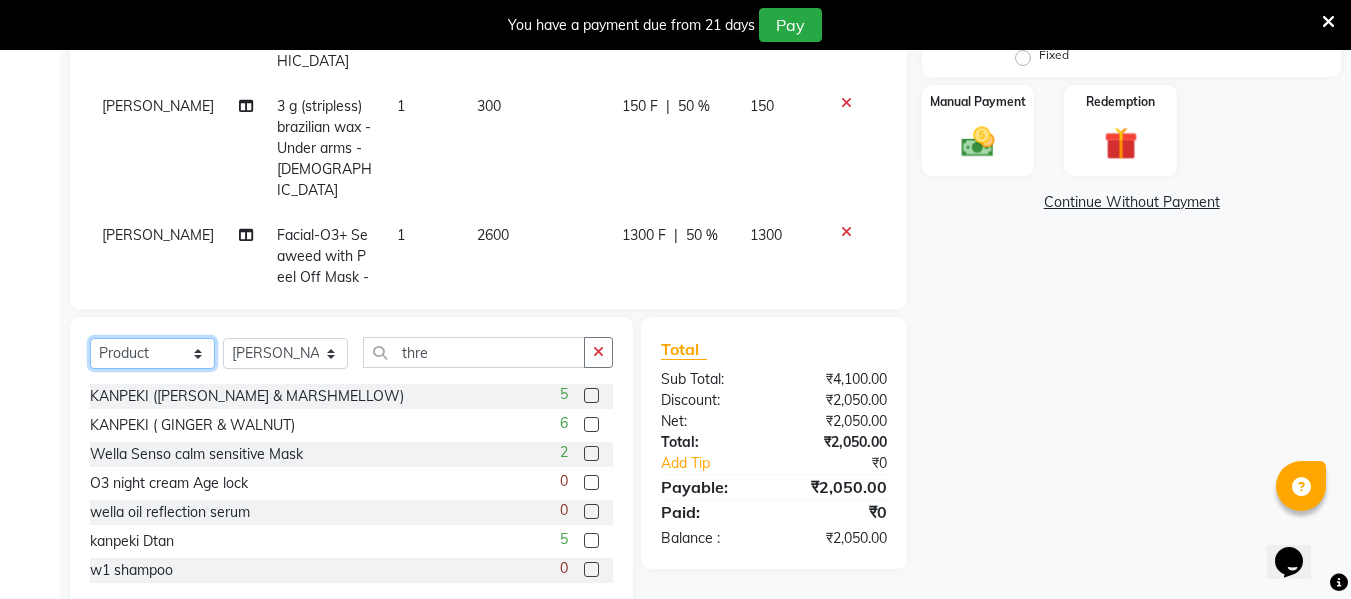 click on "Select  Service  Product  Membership  Package Voucher Prepaid Gift Card" 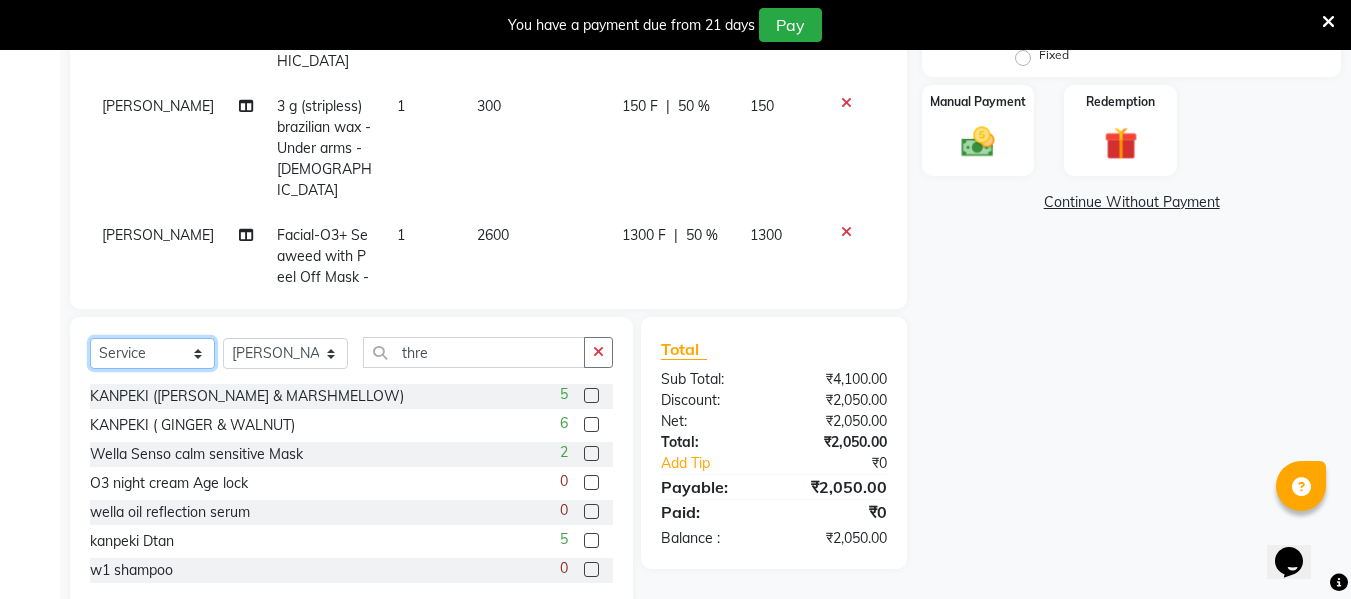click on "Select  Service  Product  Membership  Package Voucher Prepaid Gift Card" 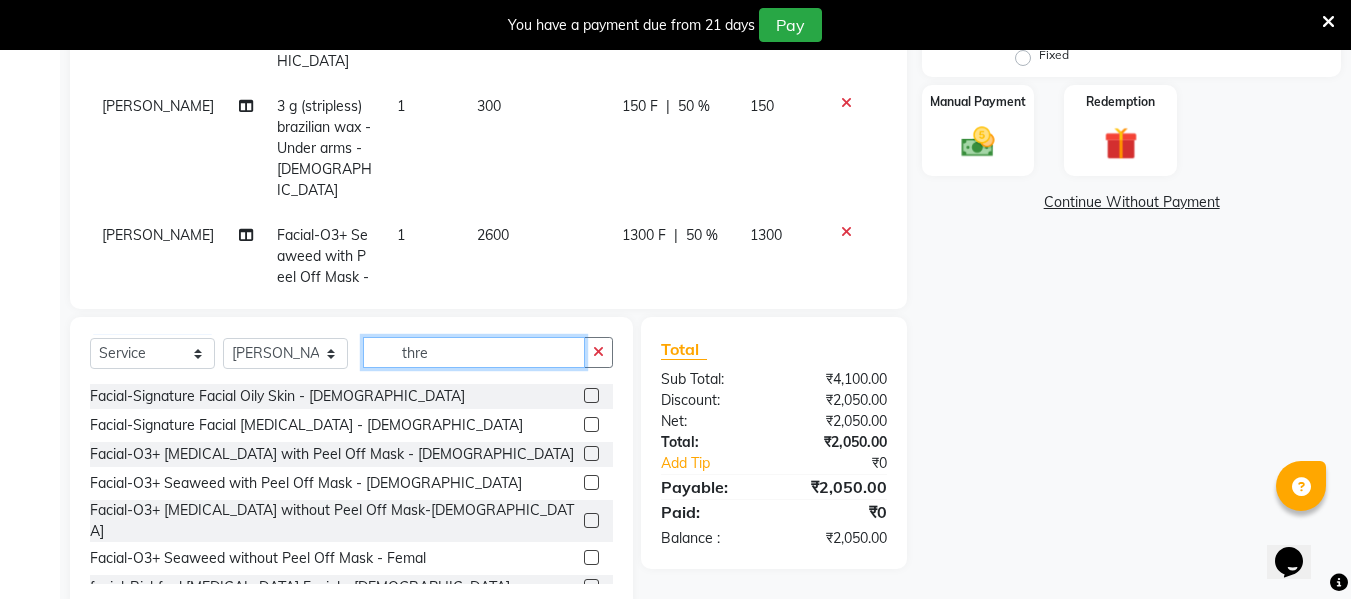 drag, startPoint x: 466, startPoint y: 360, endPoint x: 340, endPoint y: 360, distance: 126 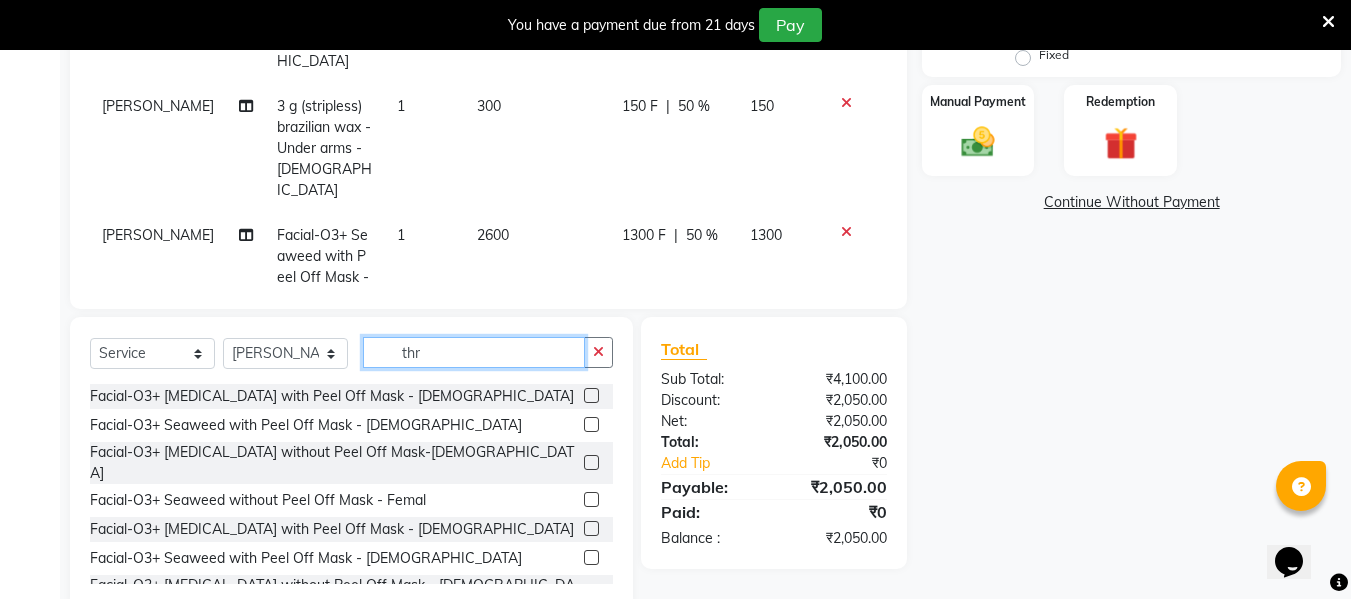 type on "thre" 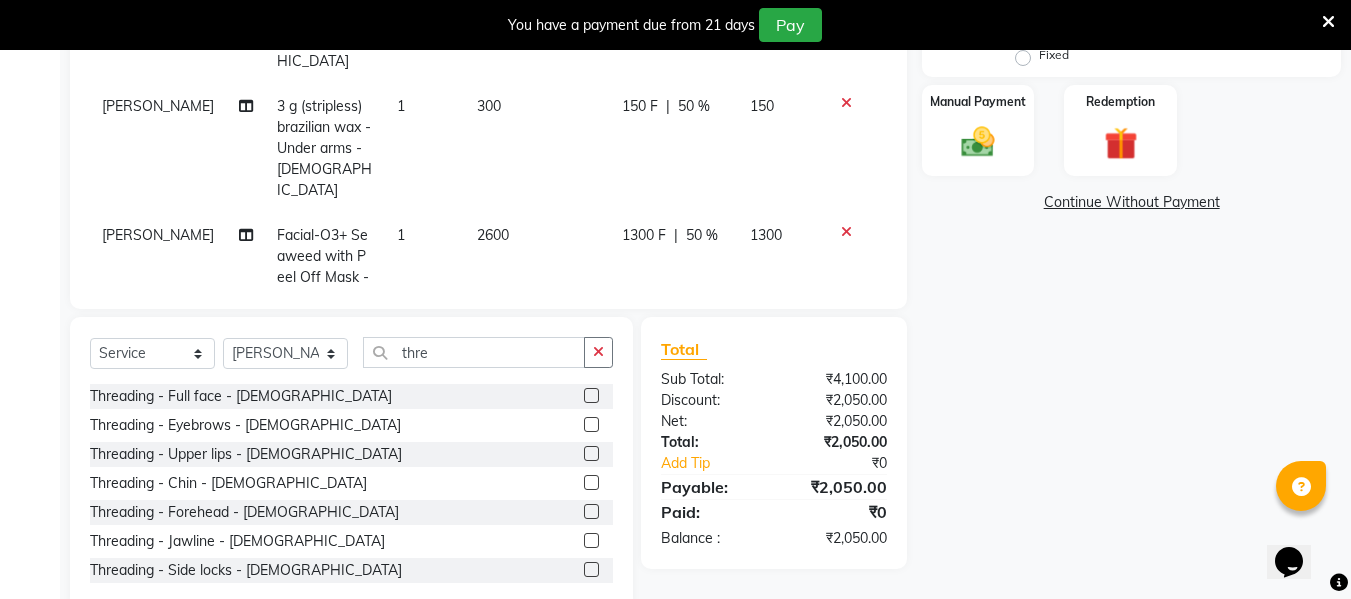 click on "Threading - Eyebrows - [DEMOGRAPHIC_DATA]" 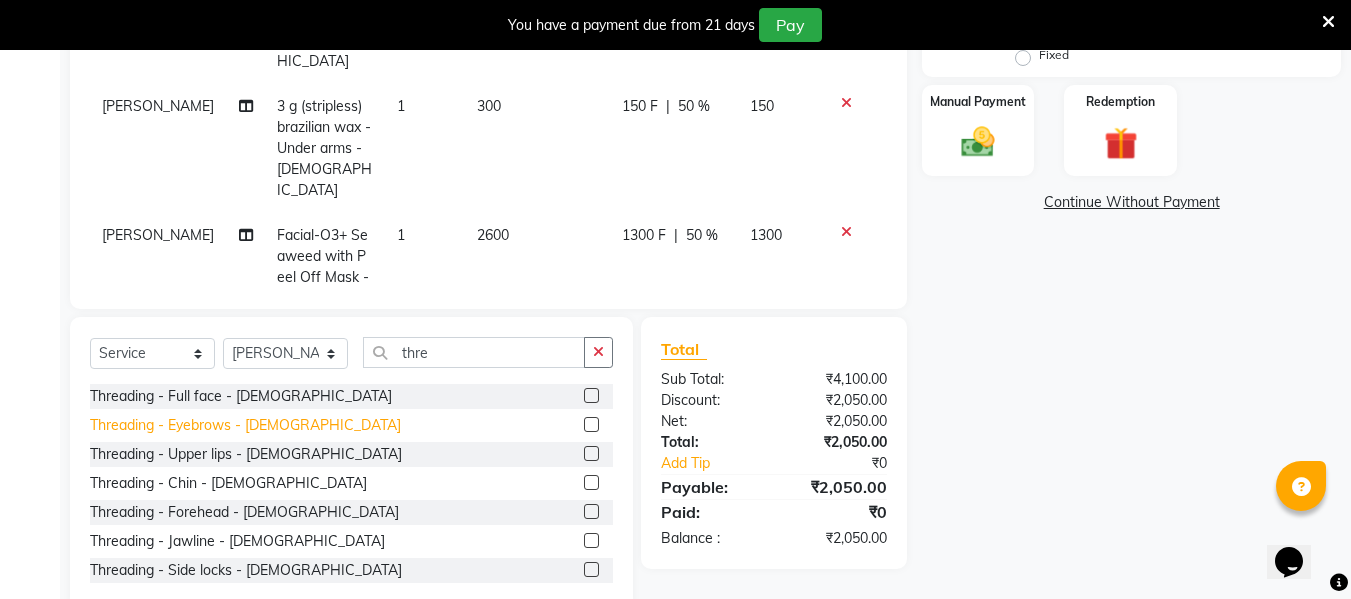 click on "Threading - Eyebrows - [DEMOGRAPHIC_DATA]" 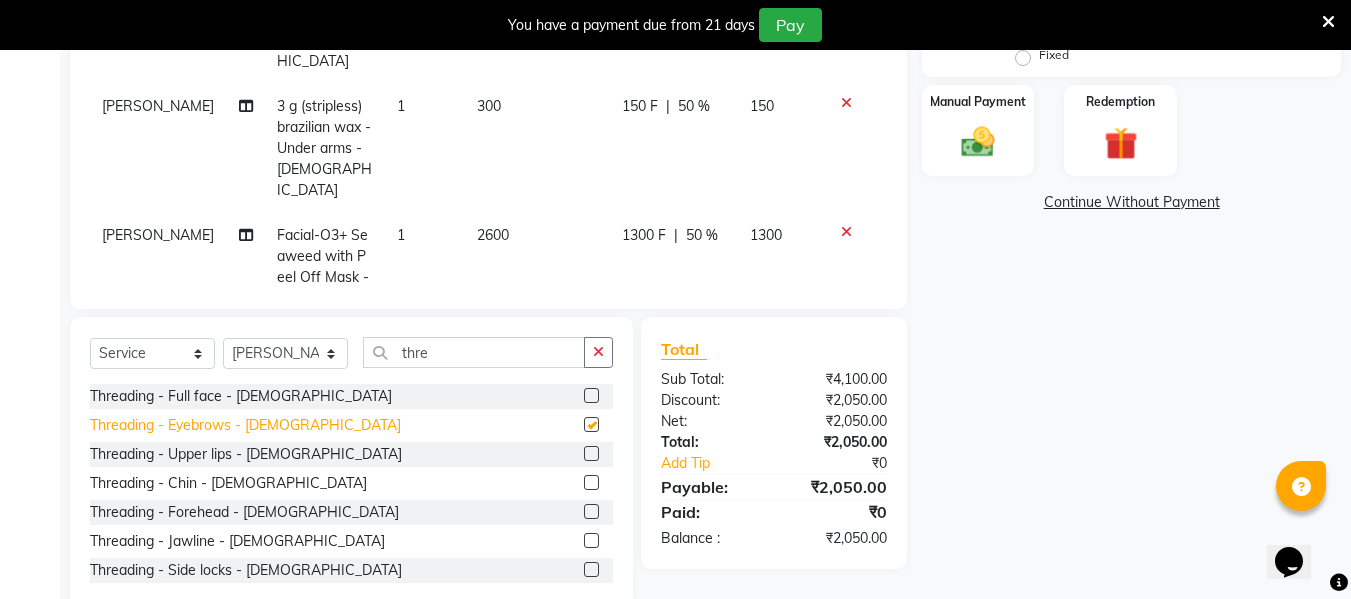 checkbox on "false" 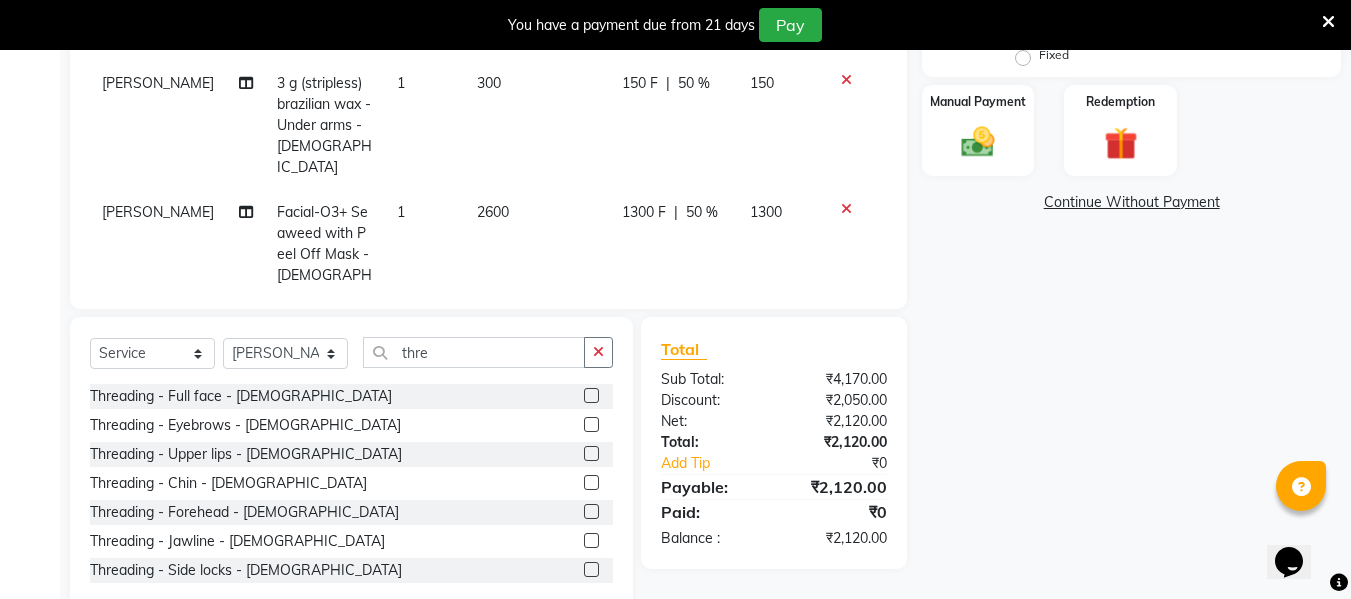 scroll, scrollTop: 132, scrollLeft: 0, axis: vertical 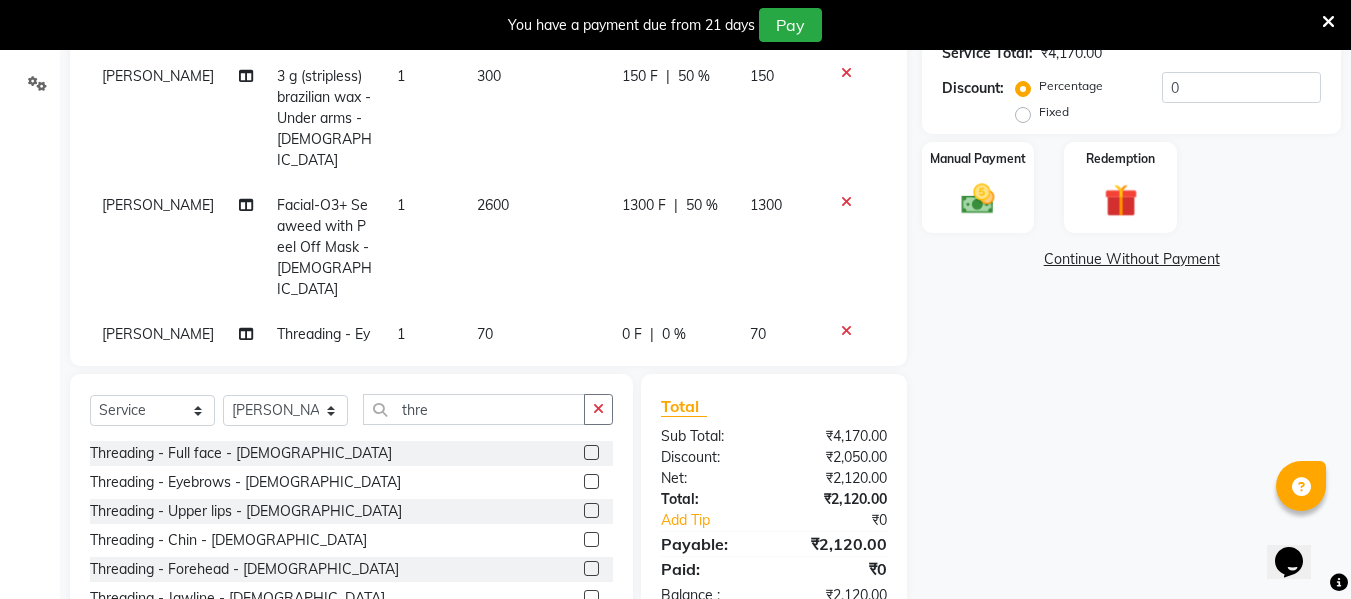 click on "Continue Without Payment" 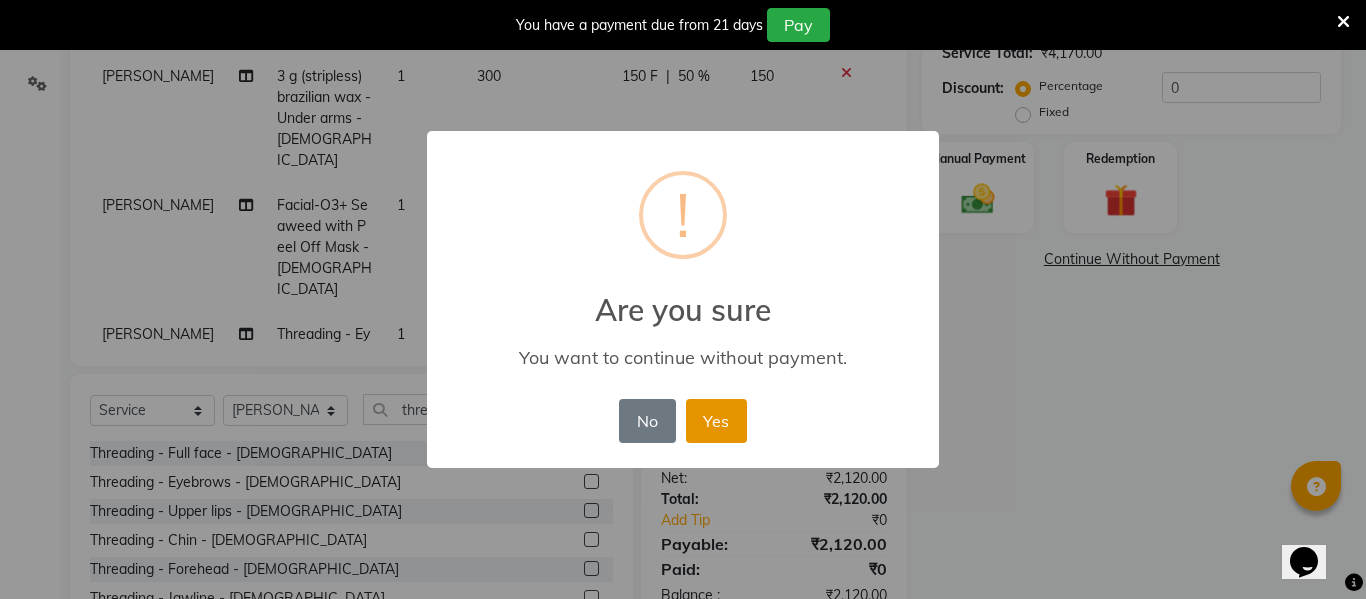 click on "Yes" at bounding box center [716, 421] 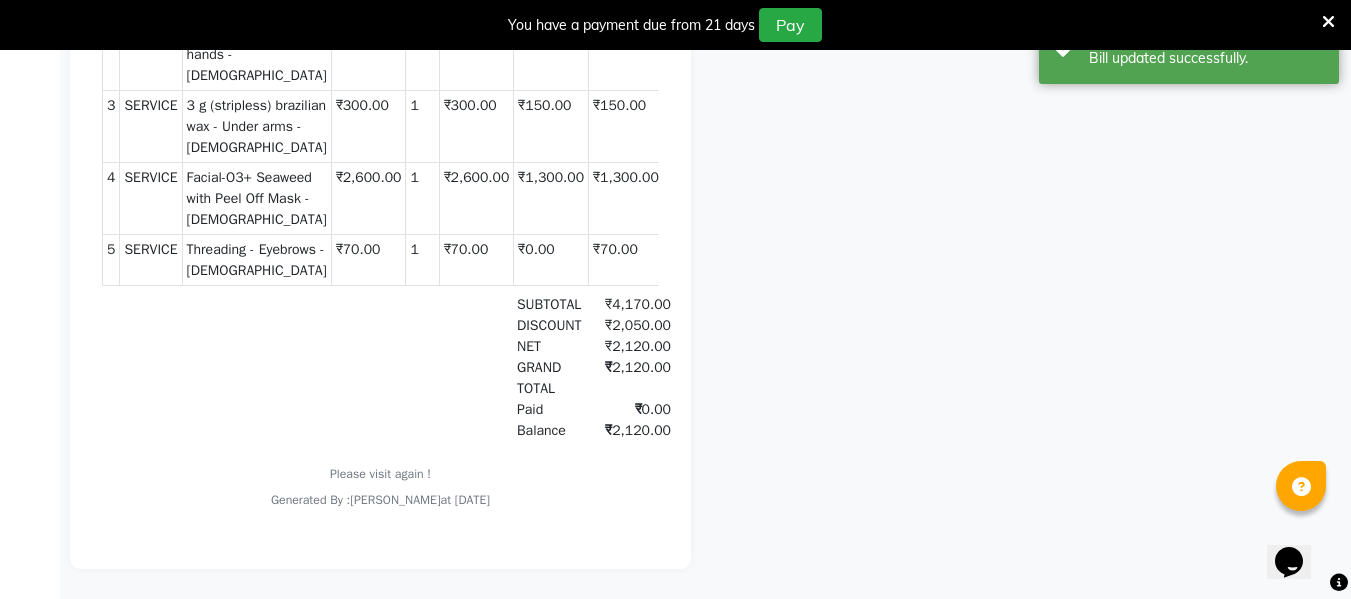 scroll, scrollTop: 0, scrollLeft: 0, axis: both 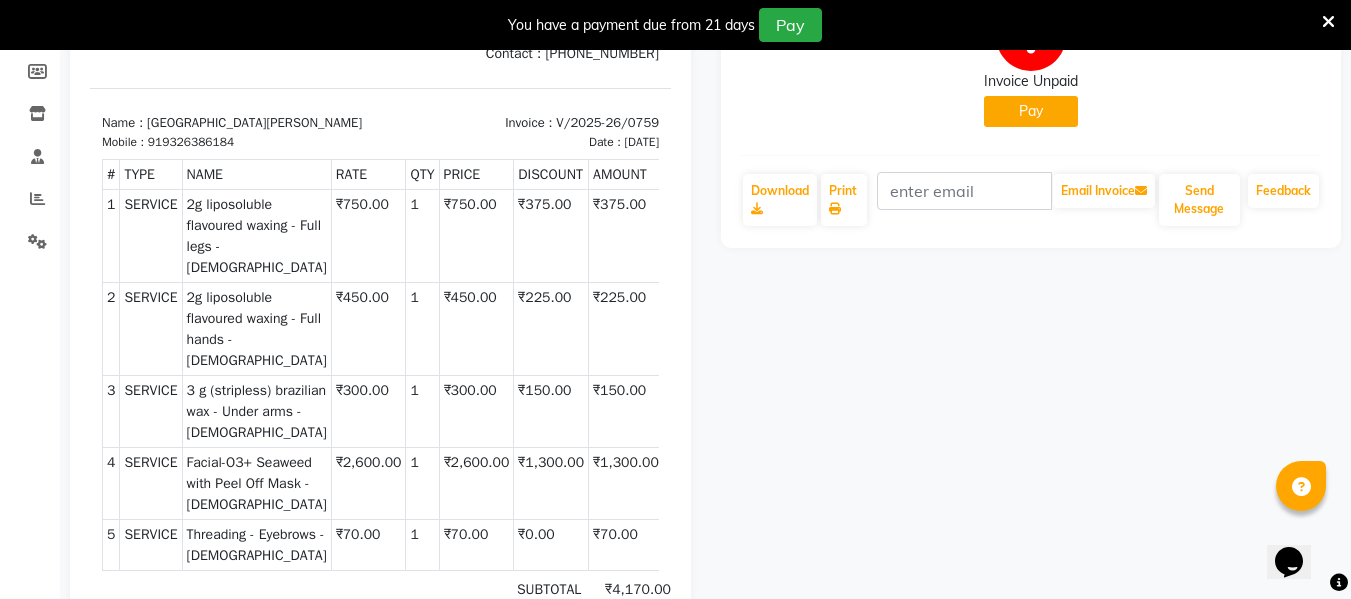 click at bounding box center [1328, 22] 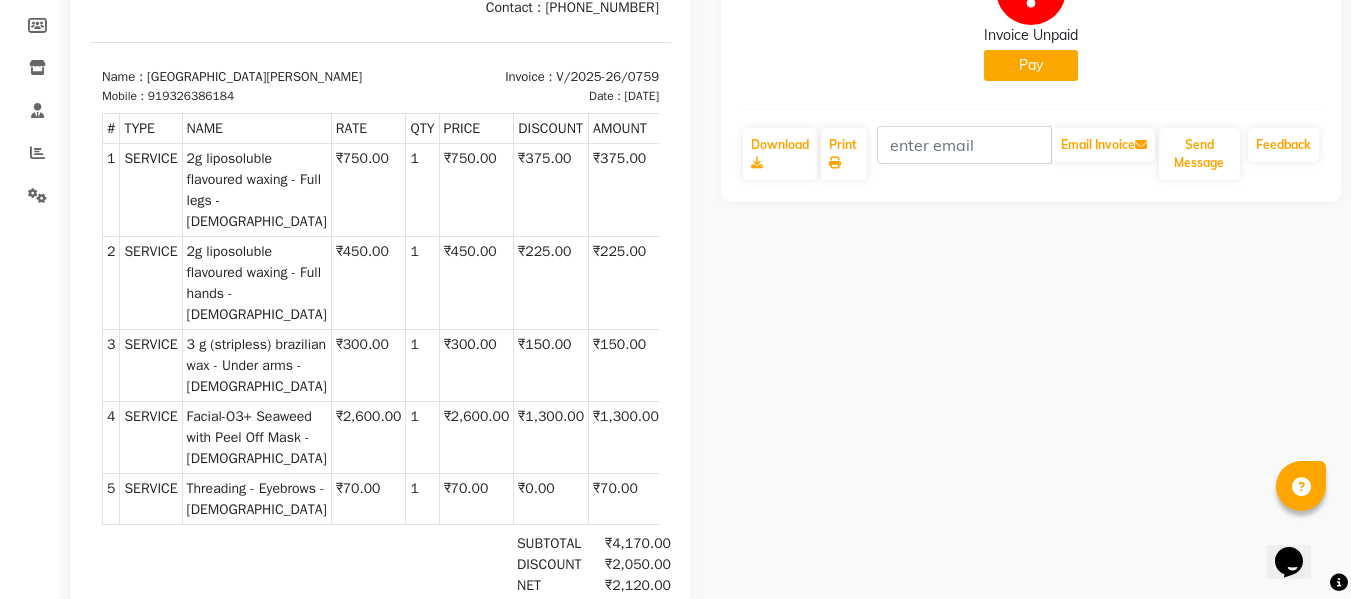 scroll, scrollTop: 0, scrollLeft: 0, axis: both 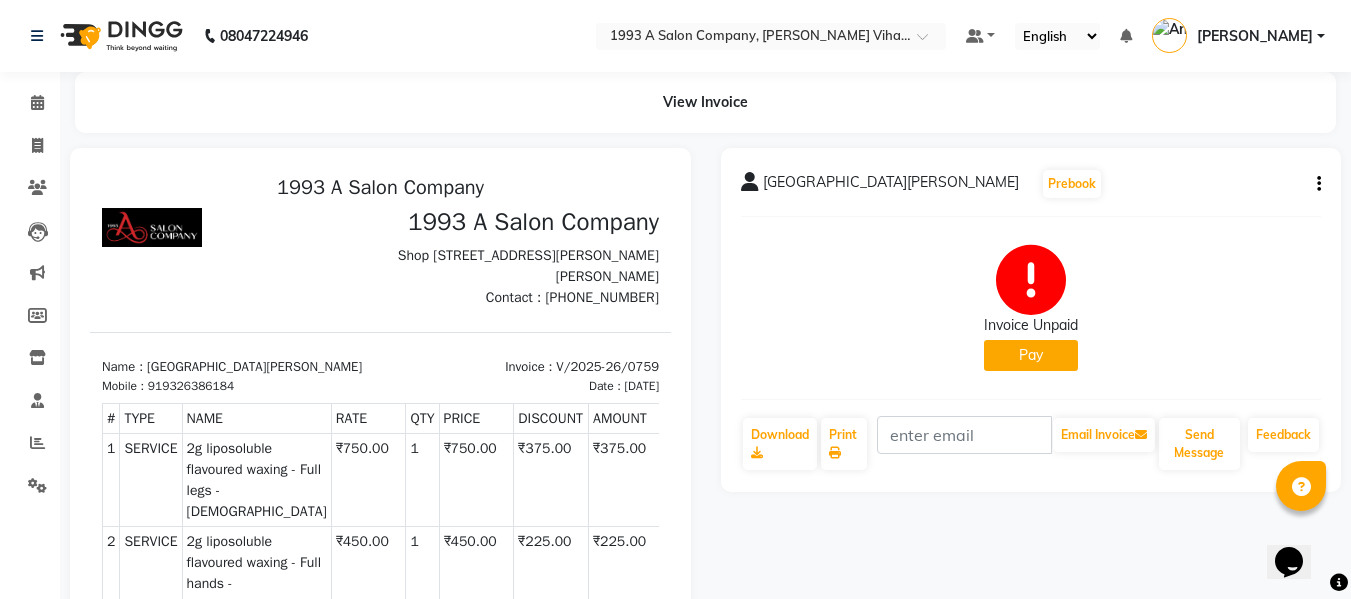 click on "Invoice Unpaid   Pay" 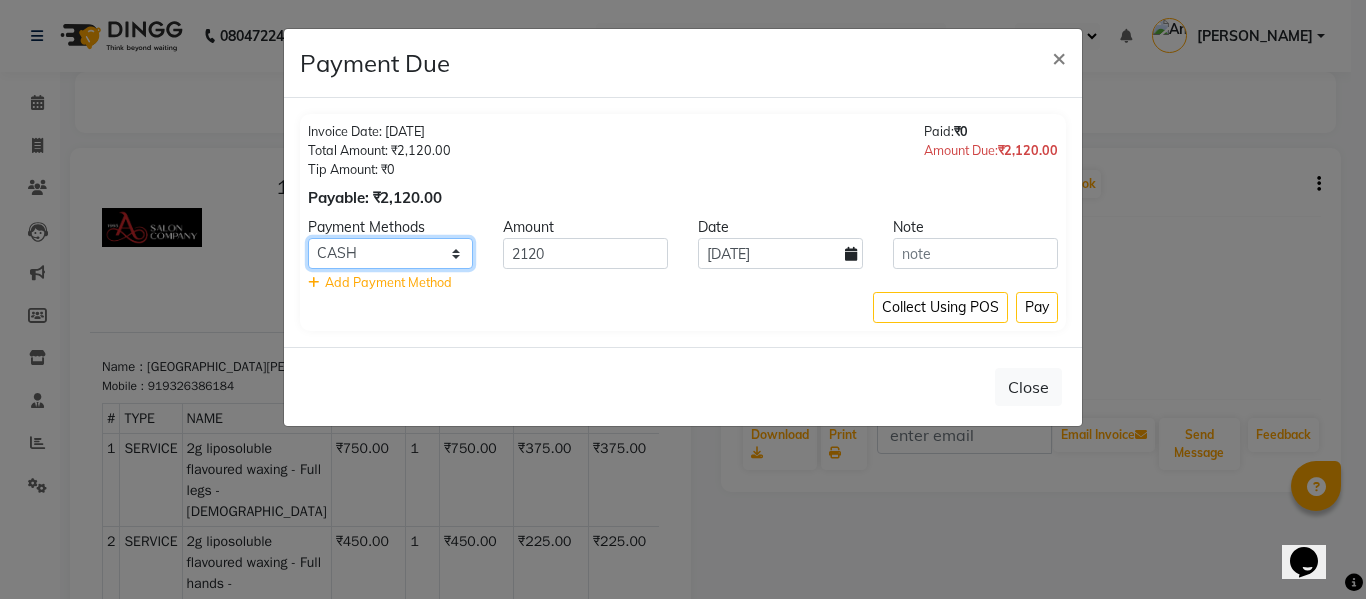 click on "CASH CARD ONLINE LUZO GPay UPI [DOMAIN_NAME] DefiDeal MariDeal" 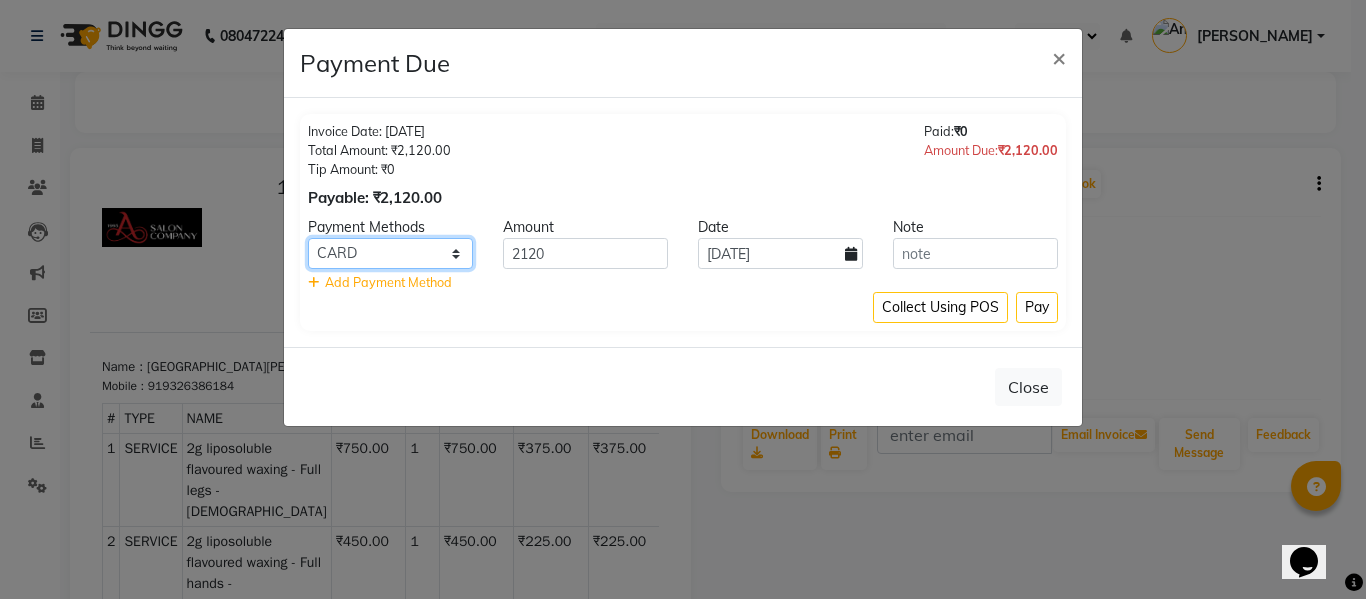 click on "CASH CARD ONLINE LUZO GPay UPI [DOMAIN_NAME] DefiDeal MariDeal" 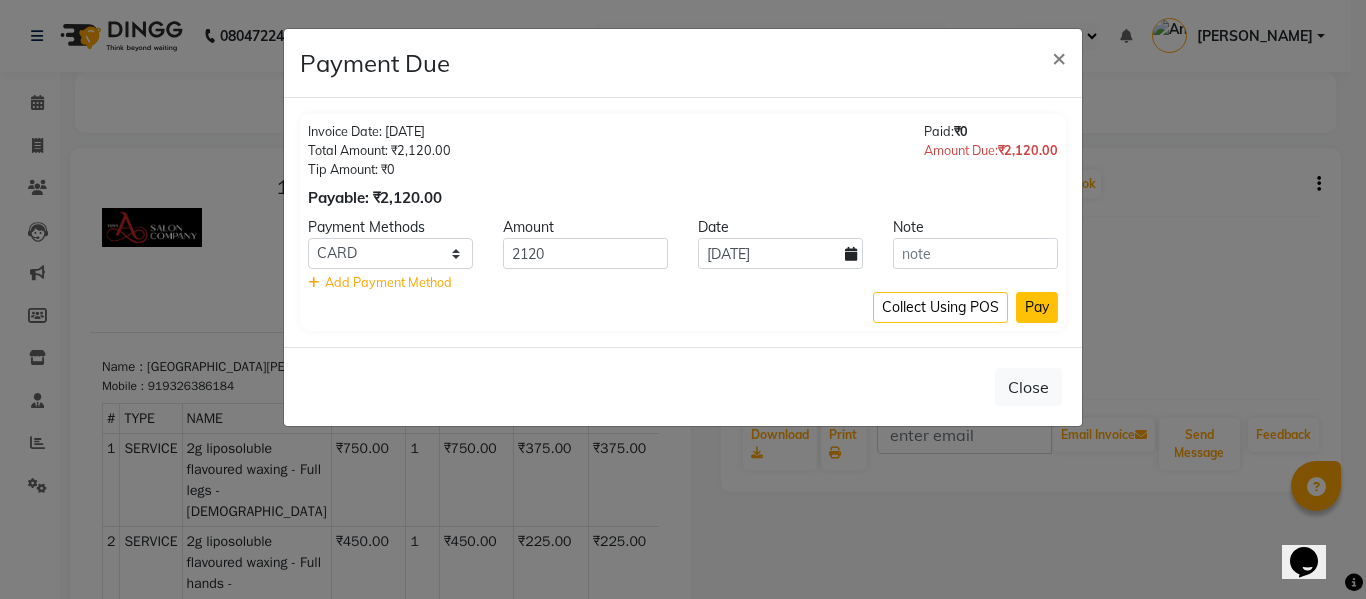 click on "Pay" 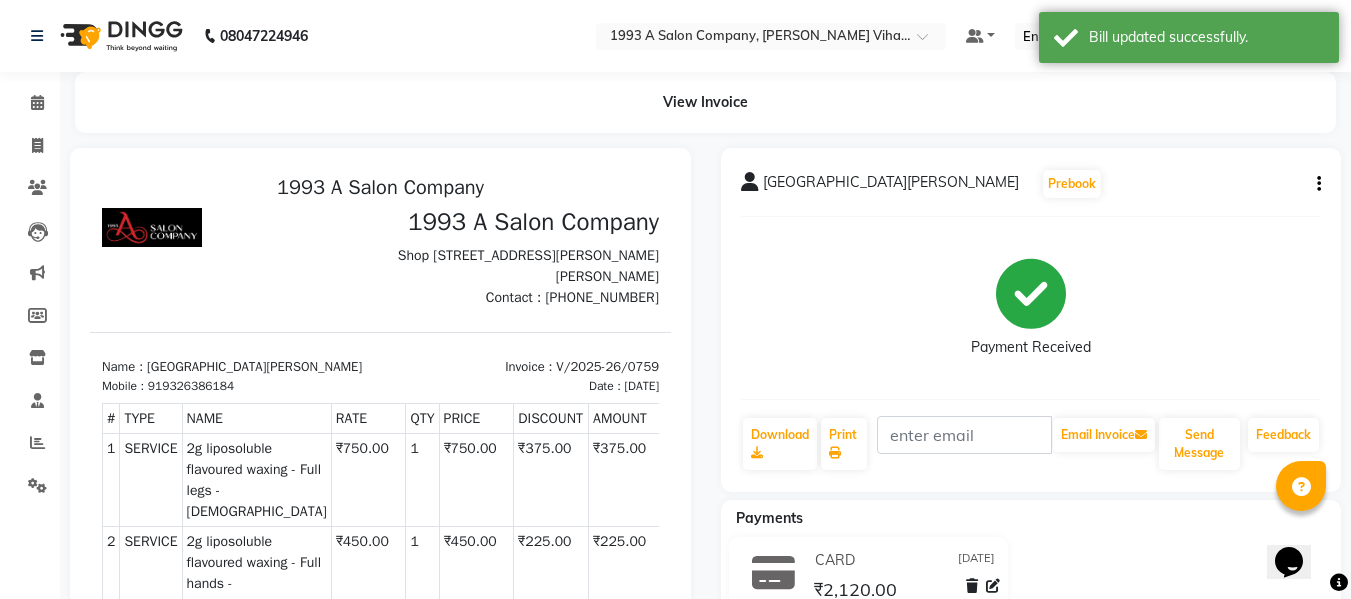 scroll, scrollTop: 16, scrollLeft: 0, axis: vertical 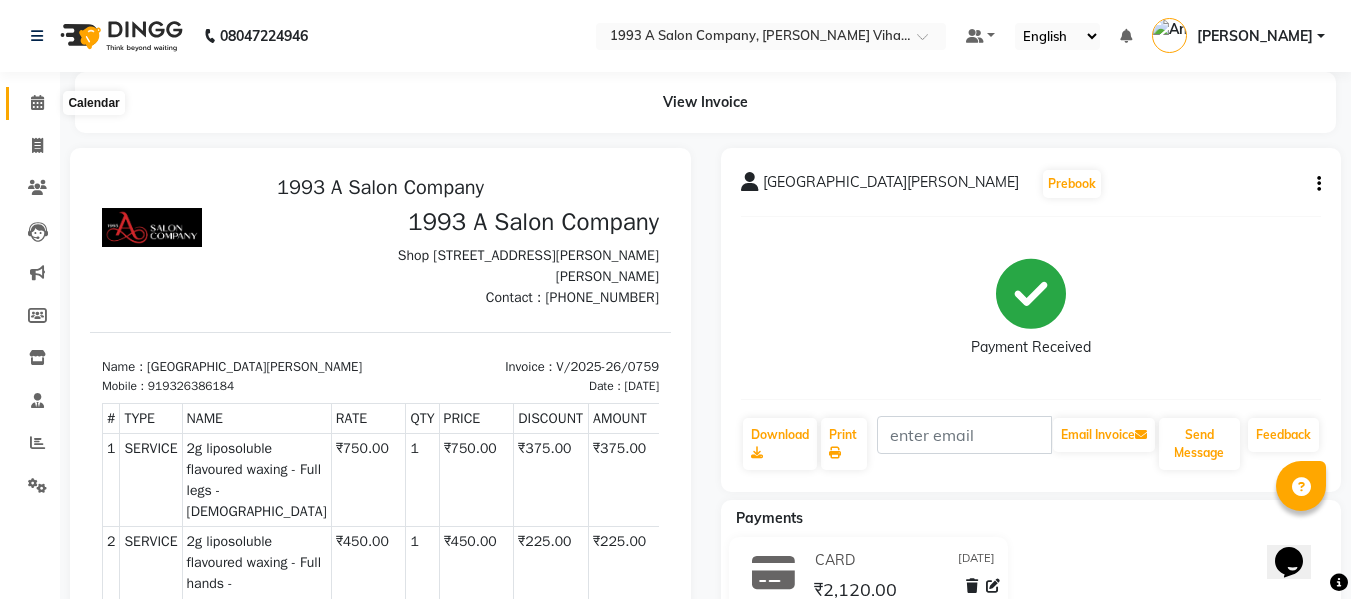 click 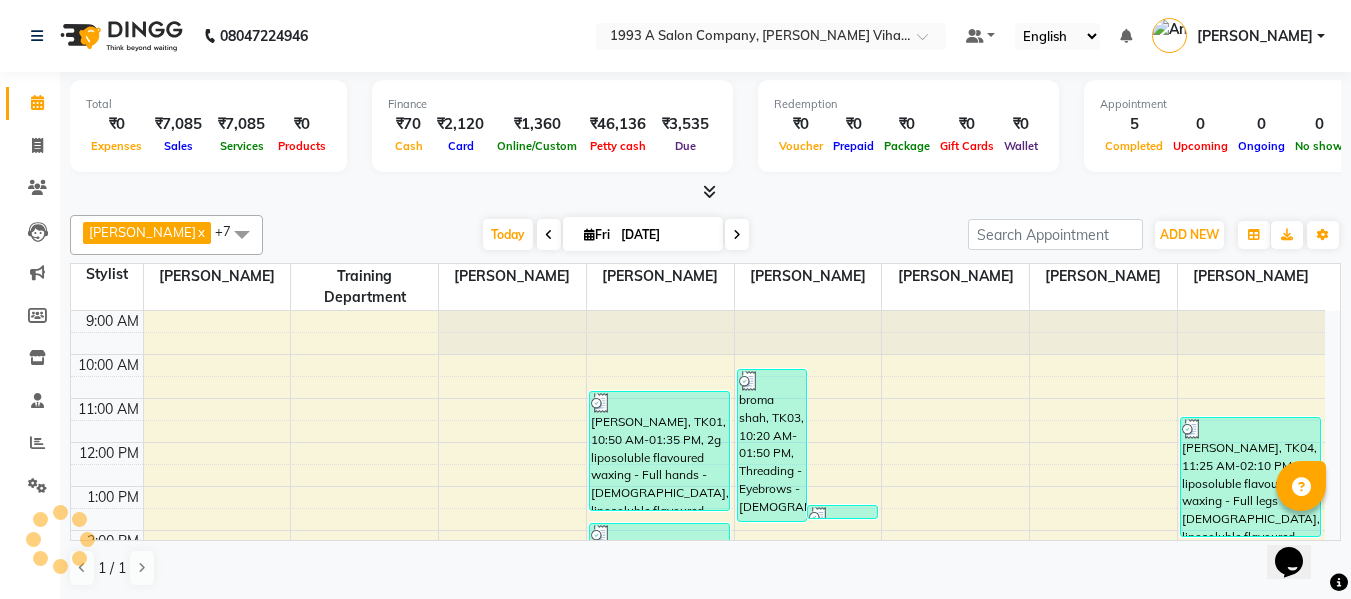 scroll, scrollTop: 0, scrollLeft: 0, axis: both 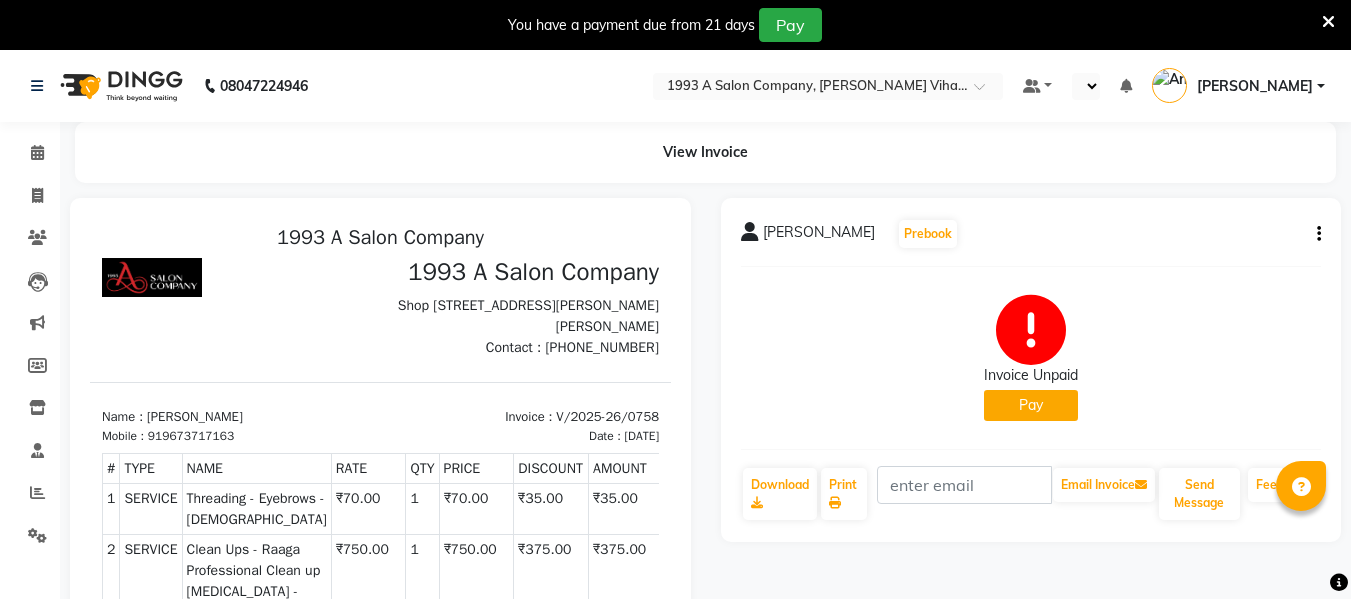 select on "en" 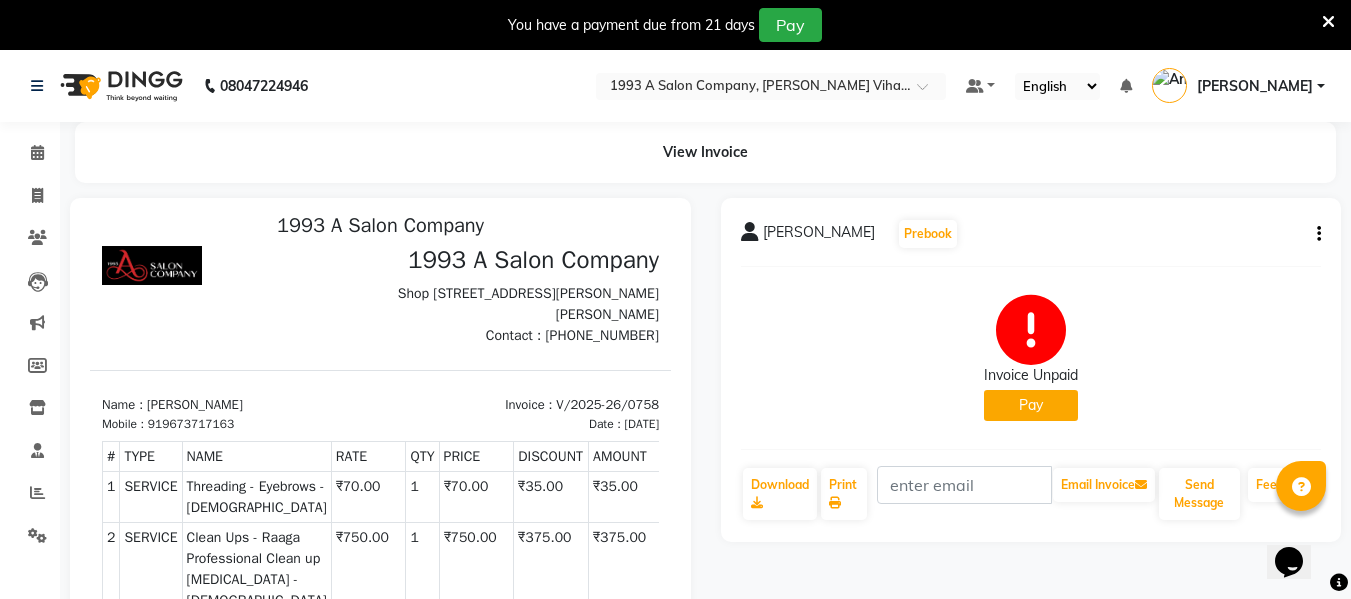 scroll, scrollTop: 0, scrollLeft: 0, axis: both 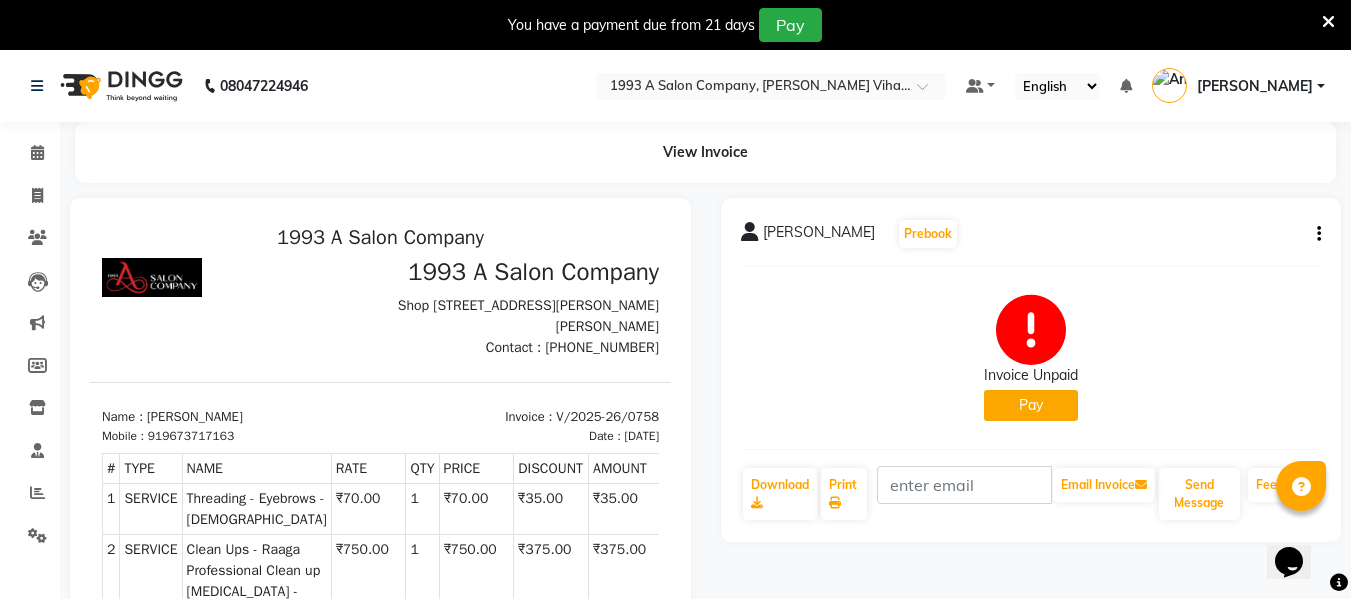 click 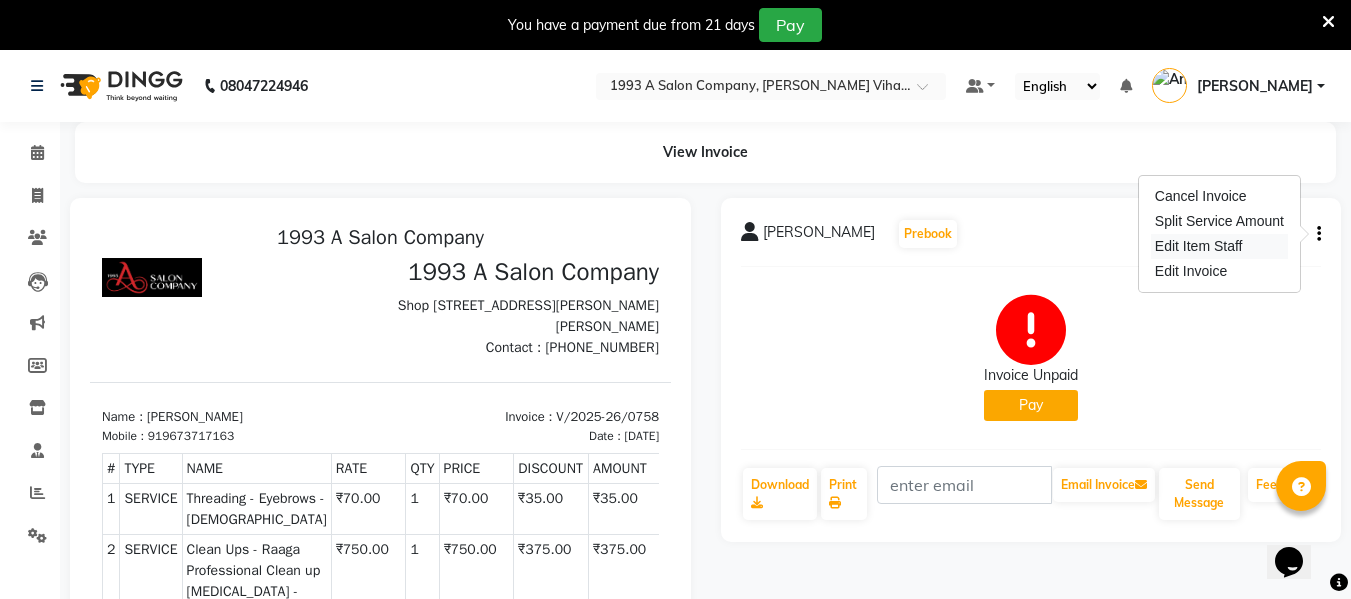 click on "Edit Item Staff" at bounding box center [1219, 246] 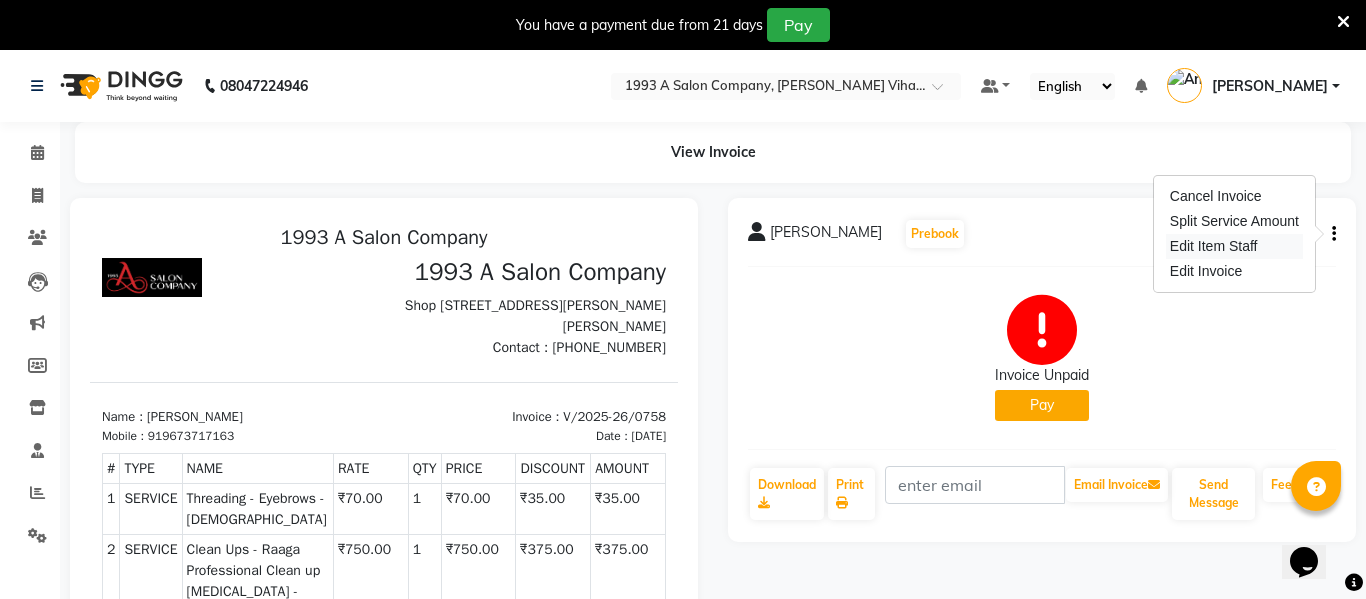 select on "60018" 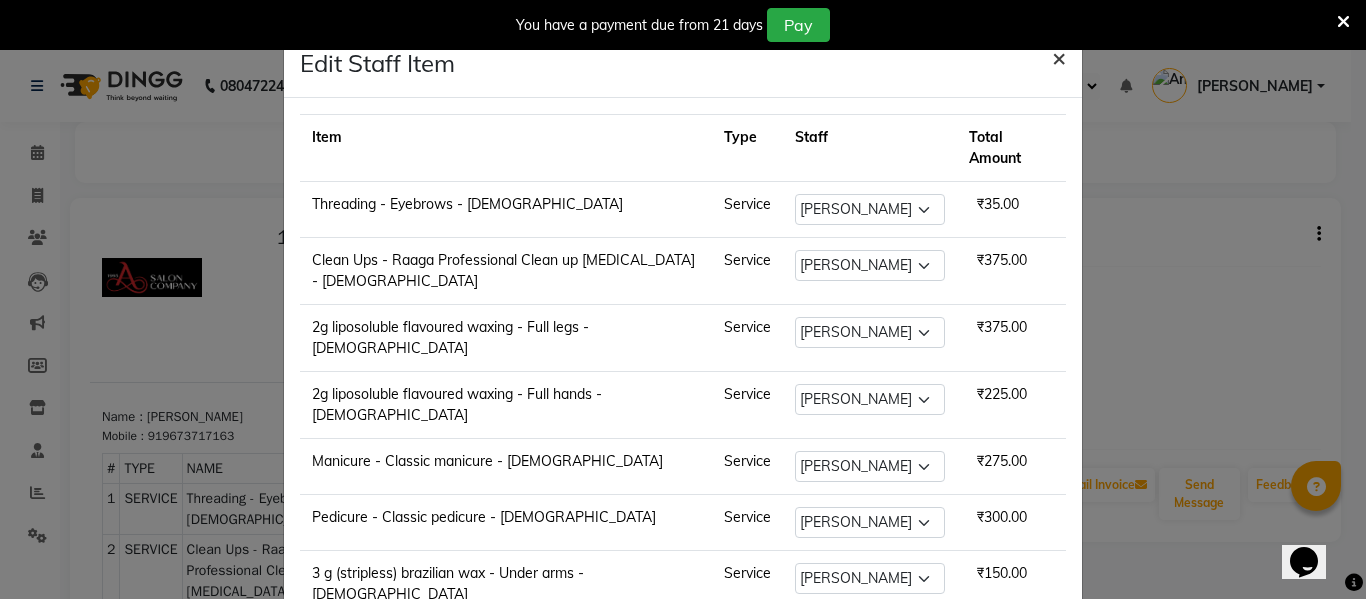 click on "×" 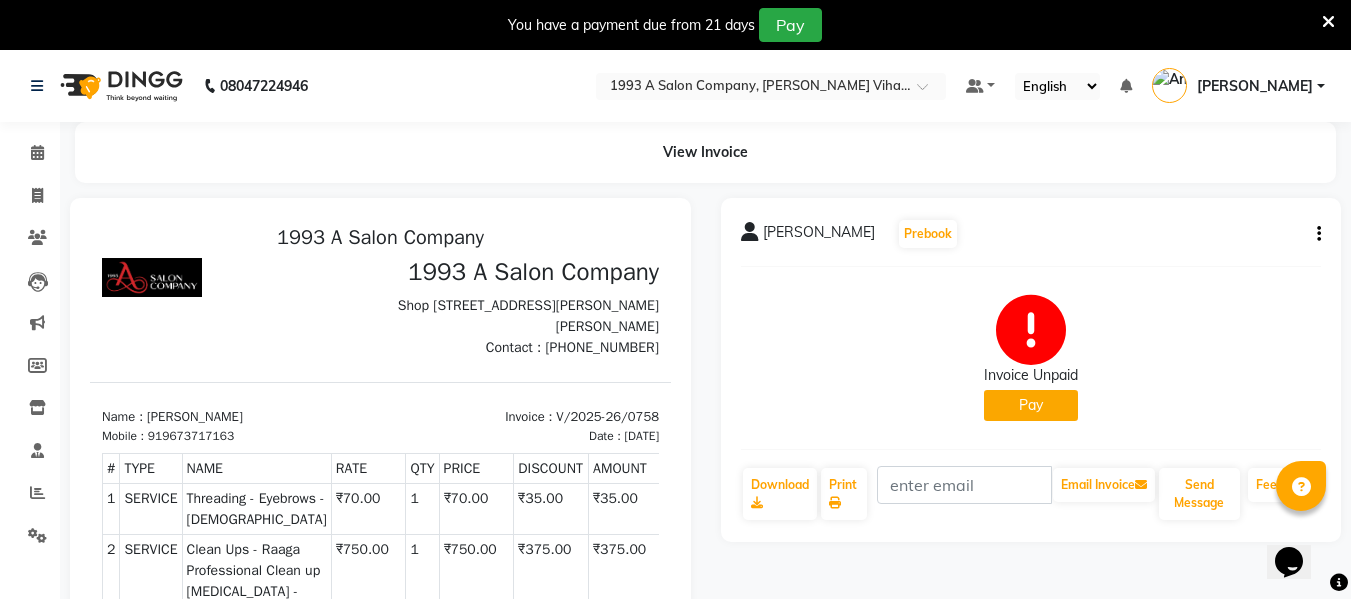 click 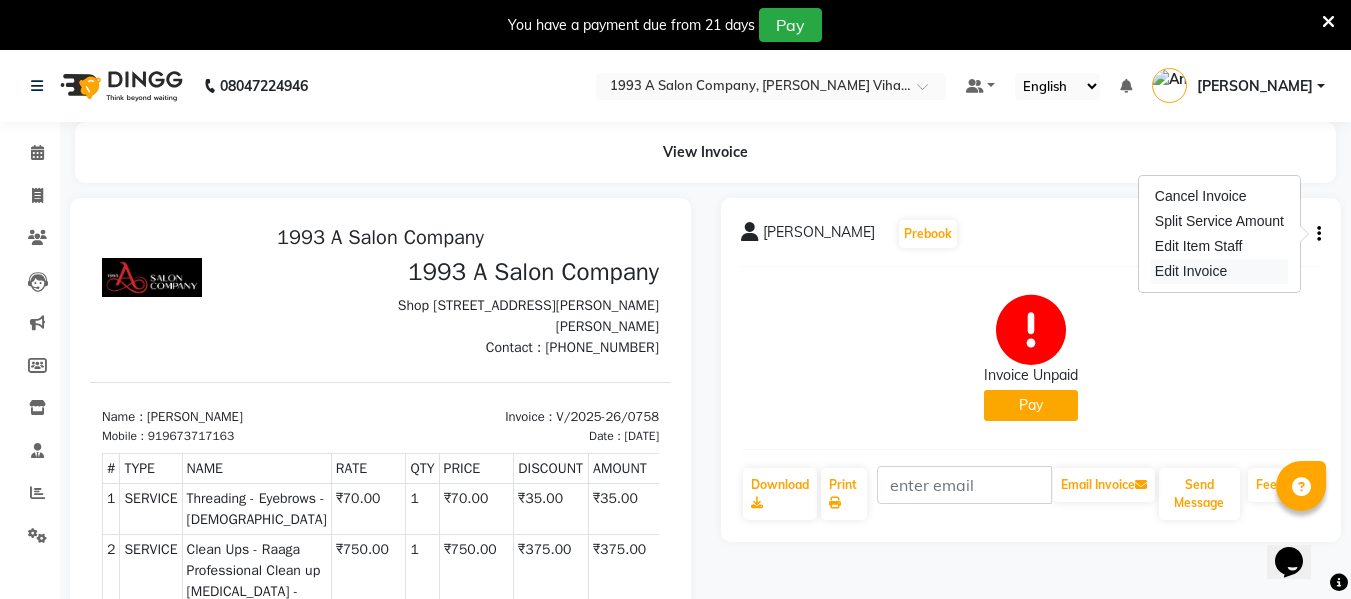 click on "Edit Invoice" at bounding box center (1219, 271) 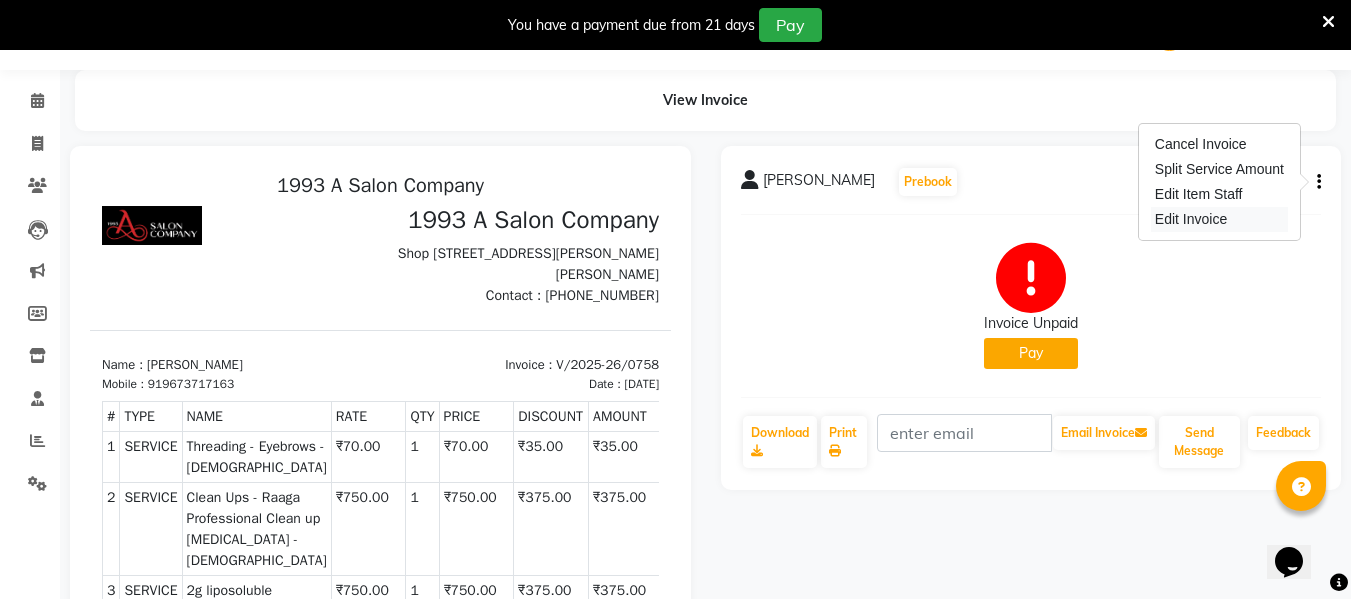 select on "service" 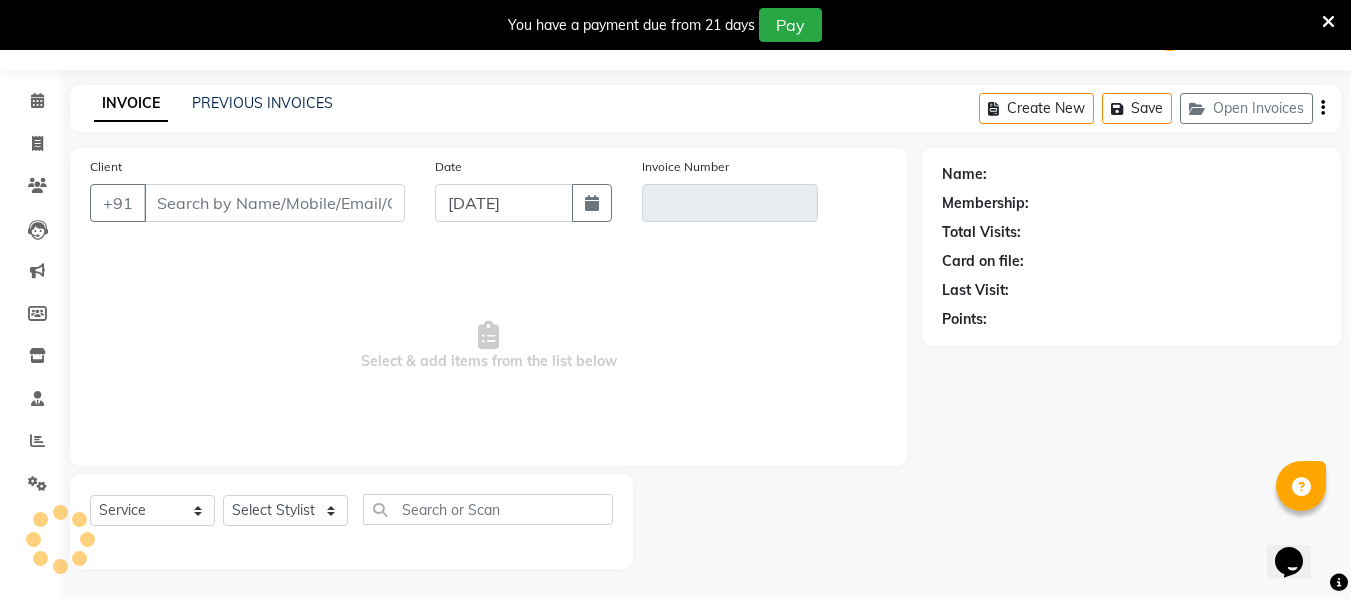 type on "9673717163" 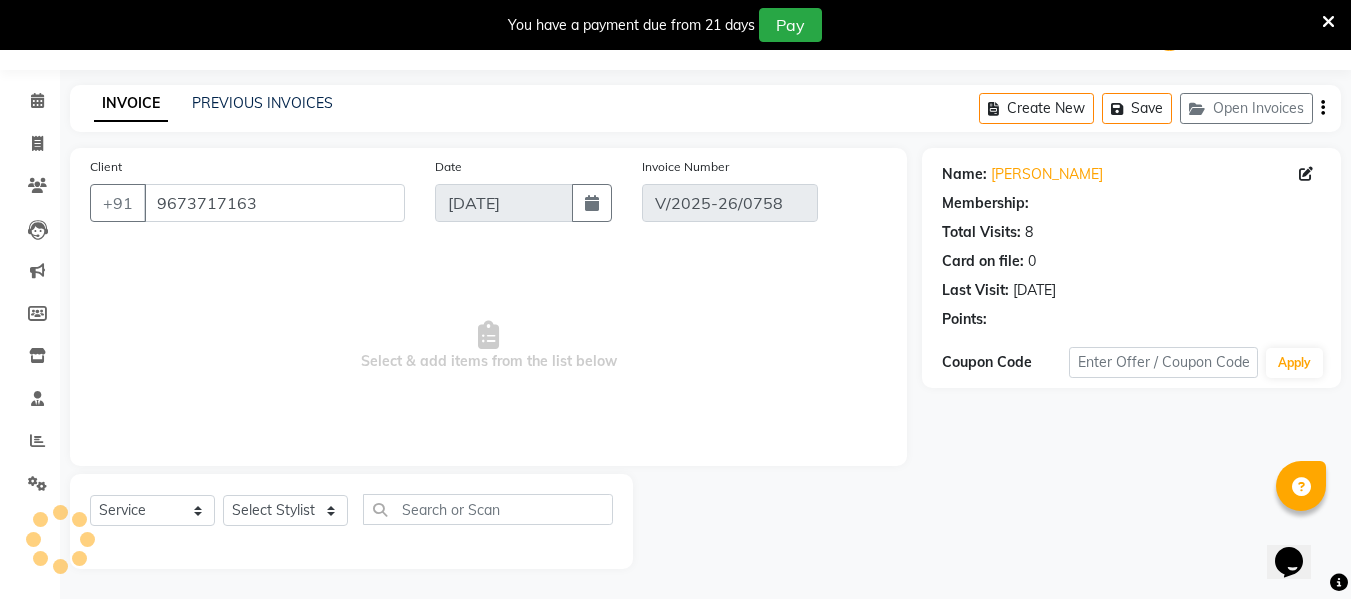 select on "select" 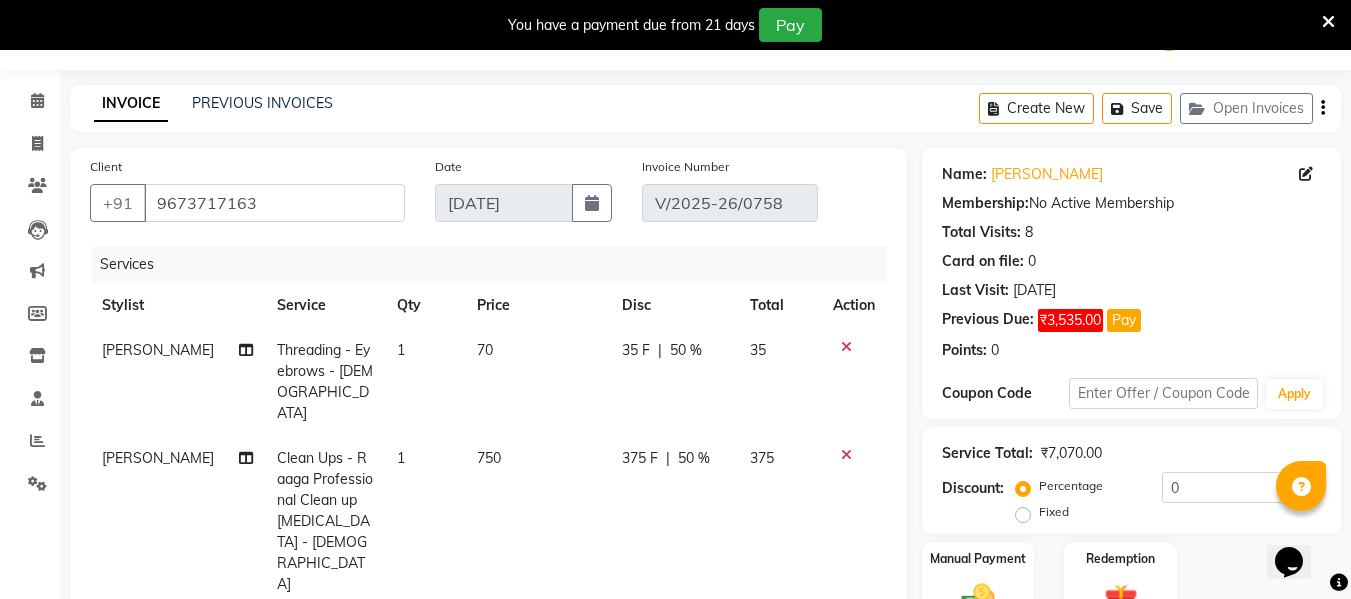 click on "50 %" 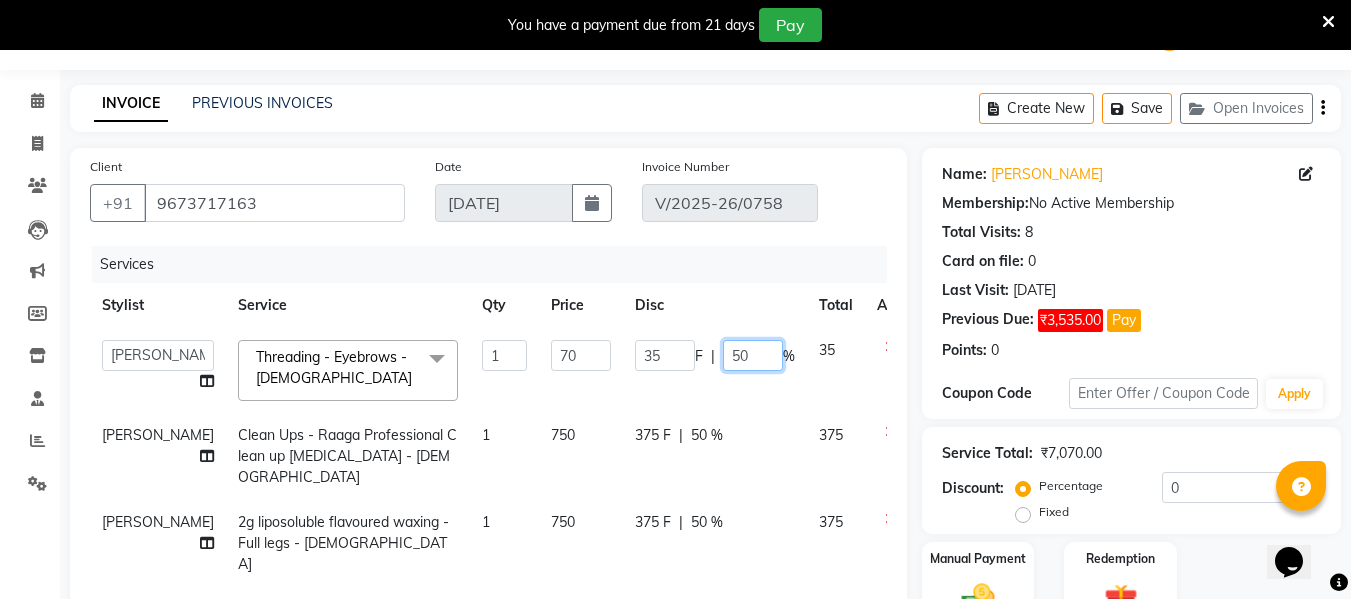 drag, startPoint x: 706, startPoint y: 350, endPoint x: 520, endPoint y: 361, distance: 186.32498 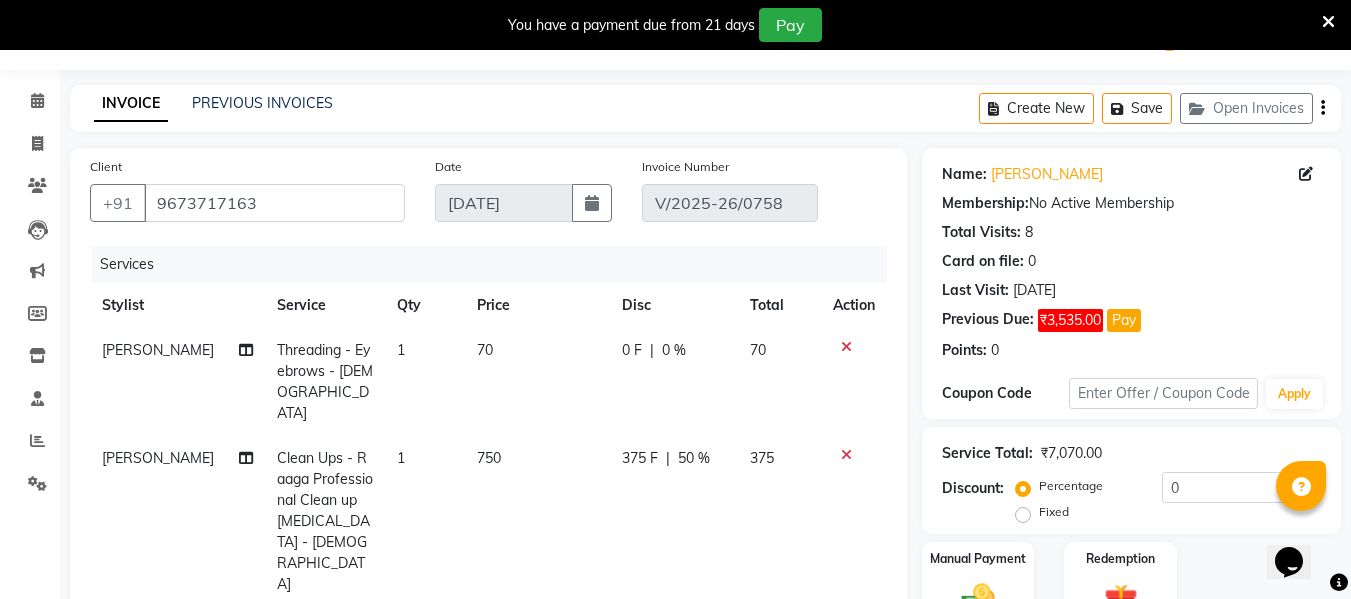 click on "Client +91 9673717163 Date 11-07-2025 Invoice Number V/2025-26/0758" 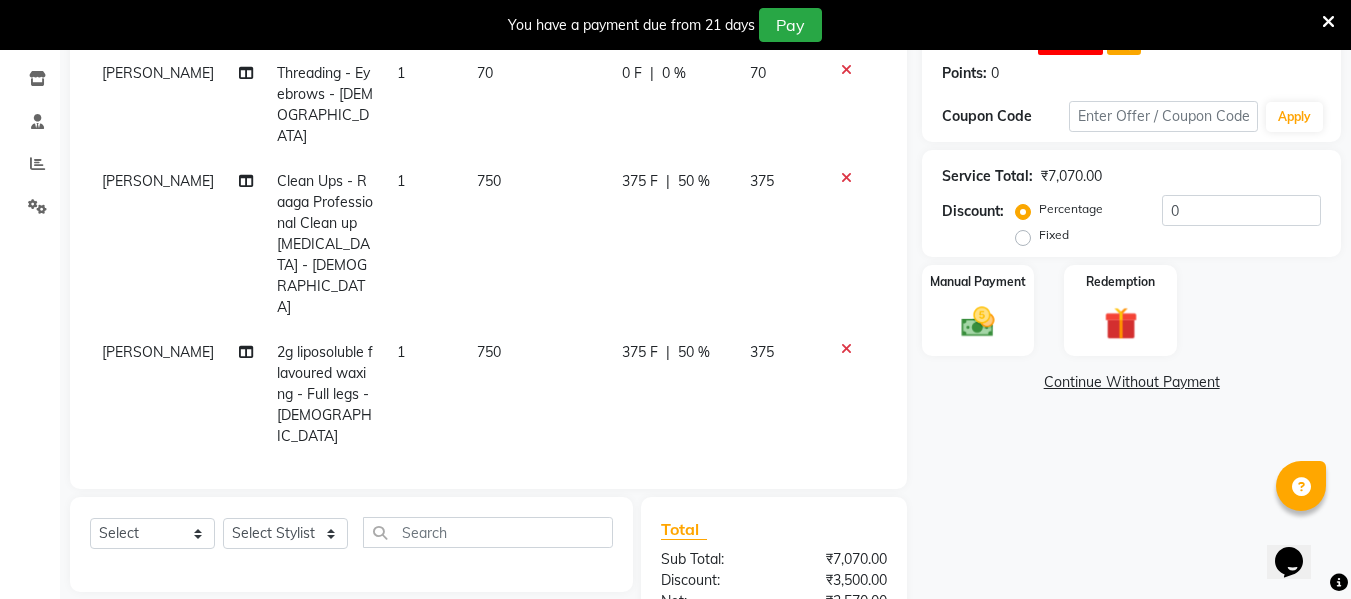 scroll, scrollTop: 309, scrollLeft: 0, axis: vertical 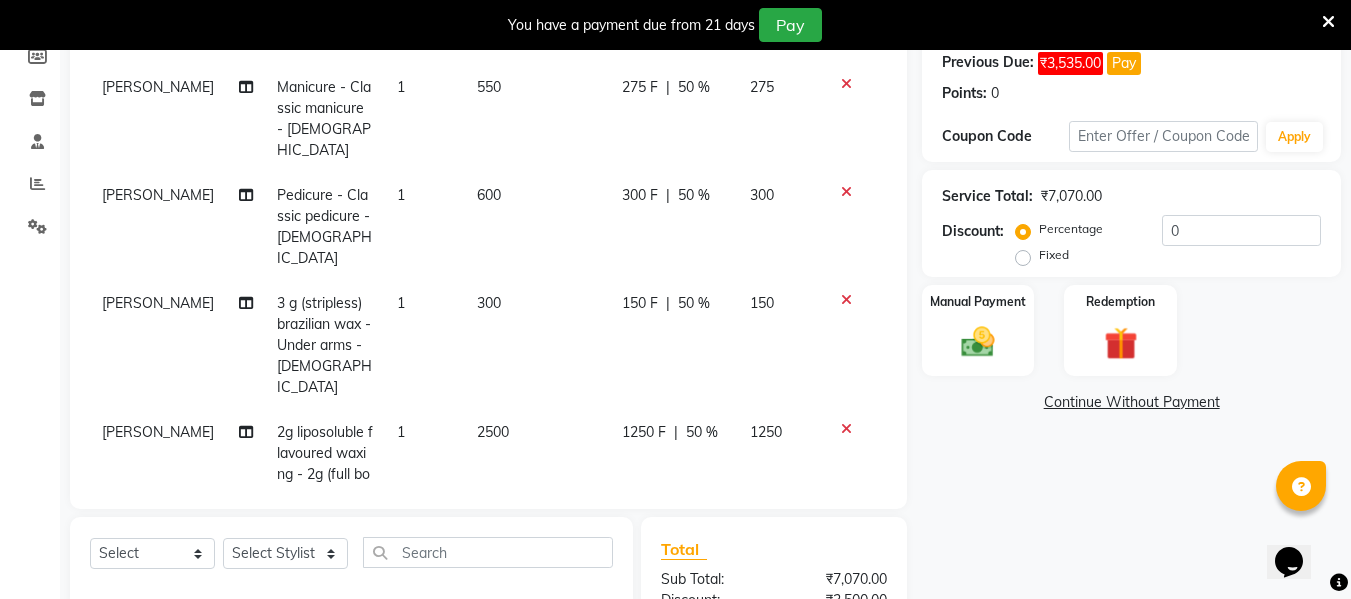 click on "Continue Without Payment" 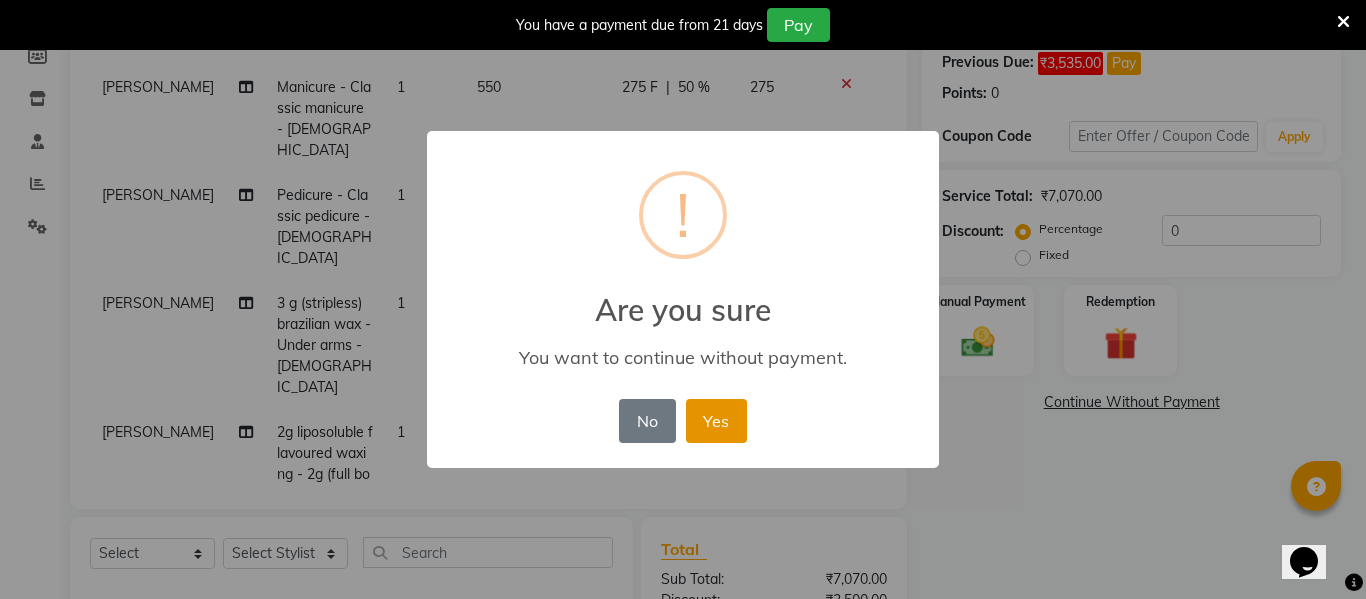click on "Yes" at bounding box center (716, 421) 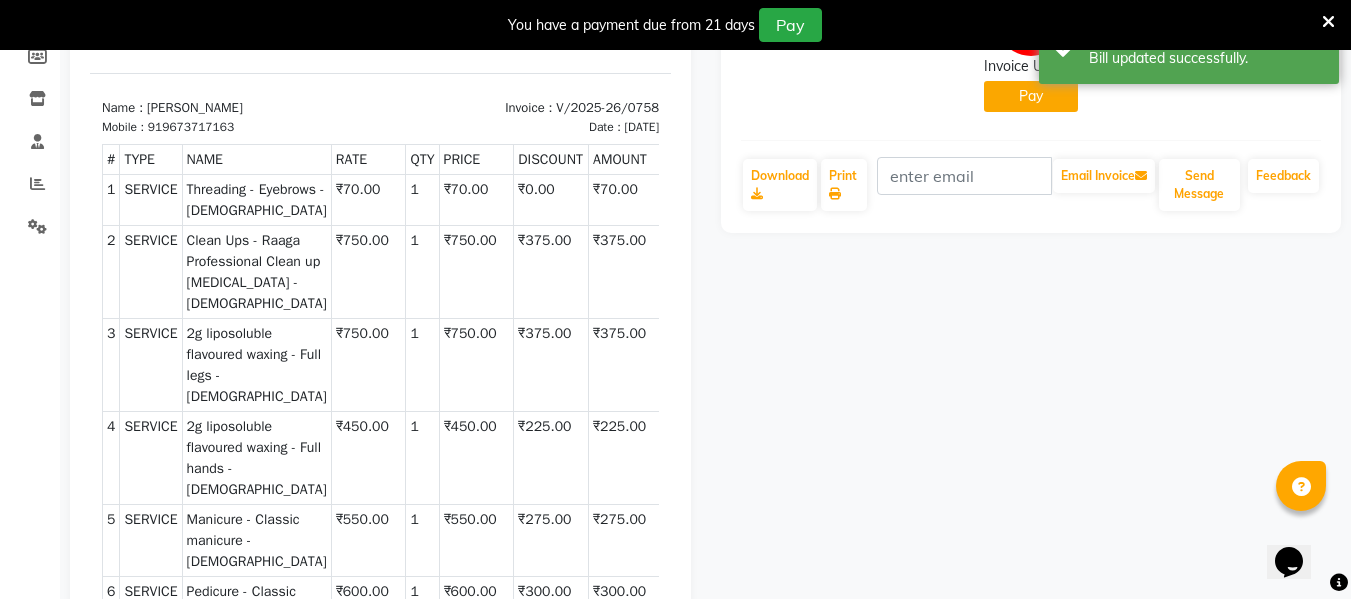 scroll, scrollTop: 0, scrollLeft: 0, axis: both 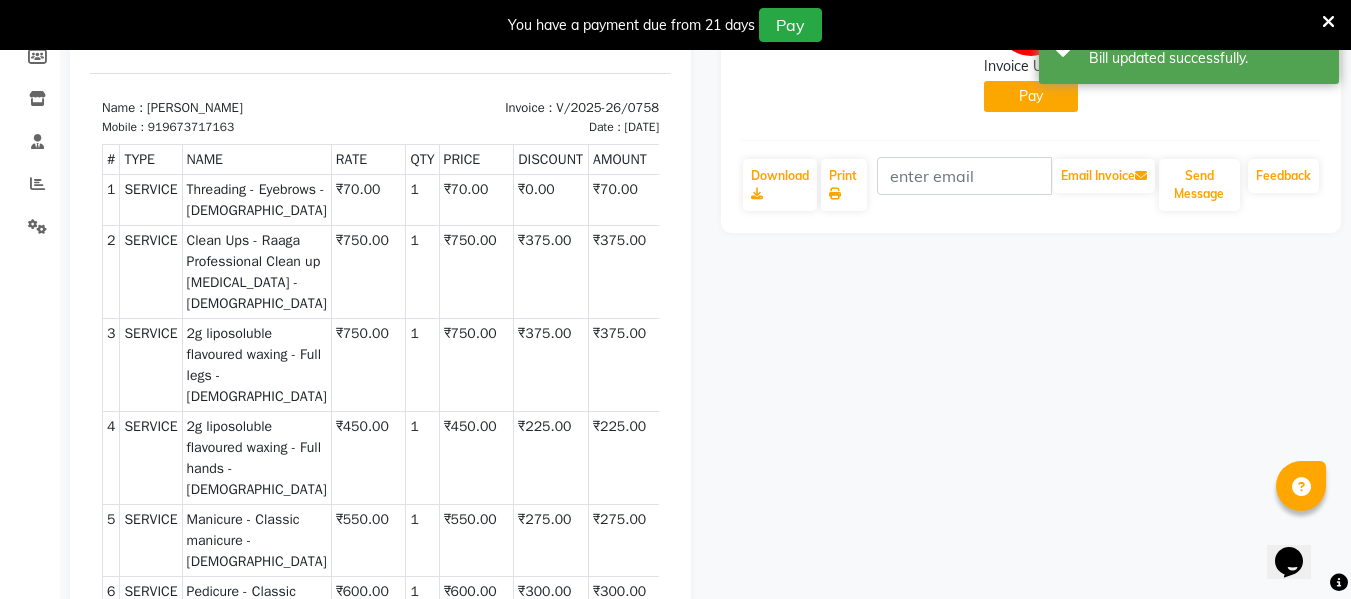 click at bounding box center [1328, 22] 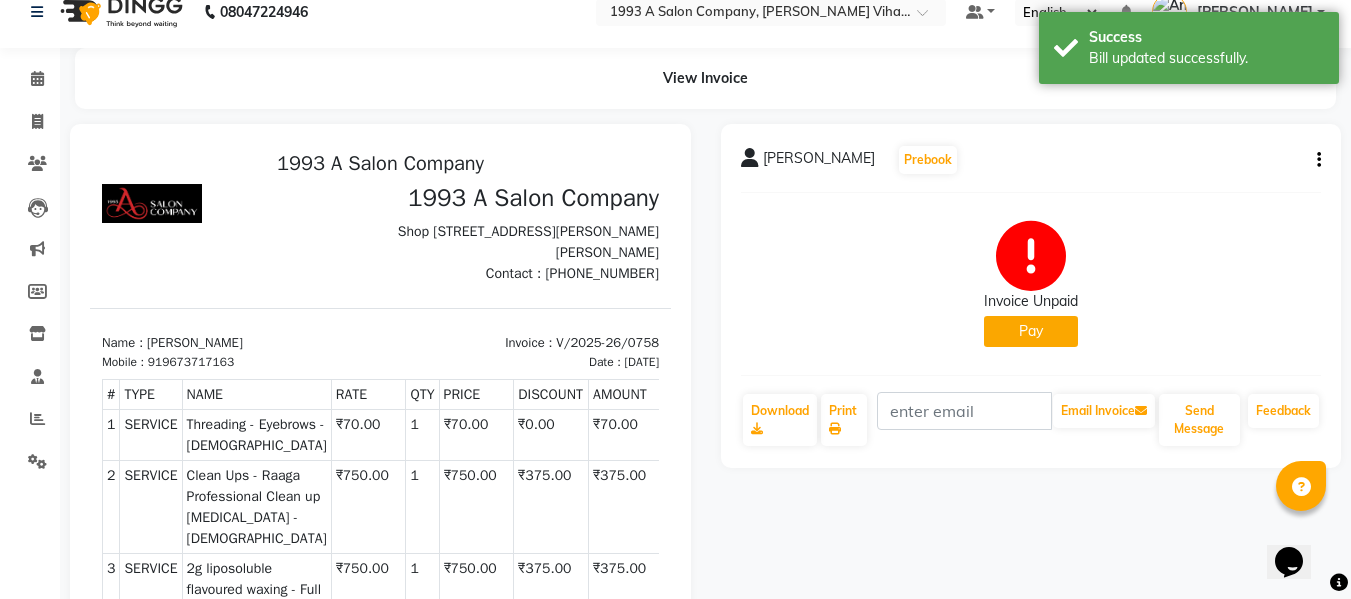 scroll, scrollTop: 0, scrollLeft: 0, axis: both 